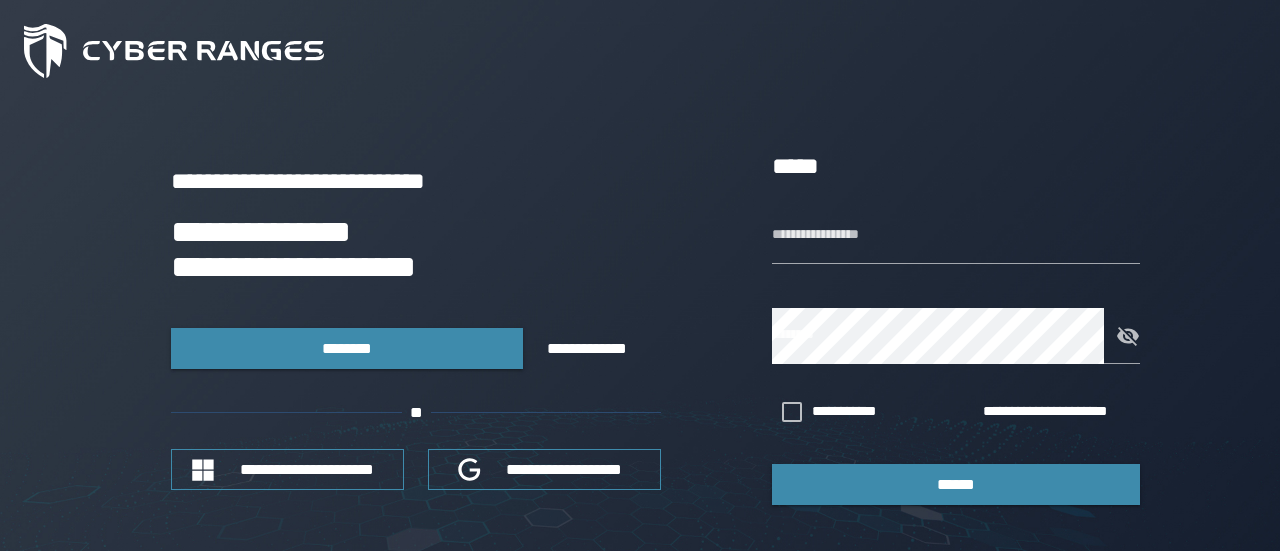 scroll, scrollTop: 0, scrollLeft: 0, axis: both 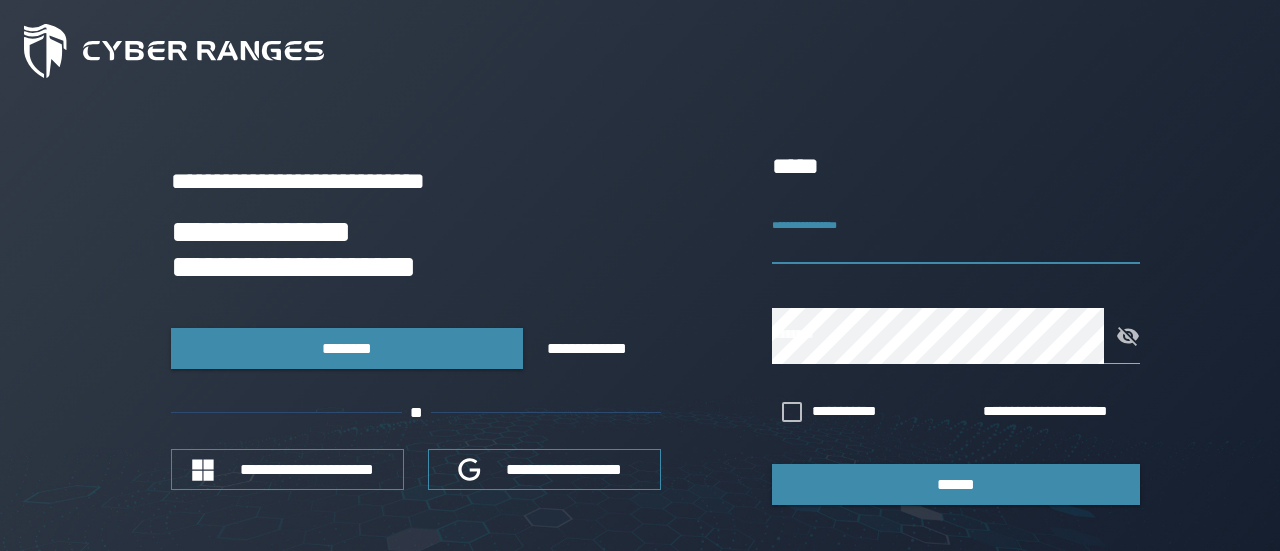 click on "**********" at bounding box center [956, 236] 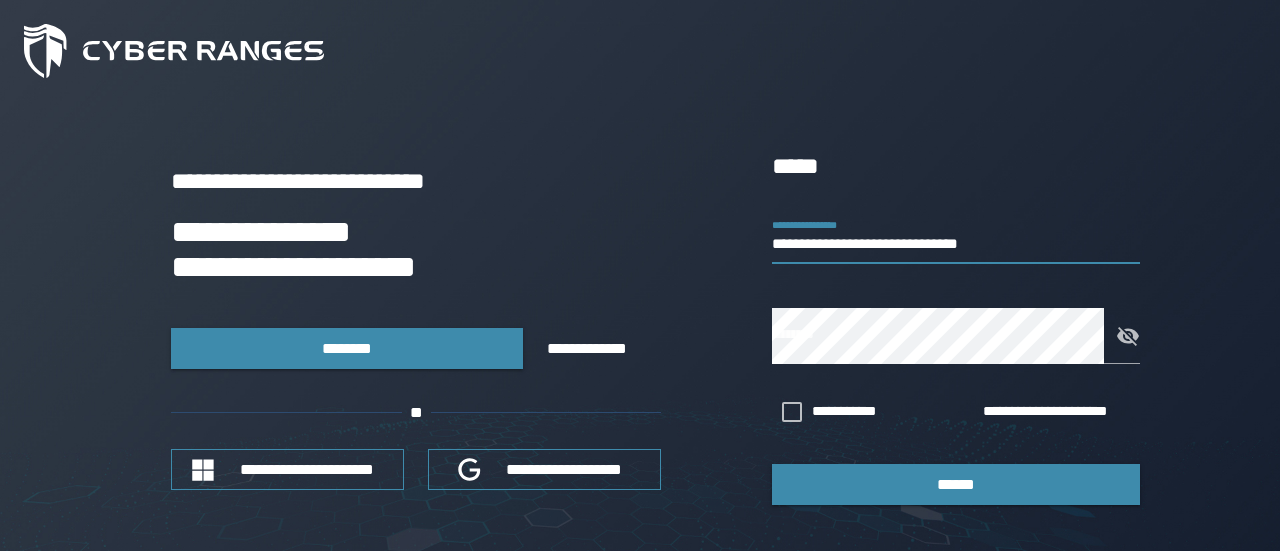 type on "**********" 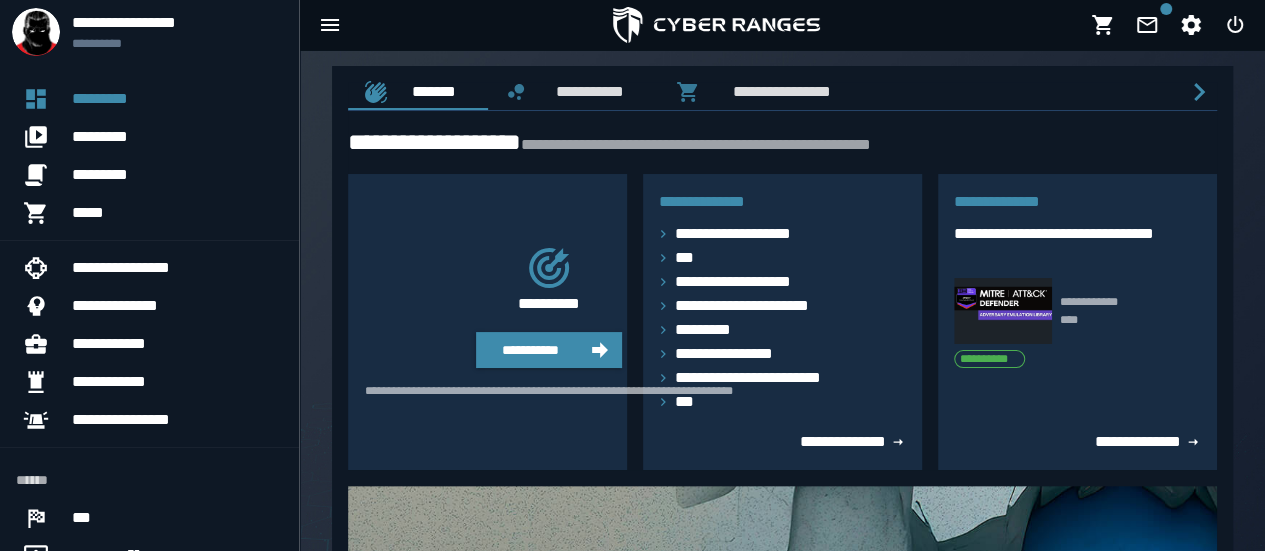 scroll, scrollTop: 482, scrollLeft: 0, axis: vertical 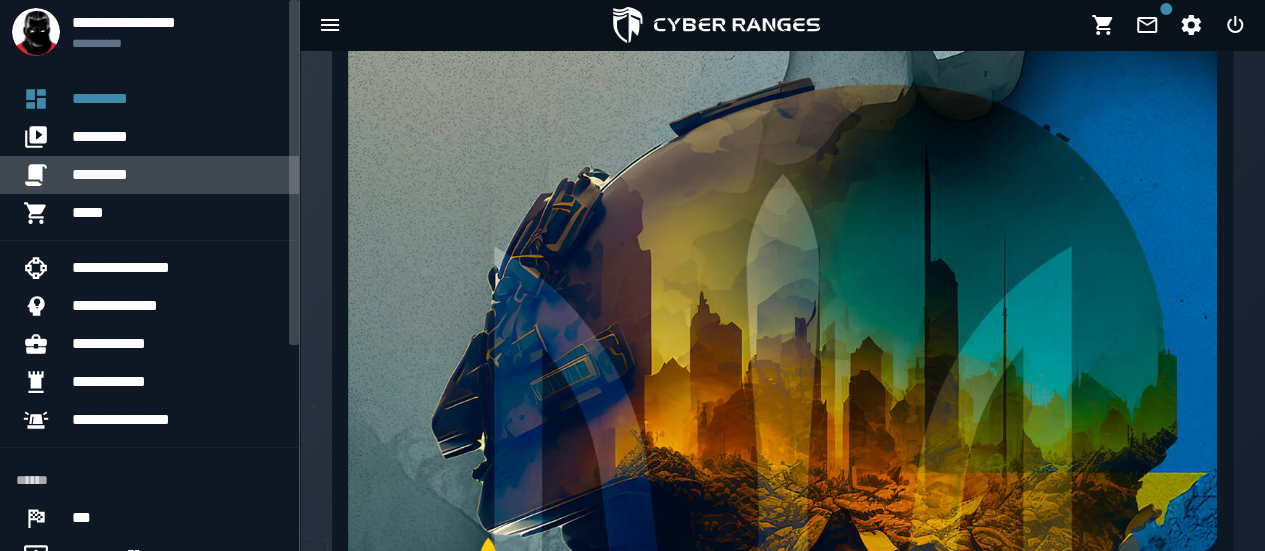 click on "*********" at bounding box center (177, 175) 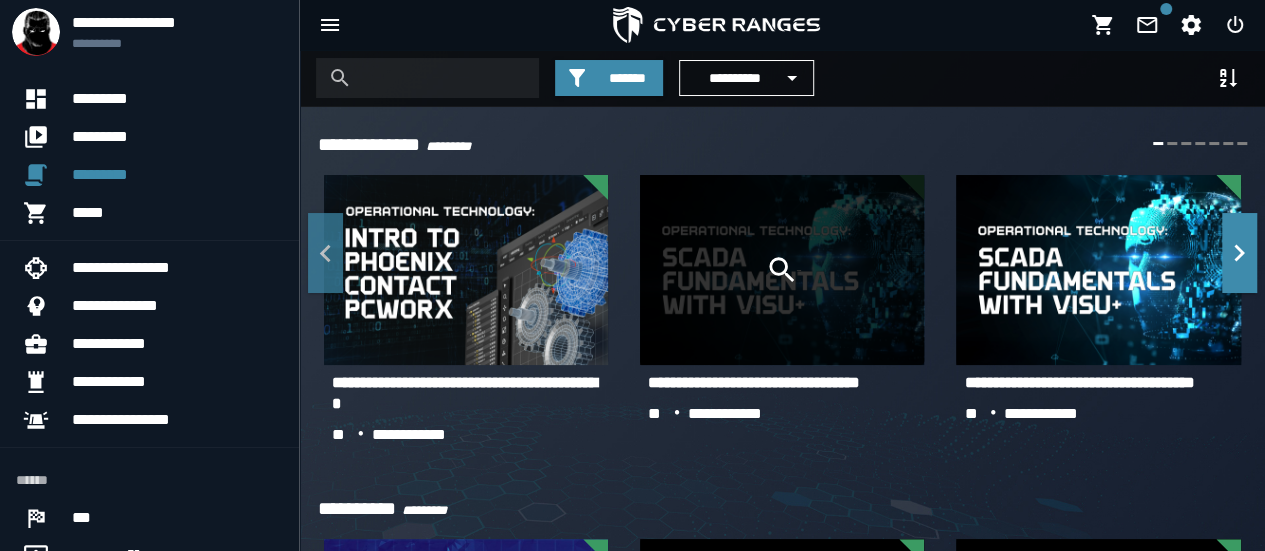 scroll, scrollTop: 482, scrollLeft: 0, axis: vertical 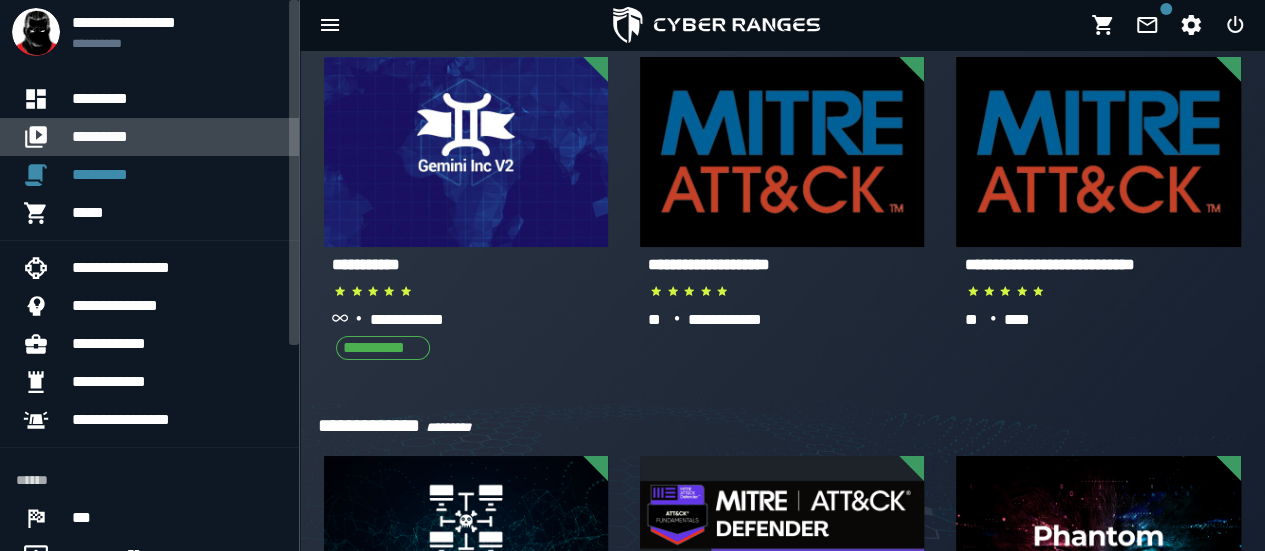 click on "*********" at bounding box center [177, 137] 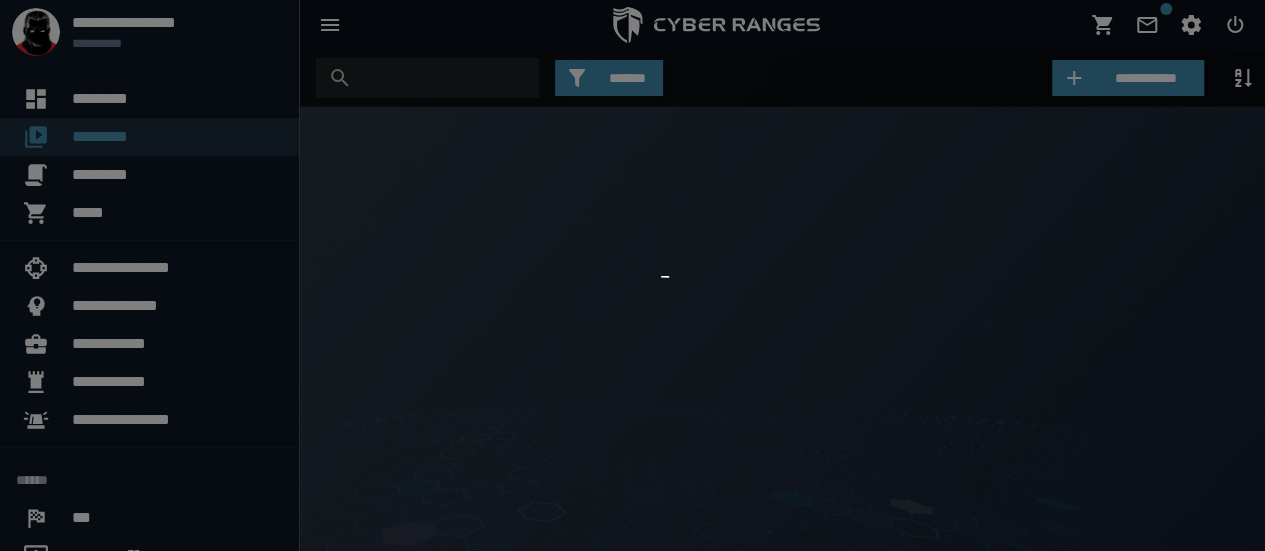 scroll, scrollTop: 0, scrollLeft: 0, axis: both 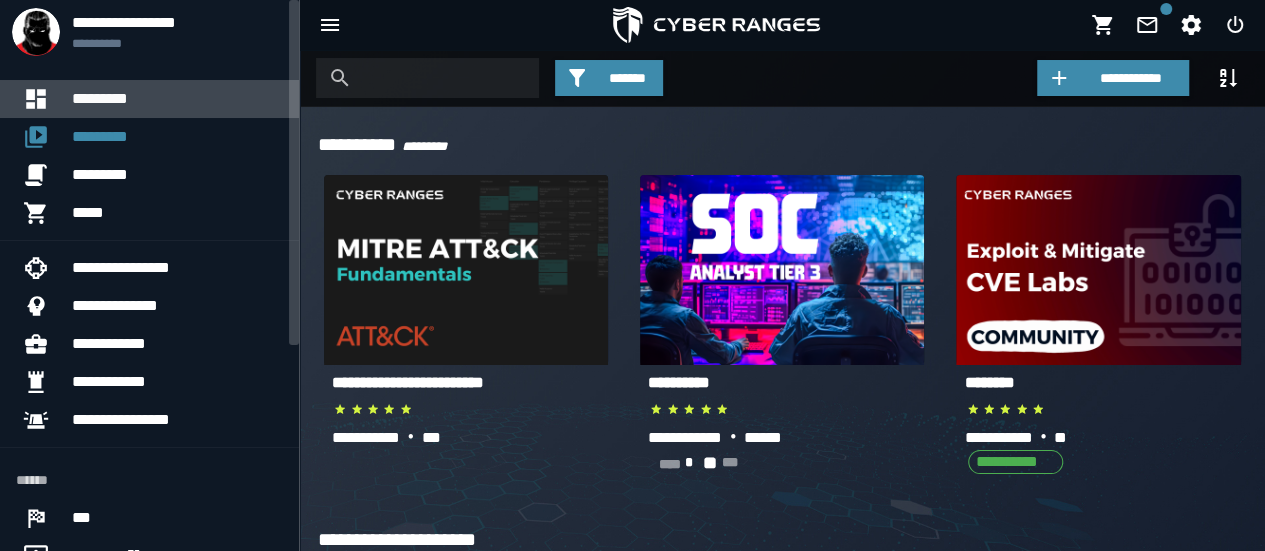 click on "*********" at bounding box center (177, 99) 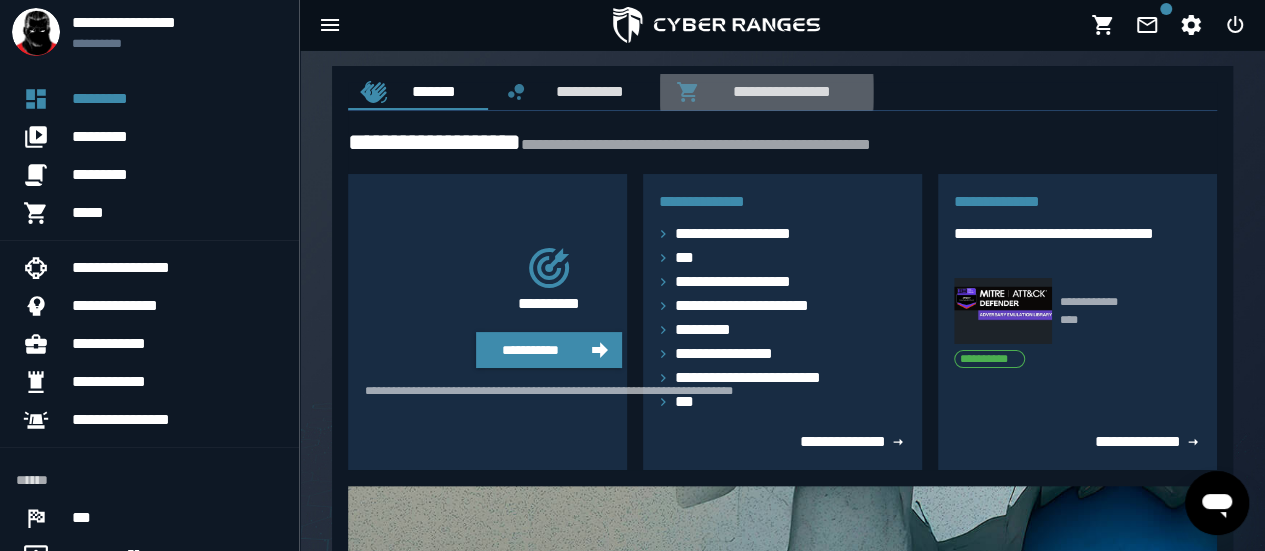 click on "**********" at bounding box center [778, 91] 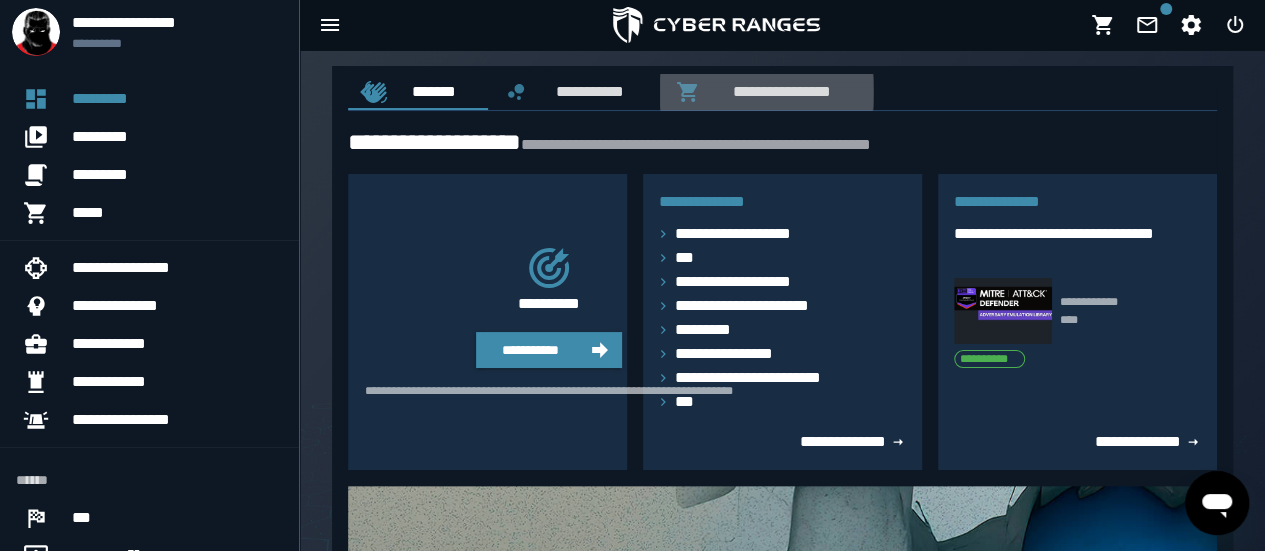 scroll, scrollTop: 0, scrollLeft: 37, axis: horizontal 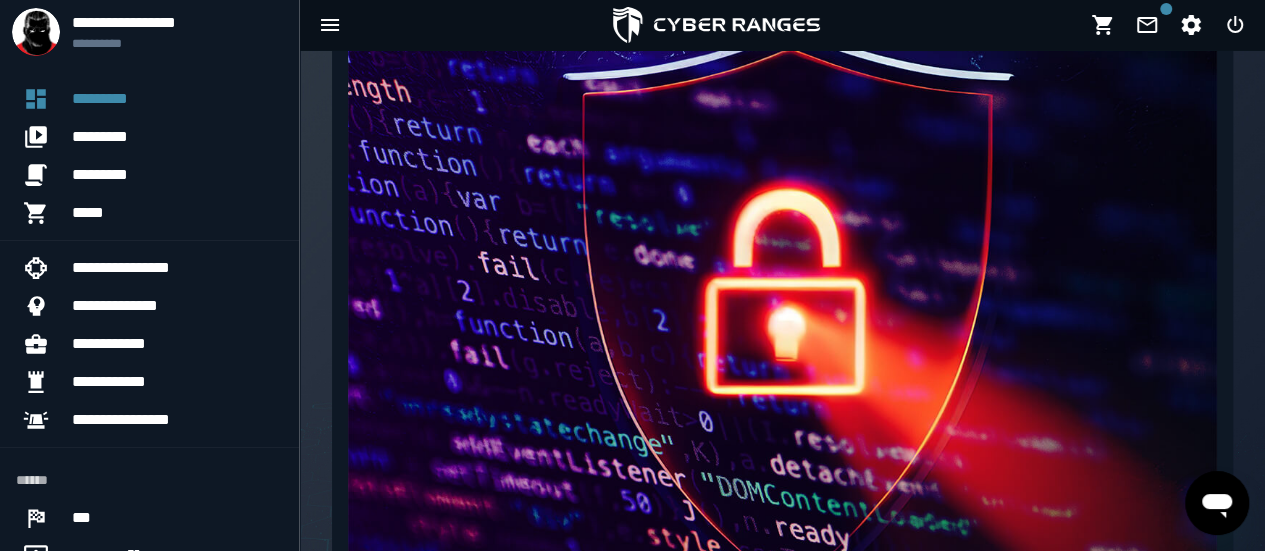 click on "**********" at bounding box center [997, 1283] 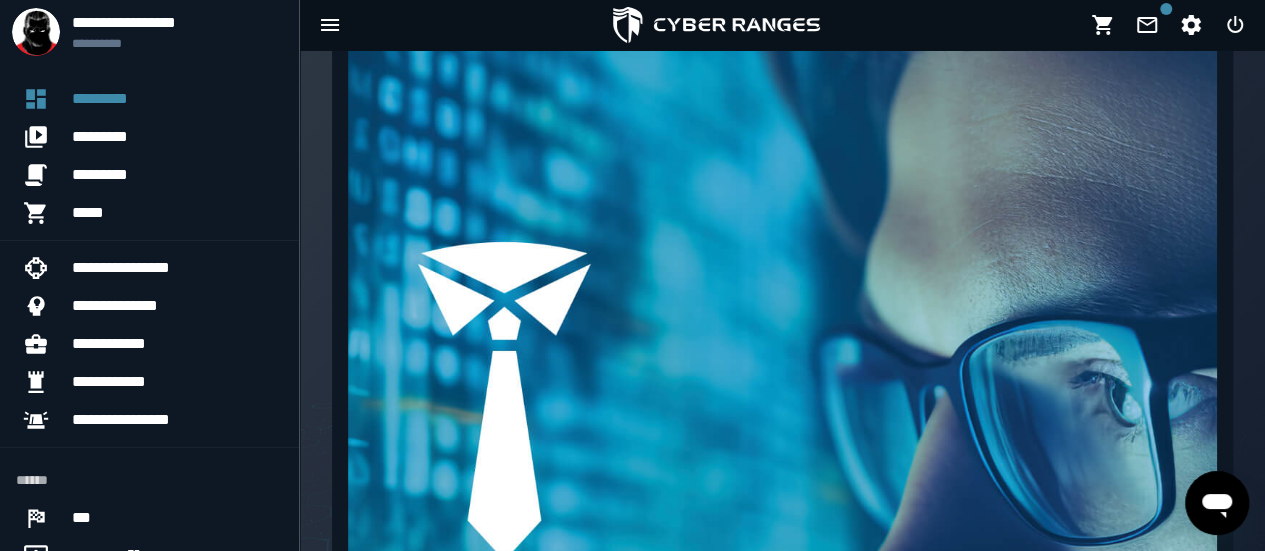 click on "**********" at bounding box center (565, 1342) 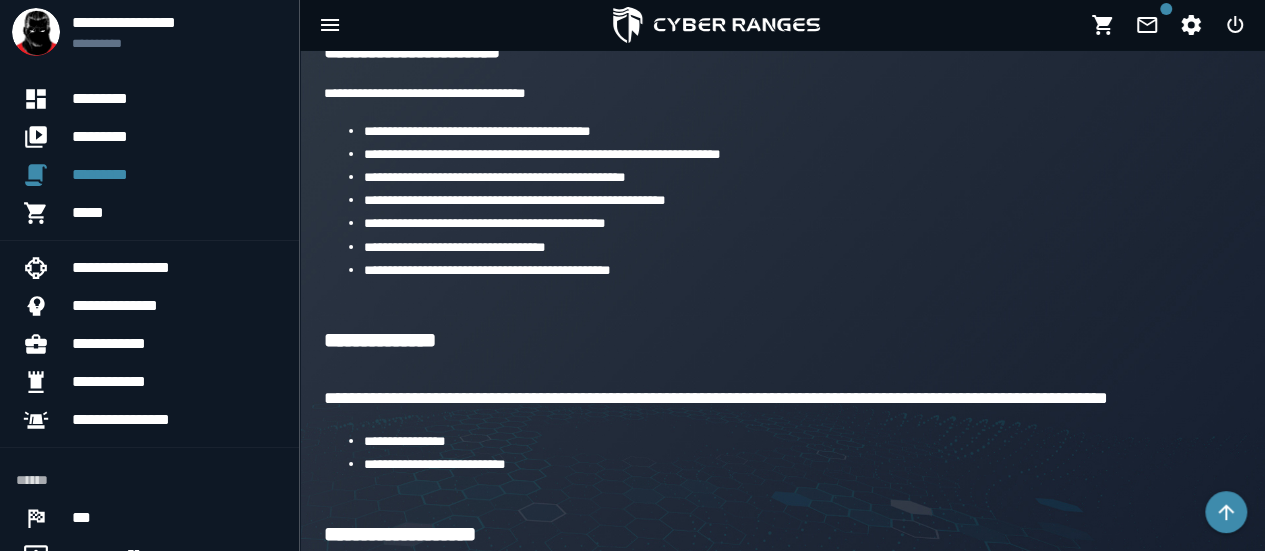scroll, scrollTop: 0, scrollLeft: 0, axis: both 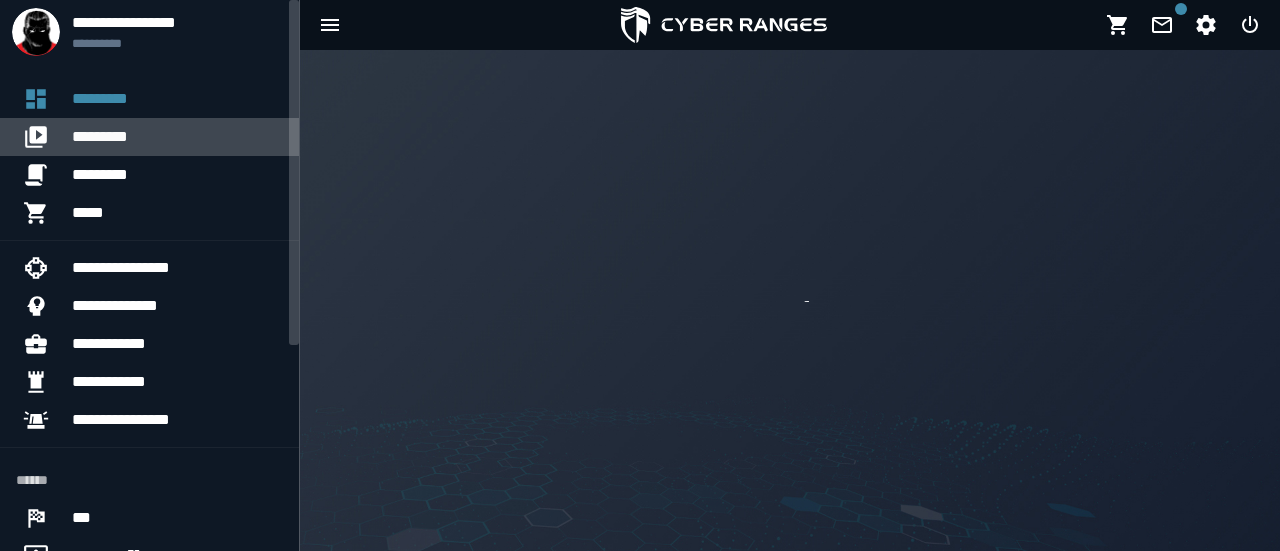 click on "*********" at bounding box center [177, 137] 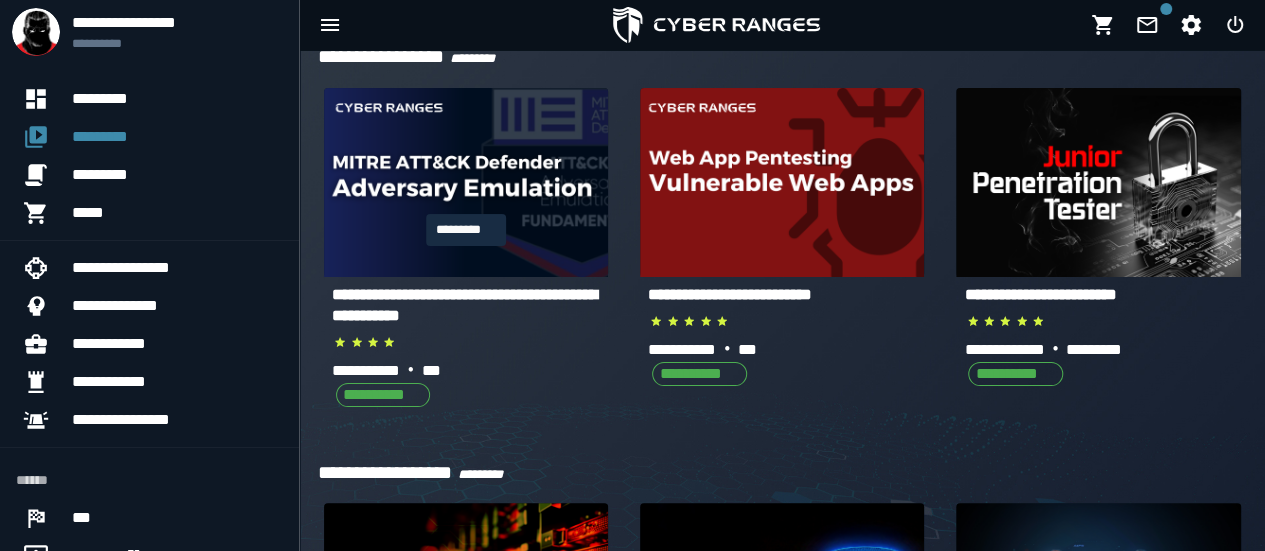 scroll, scrollTop: 395, scrollLeft: 0, axis: vertical 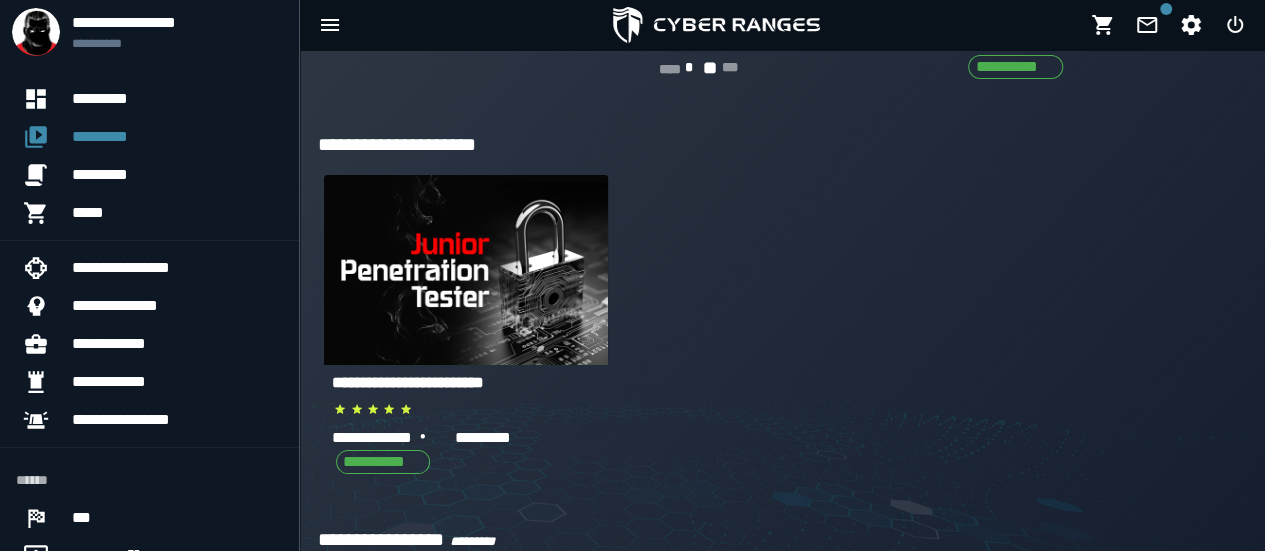 click on "**********" at bounding box center [408, 382] 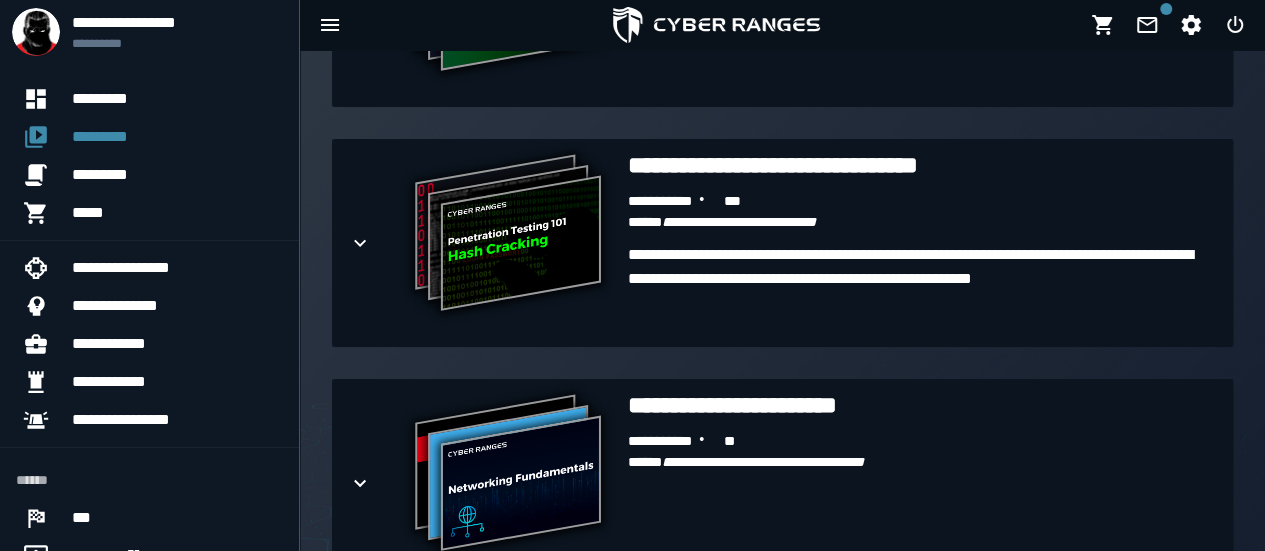 scroll, scrollTop: 482, scrollLeft: 0, axis: vertical 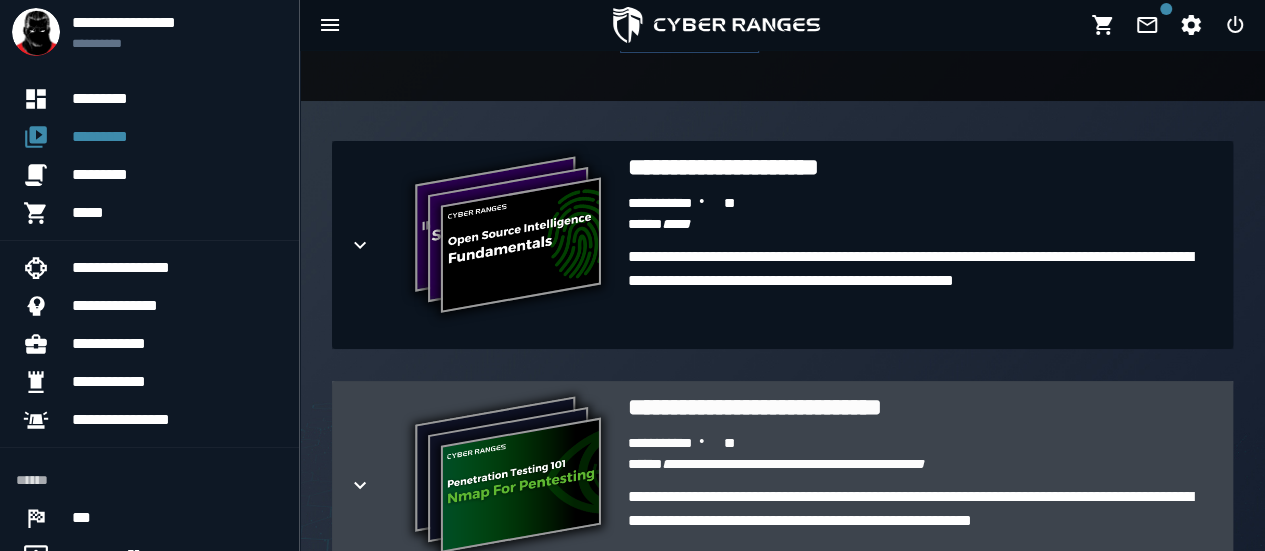 click 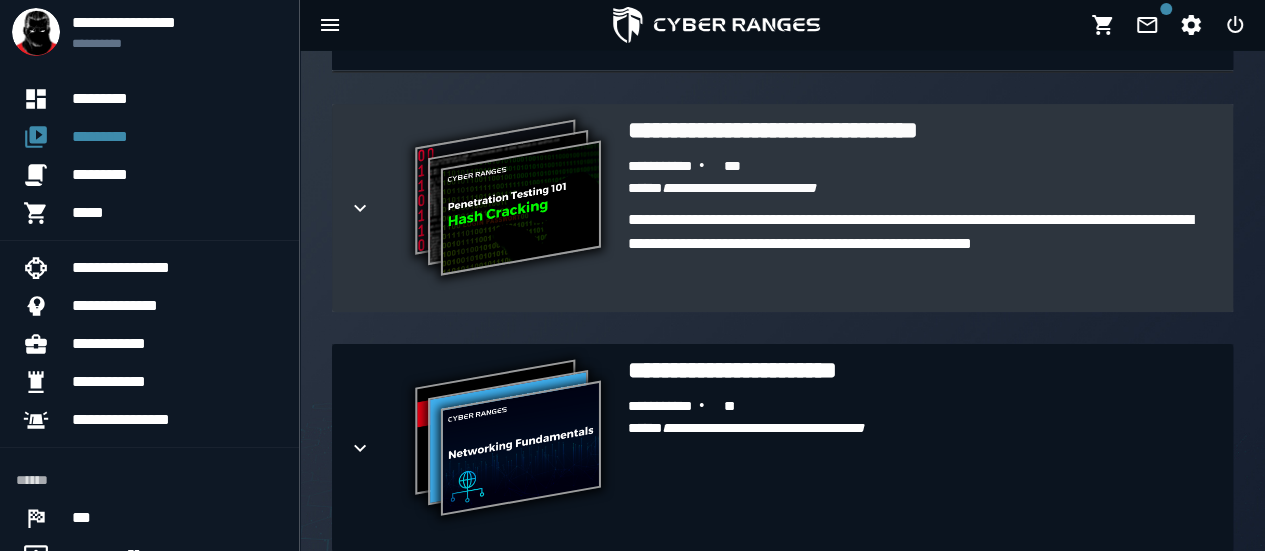 scroll, scrollTop: 519, scrollLeft: 0, axis: vertical 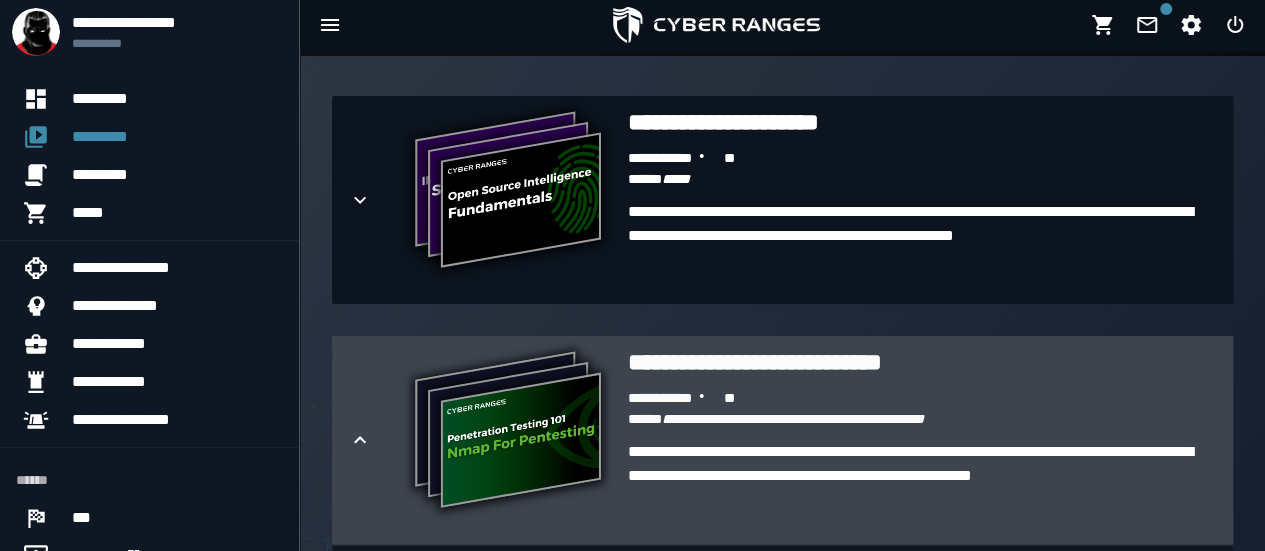 click 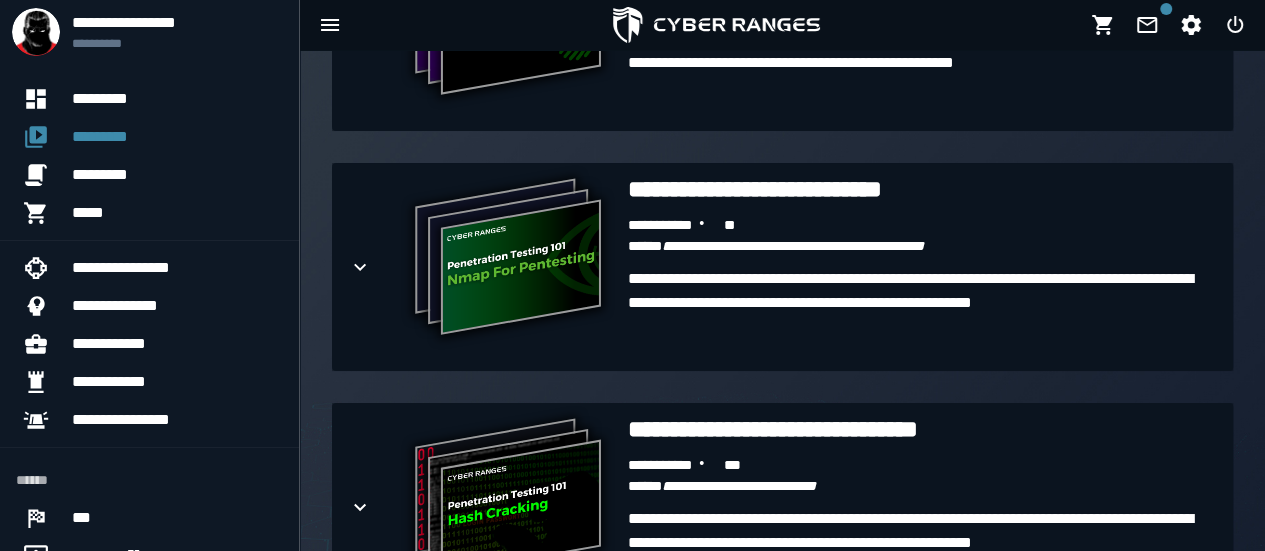 scroll, scrollTop: 855, scrollLeft: 0, axis: vertical 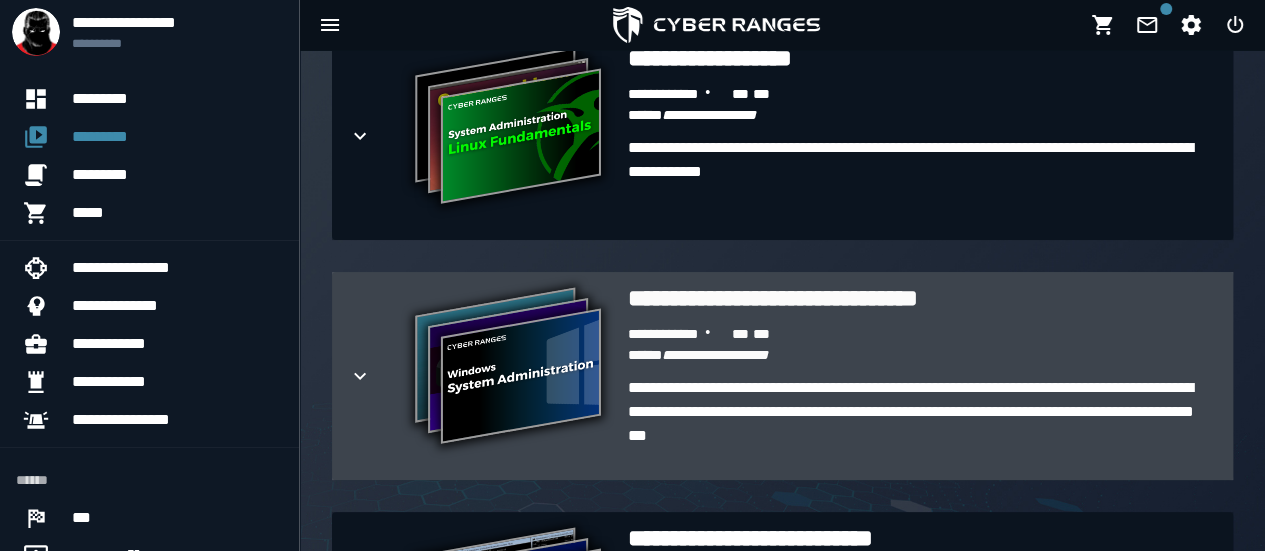 click 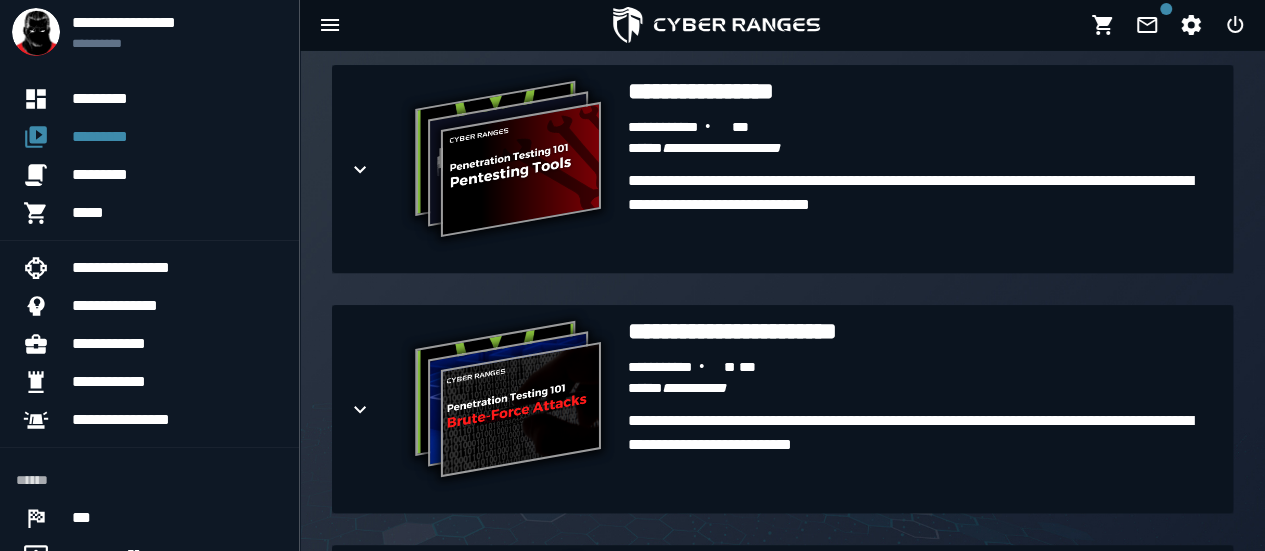 scroll, scrollTop: 5298, scrollLeft: 0, axis: vertical 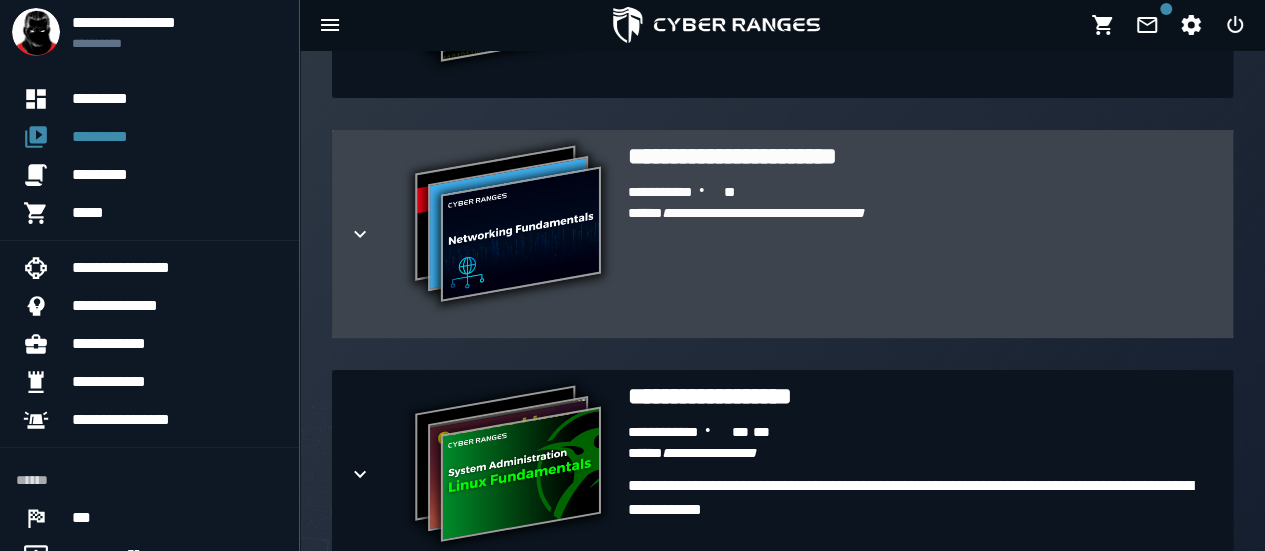 click on "**********" at bounding box center (922, 156) 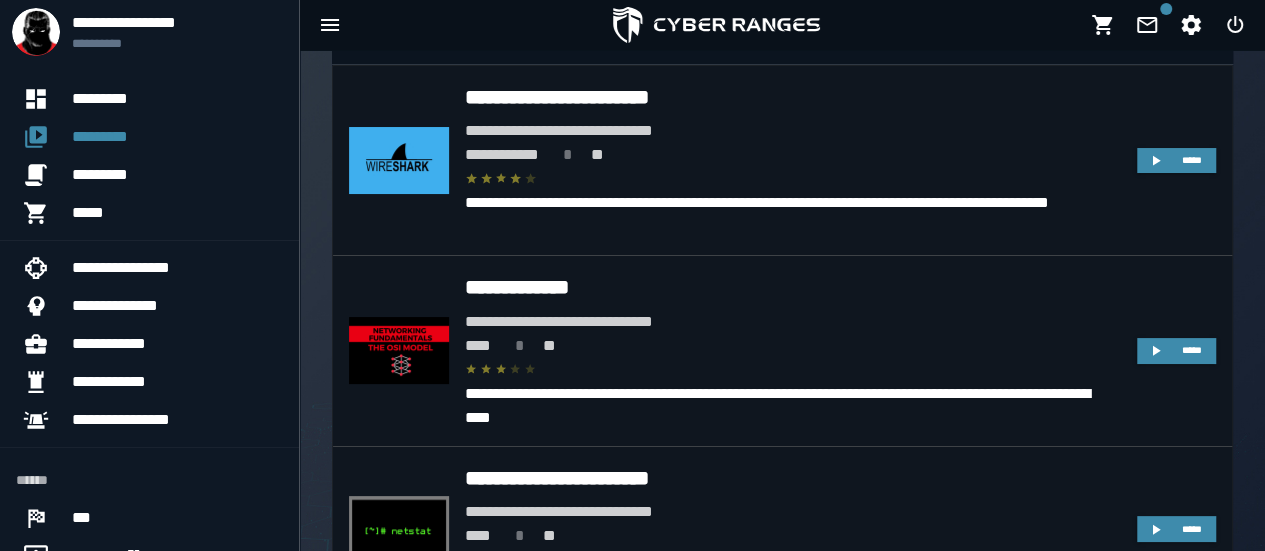 scroll, scrollTop: 1504, scrollLeft: 0, axis: vertical 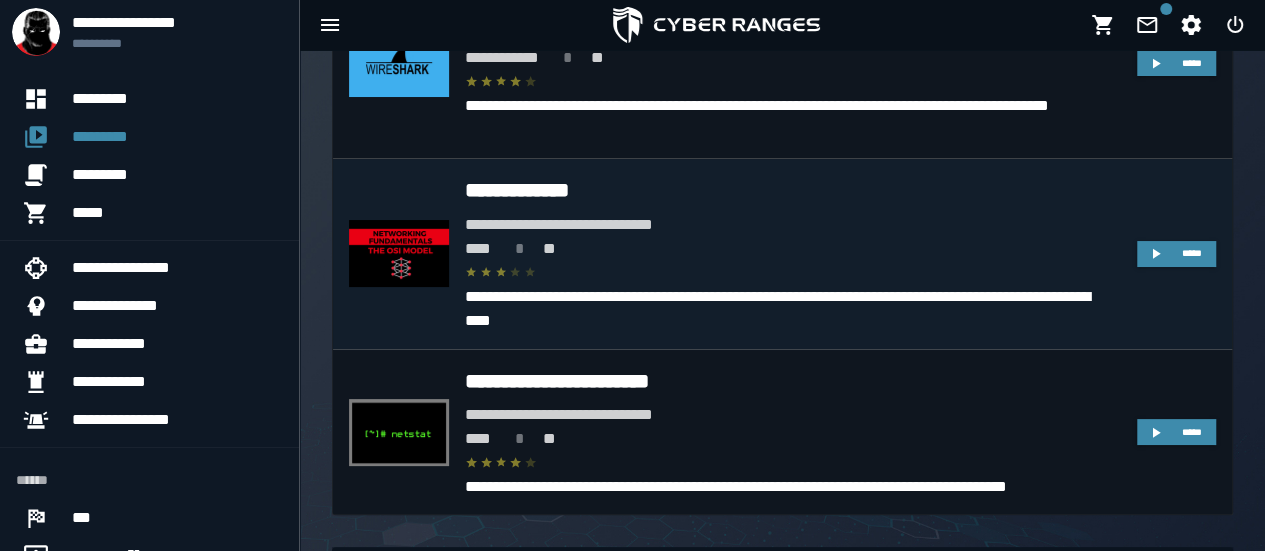click on "**********" at bounding box center [793, 190] 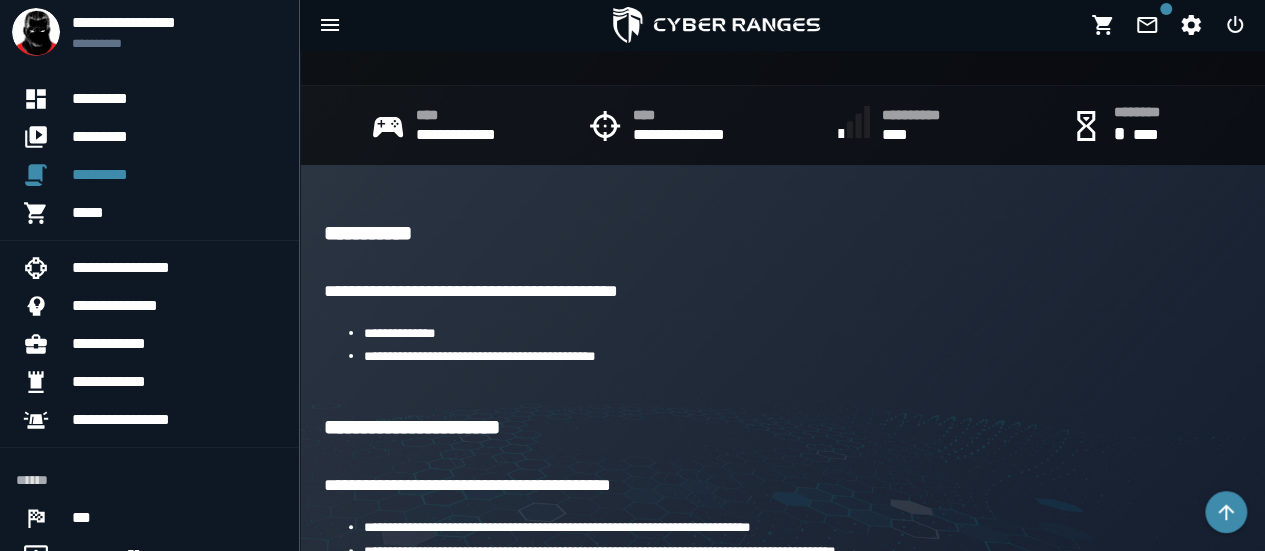 scroll, scrollTop: 0, scrollLeft: 0, axis: both 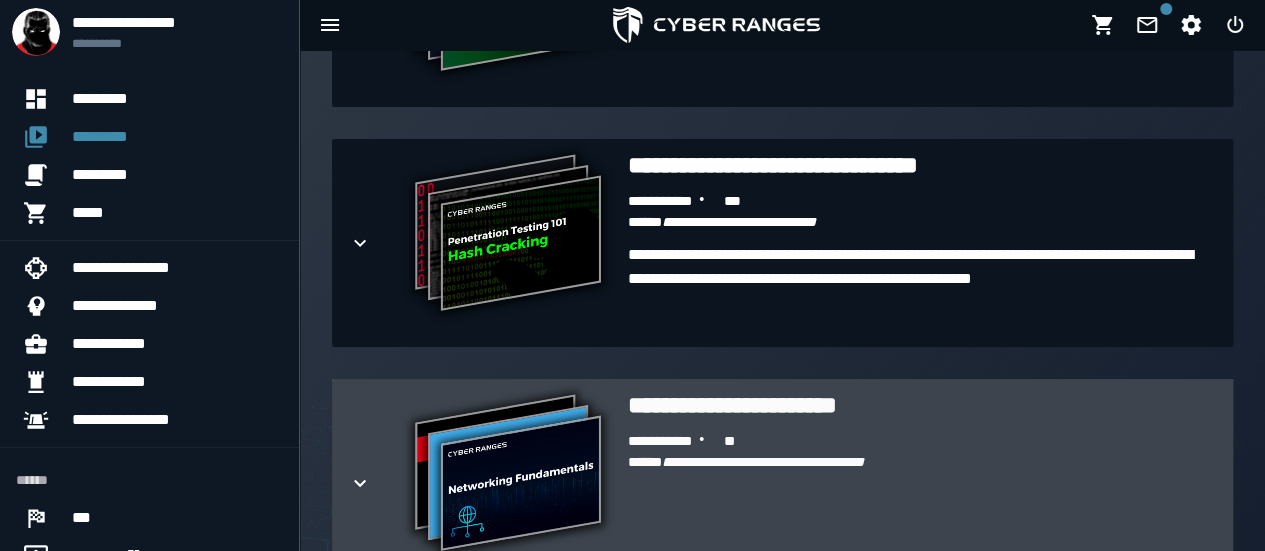 click on "**********" at bounding box center [922, 405] 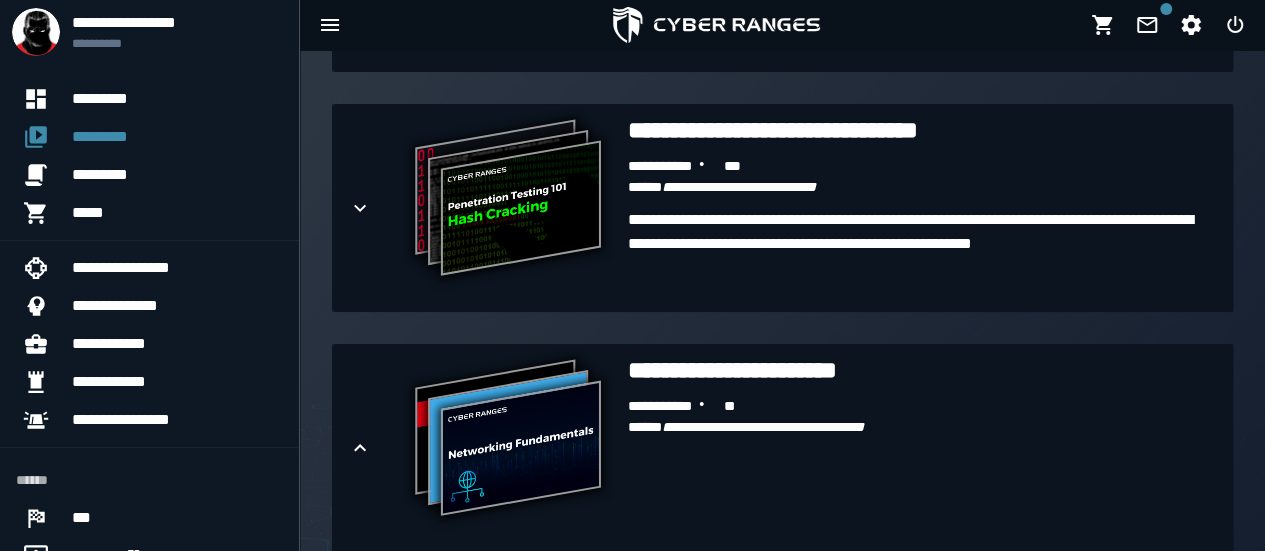 scroll, scrollTop: 1482, scrollLeft: 0, axis: vertical 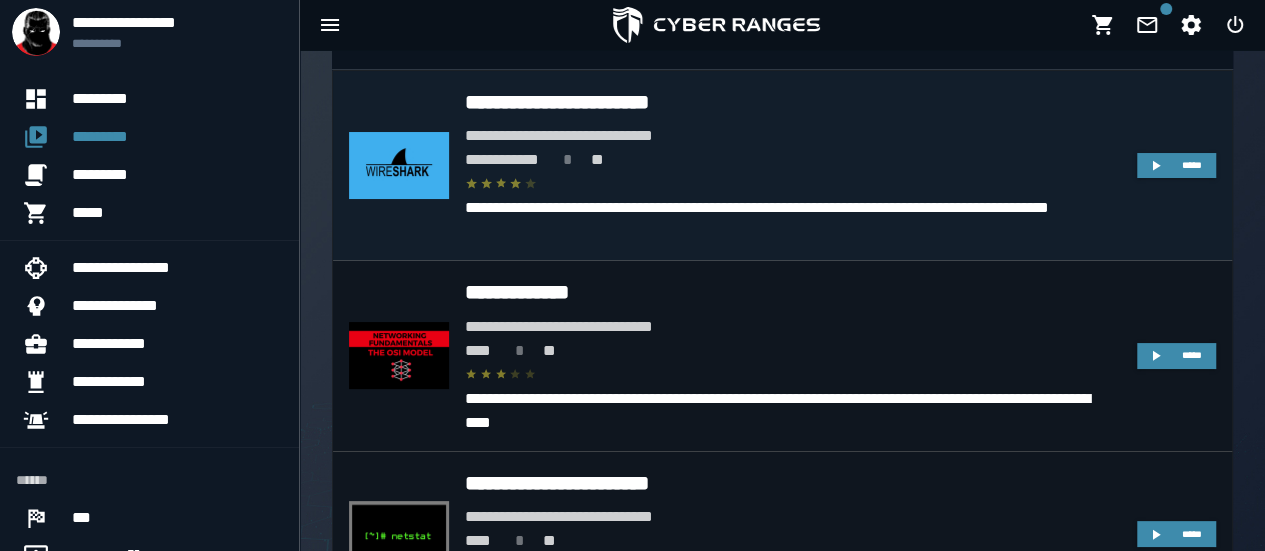 click on "**********" at bounding box center (793, 102) 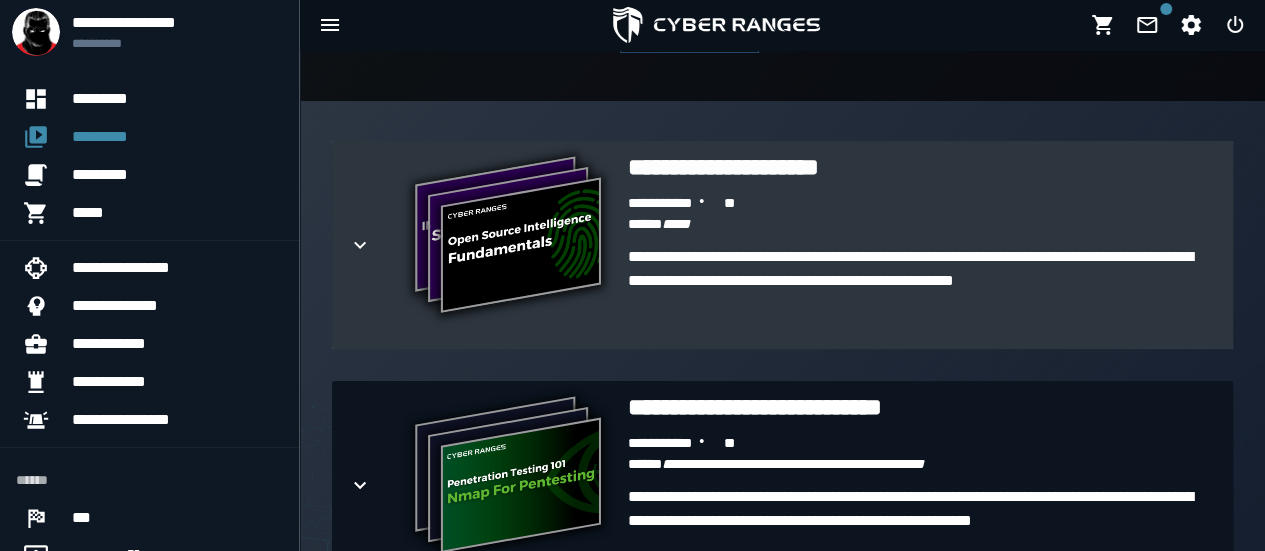 scroll, scrollTop: 964, scrollLeft: 0, axis: vertical 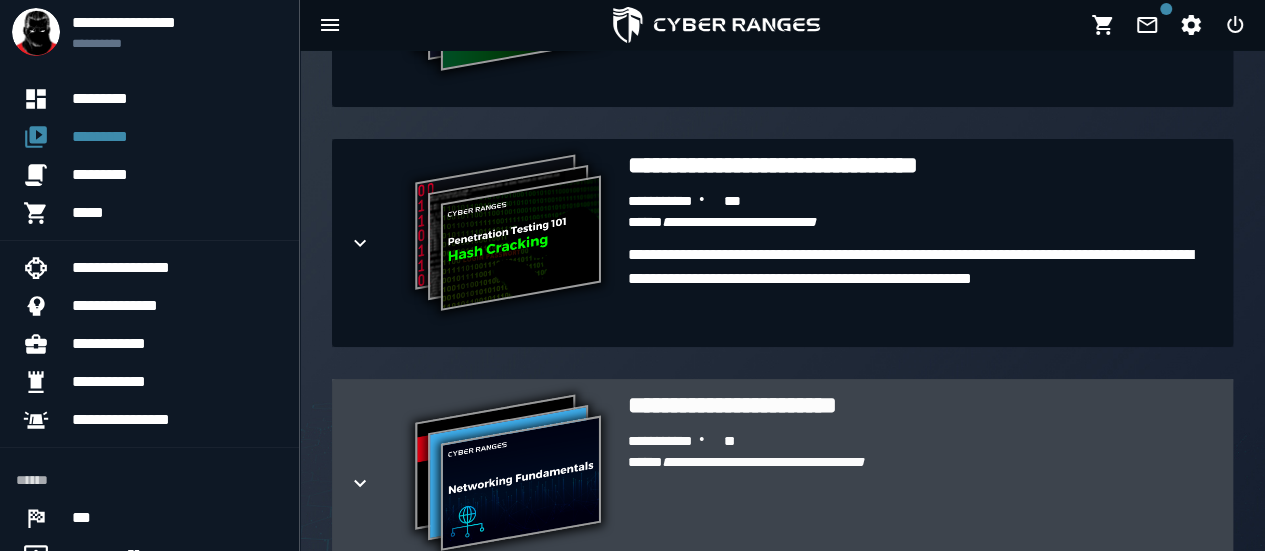 drag, startPoint x: 364, startPoint y: 480, endPoint x: 369, endPoint y: 471, distance: 10.29563 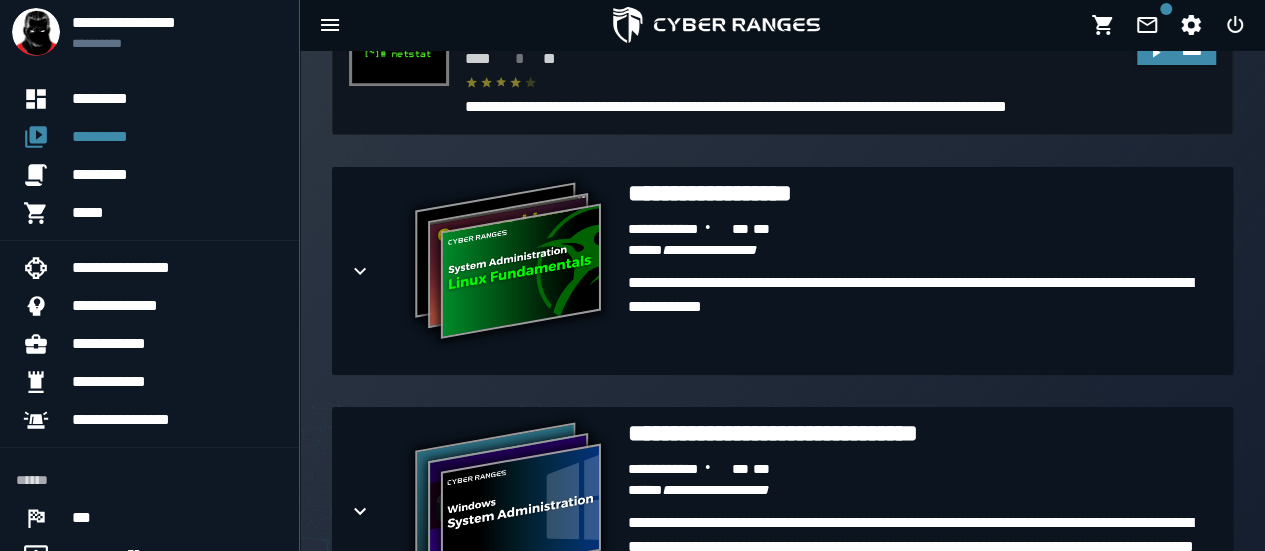 scroll, scrollTop: 1482, scrollLeft: 0, axis: vertical 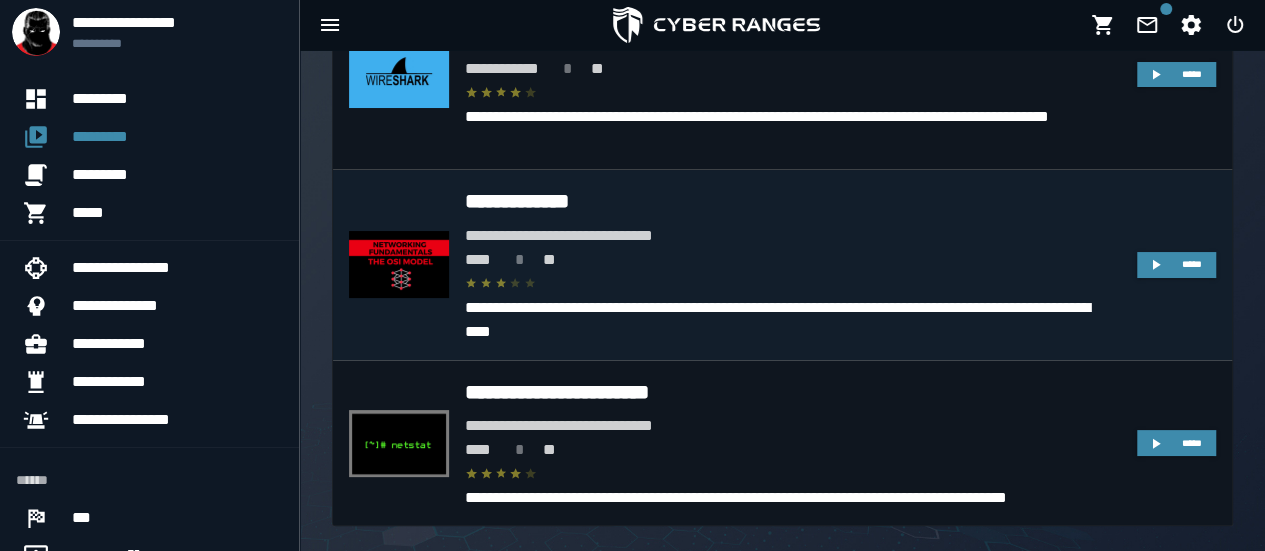 click on "**********" at bounding box center (793, 201) 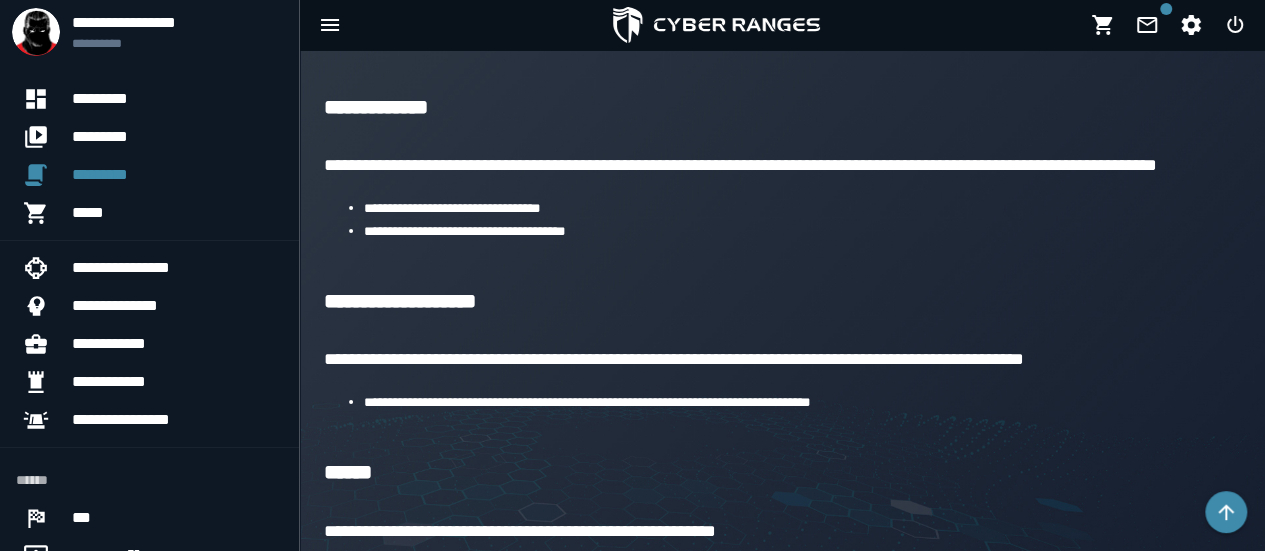 scroll, scrollTop: 482, scrollLeft: 0, axis: vertical 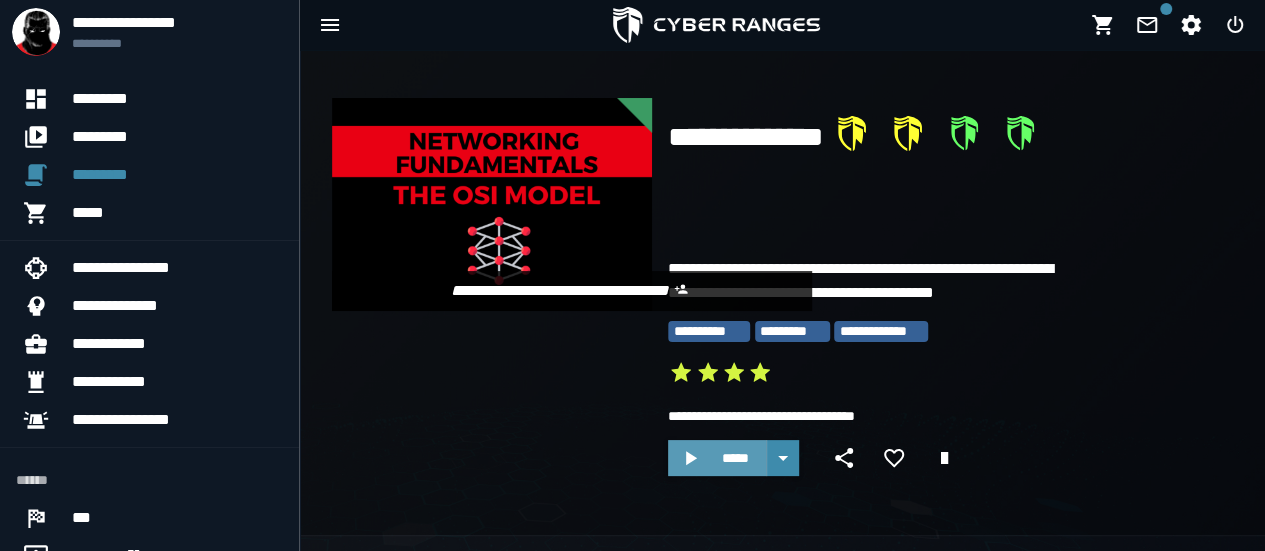 click 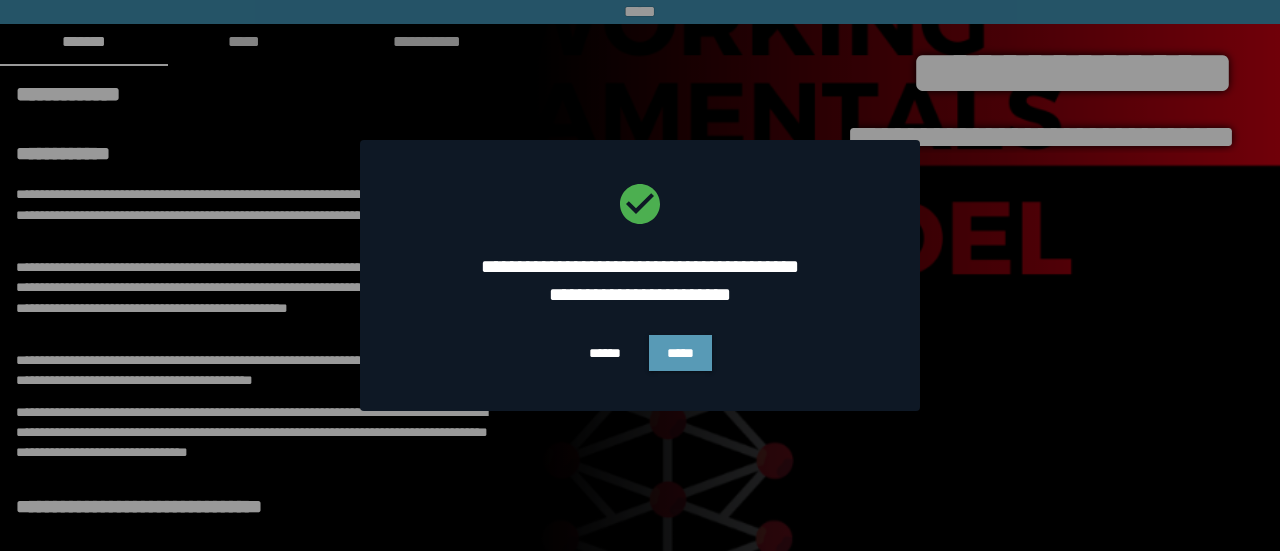 click on "*****" at bounding box center [680, 353] 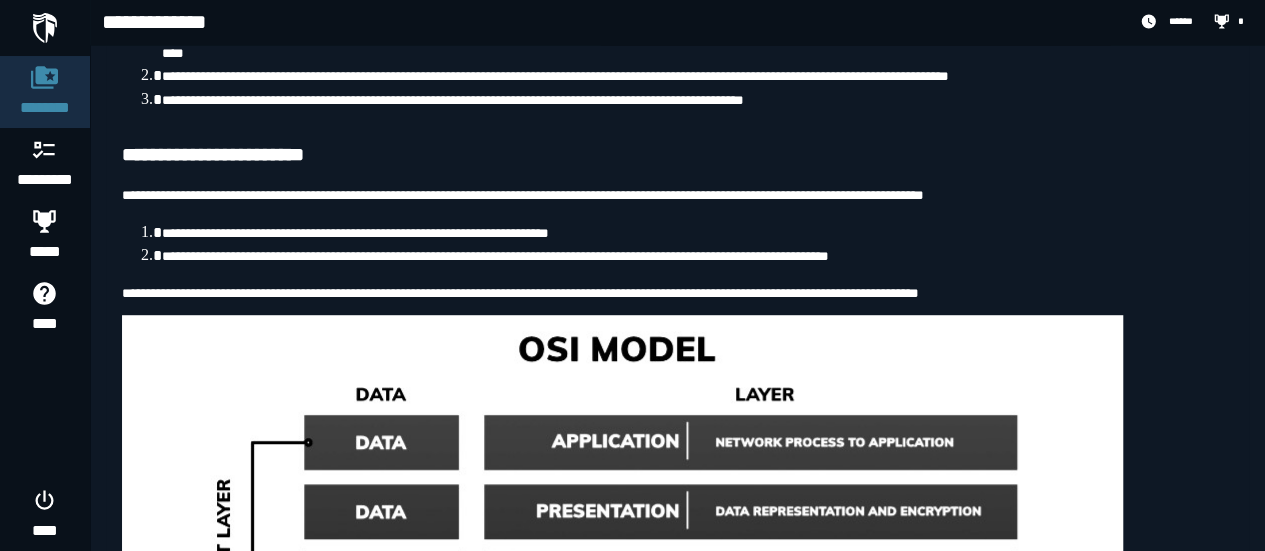 scroll, scrollTop: 0, scrollLeft: 0, axis: both 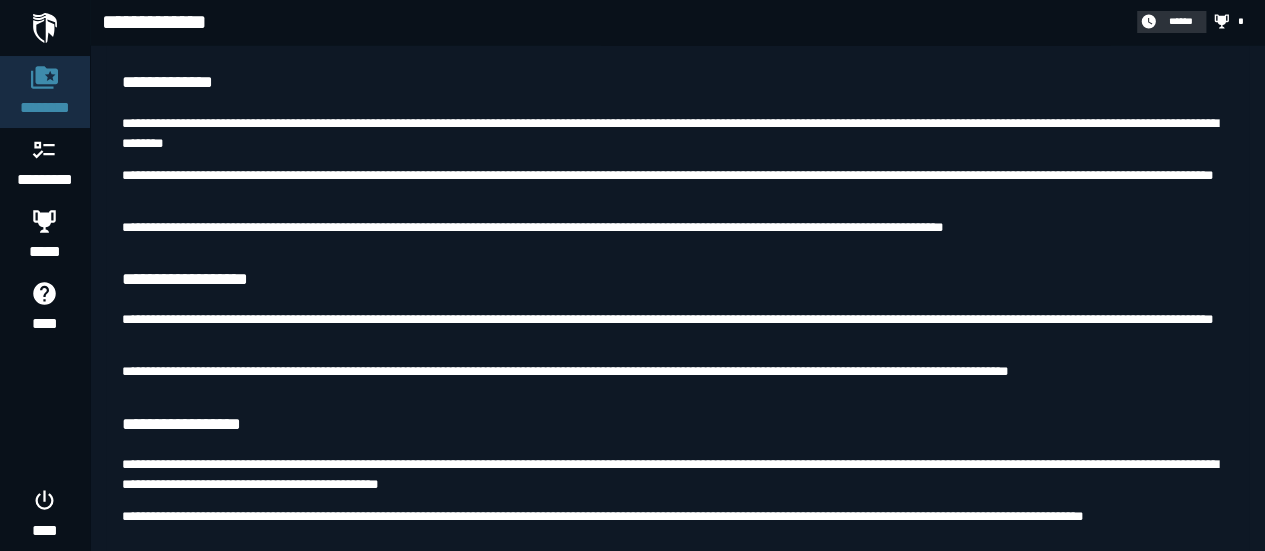 click on "******" at bounding box center (1181, 21) 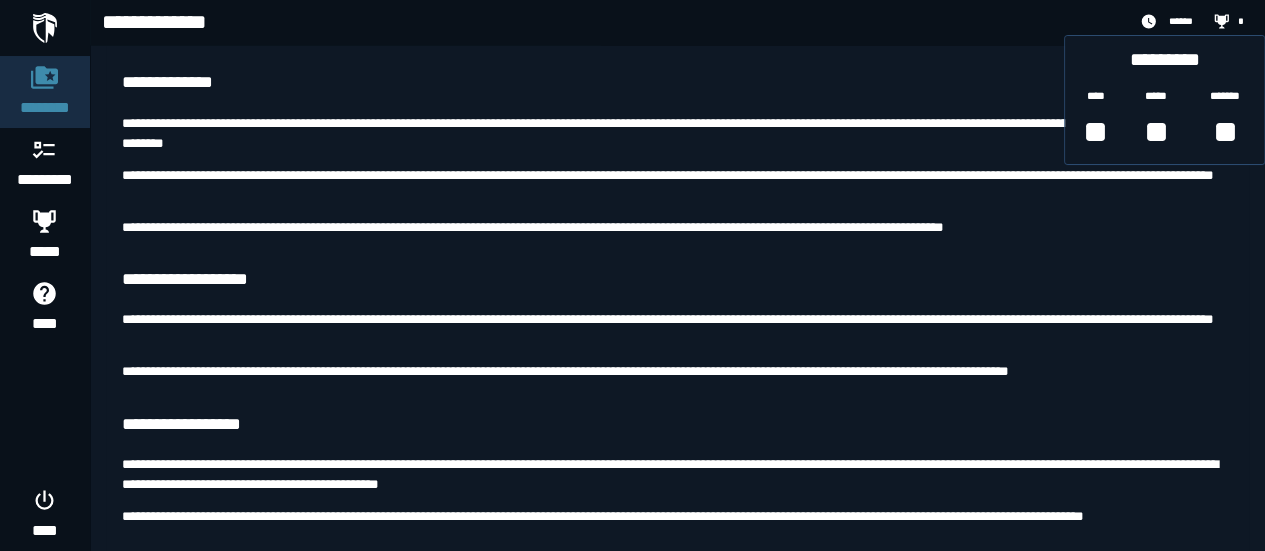 click on "**********" at bounding box center [677, 30] 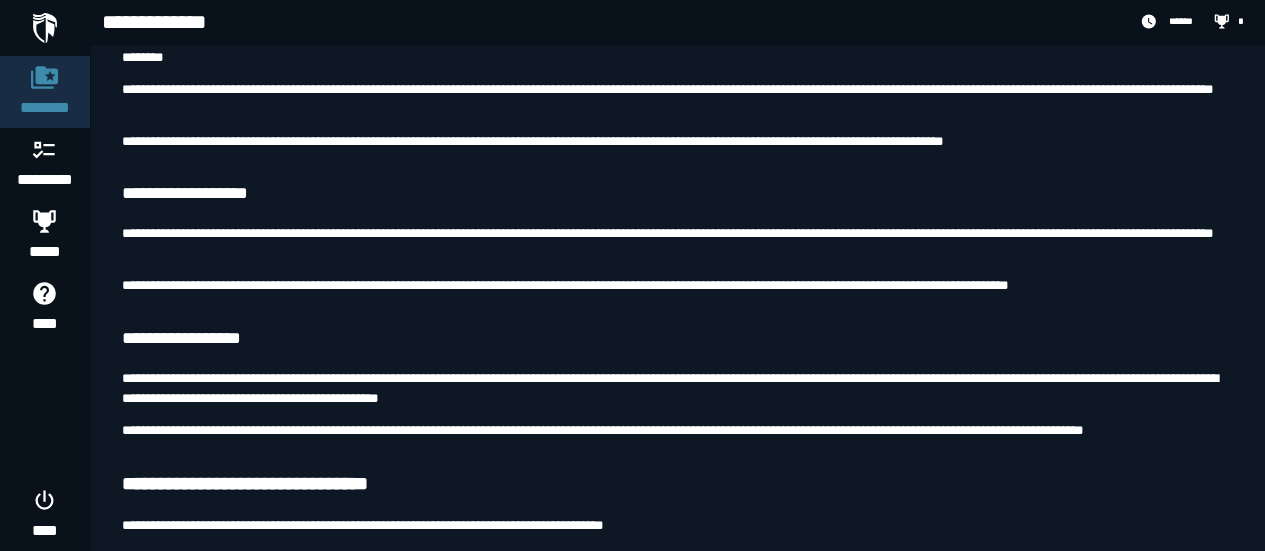 scroll, scrollTop: 2593, scrollLeft: 0, axis: vertical 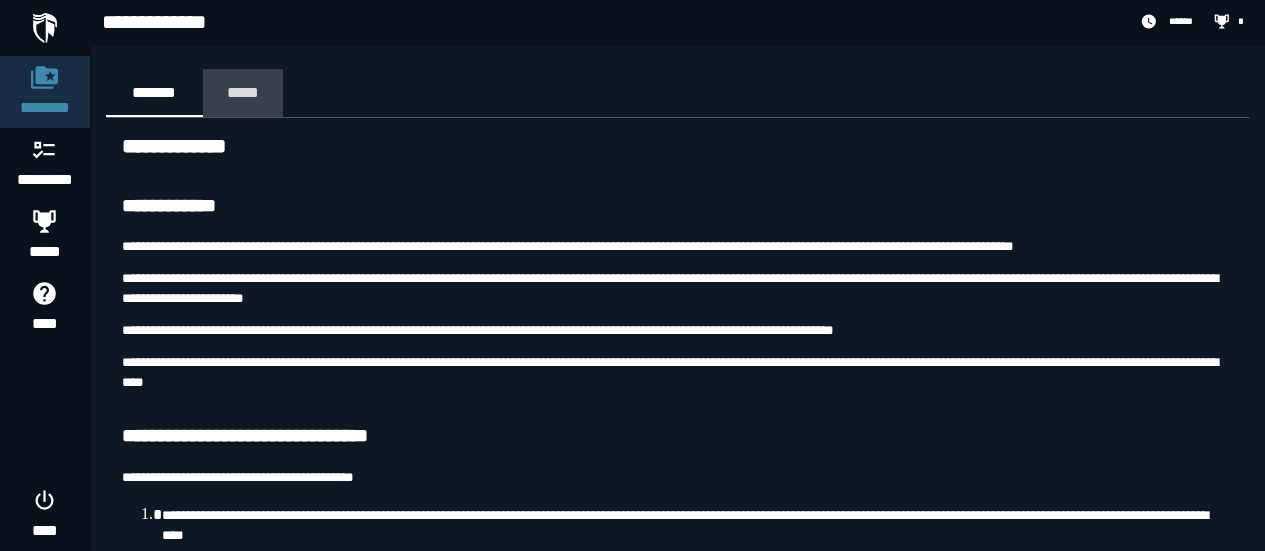 click on "*****" at bounding box center [243, 92] 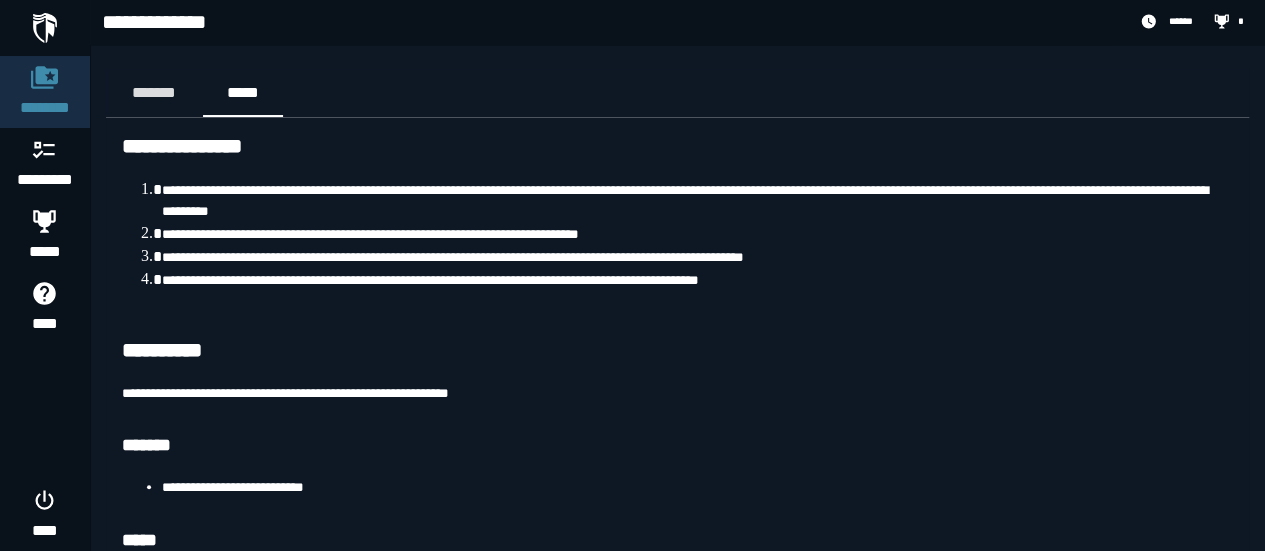 click on "**********" at bounding box center (632, 345) 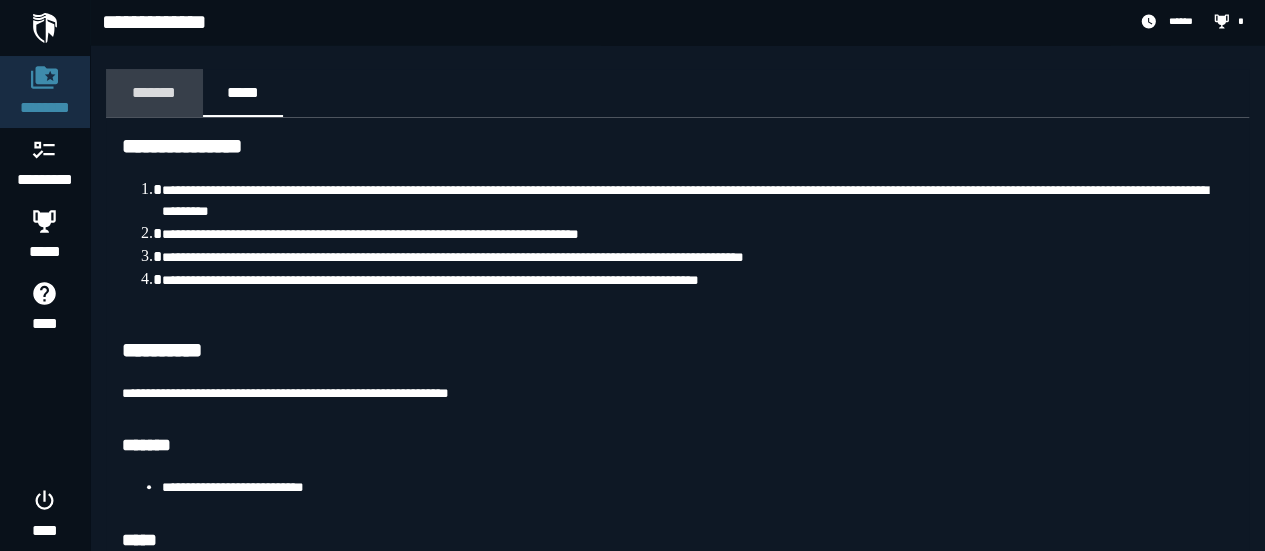 click on "*******" at bounding box center (154, 92) 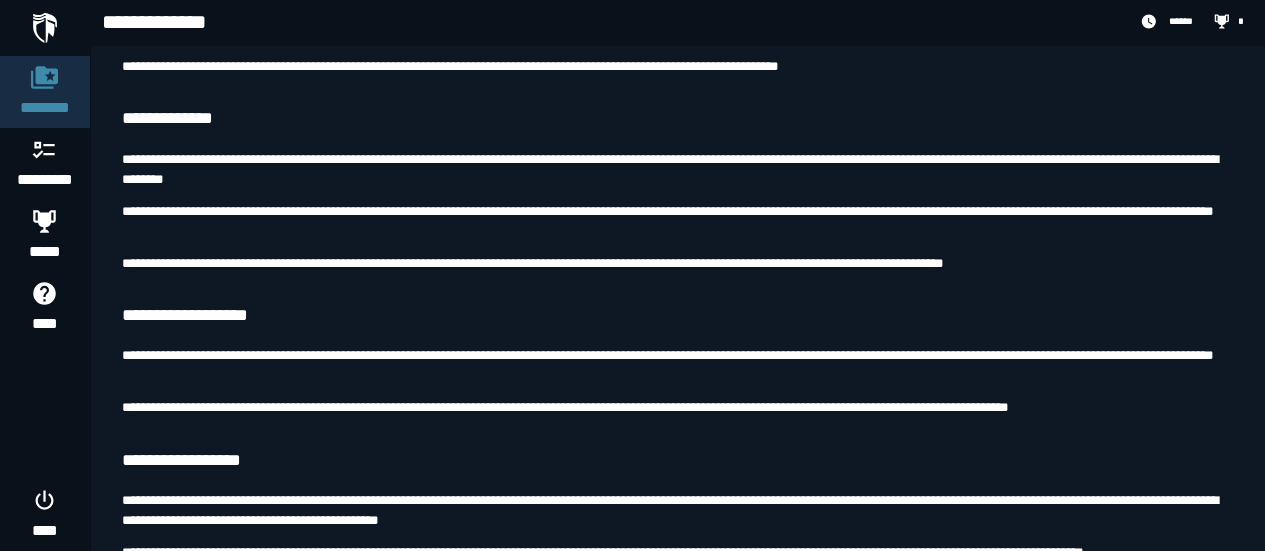 scroll, scrollTop: 3033, scrollLeft: 0, axis: vertical 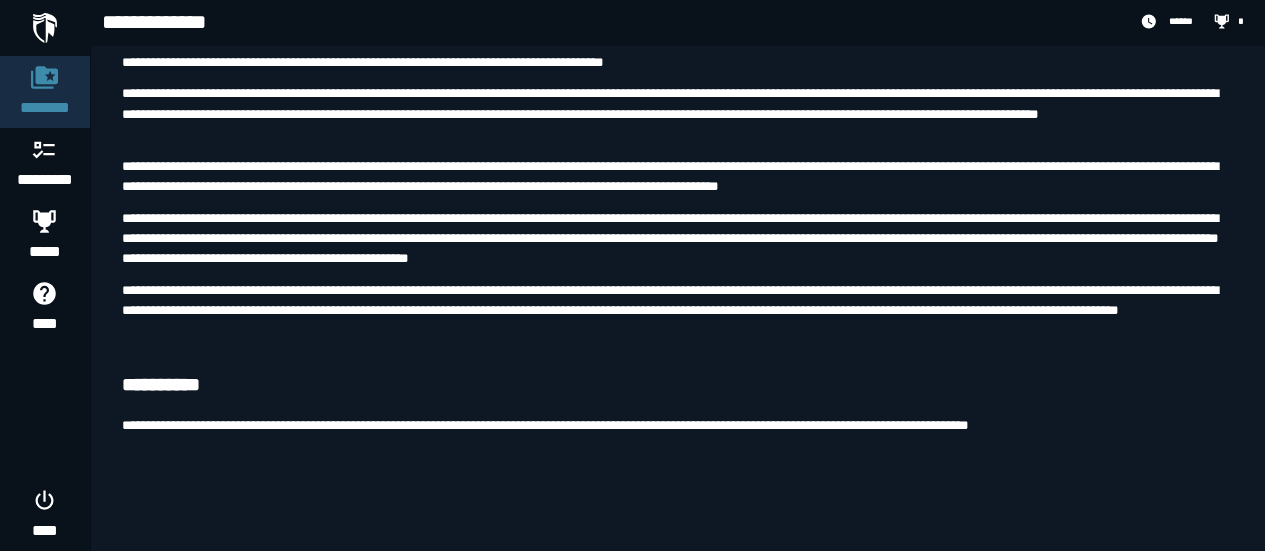 click on "**********" at bounding box center [677, 425] 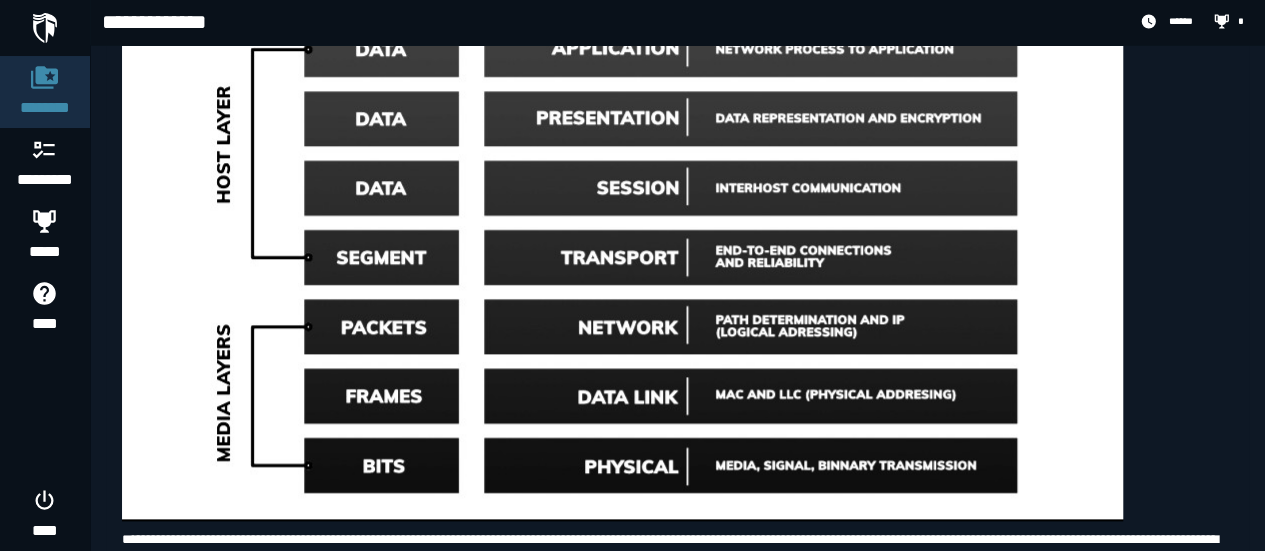 scroll, scrollTop: 0, scrollLeft: 0, axis: both 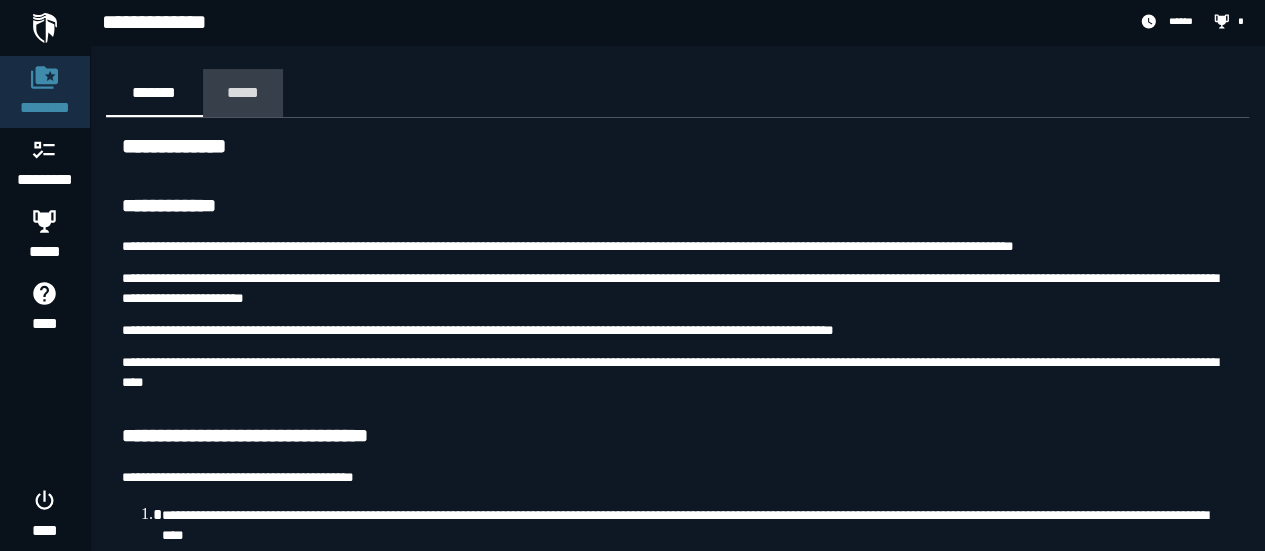 click on "*****" 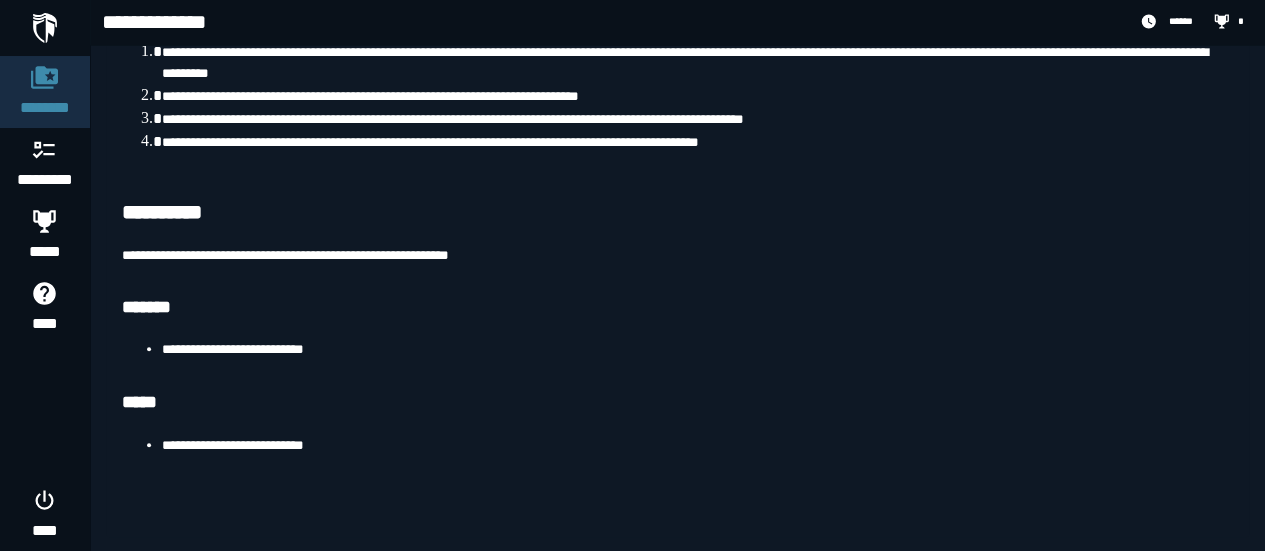 scroll, scrollTop: 139, scrollLeft: 0, axis: vertical 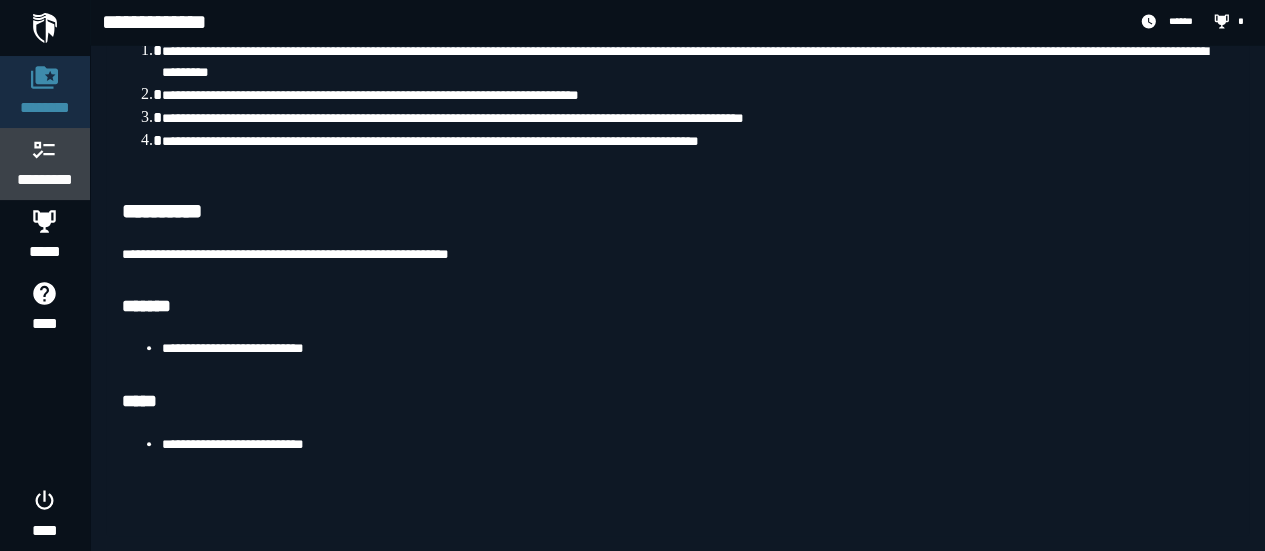 click 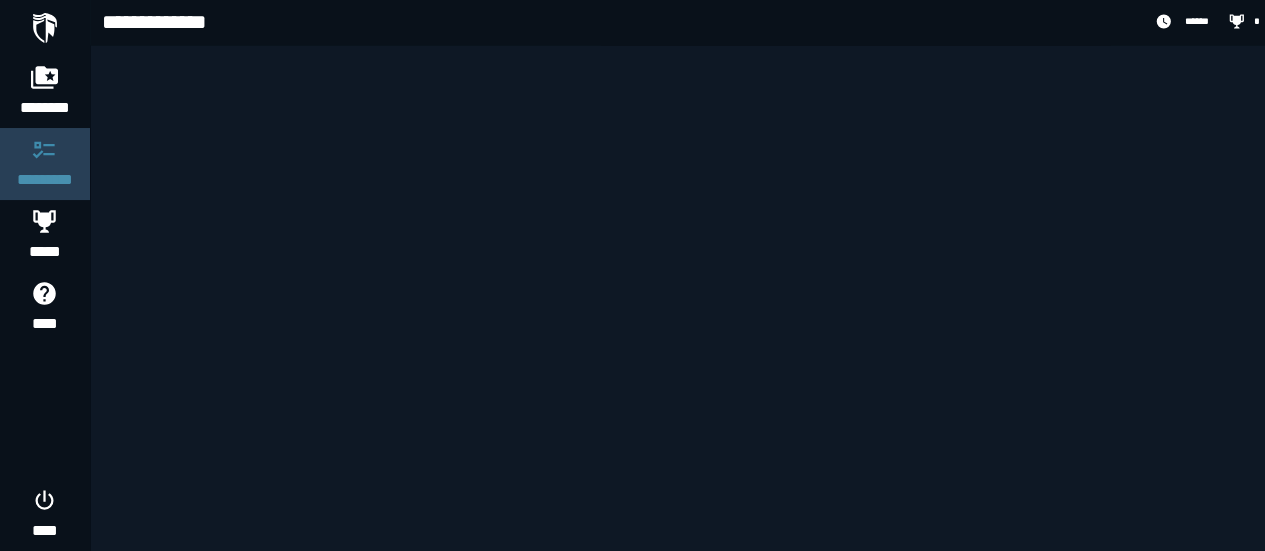 scroll, scrollTop: 0, scrollLeft: 0, axis: both 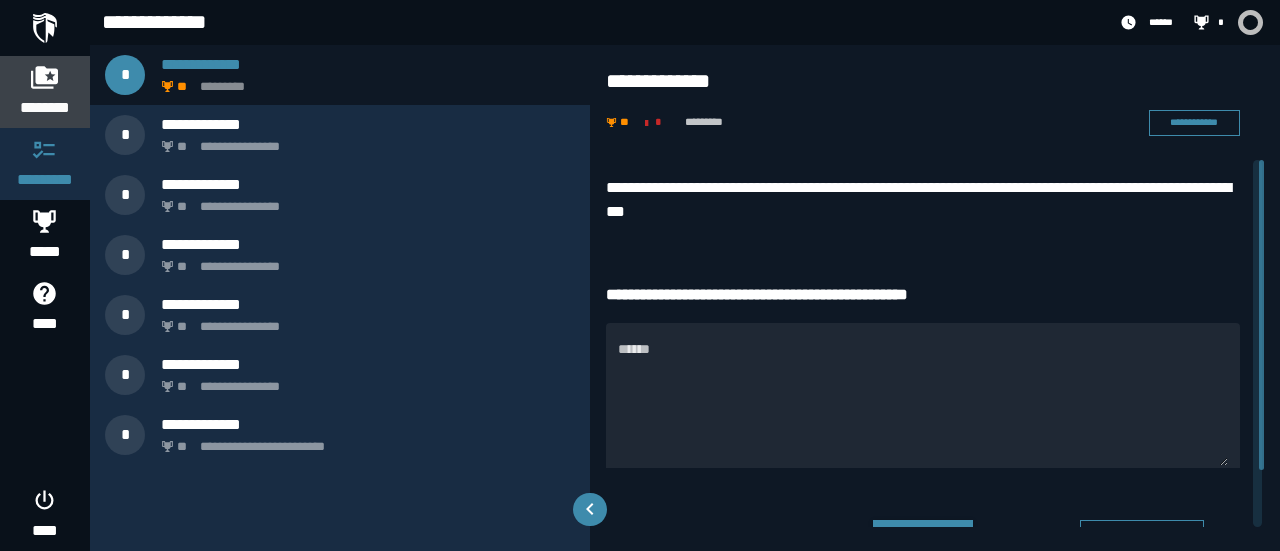 click 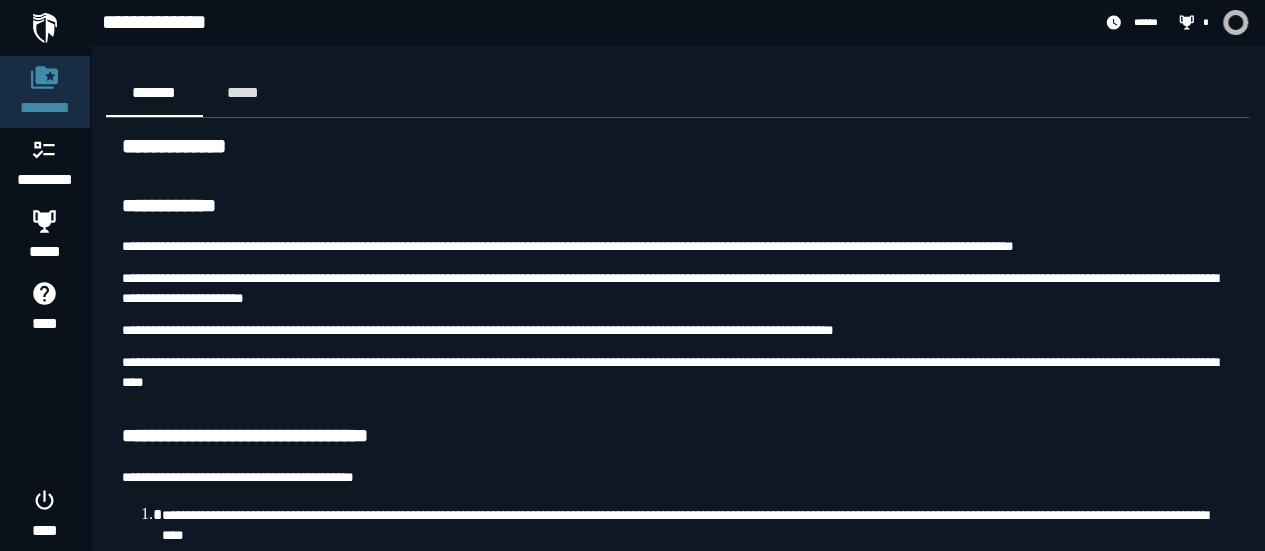 scroll, scrollTop: 482, scrollLeft: 0, axis: vertical 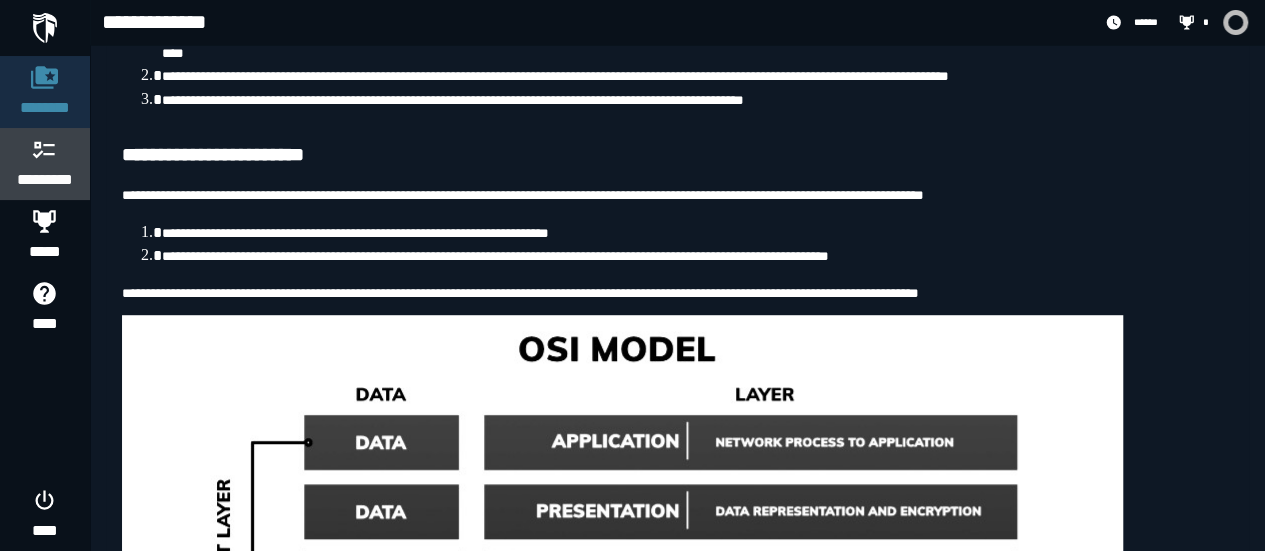 click on "*********" at bounding box center [45, 180] 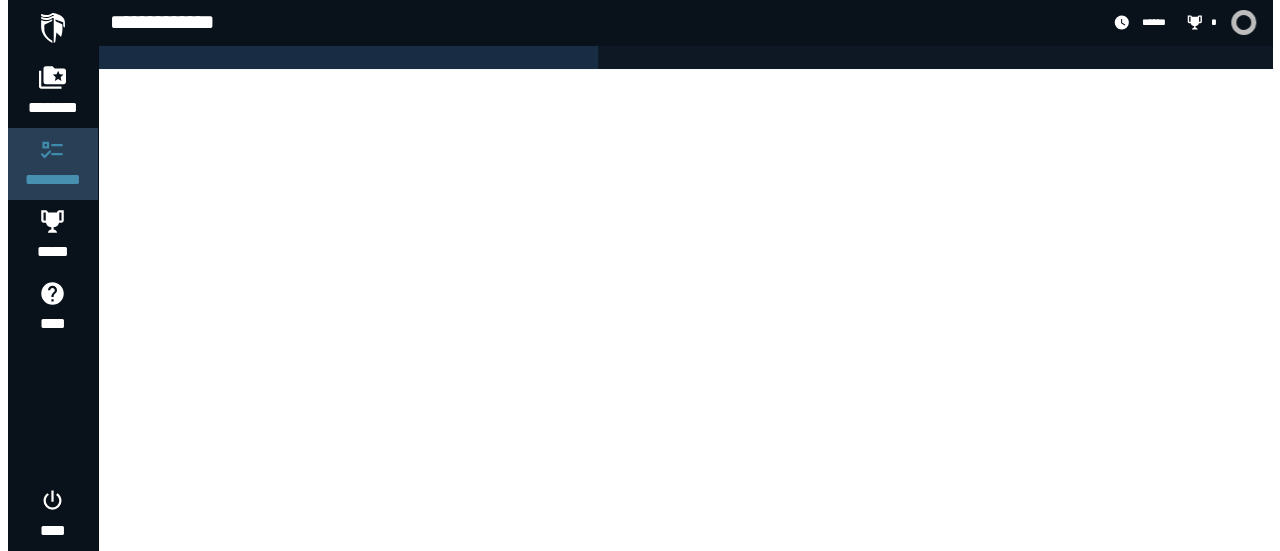 scroll, scrollTop: 0, scrollLeft: 0, axis: both 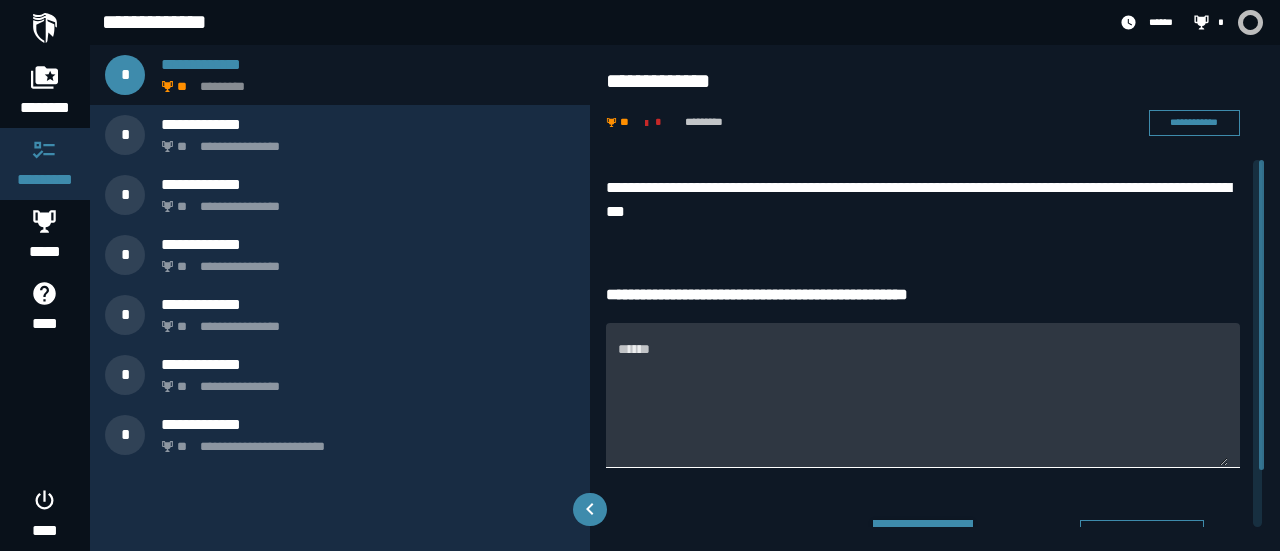 click on "******" at bounding box center [923, 407] 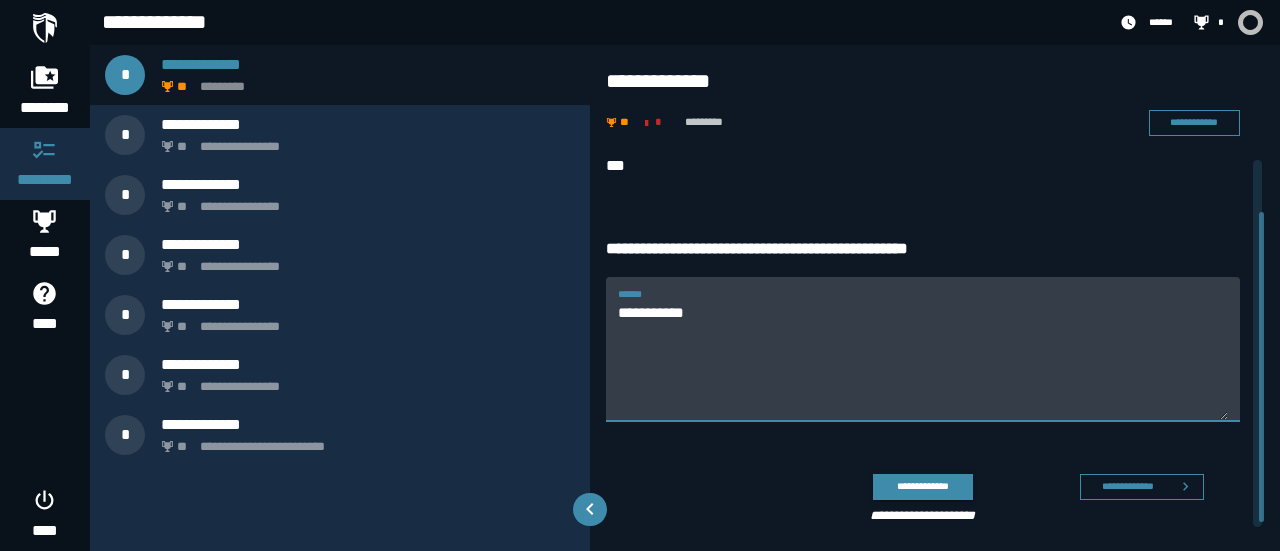 scroll, scrollTop: 66, scrollLeft: 0, axis: vertical 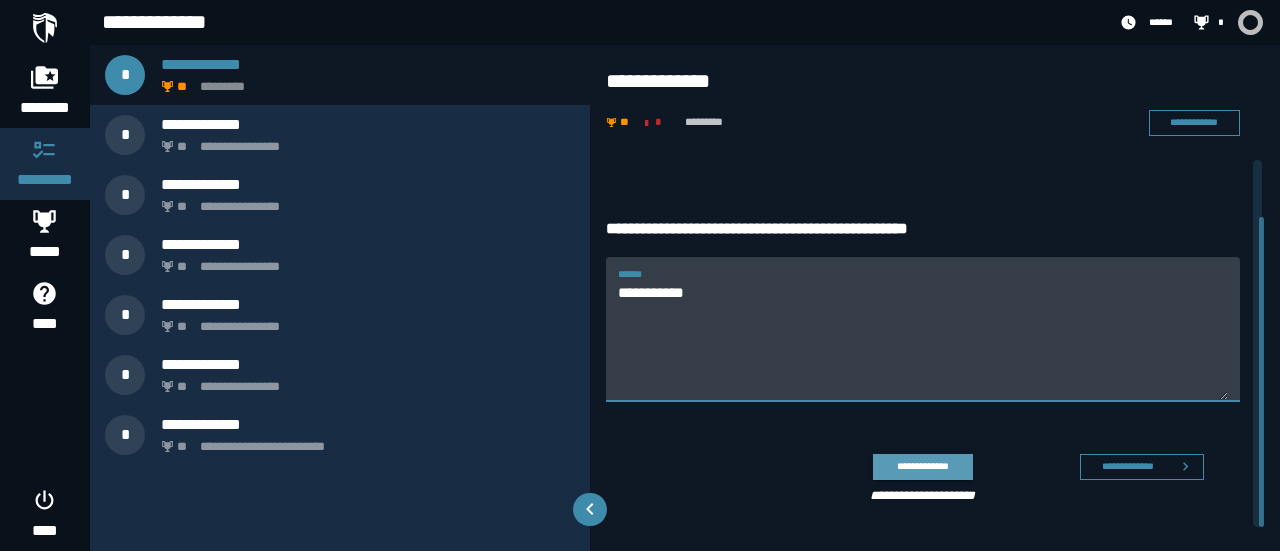 type on "**********" 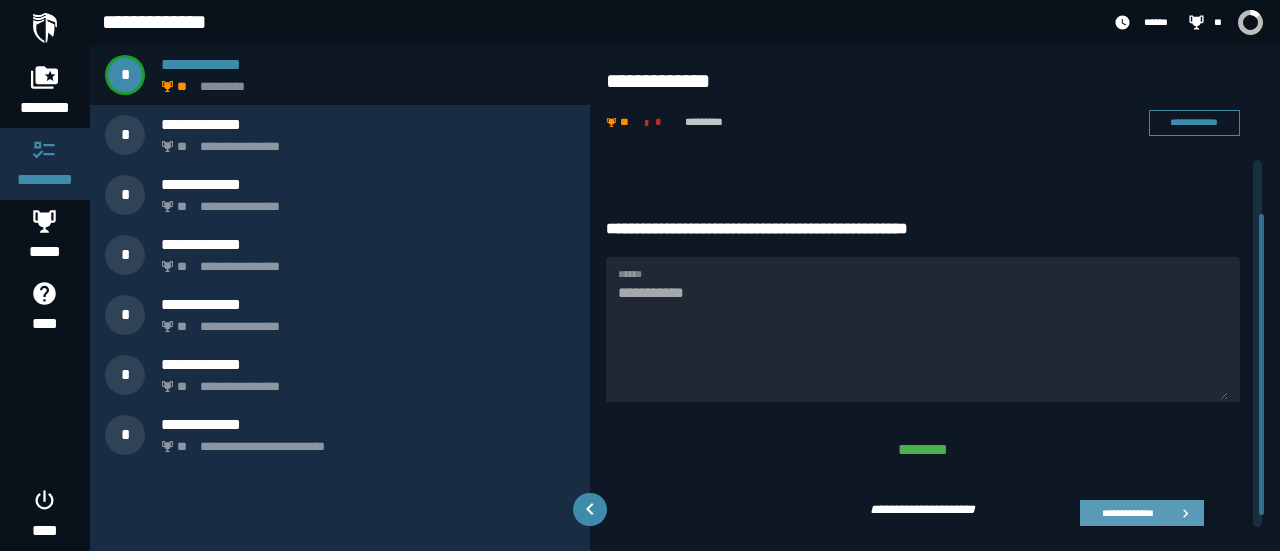 click on "**********" at bounding box center (1127, 512) 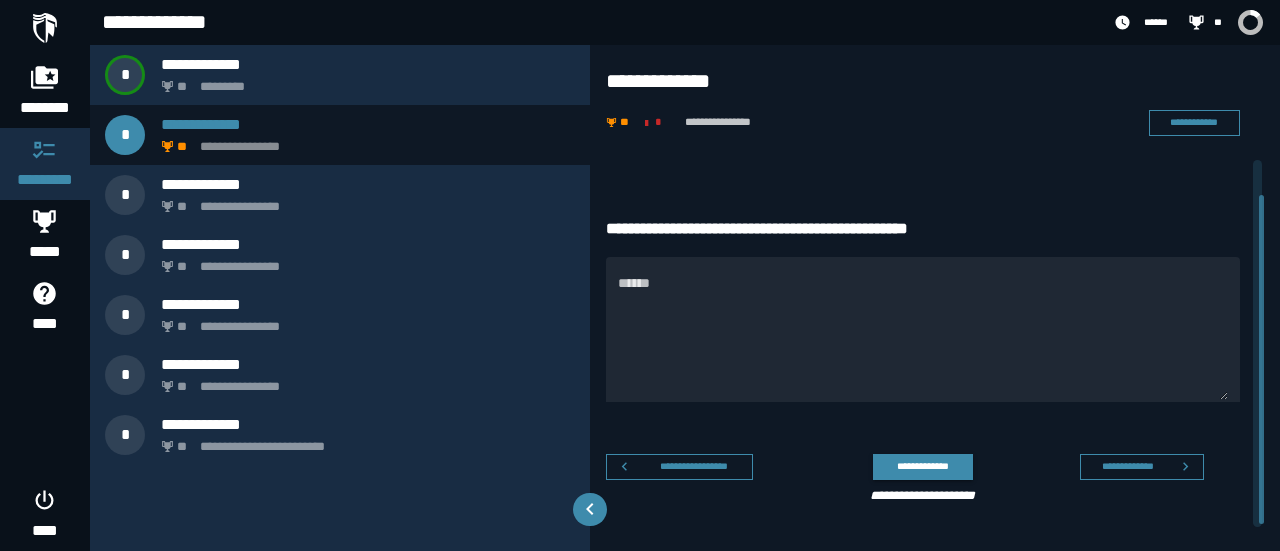 scroll, scrollTop: 0, scrollLeft: 0, axis: both 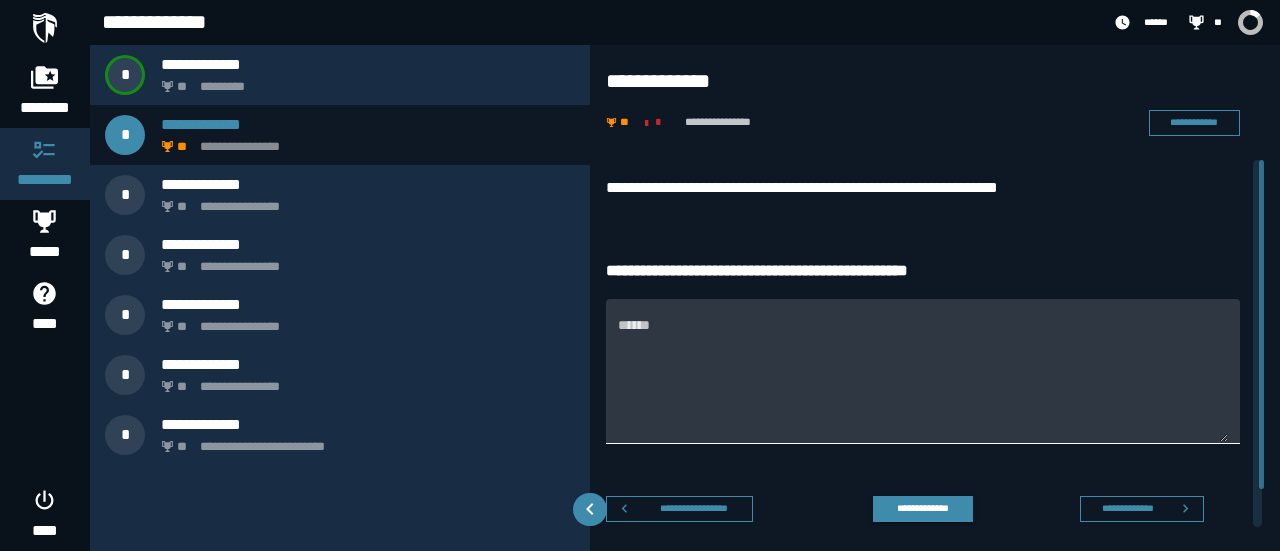 click on "******" at bounding box center (923, 383) 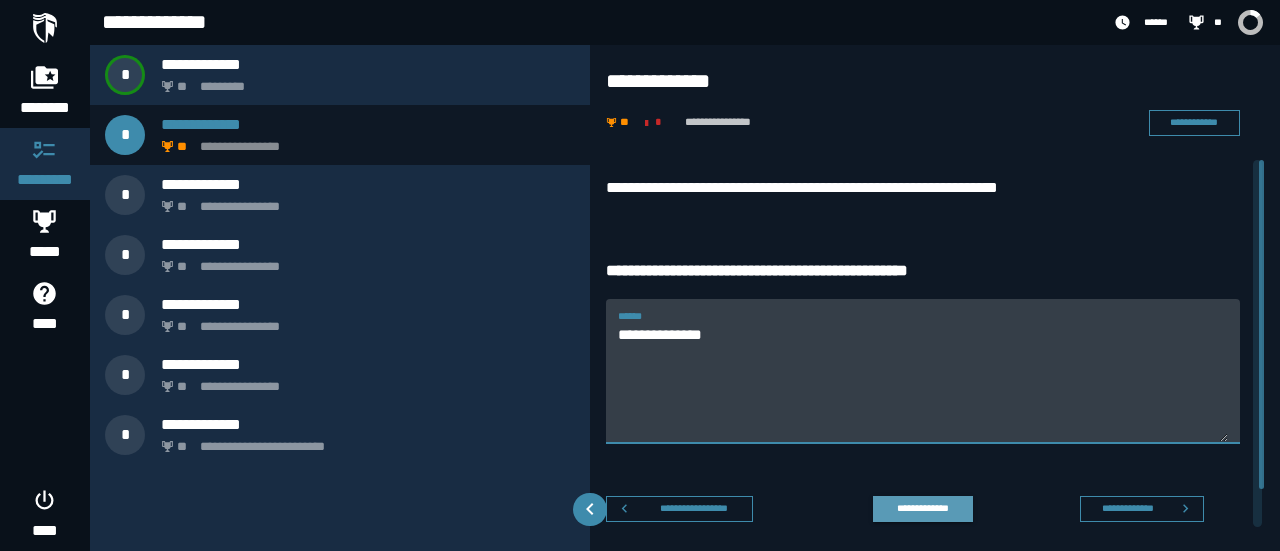type on "**********" 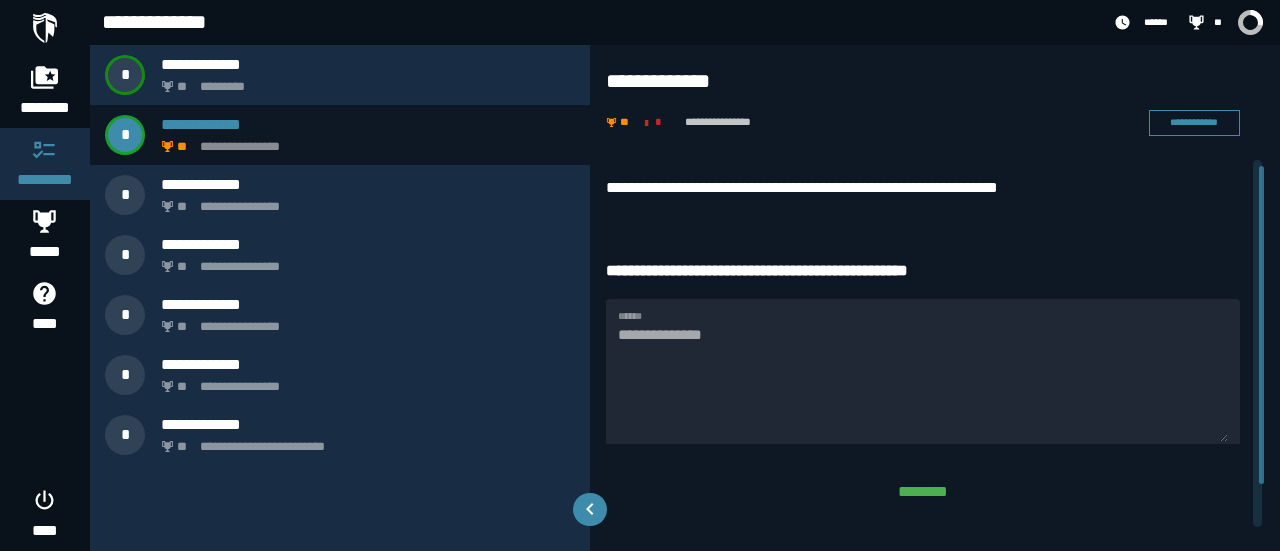 scroll, scrollTop: 56, scrollLeft: 0, axis: vertical 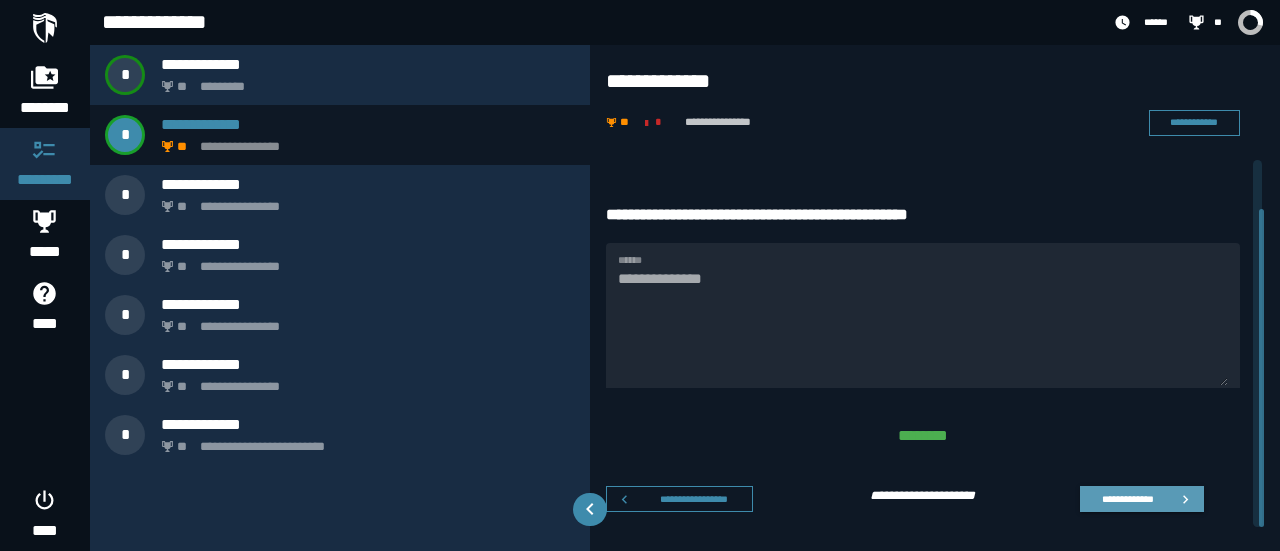 click on "**********" at bounding box center [1127, 498] 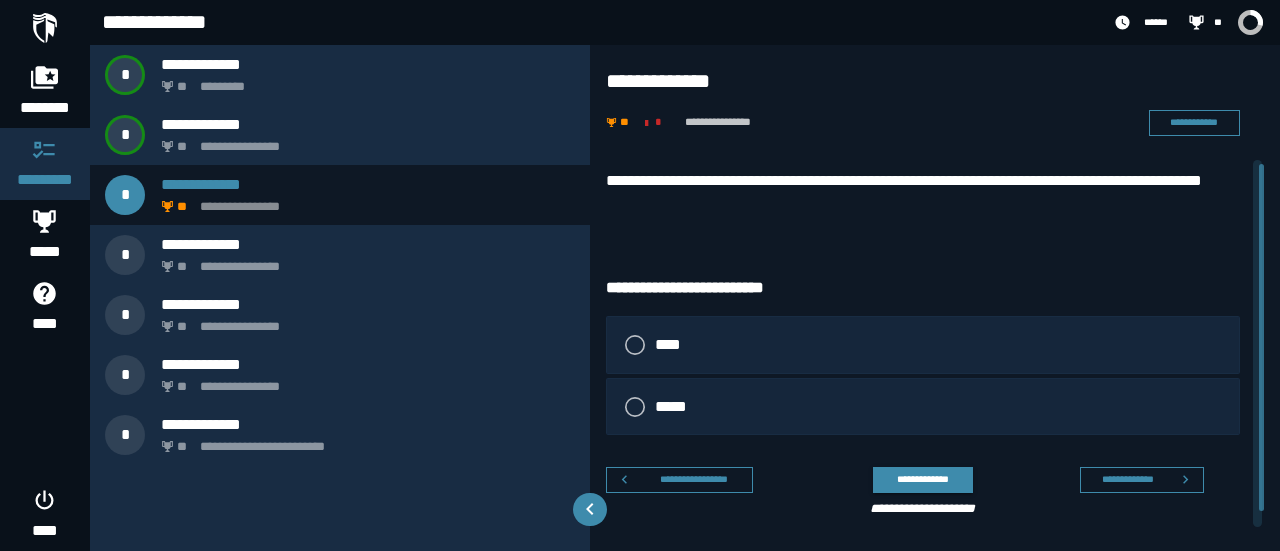 scroll, scrollTop: 0, scrollLeft: 0, axis: both 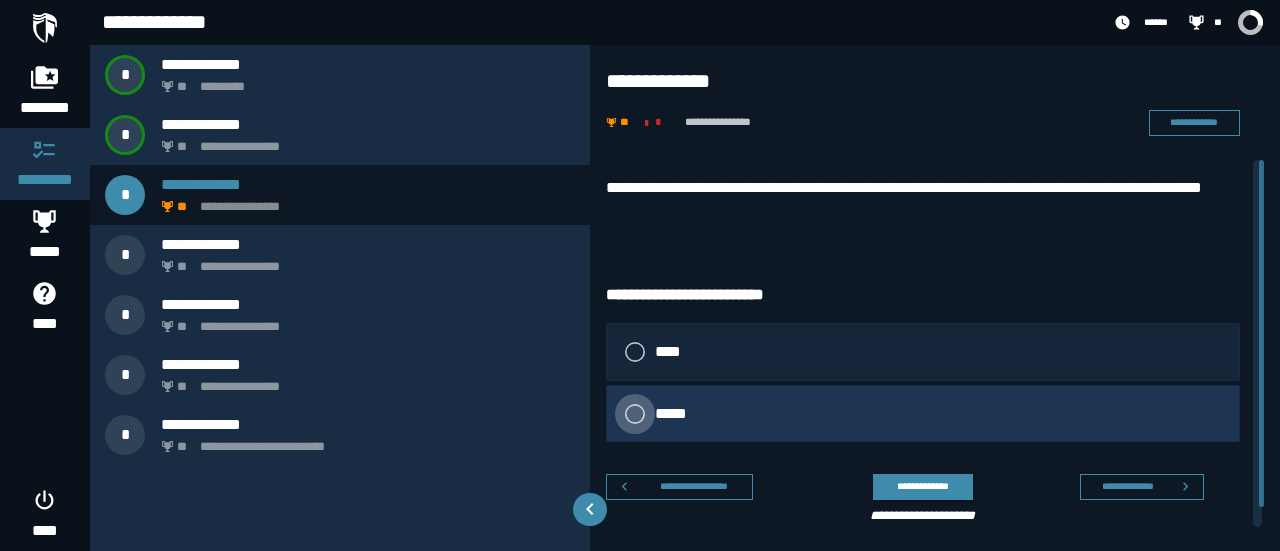 click 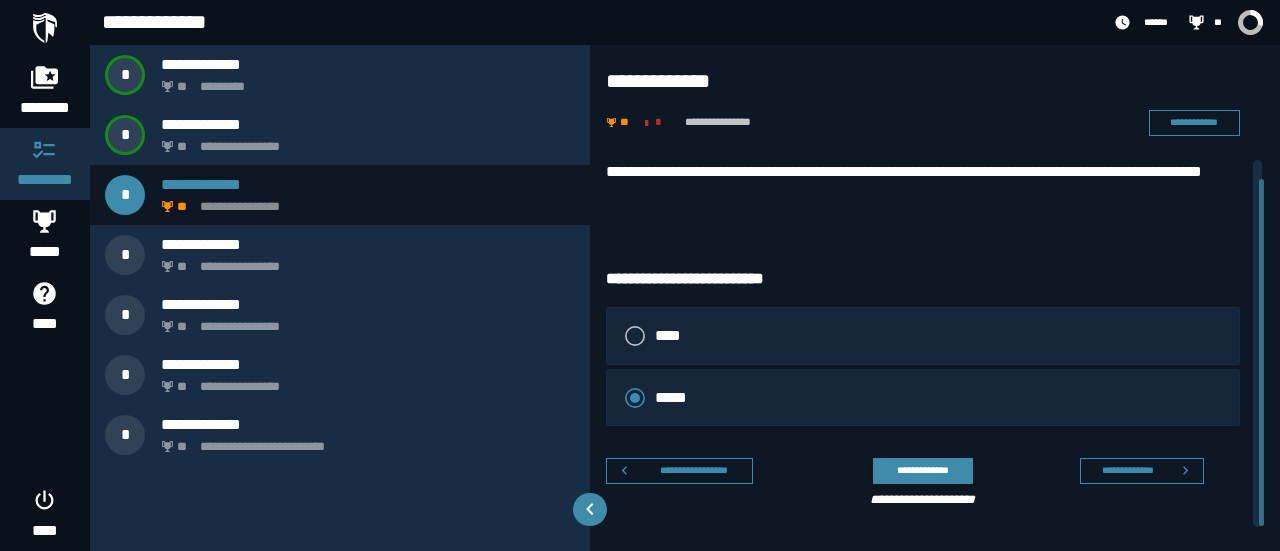 scroll, scrollTop: 20, scrollLeft: 0, axis: vertical 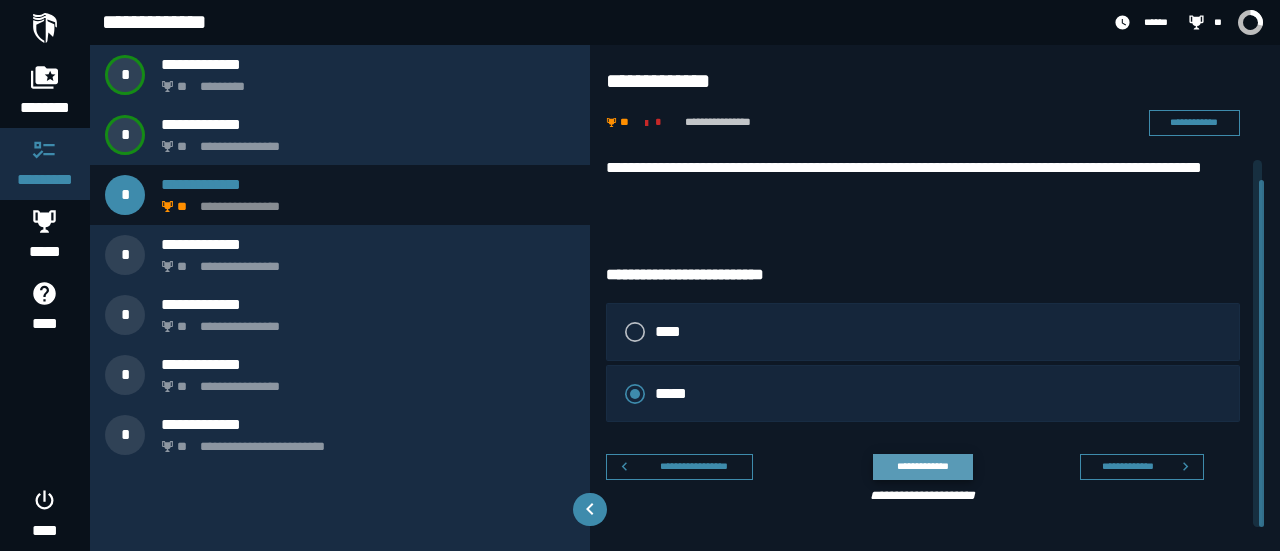 click on "**********" 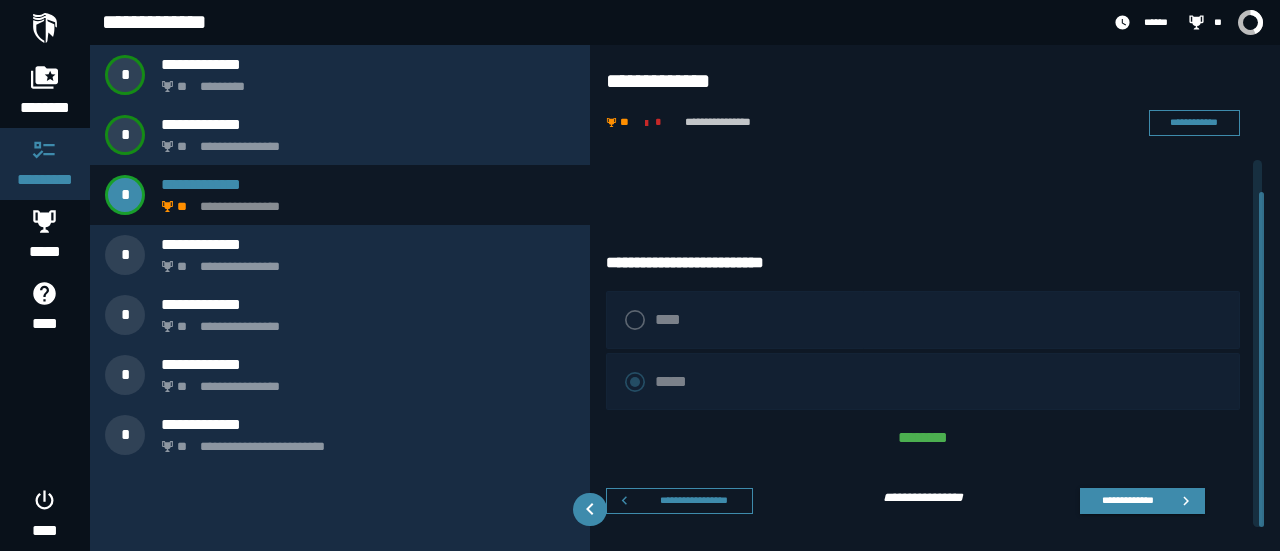 scroll, scrollTop: 34, scrollLeft: 0, axis: vertical 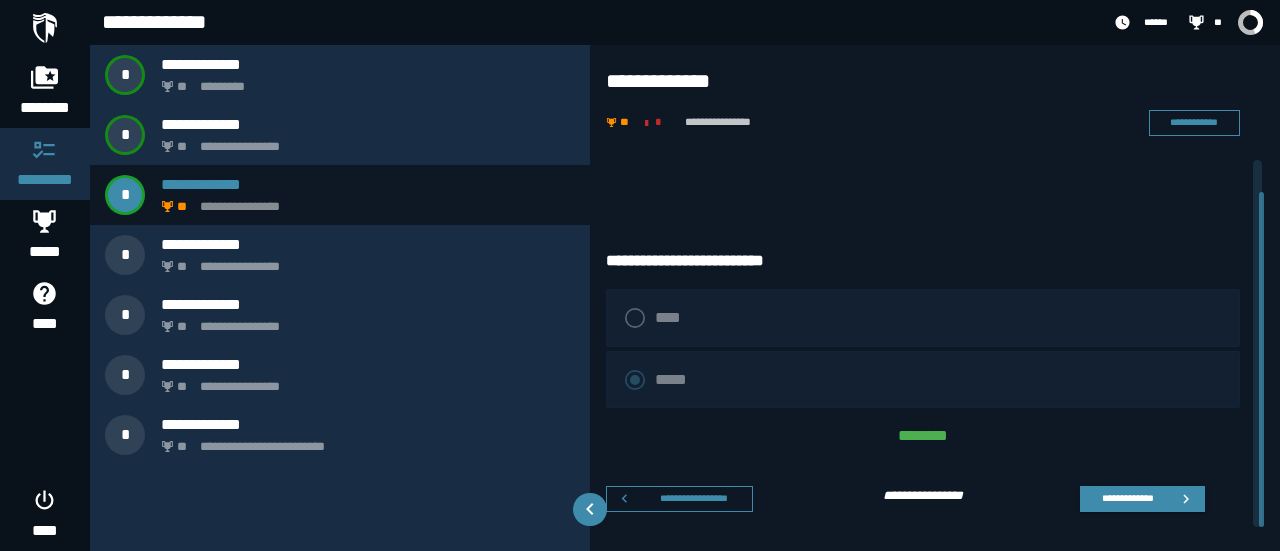 click on "**********" 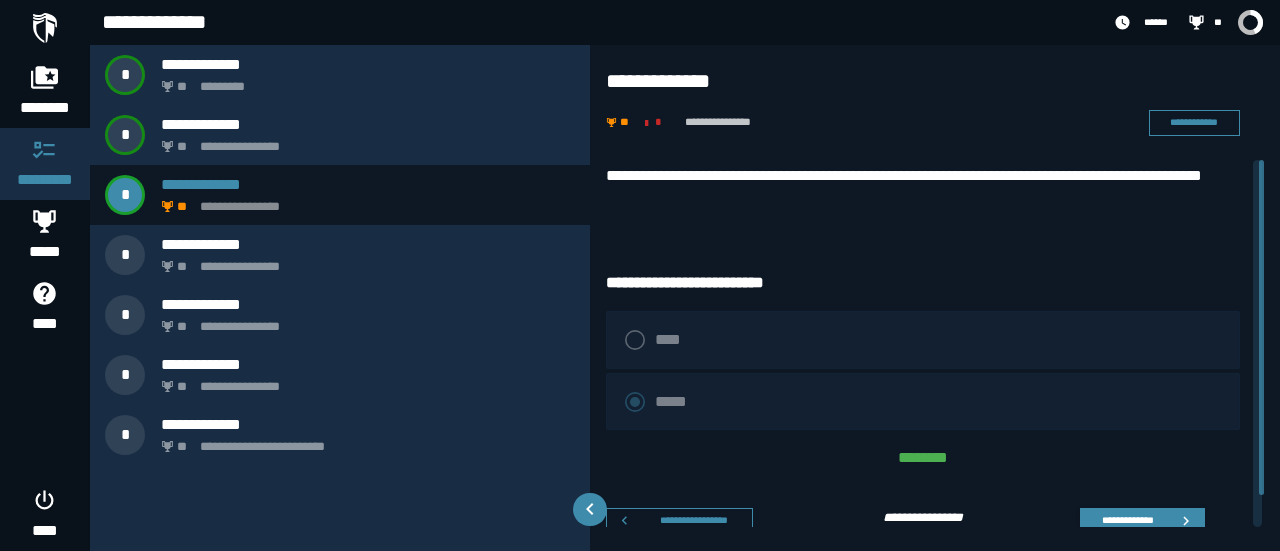 scroll, scrollTop: 0, scrollLeft: 0, axis: both 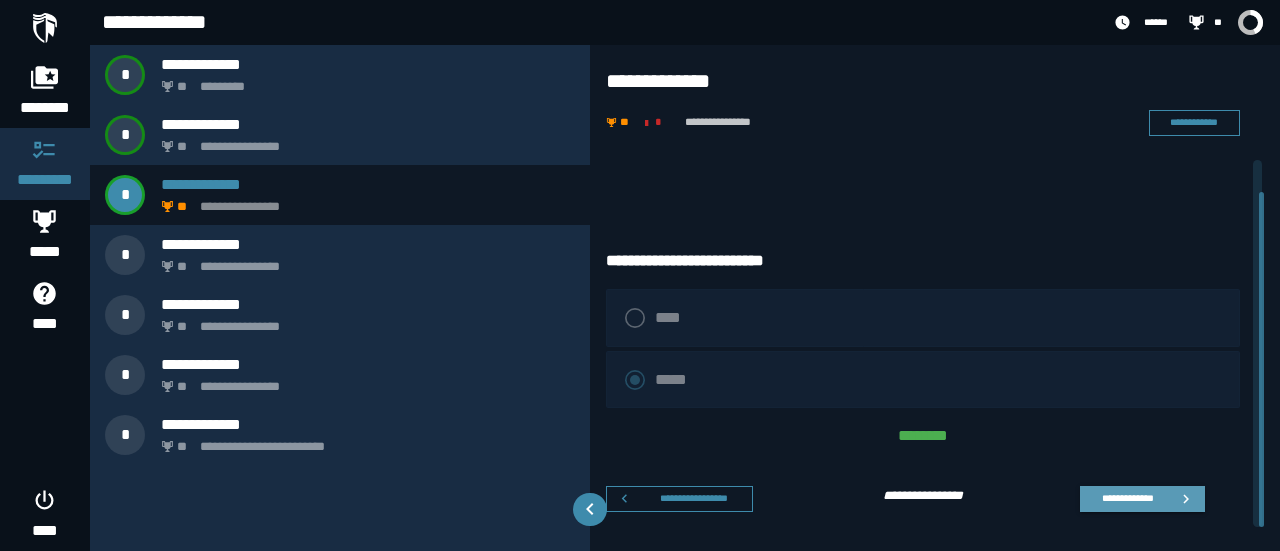 click on "**********" at bounding box center (1127, 498) 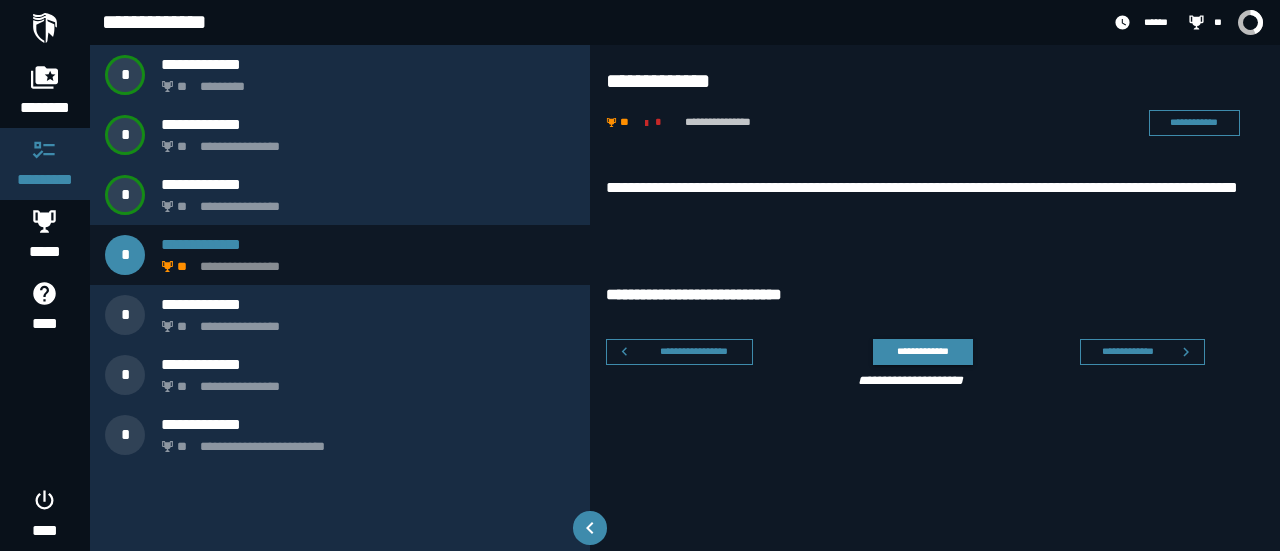 scroll, scrollTop: 0, scrollLeft: 0, axis: both 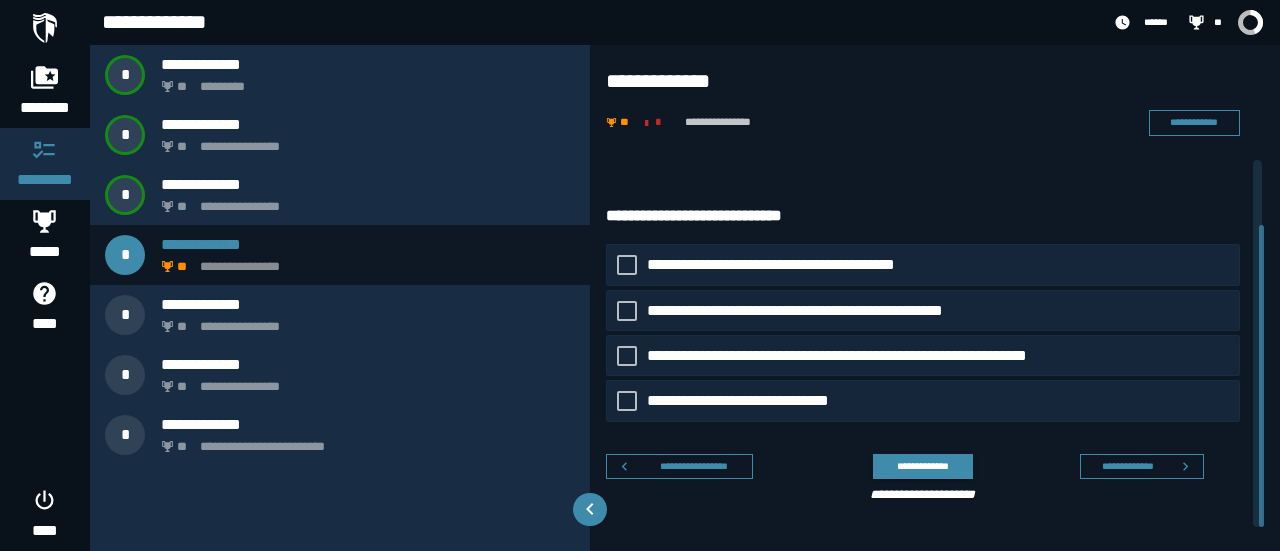 drag, startPoint x: 1260, startPoint y: 231, endPoint x: 1267, endPoint y: 302, distance: 71.34424 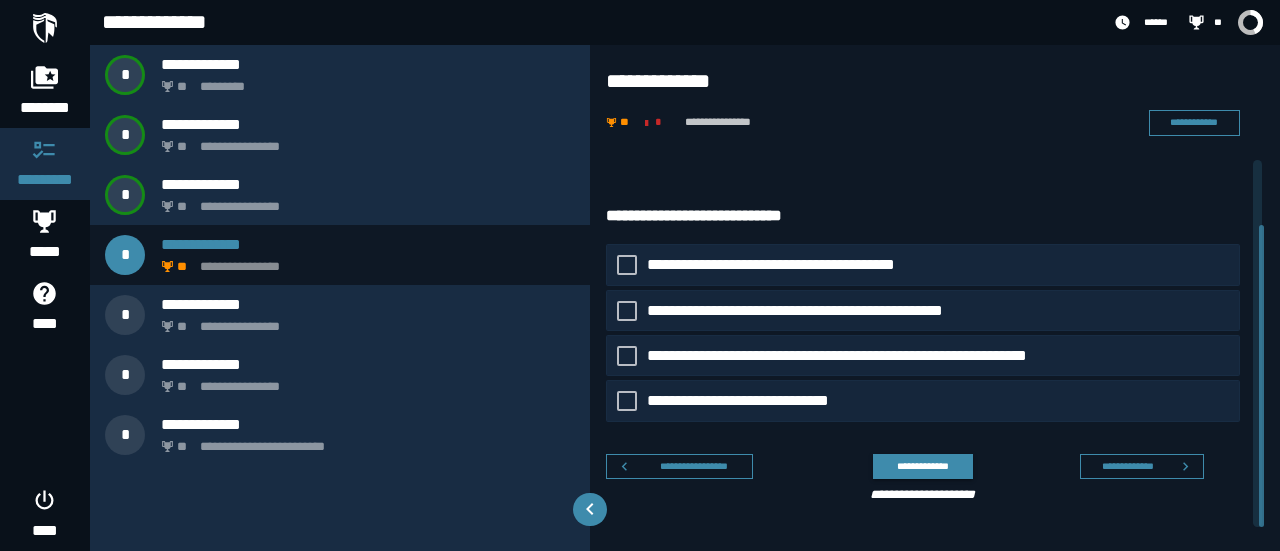 drag, startPoint x: 1274, startPoint y: 291, endPoint x: 1279, endPoint y: 253, distance: 38.327538 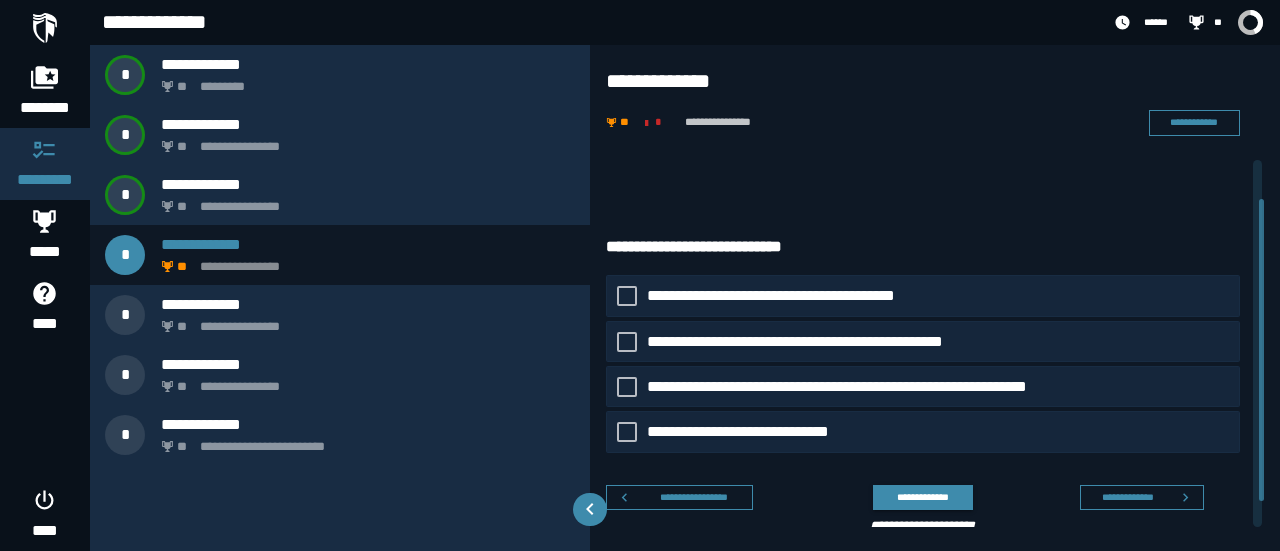 scroll, scrollTop: 41, scrollLeft: 0, axis: vertical 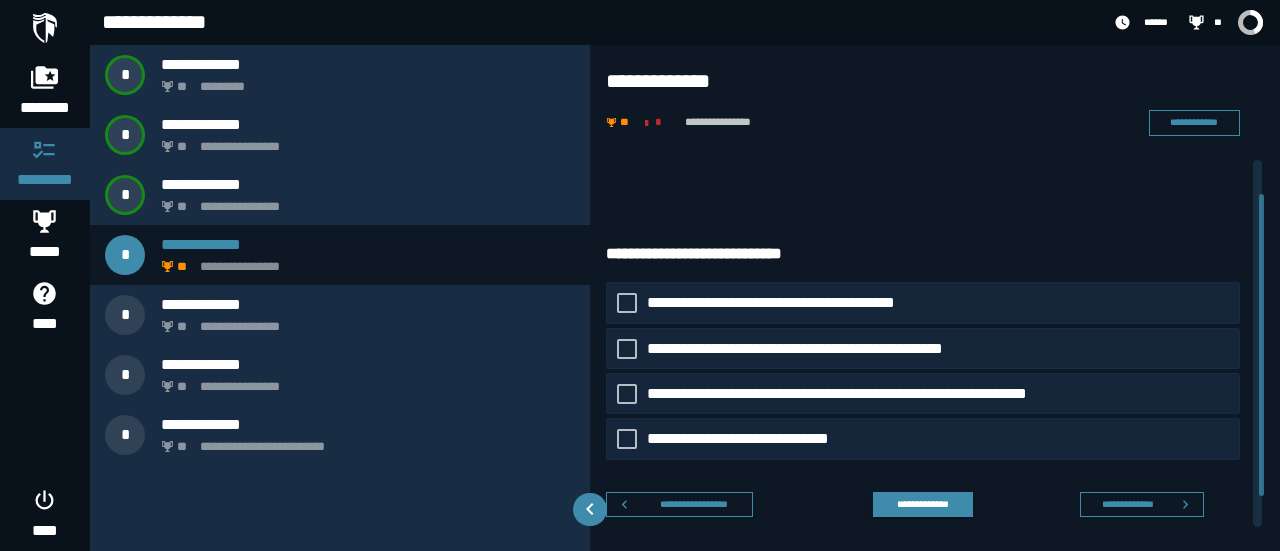 drag, startPoint x: 1264, startPoint y: 280, endPoint x: 1266, endPoint y: 258, distance: 22.090721 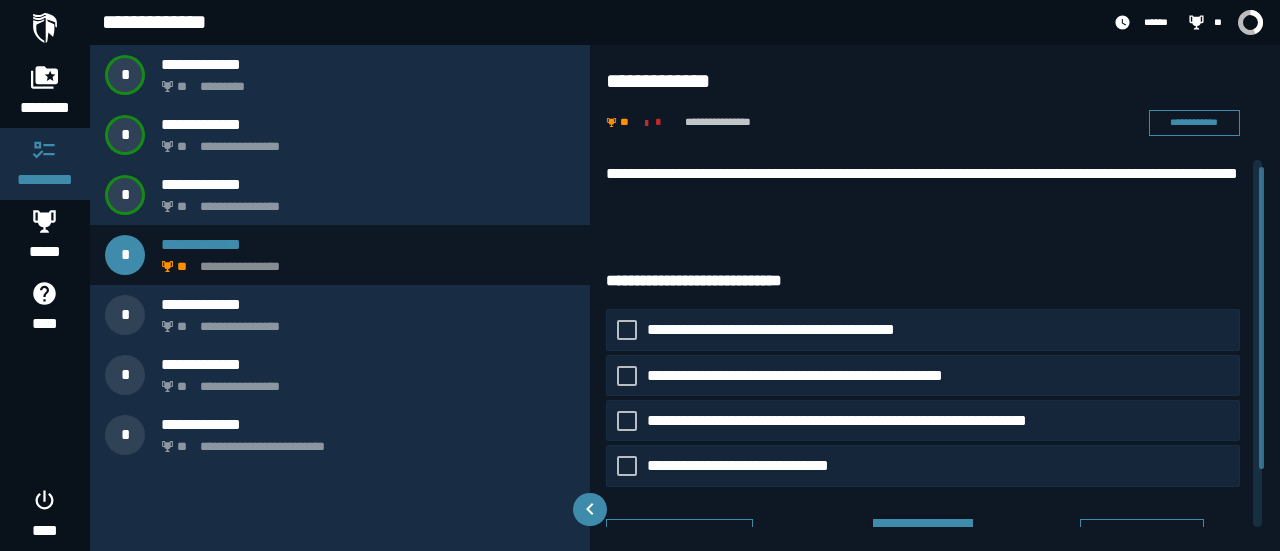 scroll, scrollTop: 0, scrollLeft: 0, axis: both 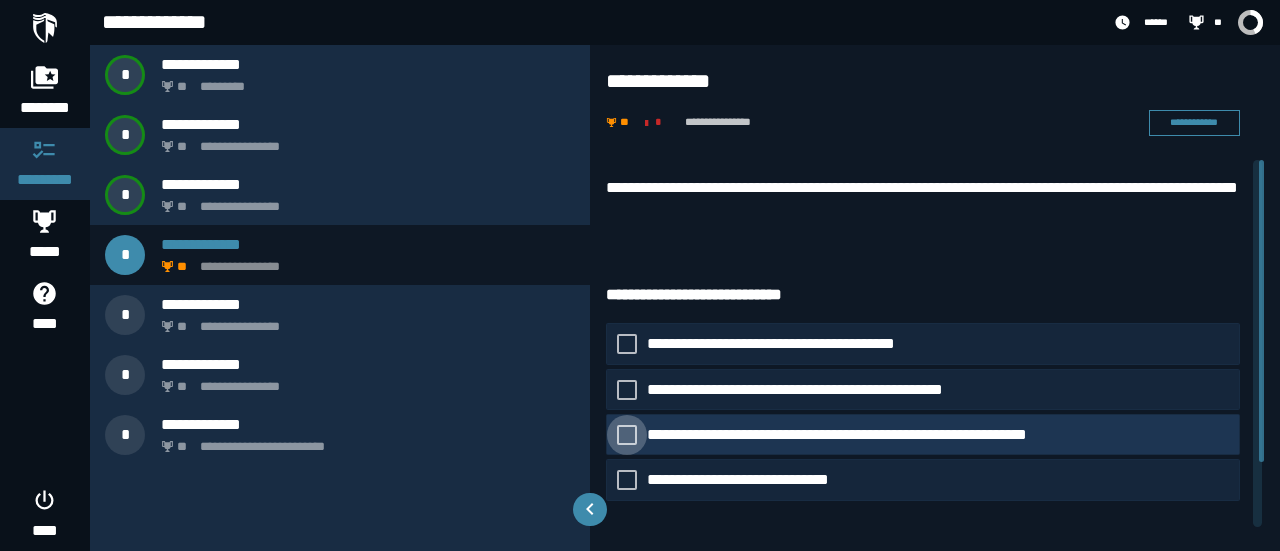 click on "**********" 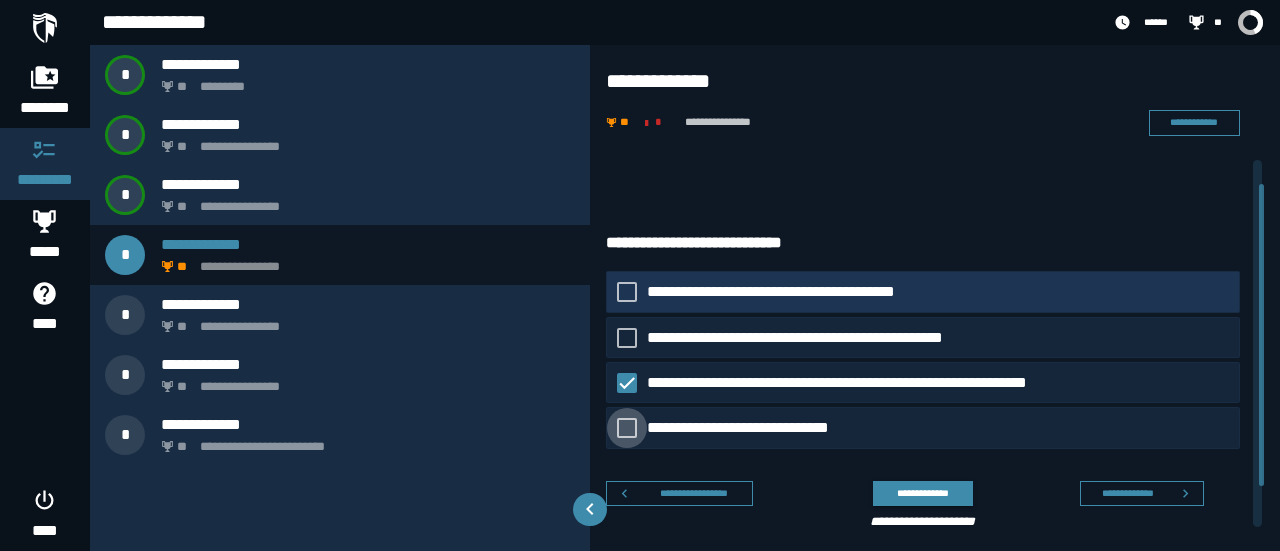 scroll, scrollTop: 79, scrollLeft: 0, axis: vertical 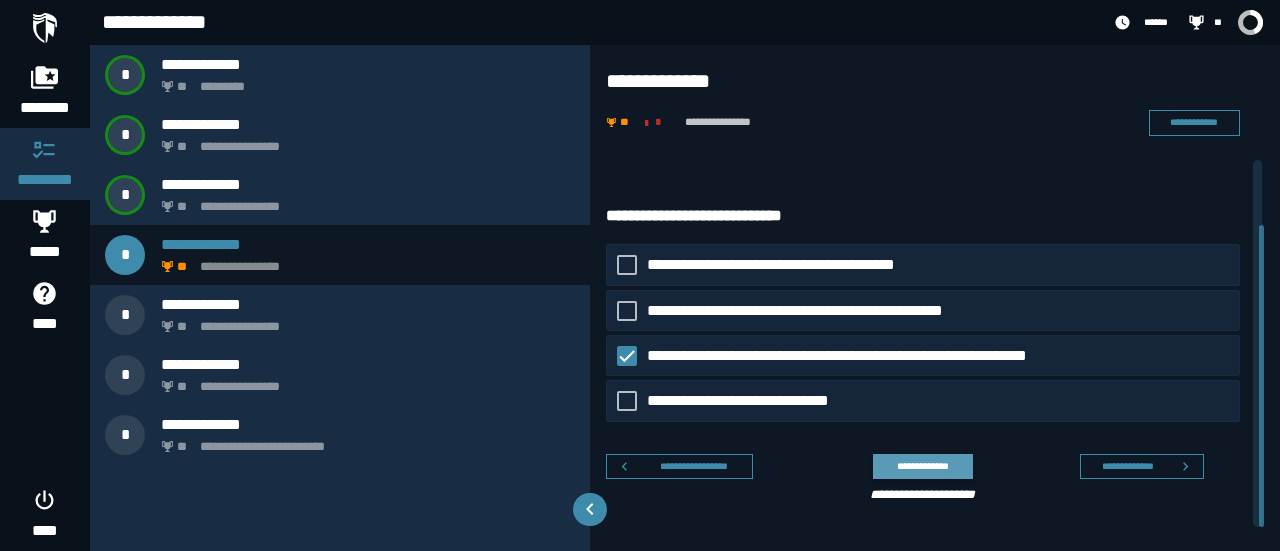 click on "**********" at bounding box center (922, 465) 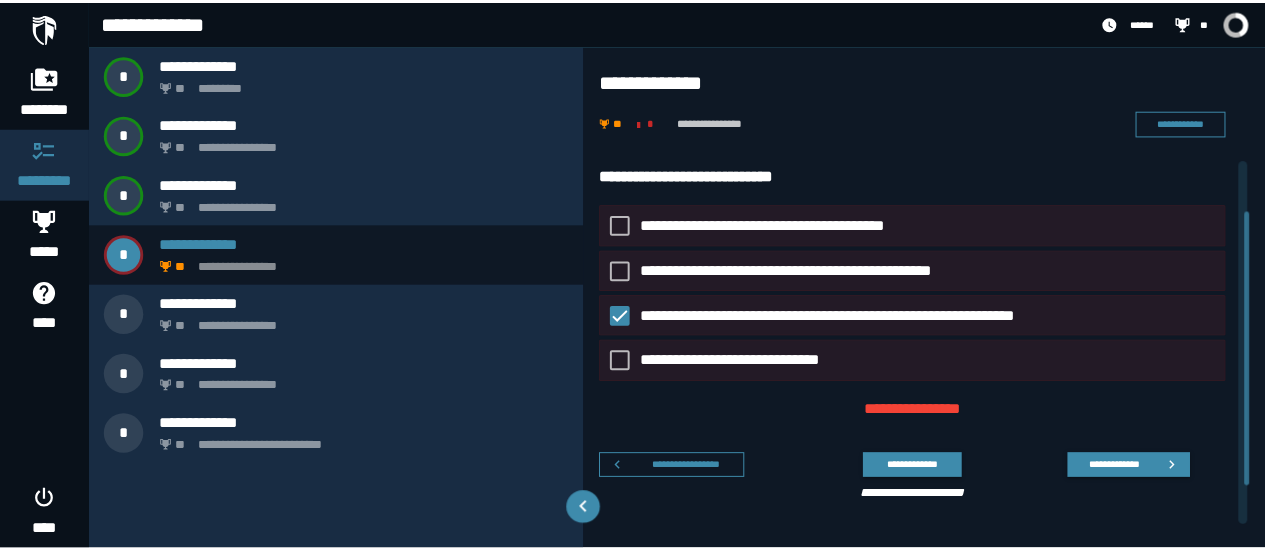 scroll, scrollTop: 0, scrollLeft: 0, axis: both 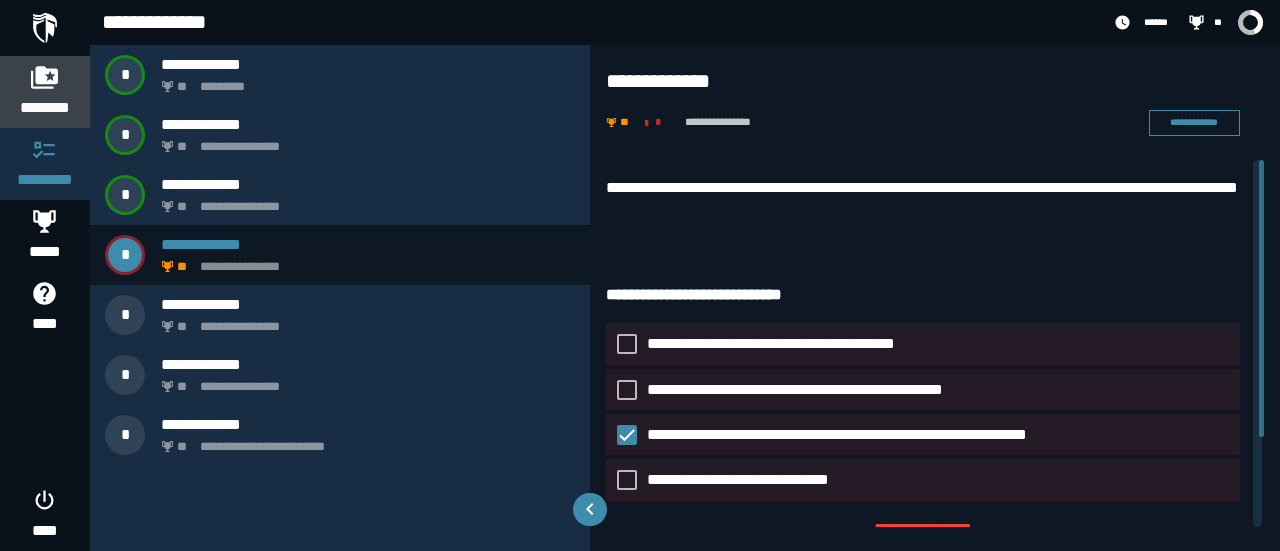 click on "********" at bounding box center [45, 108] 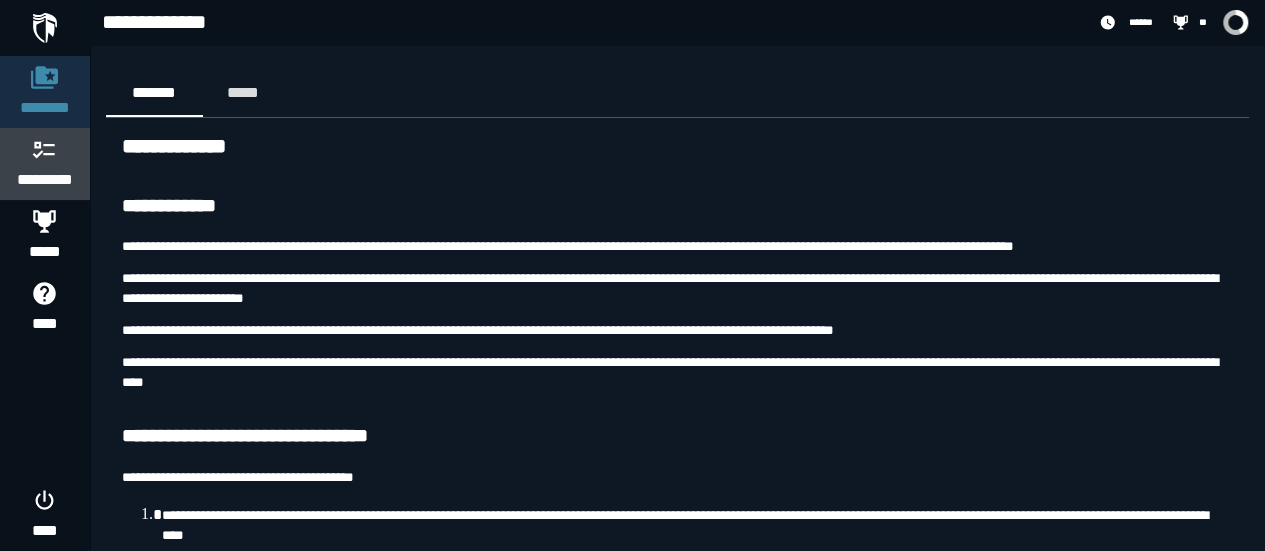 click 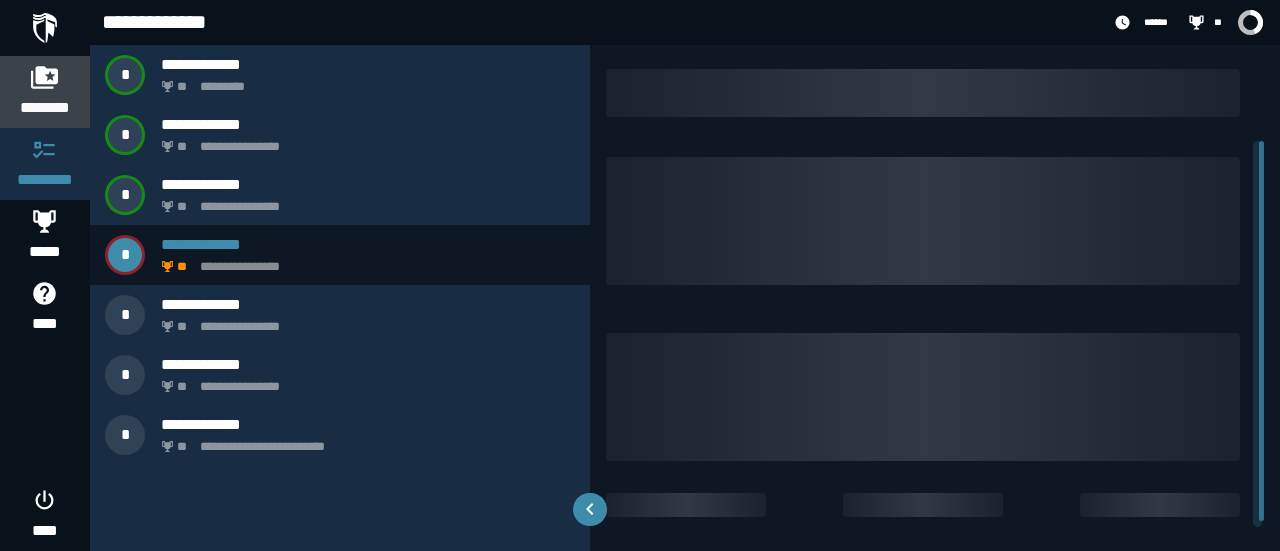 click on "********" at bounding box center (45, 92) 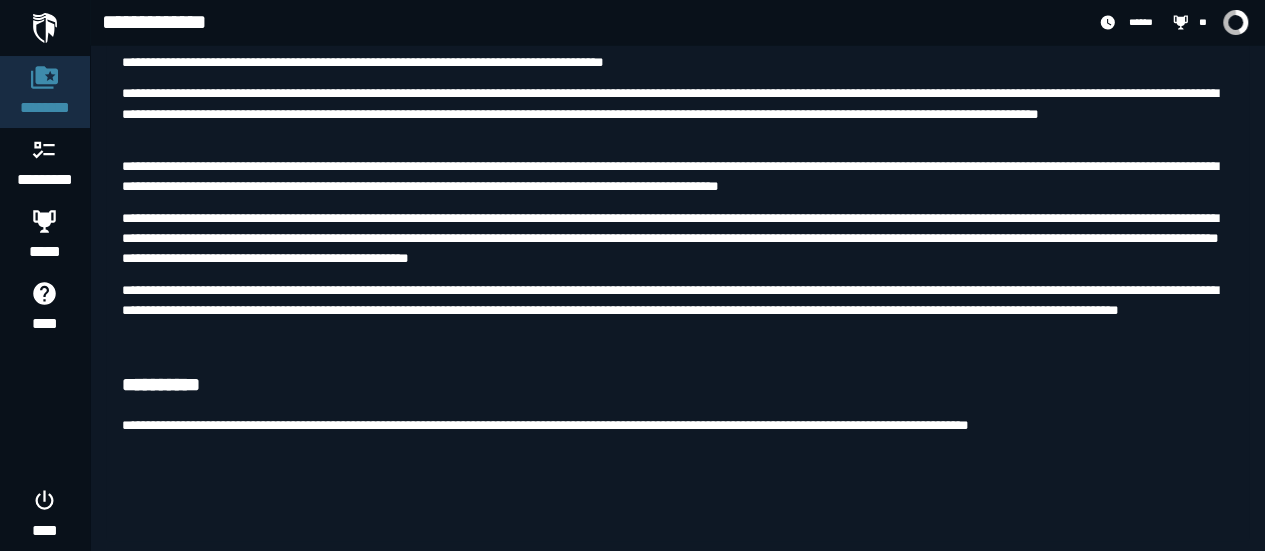 scroll, scrollTop: 2550, scrollLeft: 0, axis: vertical 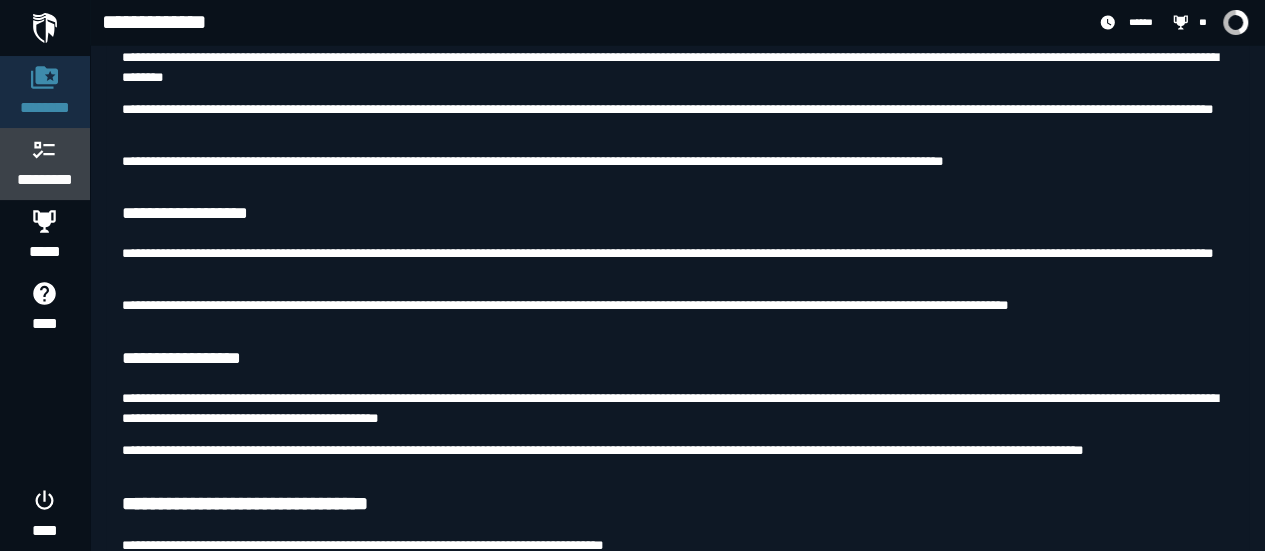 click on "*********" at bounding box center (45, 180) 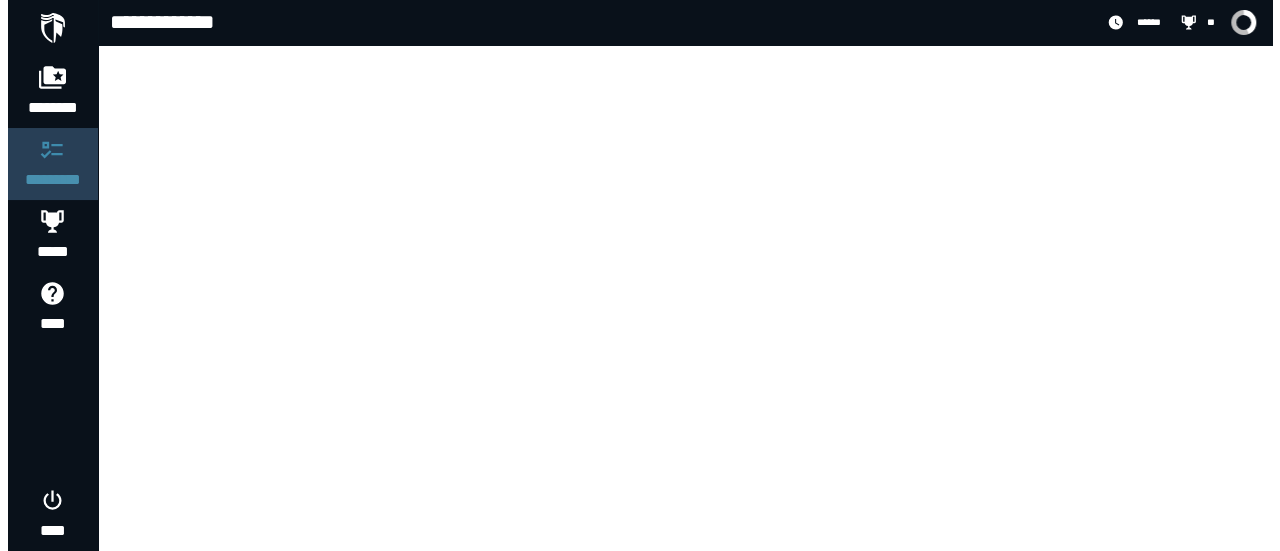 scroll, scrollTop: 0, scrollLeft: 0, axis: both 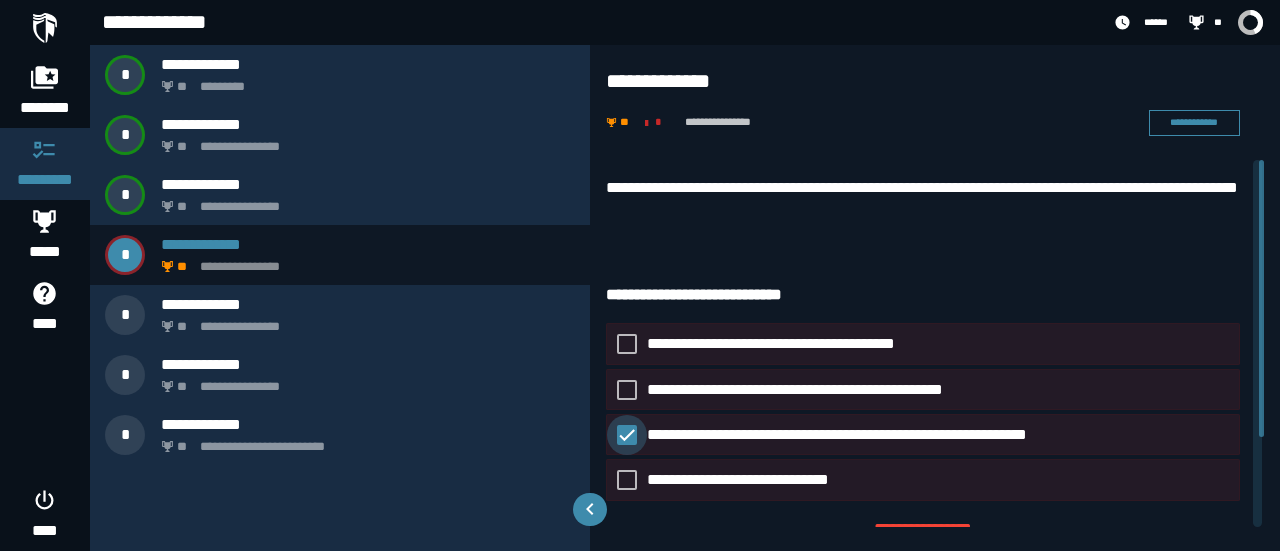 click 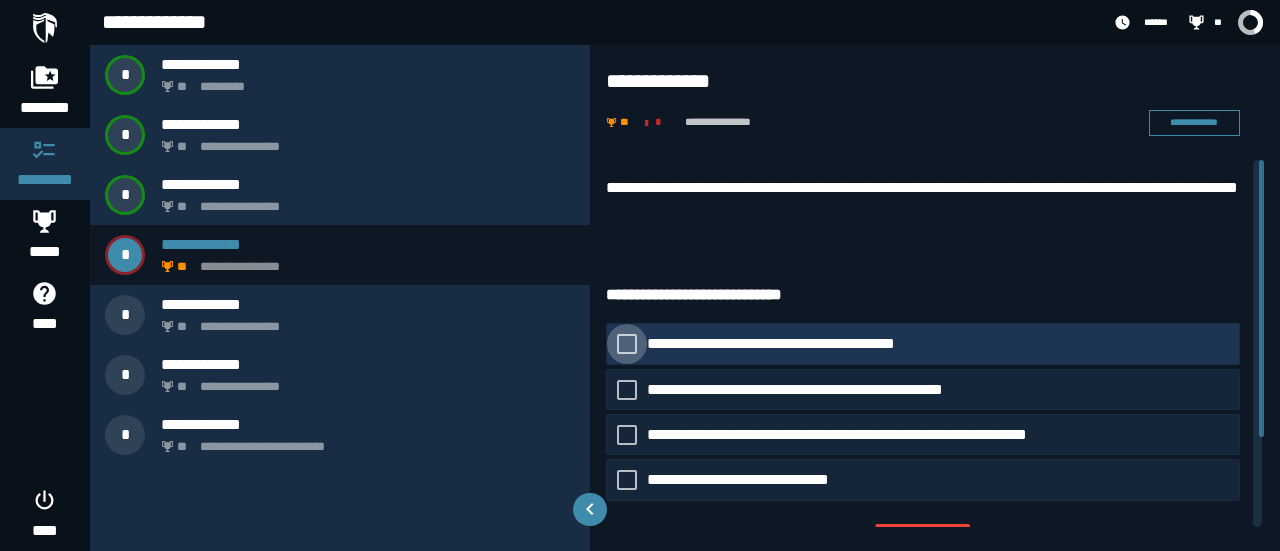 click at bounding box center [627, 344] 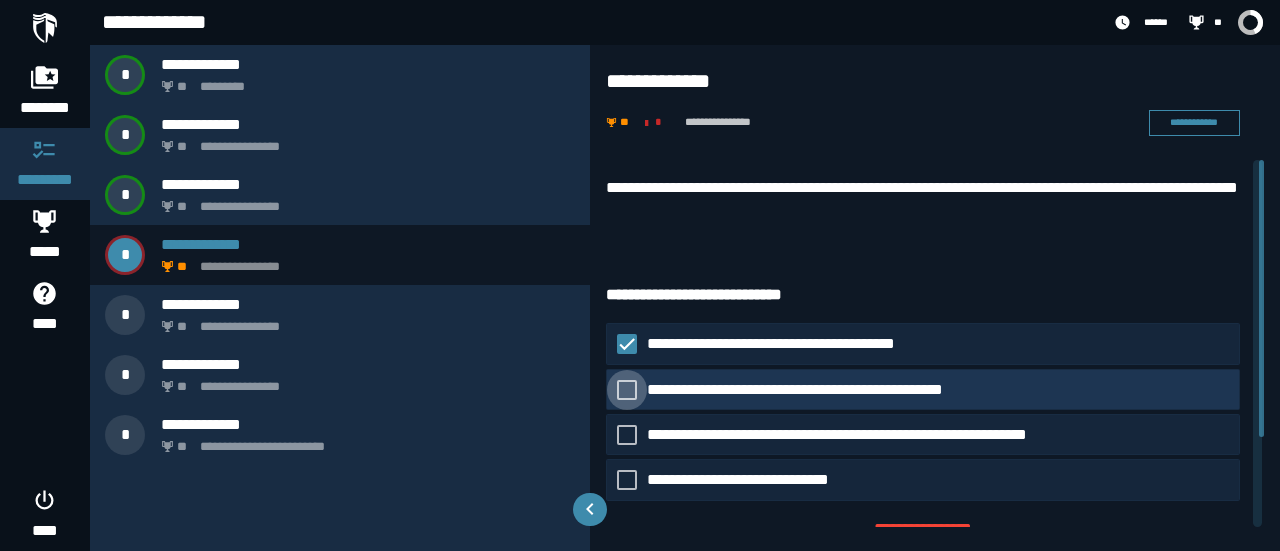 click 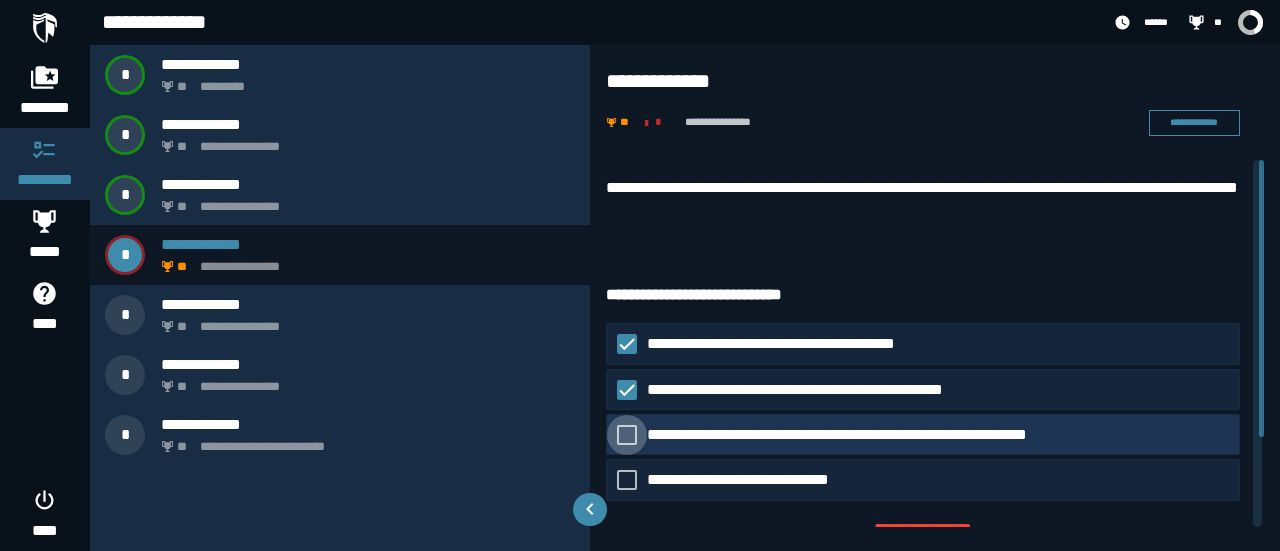 click 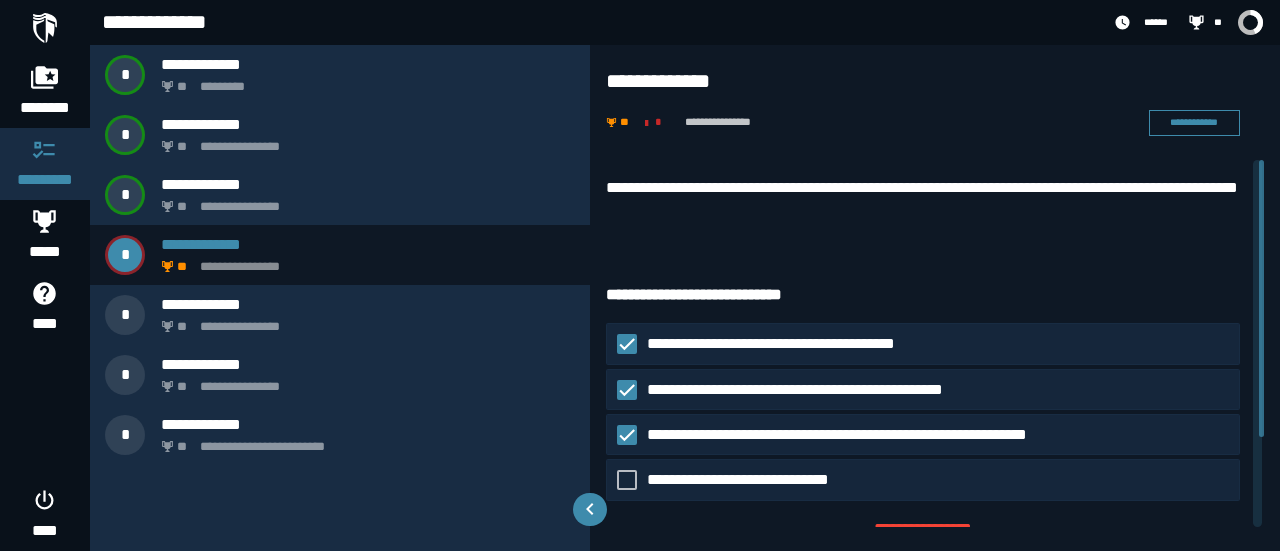 drag, startPoint x: 1265, startPoint y: 262, endPoint x: 1266, endPoint y: 304, distance: 42.0119 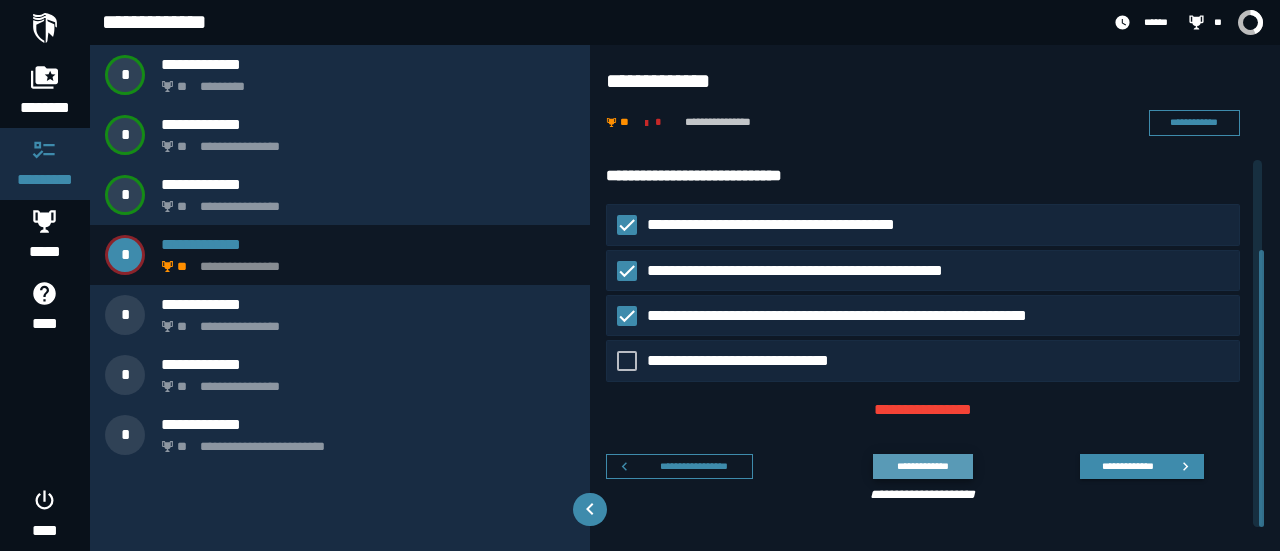 click on "**********" at bounding box center [922, 465] 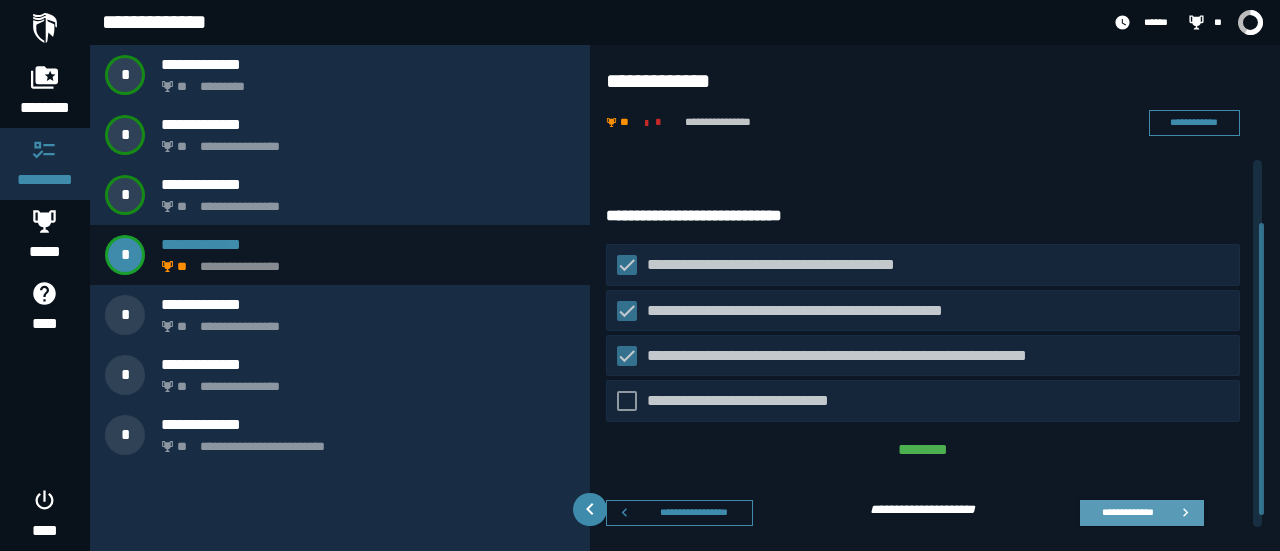 click on "**********" at bounding box center [1127, 512] 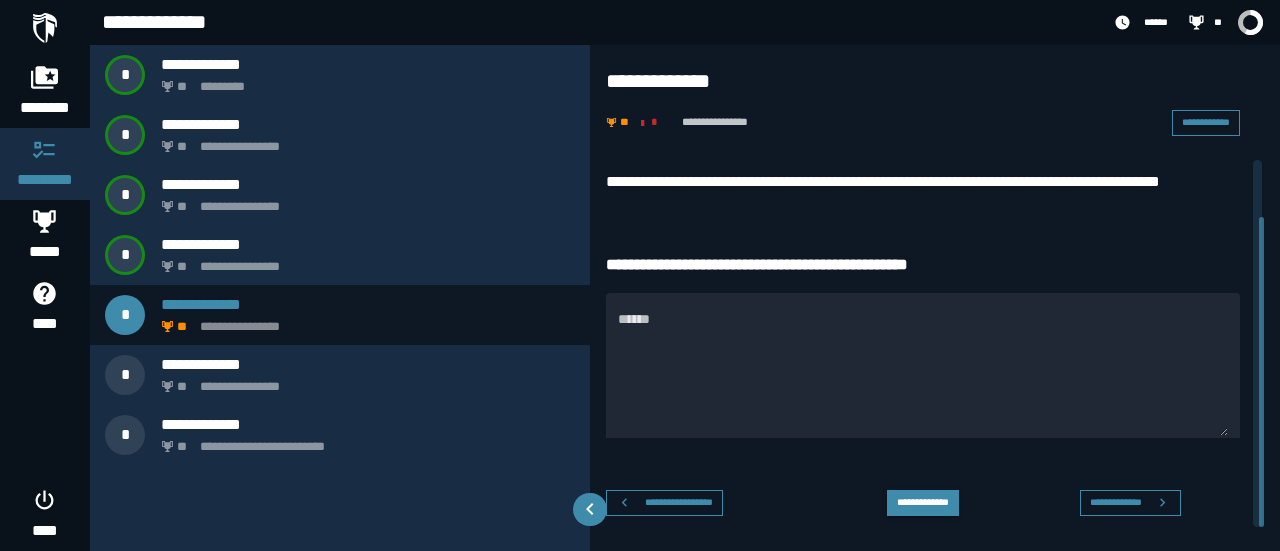 scroll, scrollTop: 66, scrollLeft: 0, axis: vertical 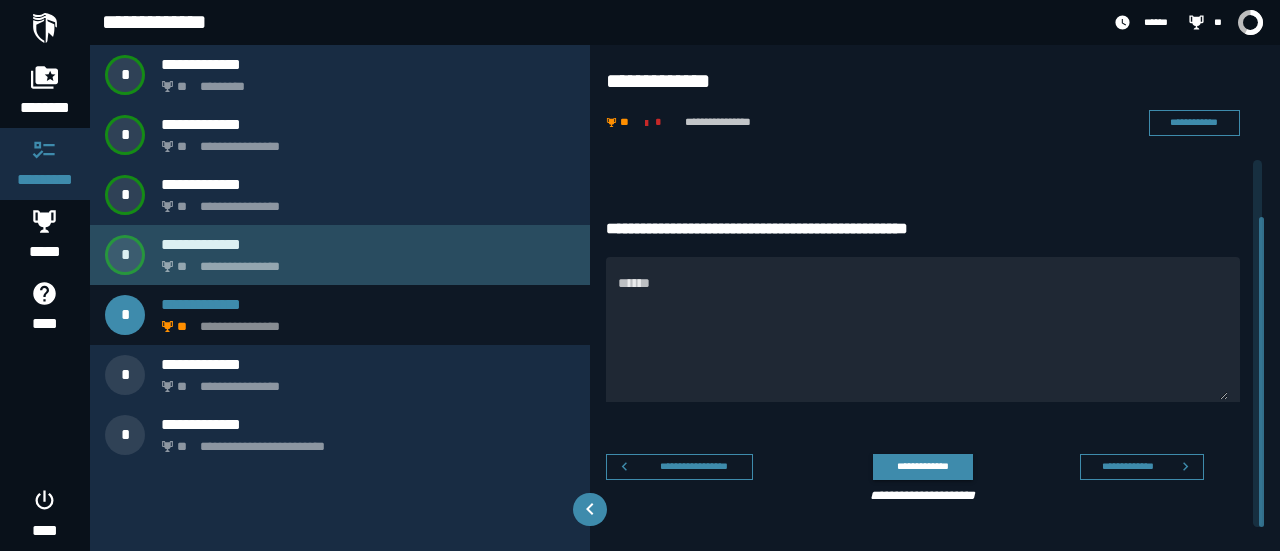 click on "**********" at bounding box center [364, 261] 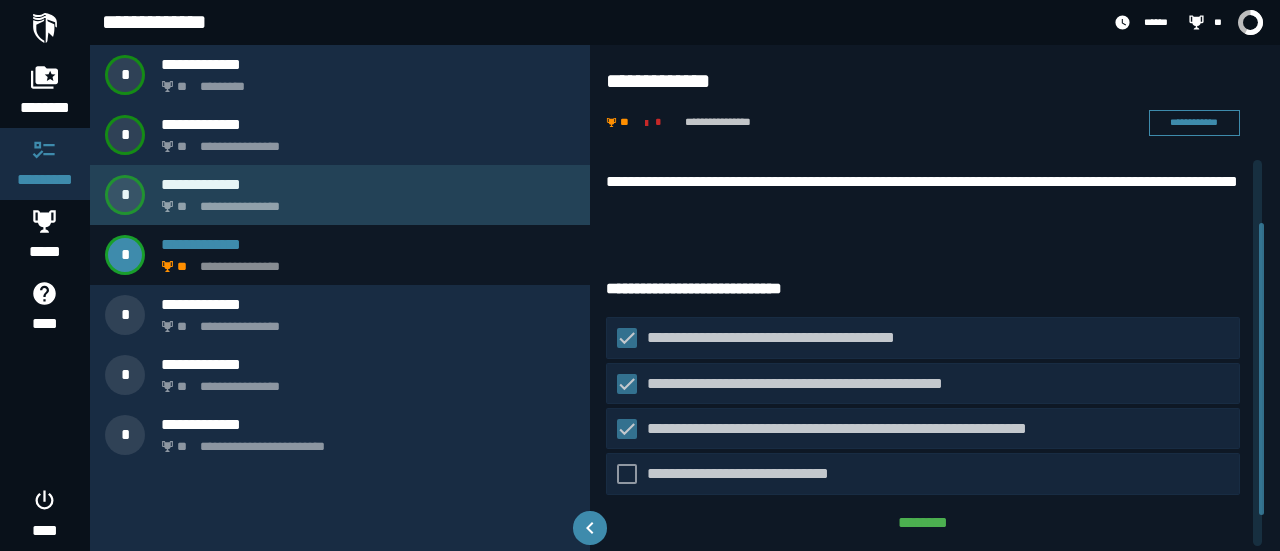 scroll, scrollTop: 79, scrollLeft: 0, axis: vertical 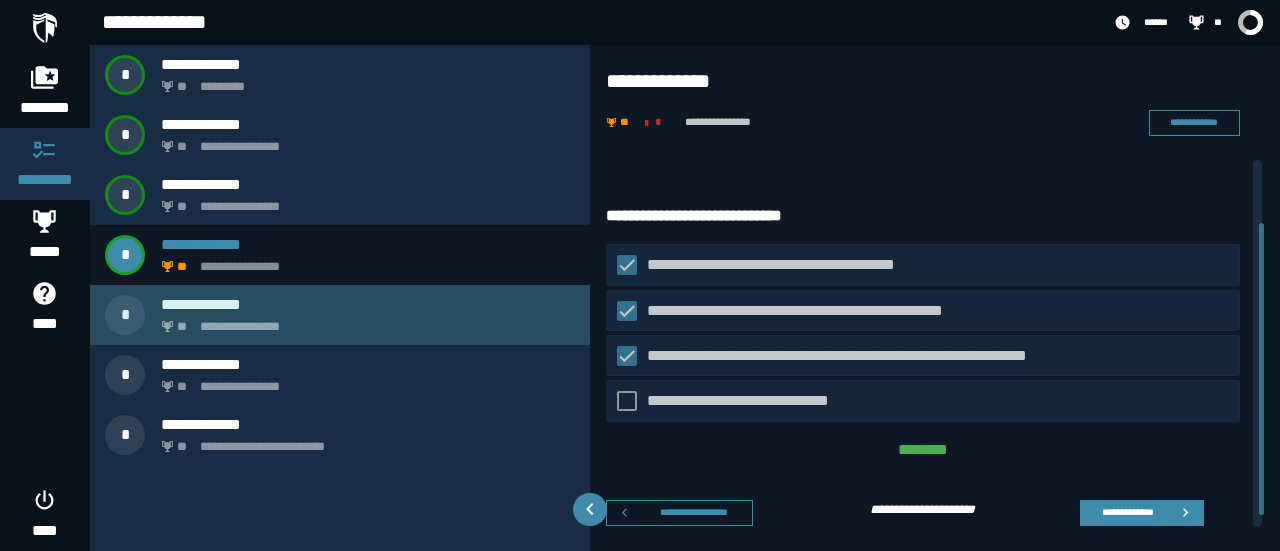 click on "**********" at bounding box center [368, 304] 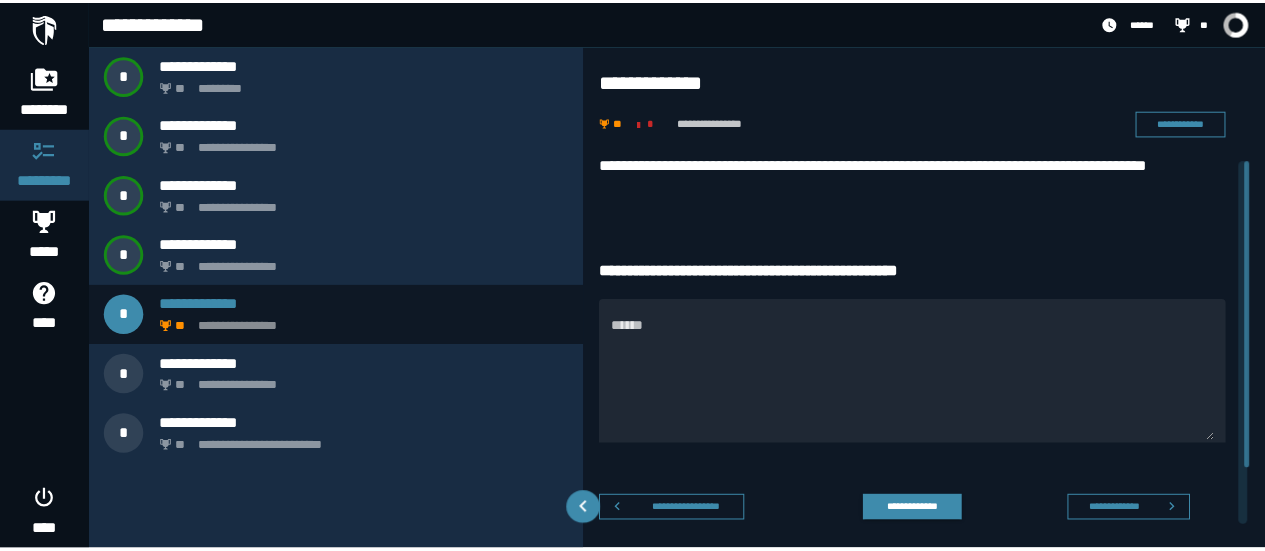 scroll, scrollTop: 0, scrollLeft: 0, axis: both 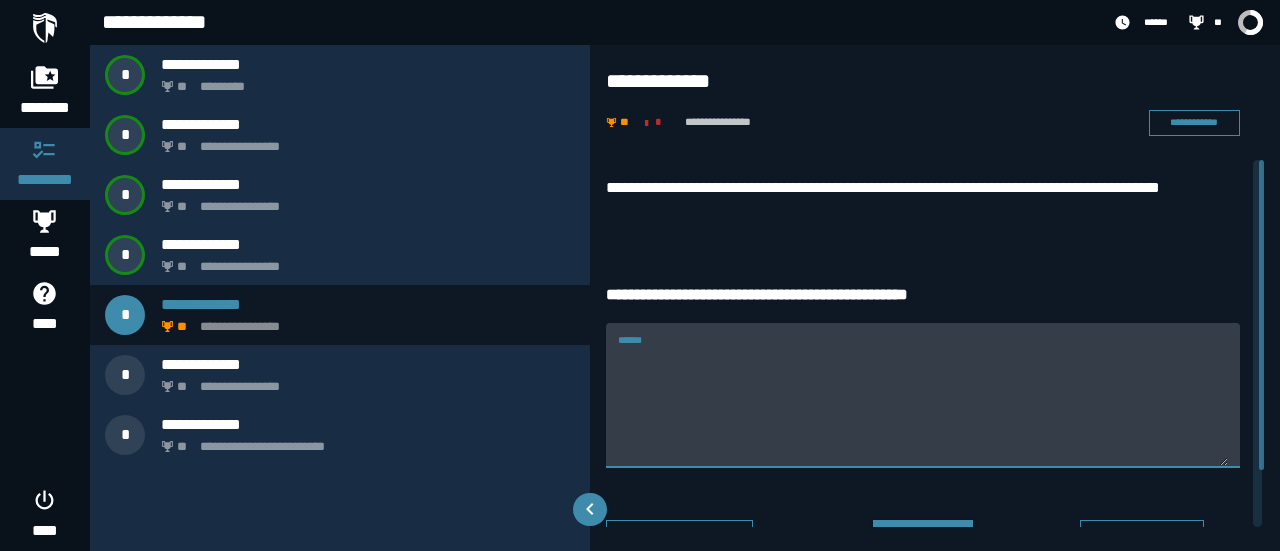 click on "******" at bounding box center [923, 407] 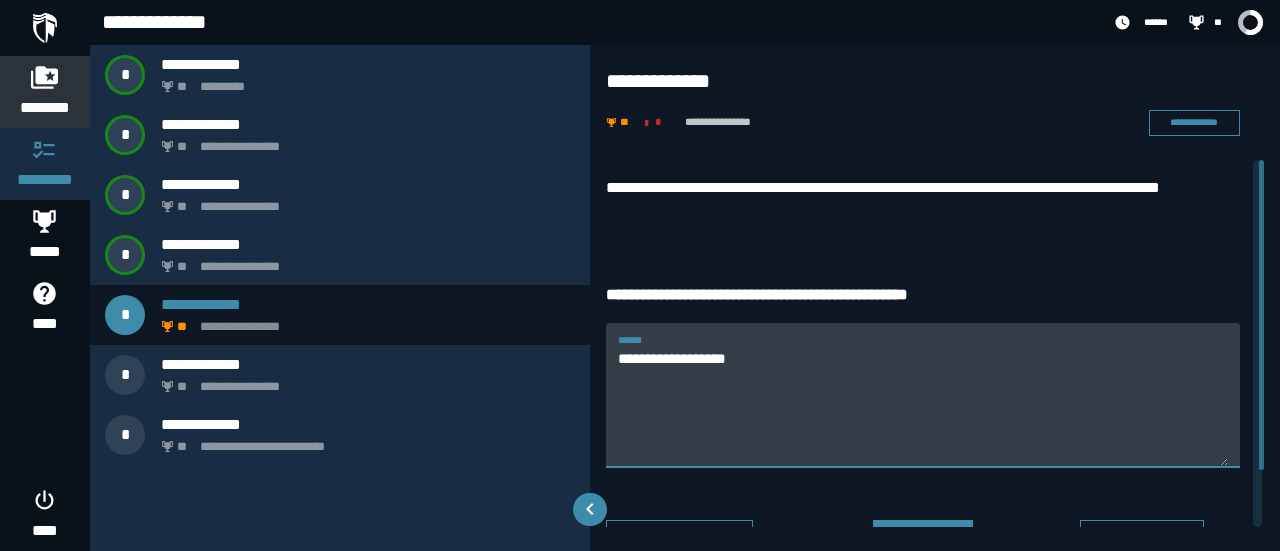 type on "**********" 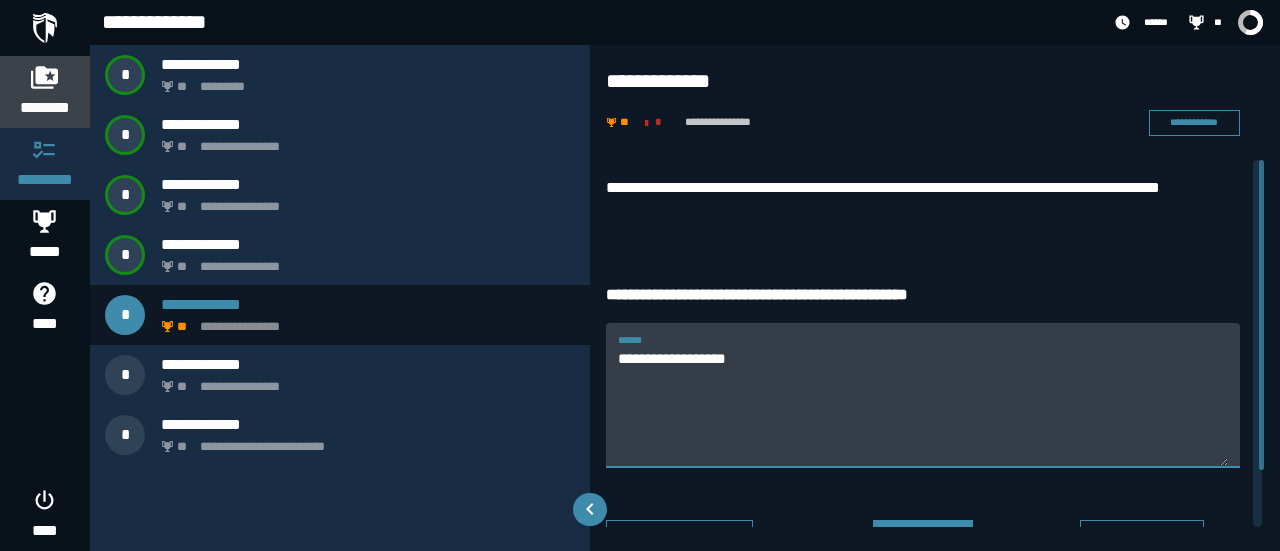 click on "********" at bounding box center (45, 92) 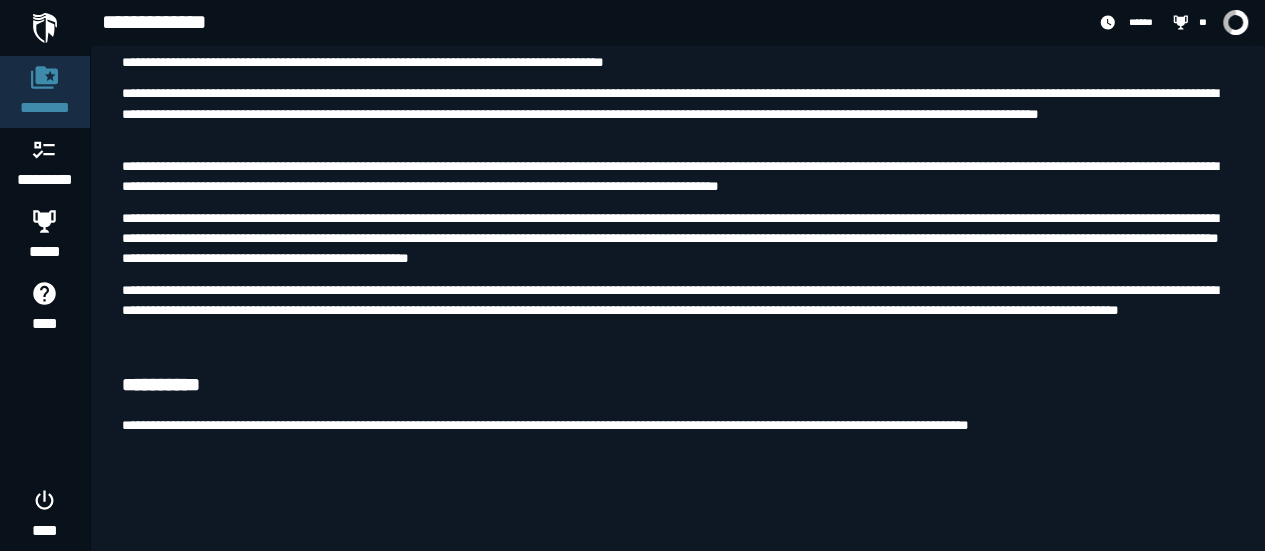 scroll, scrollTop: 2550, scrollLeft: 0, axis: vertical 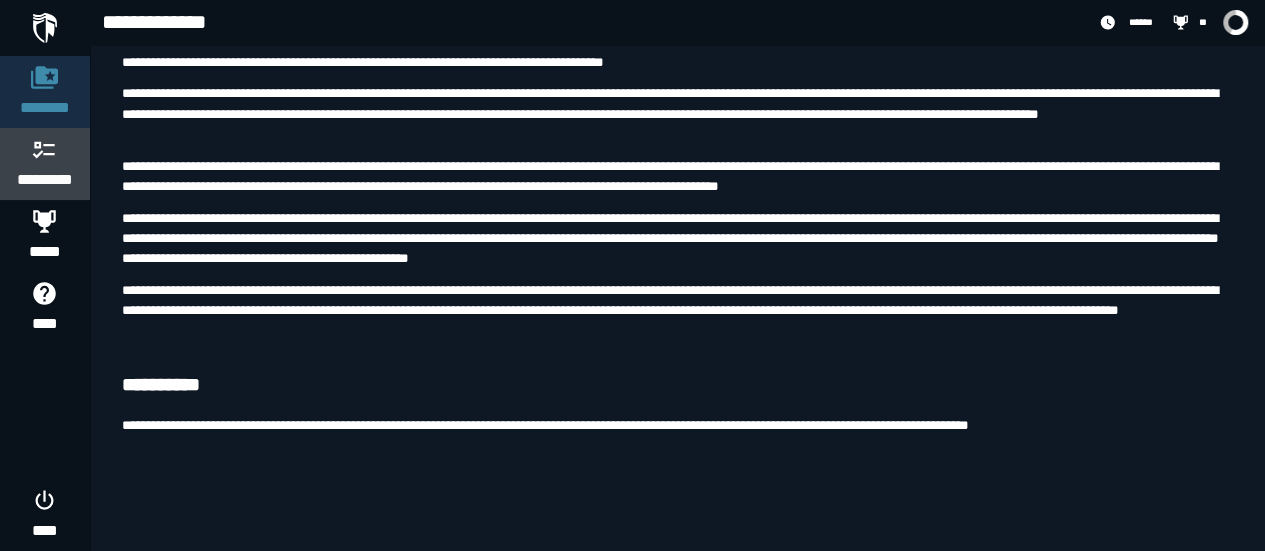 click 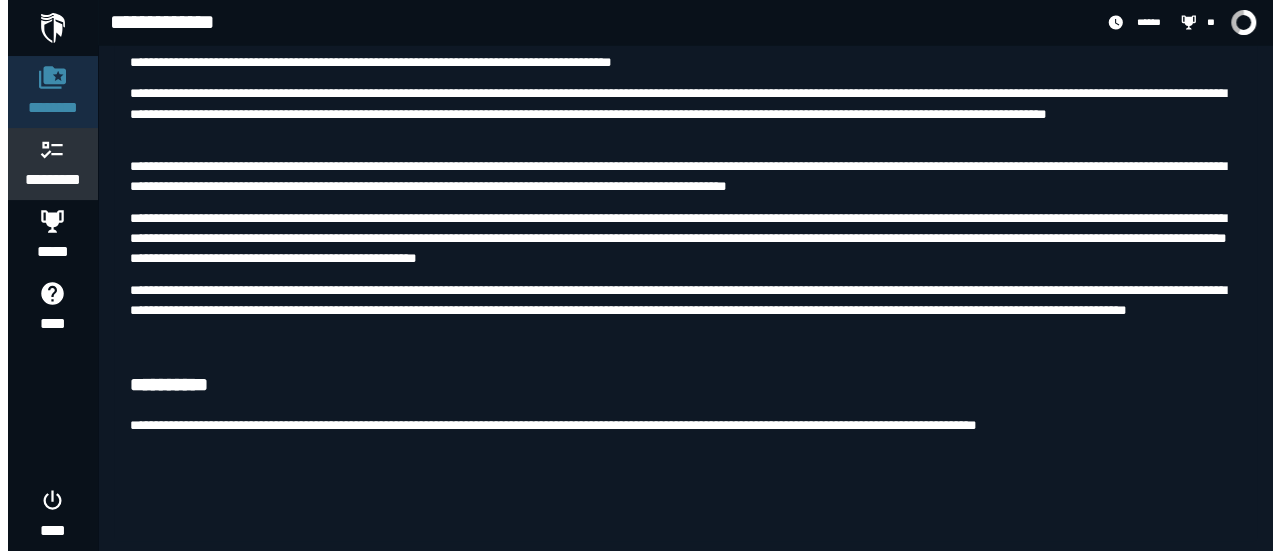 scroll, scrollTop: 0, scrollLeft: 0, axis: both 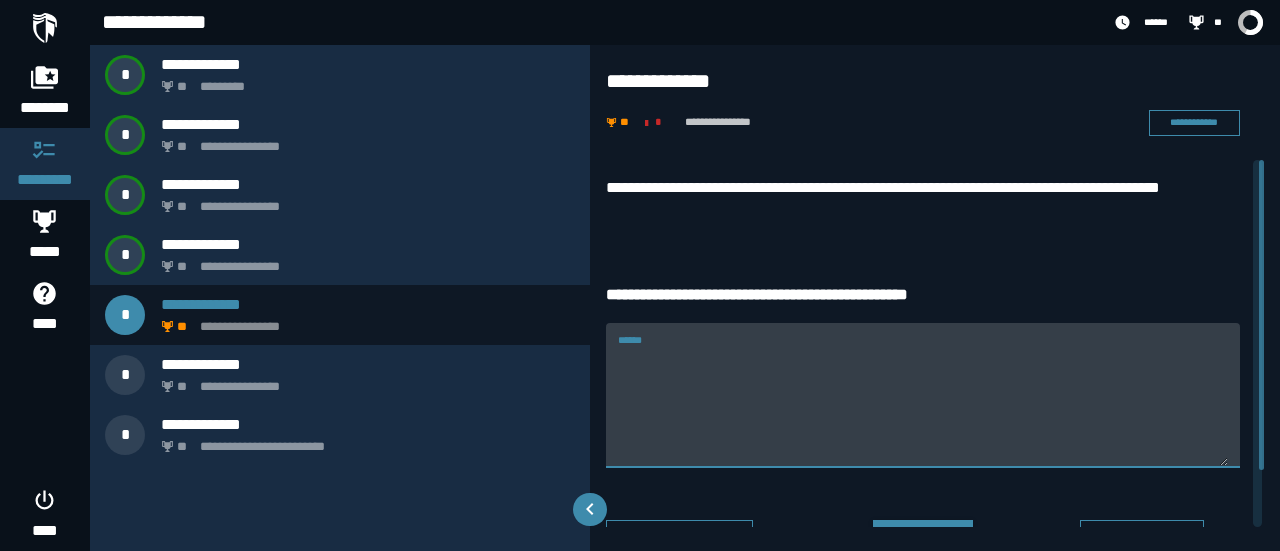 click on "******" at bounding box center [923, 407] 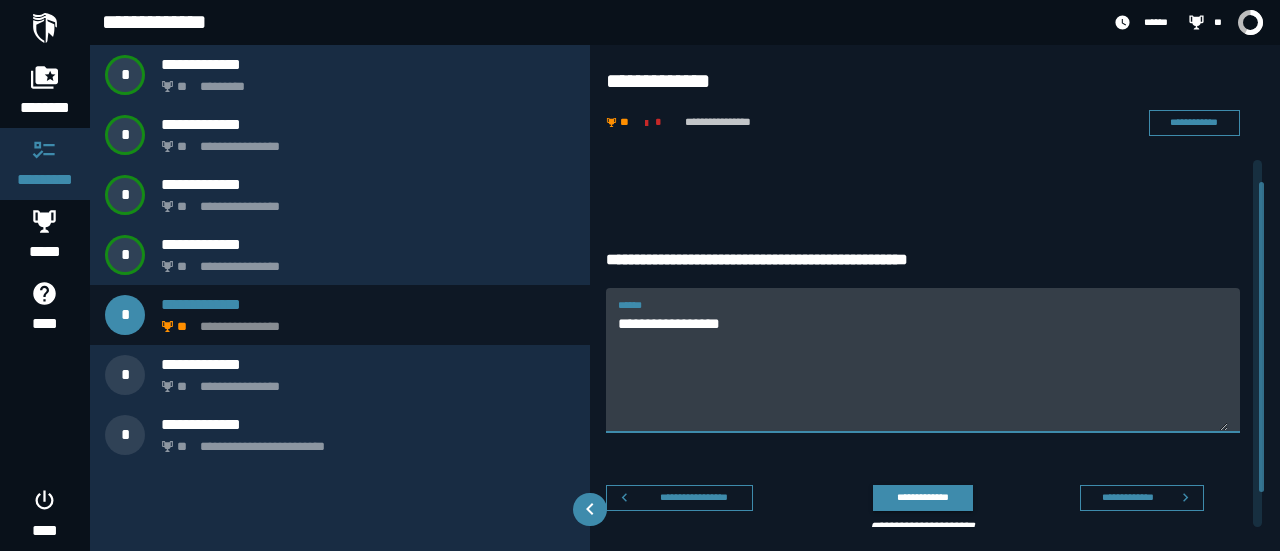 scroll, scrollTop: 66, scrollLeft: 0, axis: vertical 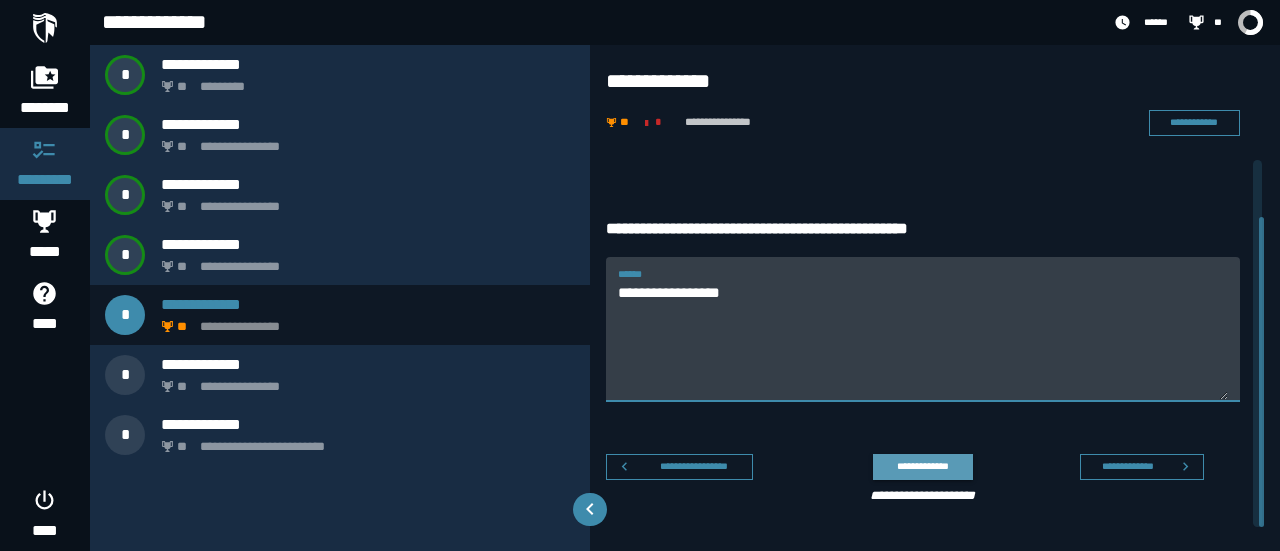 type on "**********" 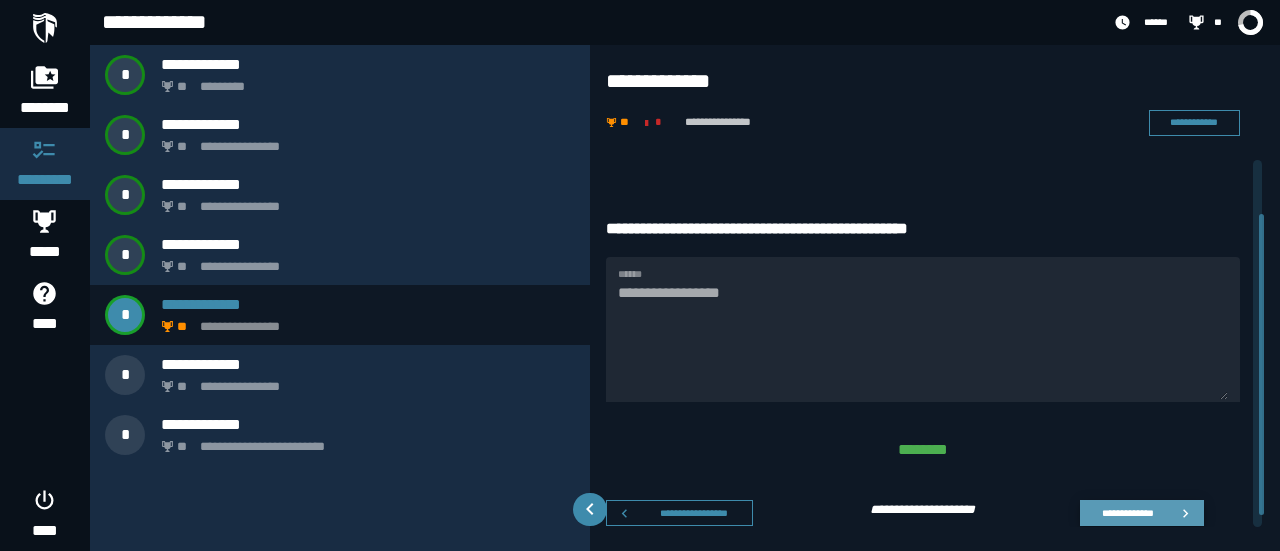click on "**********" at bounding box center (1127, 512) 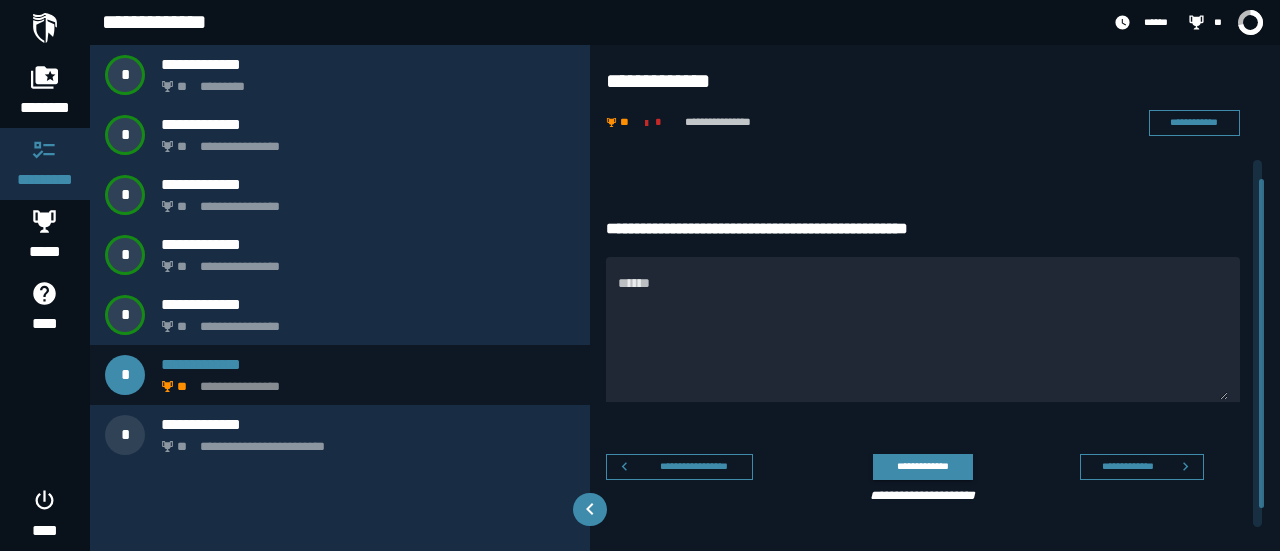 scroll, scrollTop: 0, scrollLeft: 0, axis: both 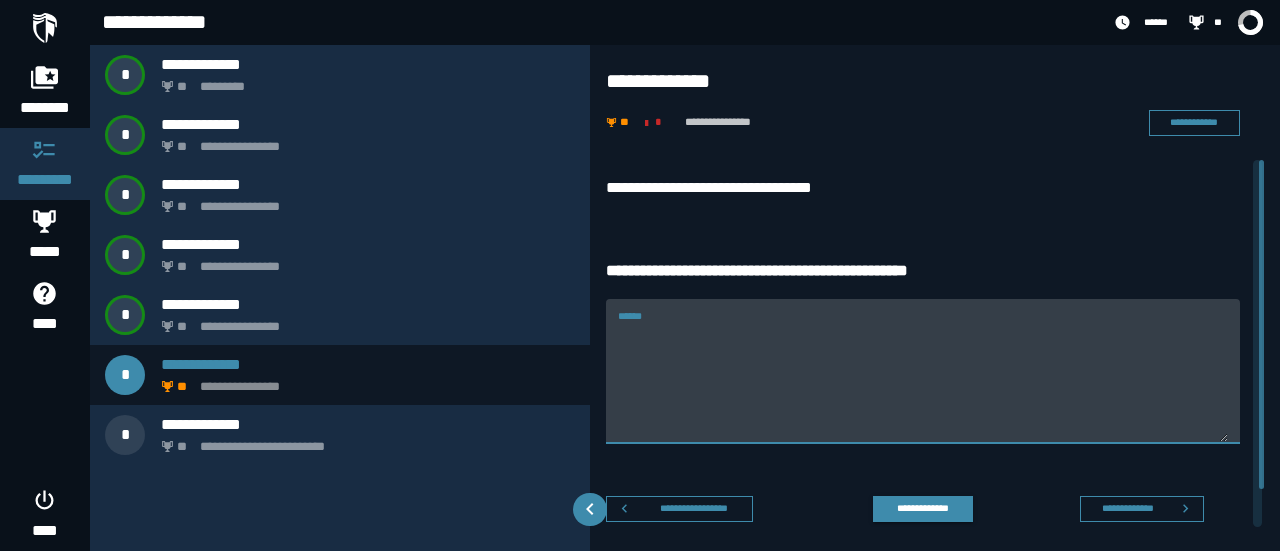click on "******" at bounding box center (923, 383) 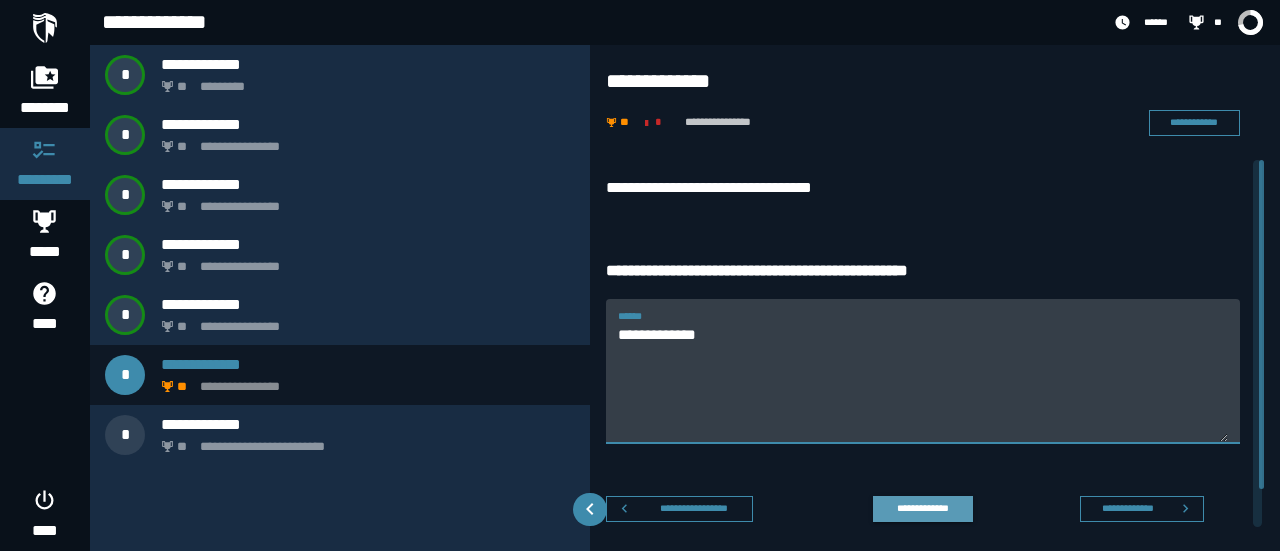 type on "**********" 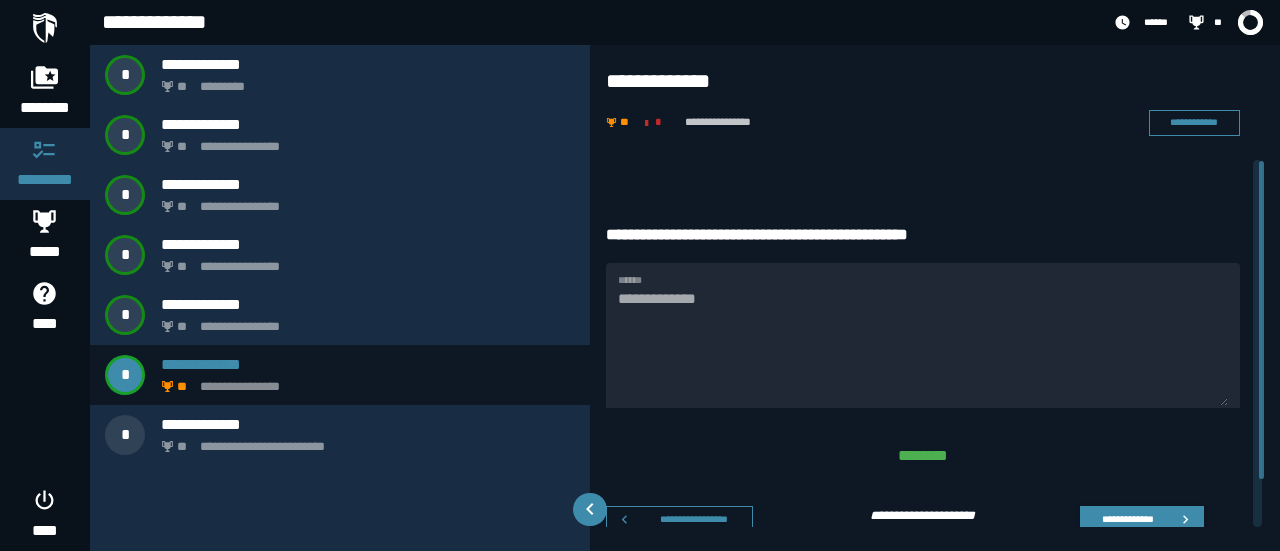 scroll, scrollTop: 56, scrollLeft: 0, axis: vertical 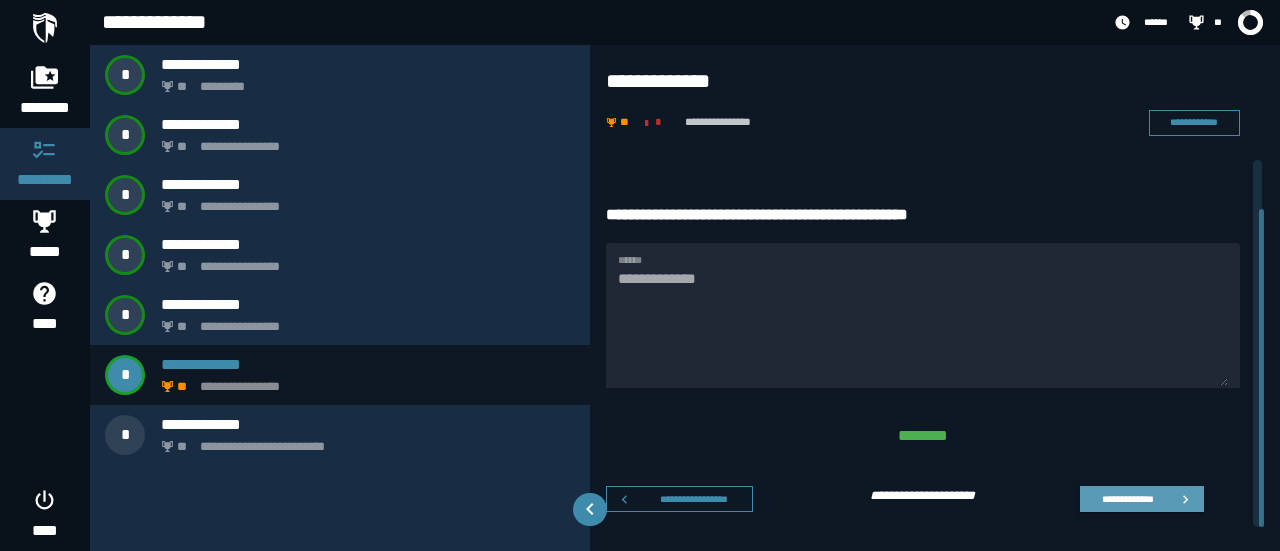 click on "**********" at bounding box center [1142, 499] 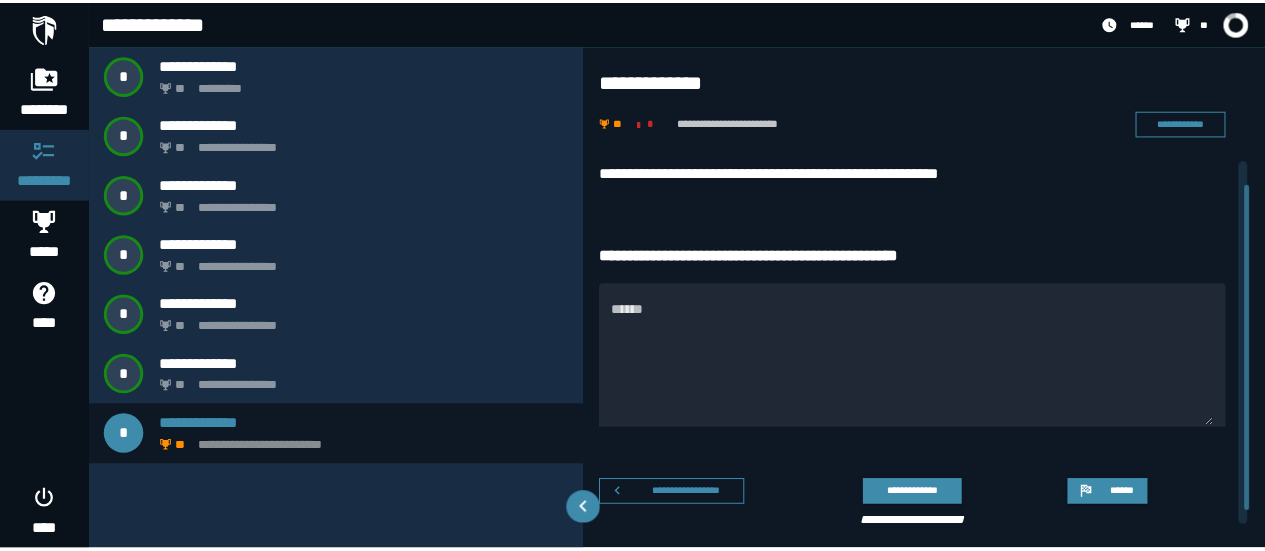 scroll, scrollTop: 0, scrollLeft: 0, axis: both 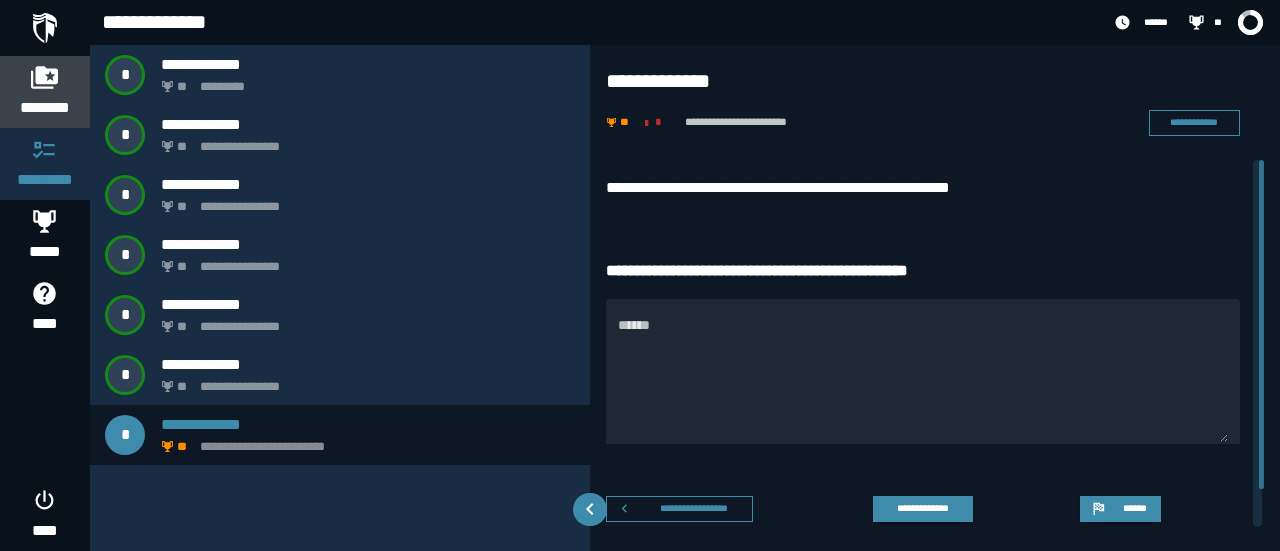 click at bounding box center (45, 77) 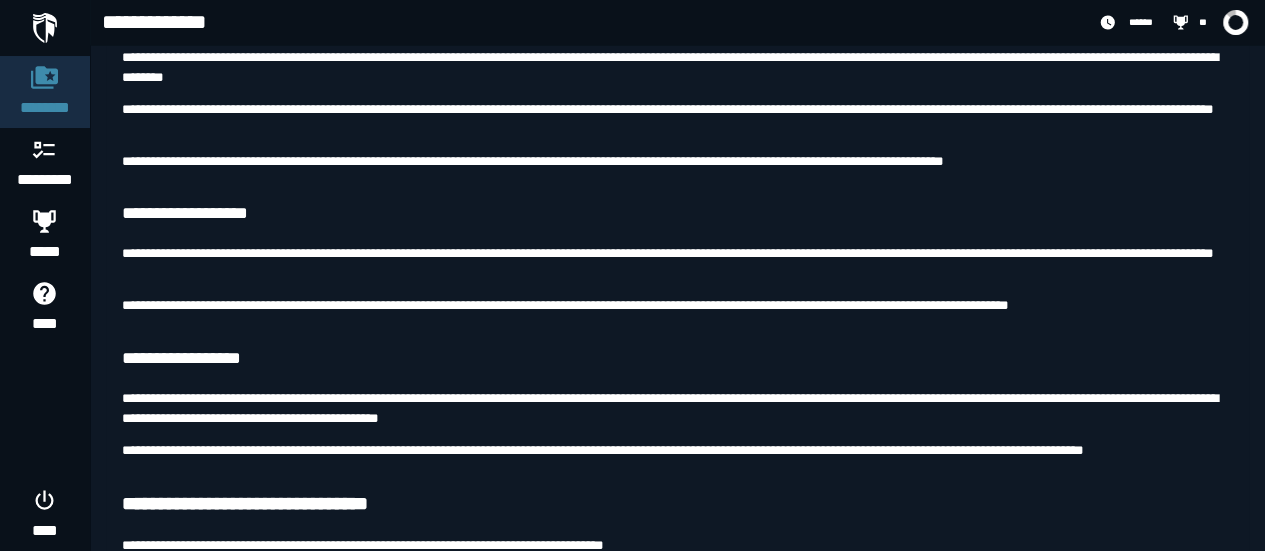 scroll, scrollTop: 2068, scrollLeft: 0, axis: vertical 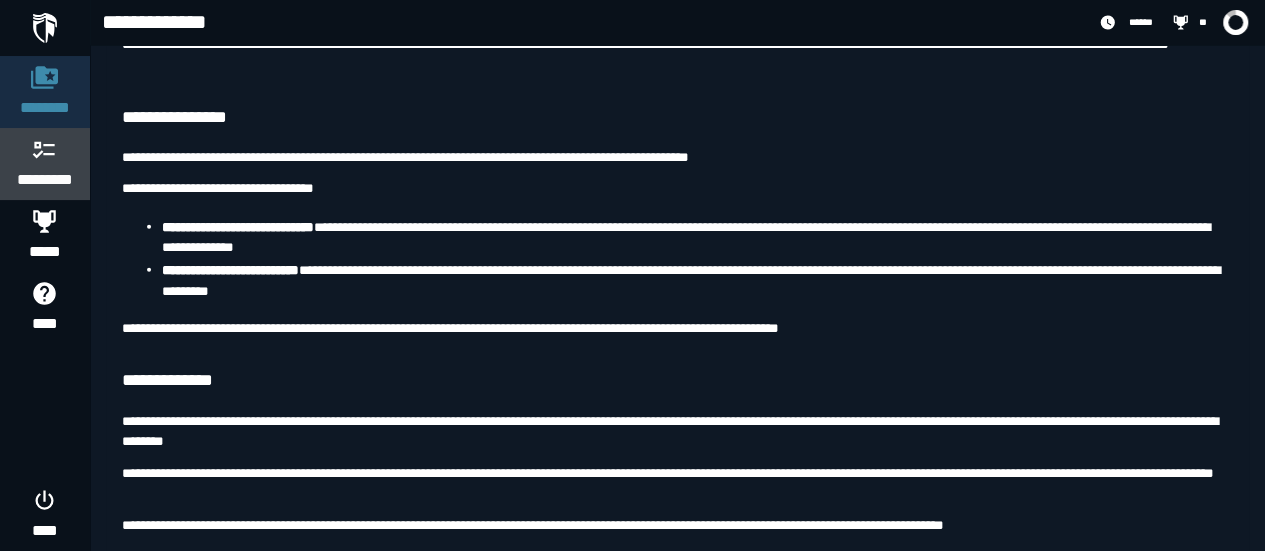 click on "*********" at bounding box center [45, 180] 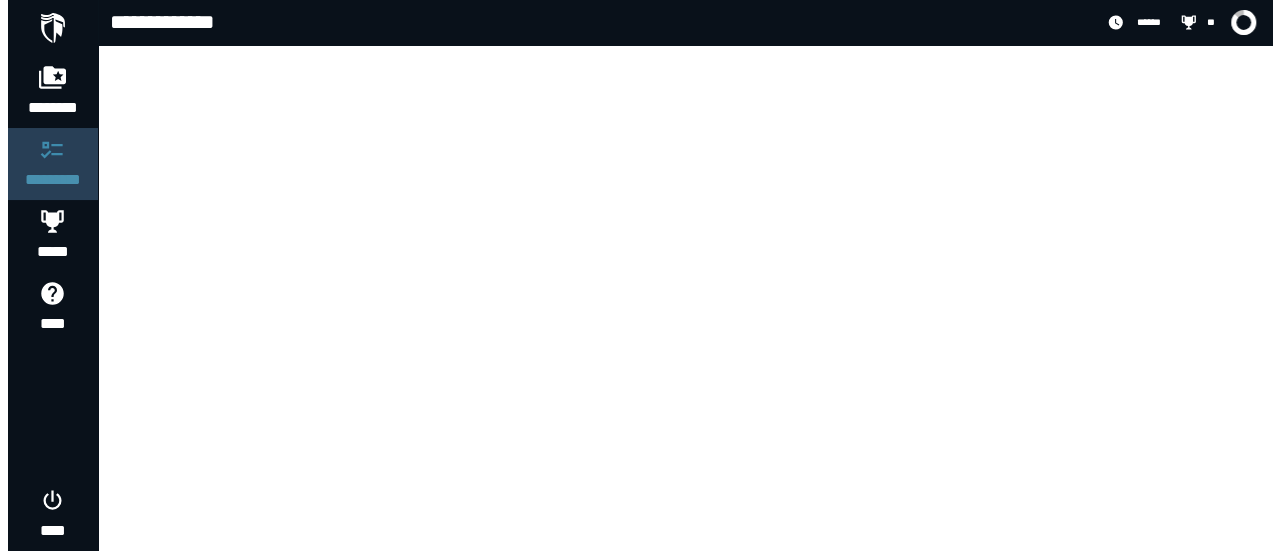 scroll, scrollTop: 0, scrollLeft: 0, axis: both 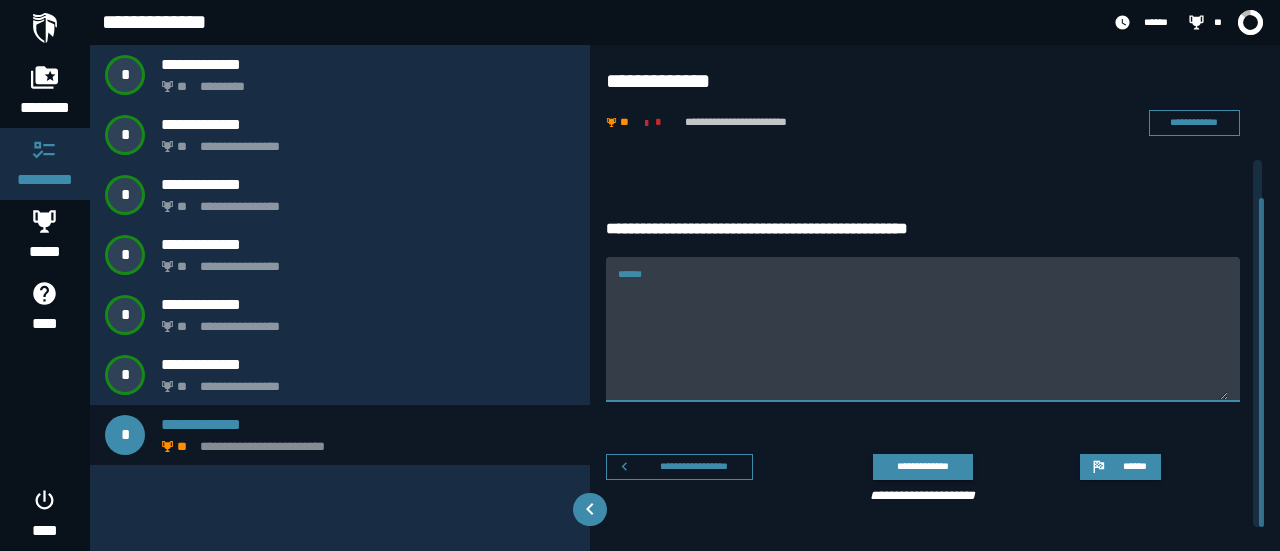 click on "******" at bounding box center [923, 341] 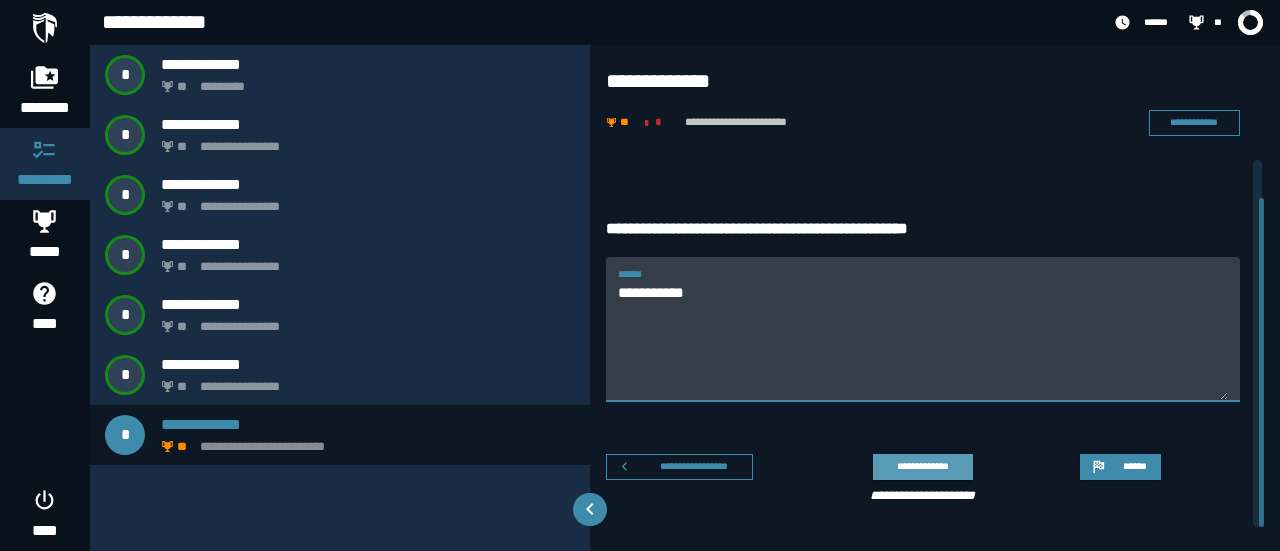type on "**********" 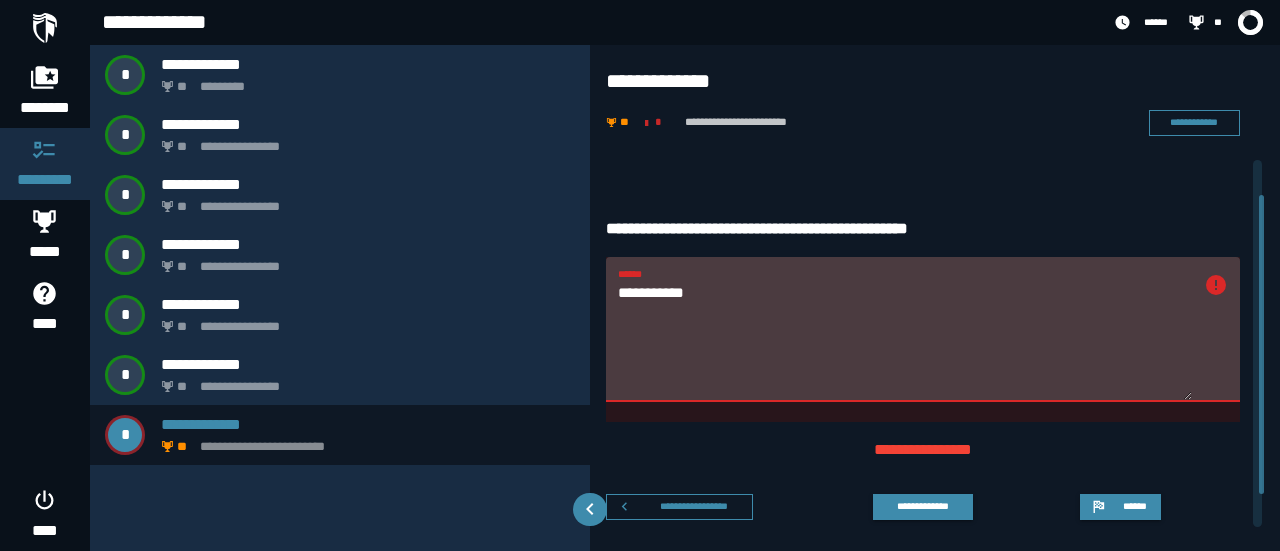 click on "**********" at bounding box center (923, 339) 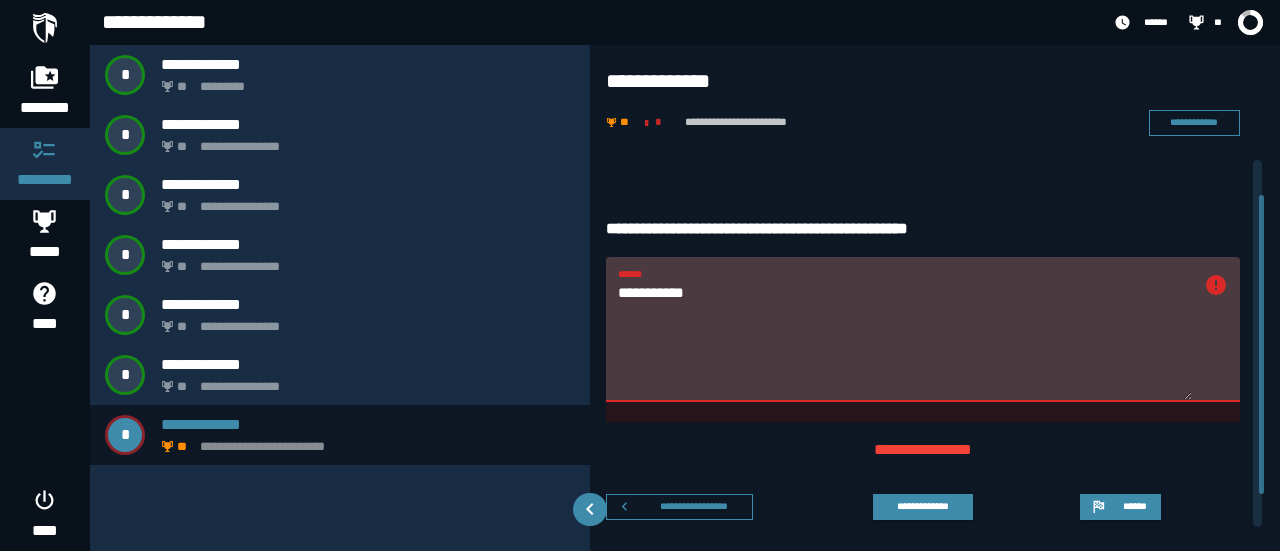 click on "**********" at bounding box center (905, 341) 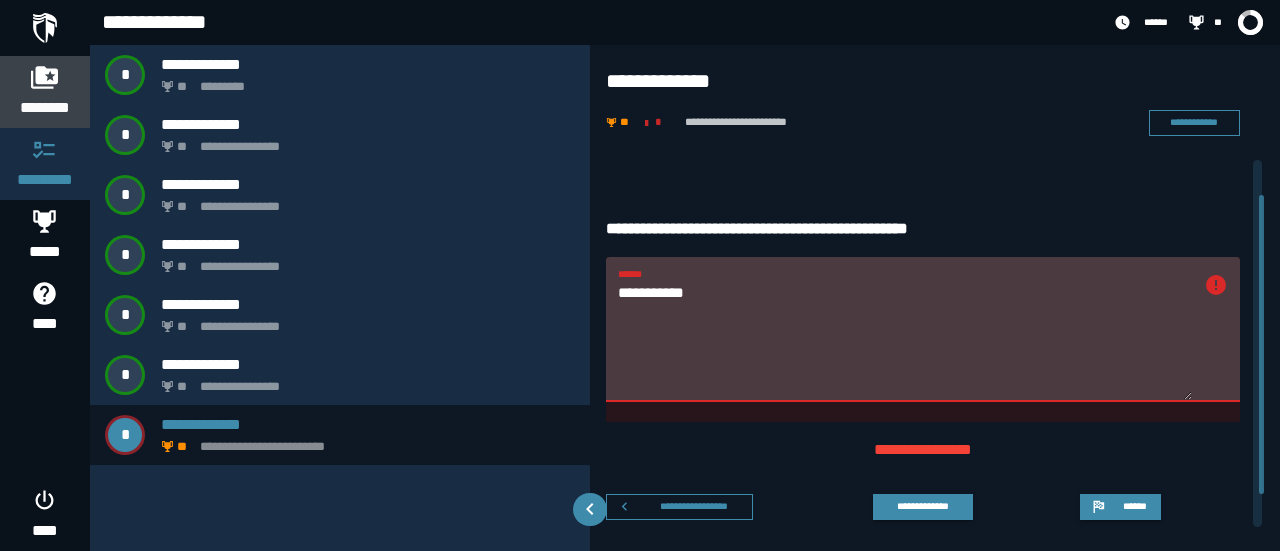 click at bounding box center (45, 77) 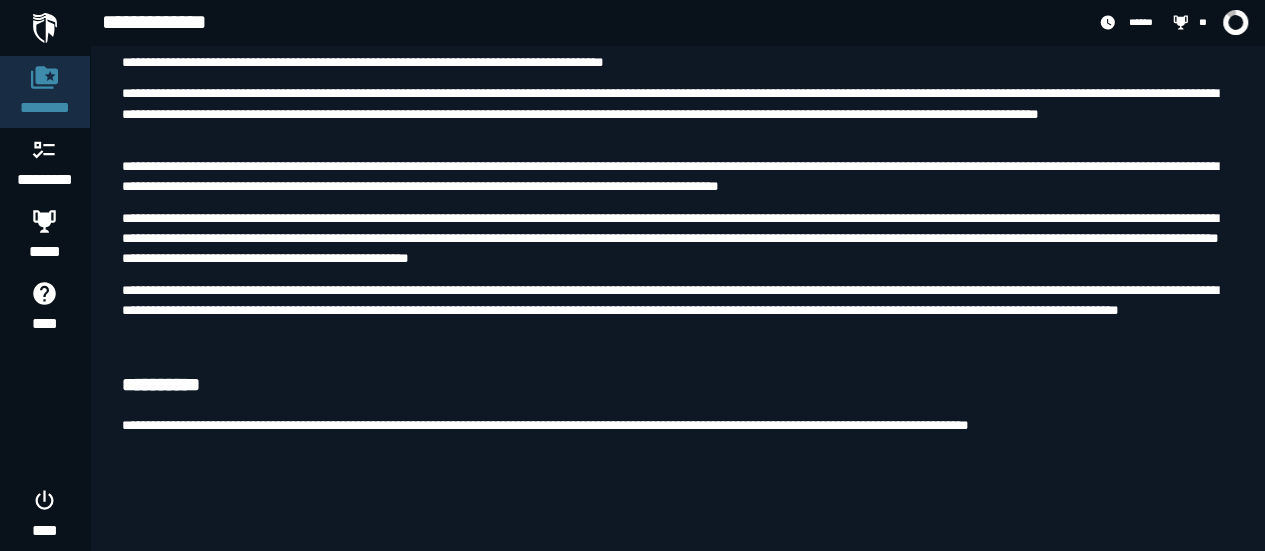 scroll, scrollTop: 2550, scrollLeft: 0, axis: vertical 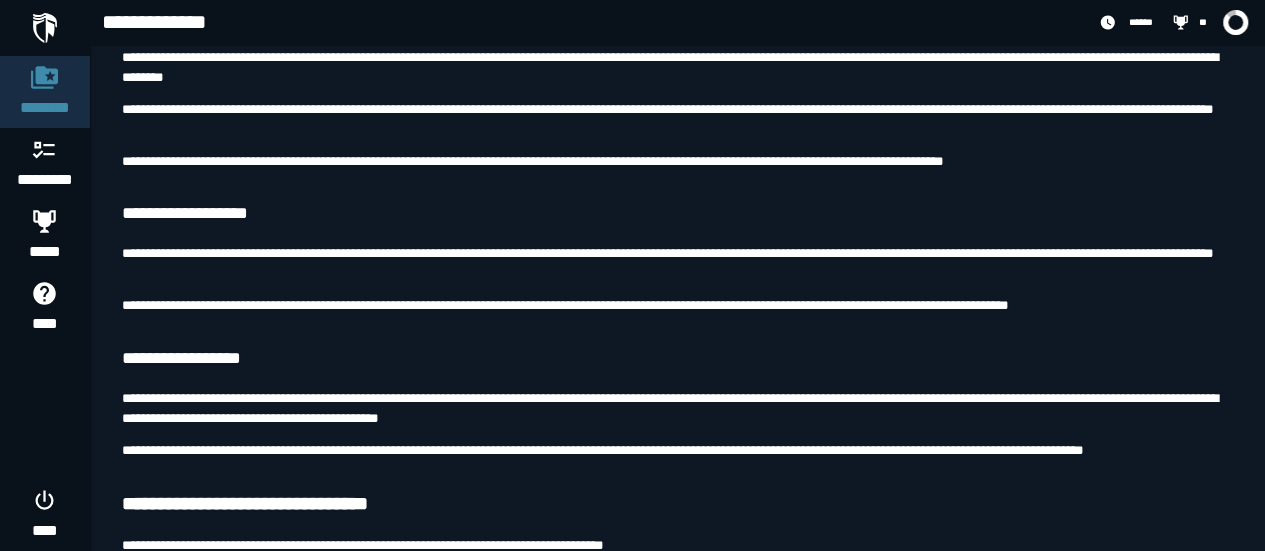 click on "**********" at bounding box center (677, 161) 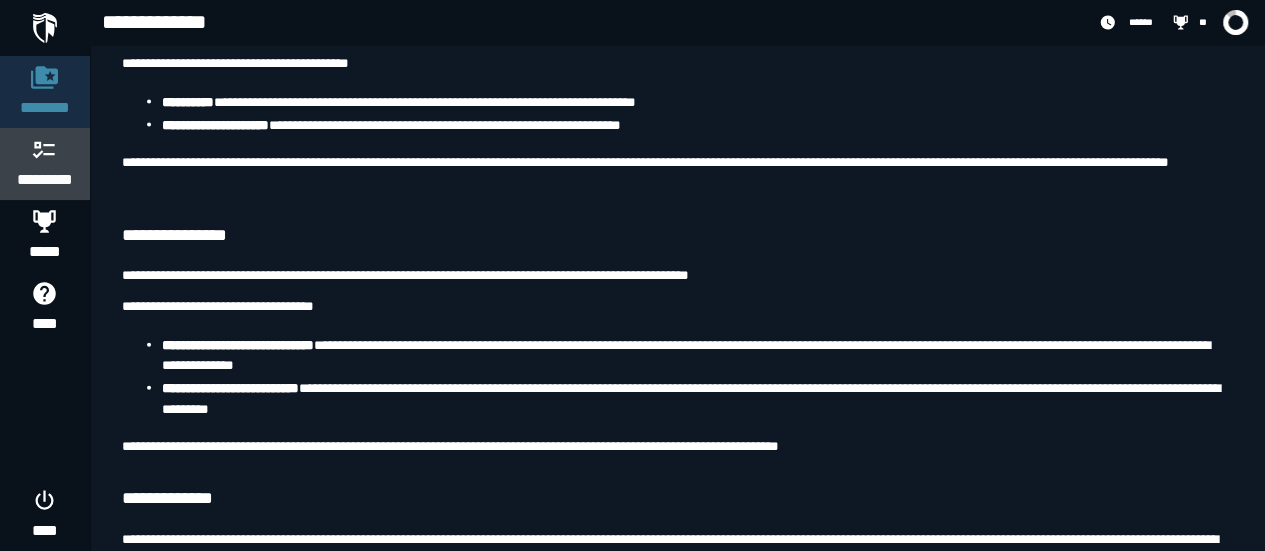 click at bounding box center [45, 149] 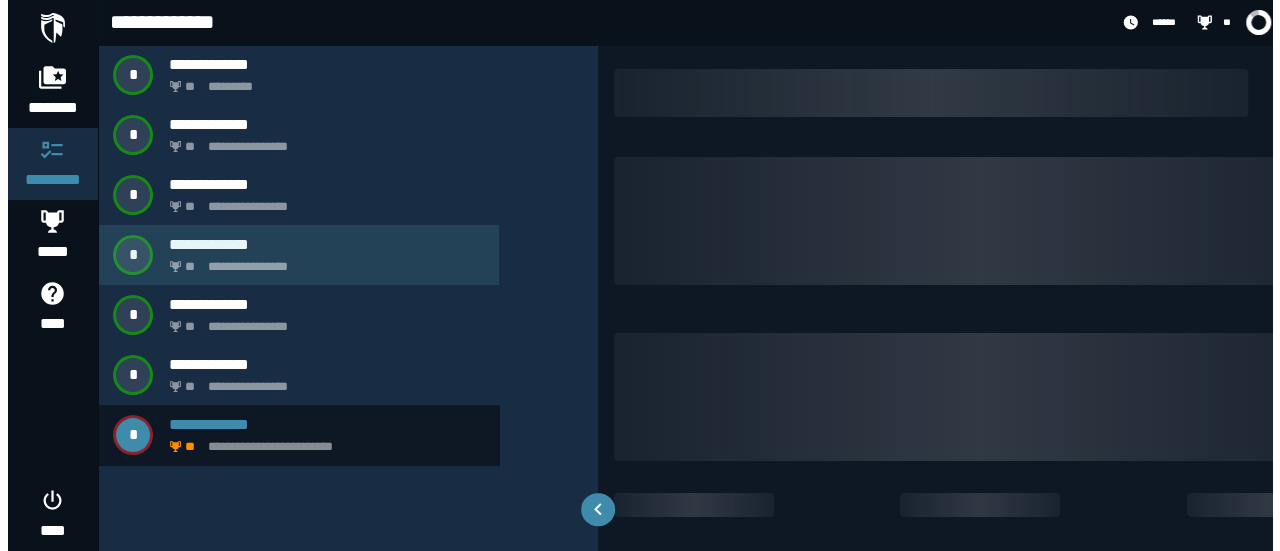 scroll, scrollTop: 0, scrollLeft: 0, axis: both 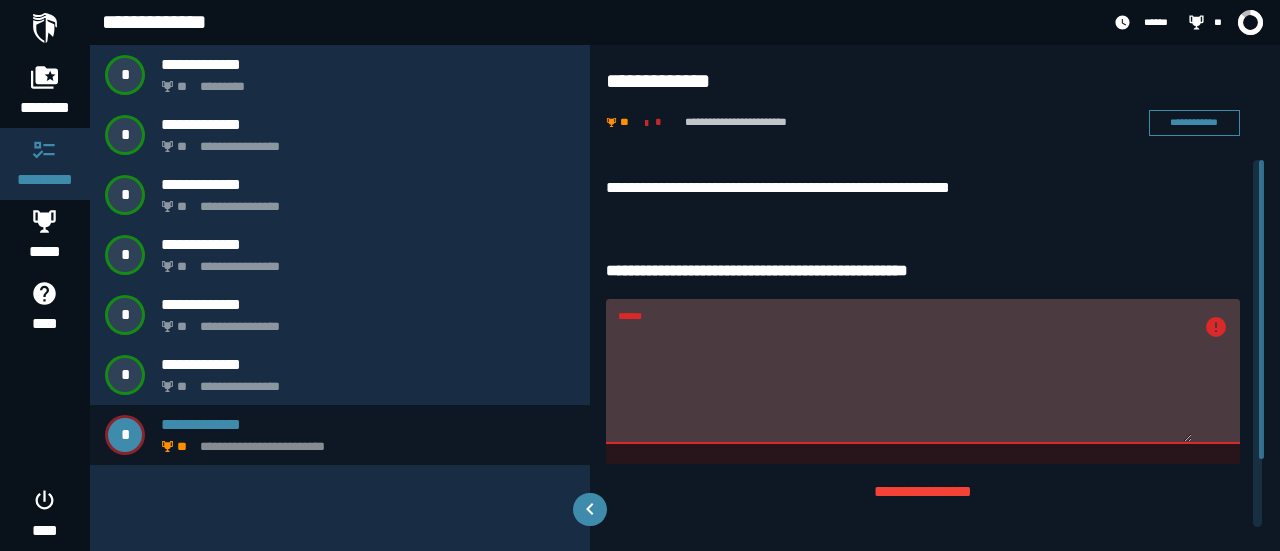 click on "******" at bounding box center (905, 383) 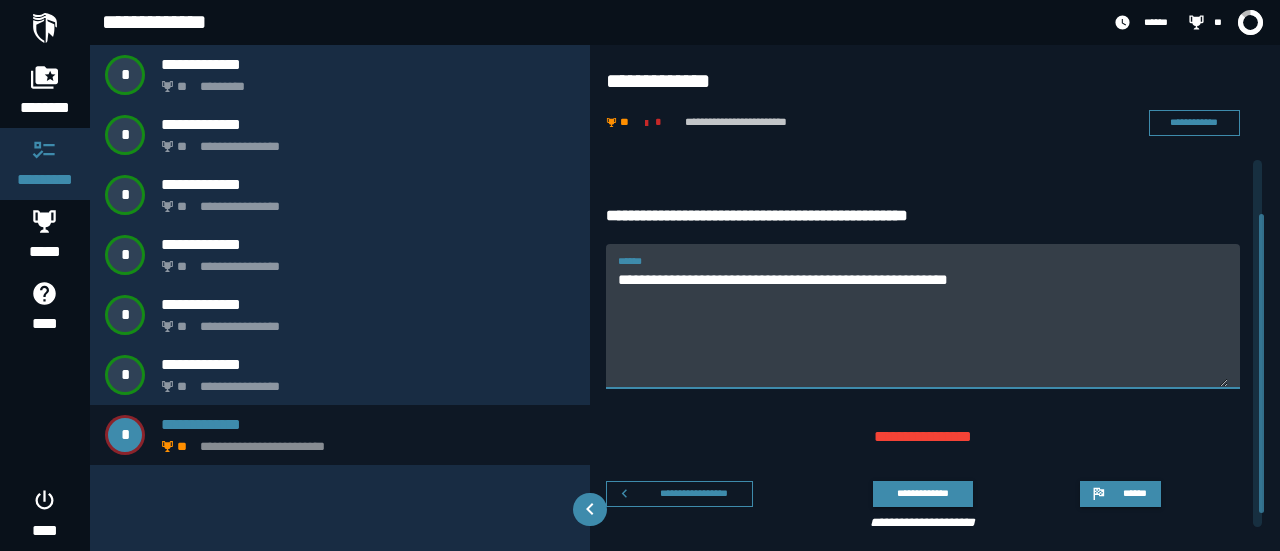 scroll, scrollTop: 82, scrollLeft: 0, axis: vertical 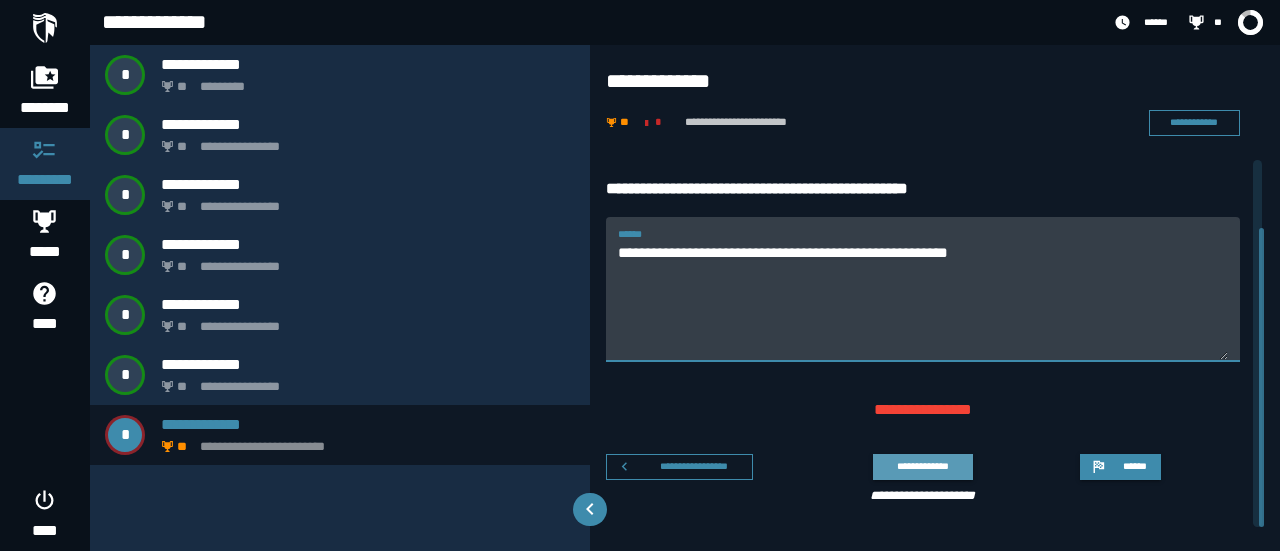 click on "**********" at bounding box center (922, 466) 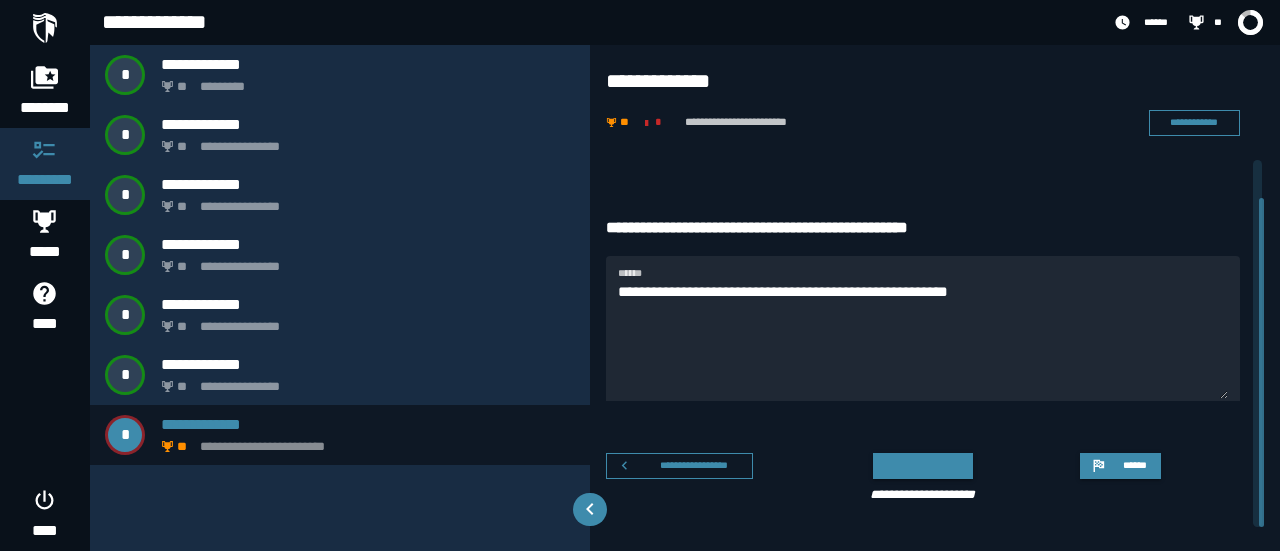 scroll, scrollTop: 42, scrollLeft: 0, axis: vertical 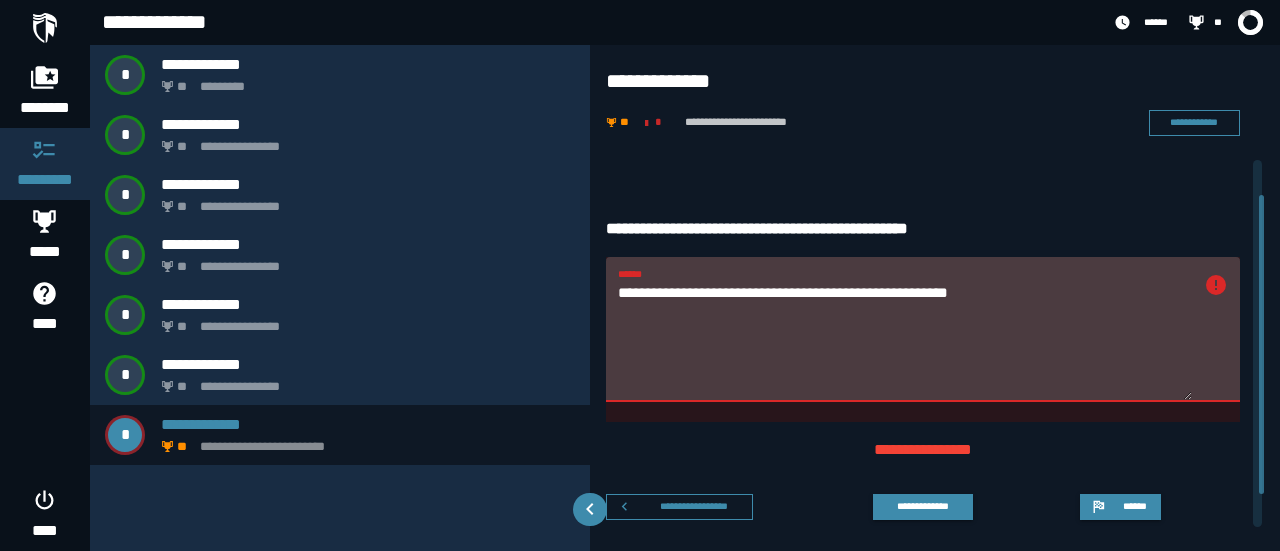 click on "**********" at bounding box center (905, 341) 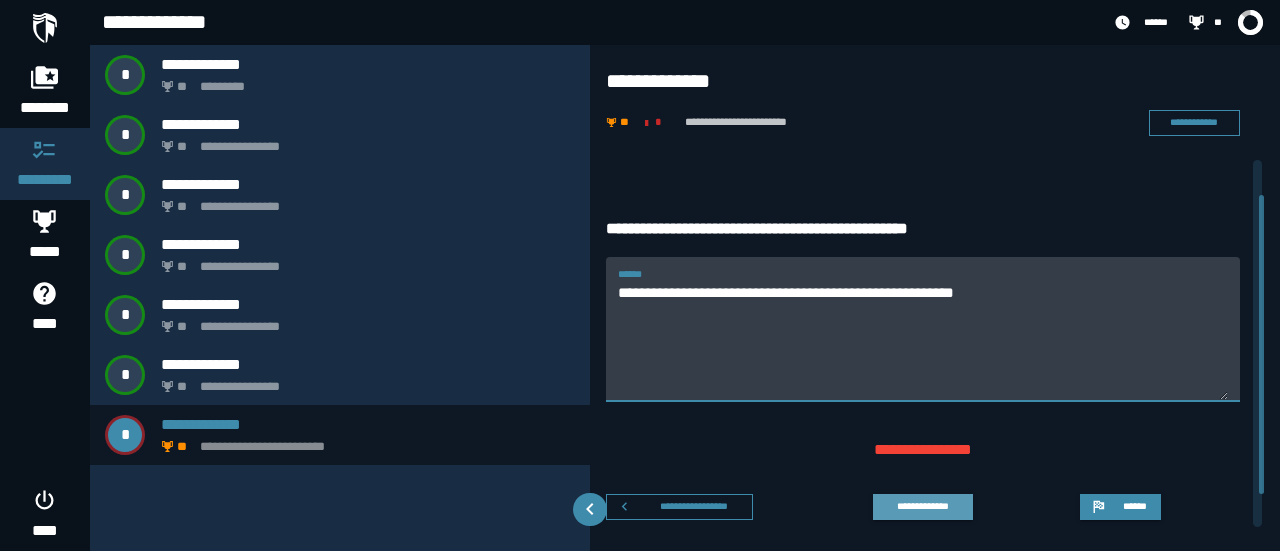 type on "**********" 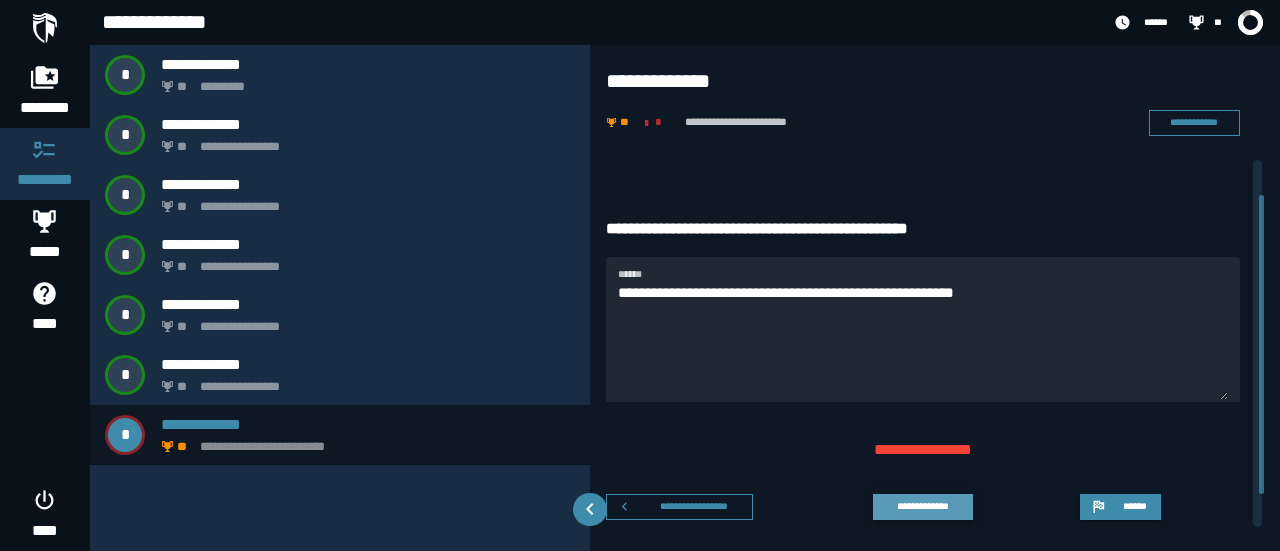 click on "**********" at bounding box center (922, 506) 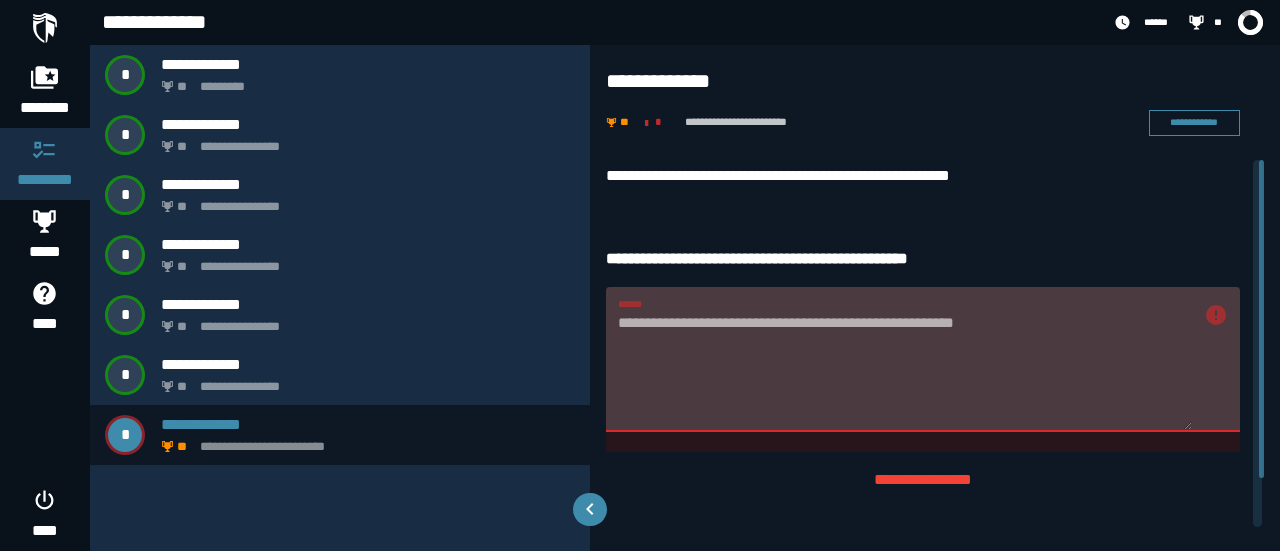 scroll, scrollTop: 0, scrollLeft: 0, axis: both 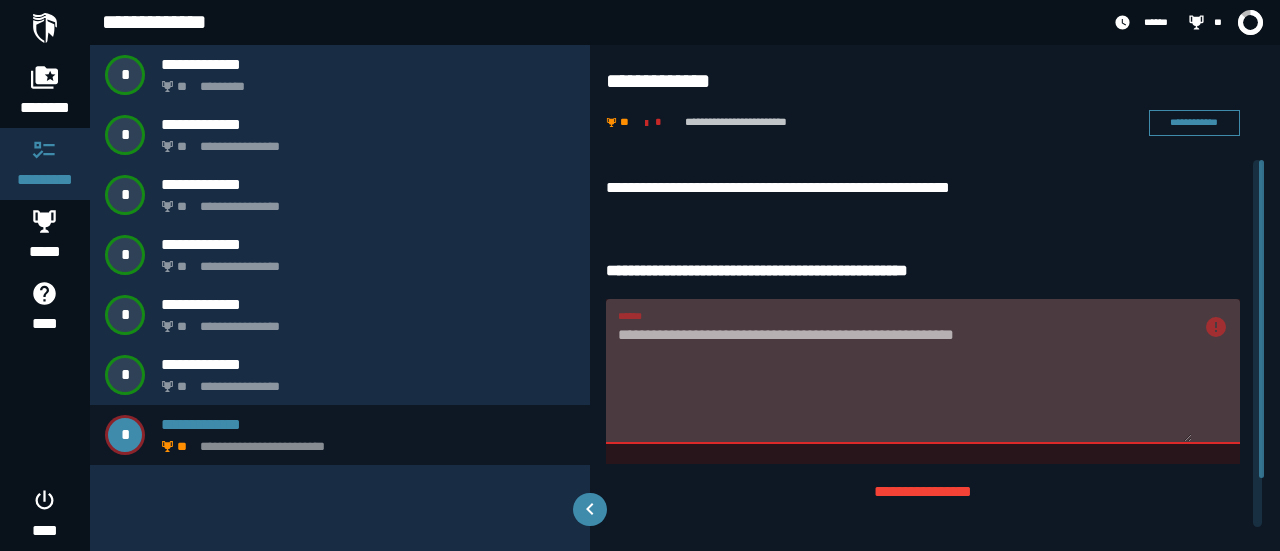 click on "**********" at bounding box center [923, 413] 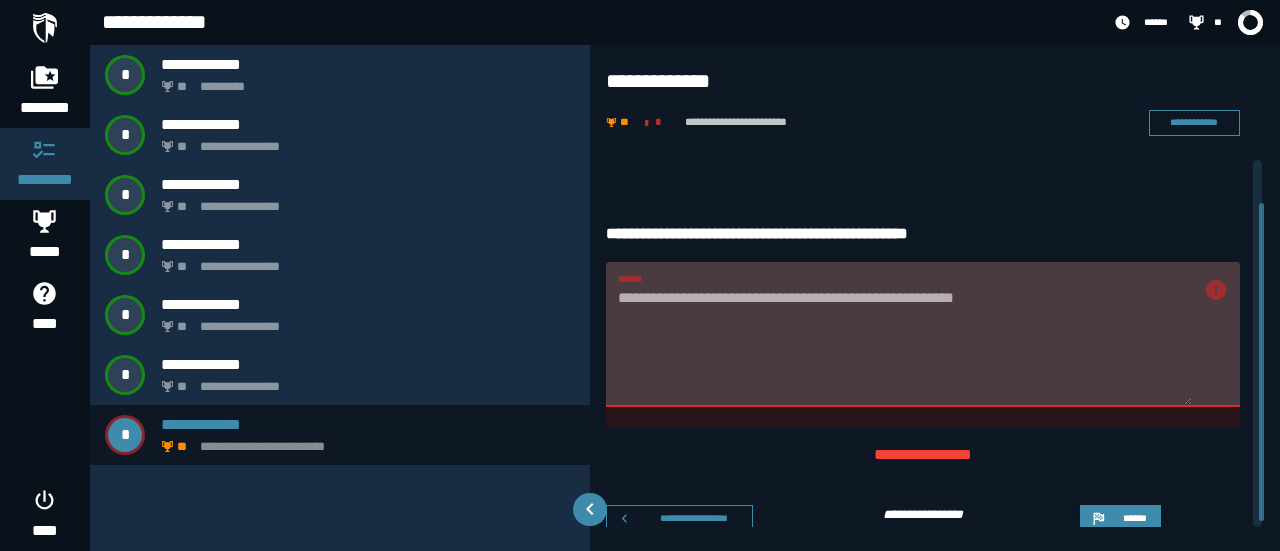 scroll, scrollTop: 56, scrollLeft: 0, axis: vertical 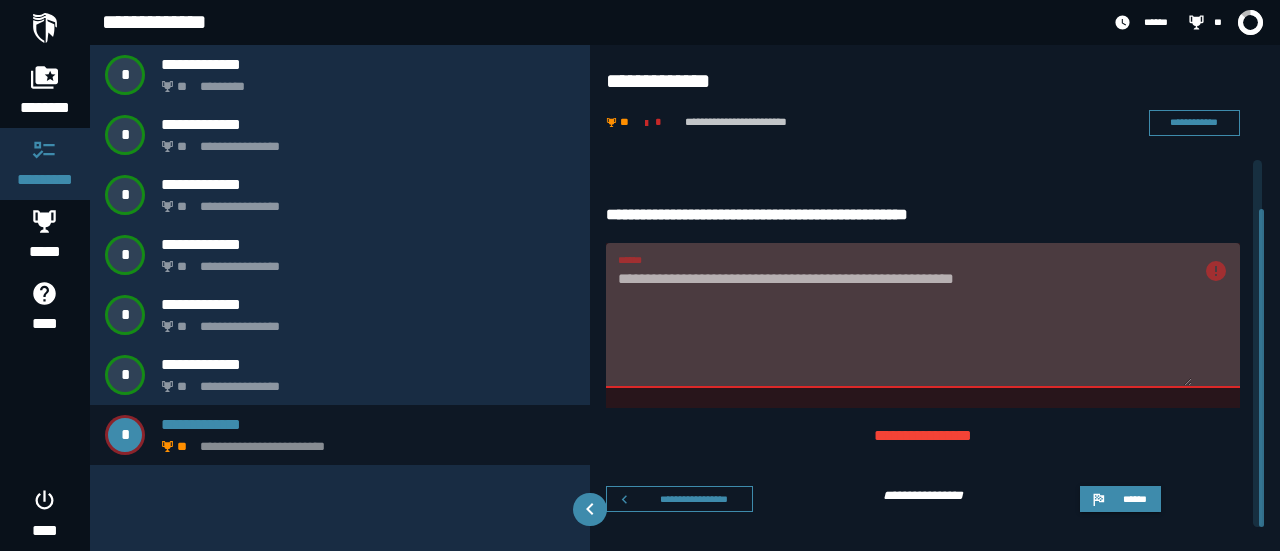 click on "**********" 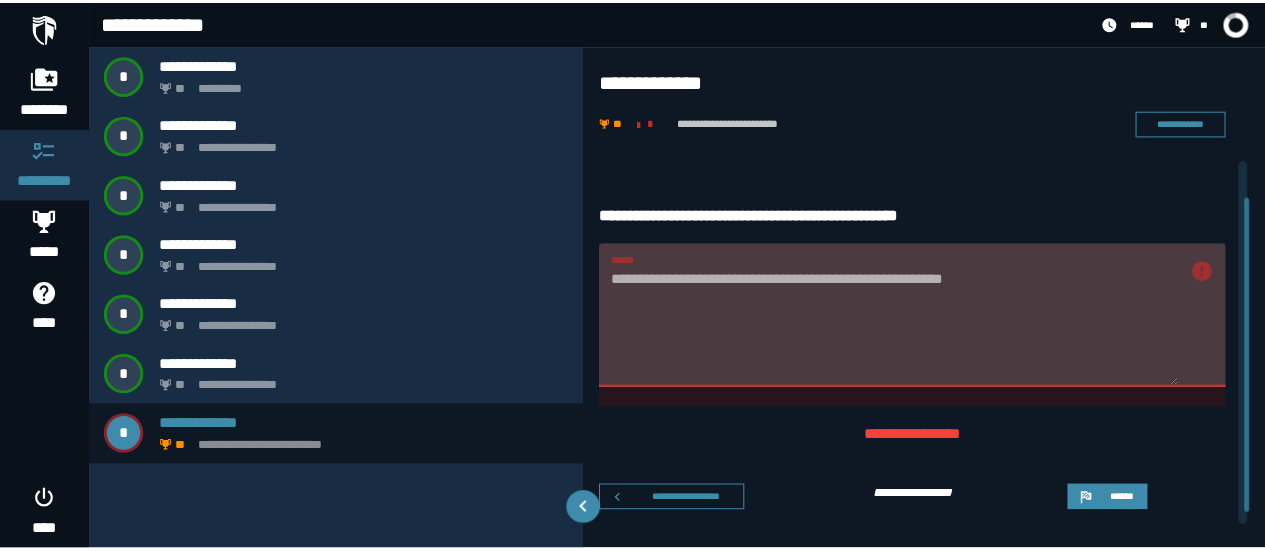 scroll, scrollTop: 0, scrollLeft: 0, axis: both 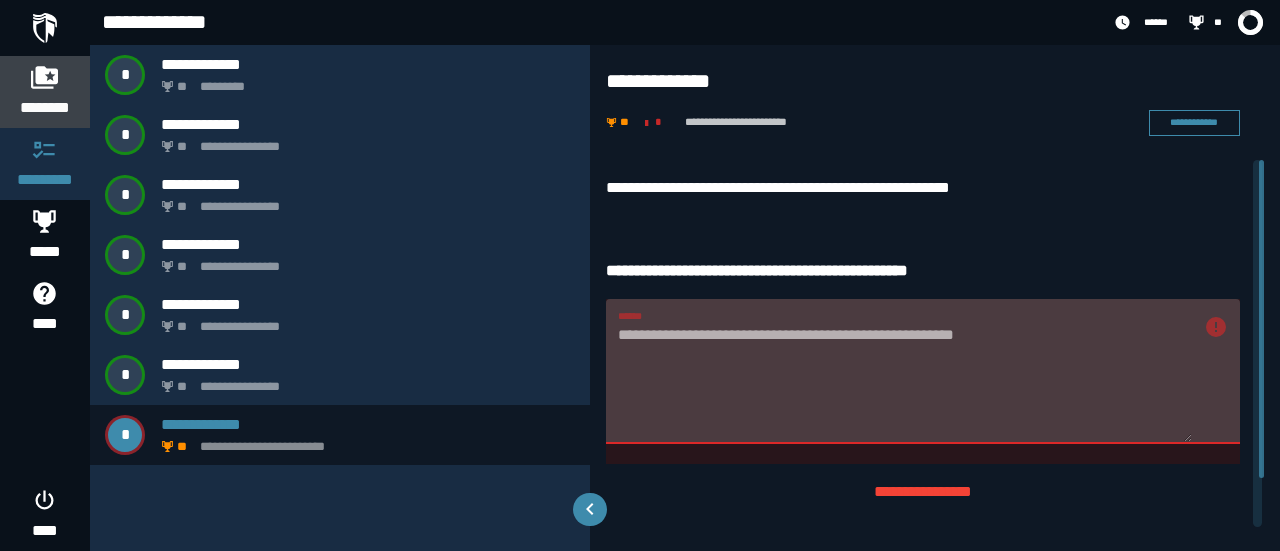 click 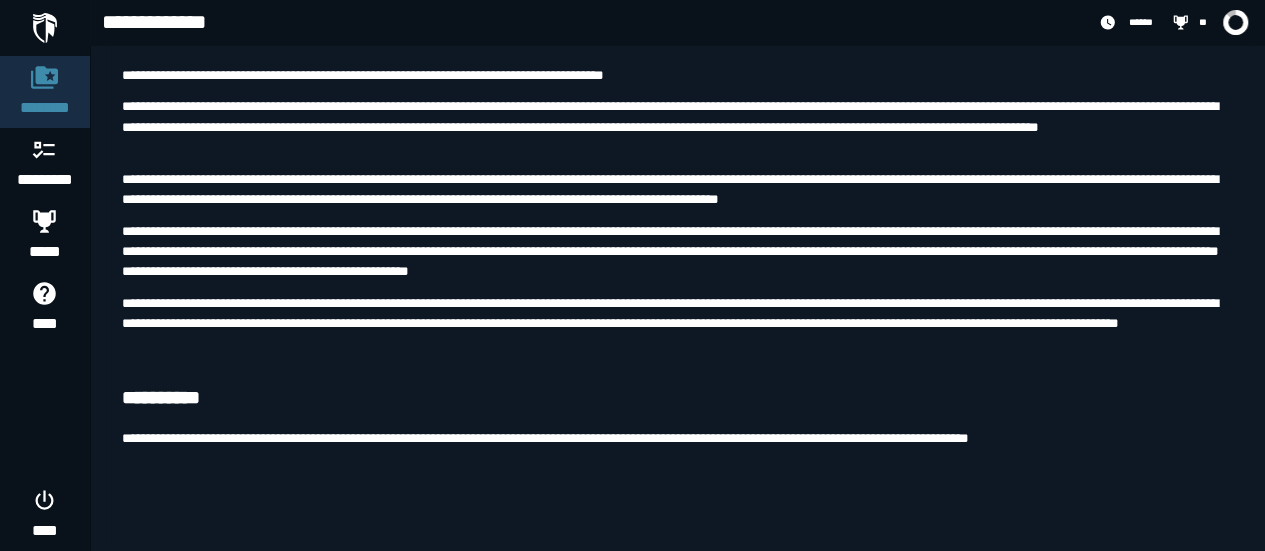 scroll, scrollTop: 3033, scrollLeft: 0, axis: vertical 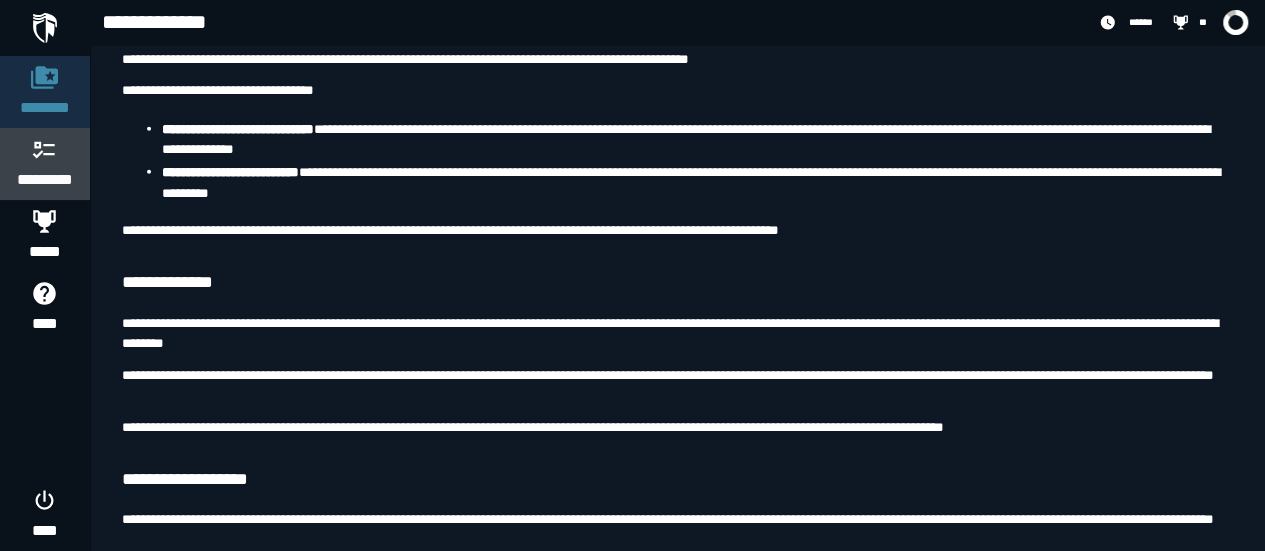 click on "*********" at bounding box center [45, 164] 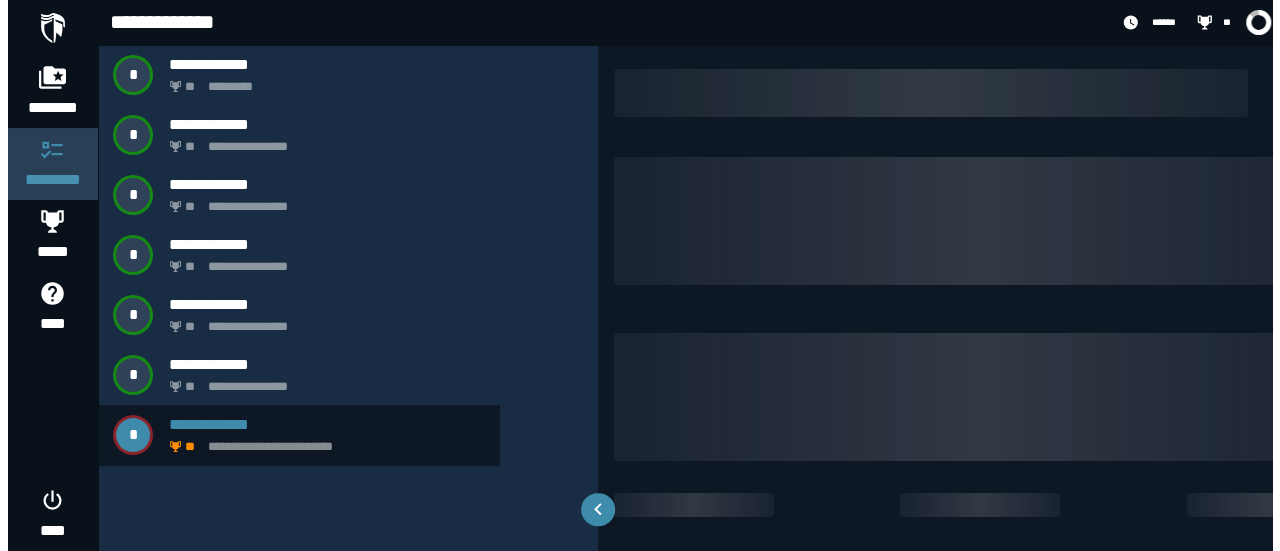scroll, scrollTop: 0, scrollLeft: 0, axis: both 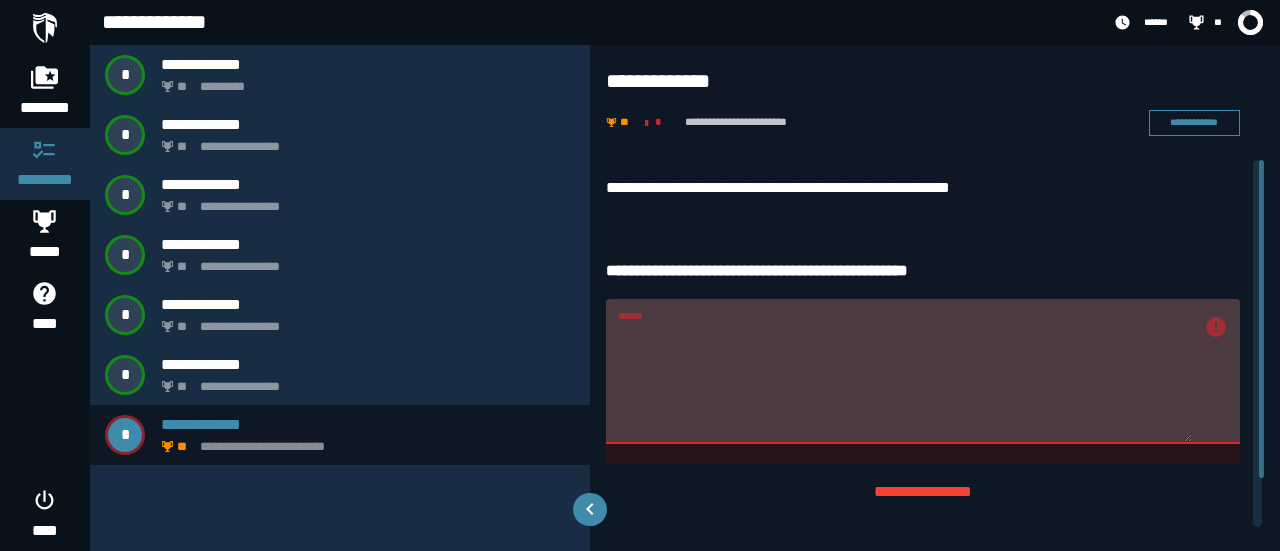 click on "**********" at bounding box center (935, 372) 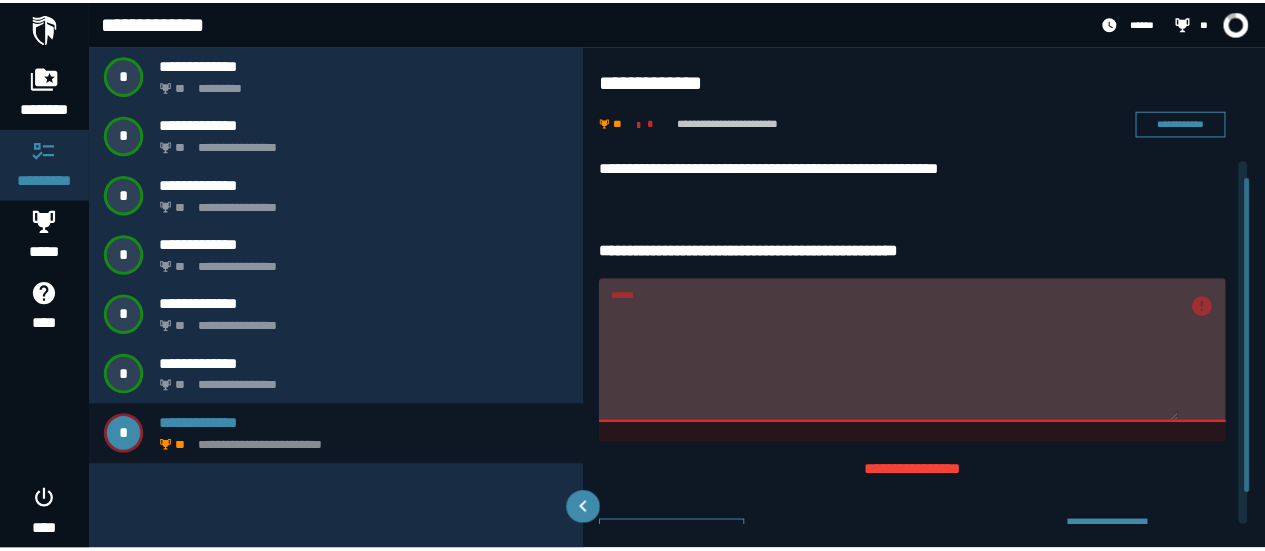 scroll, scrollTop: 0, scrollLeft: 0, axis: both 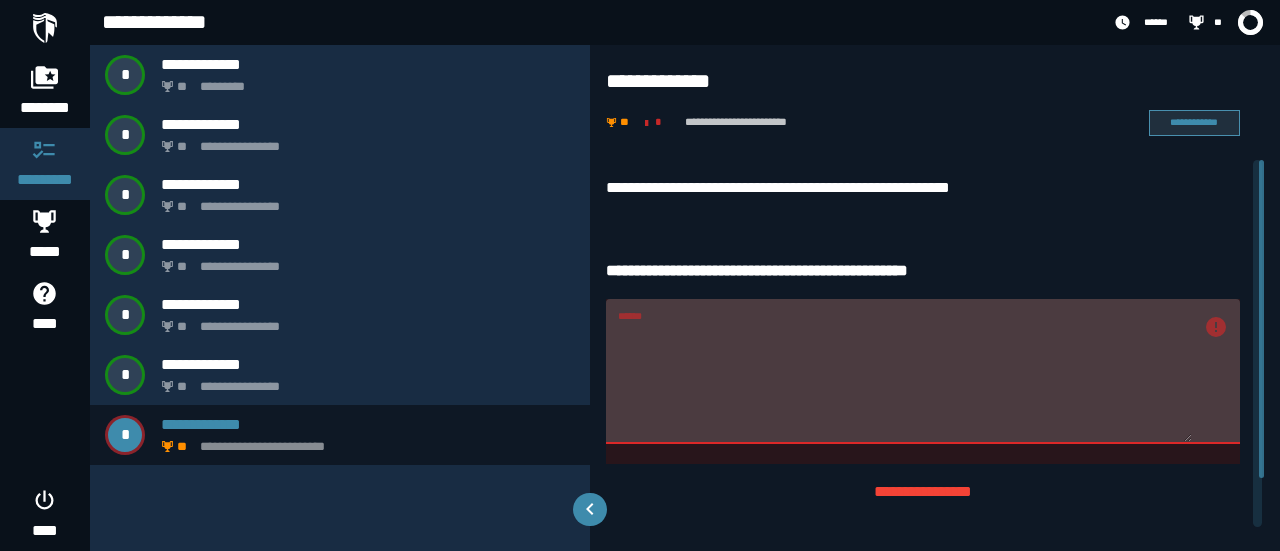 click on "**********" at bounding box center (1194, 122) 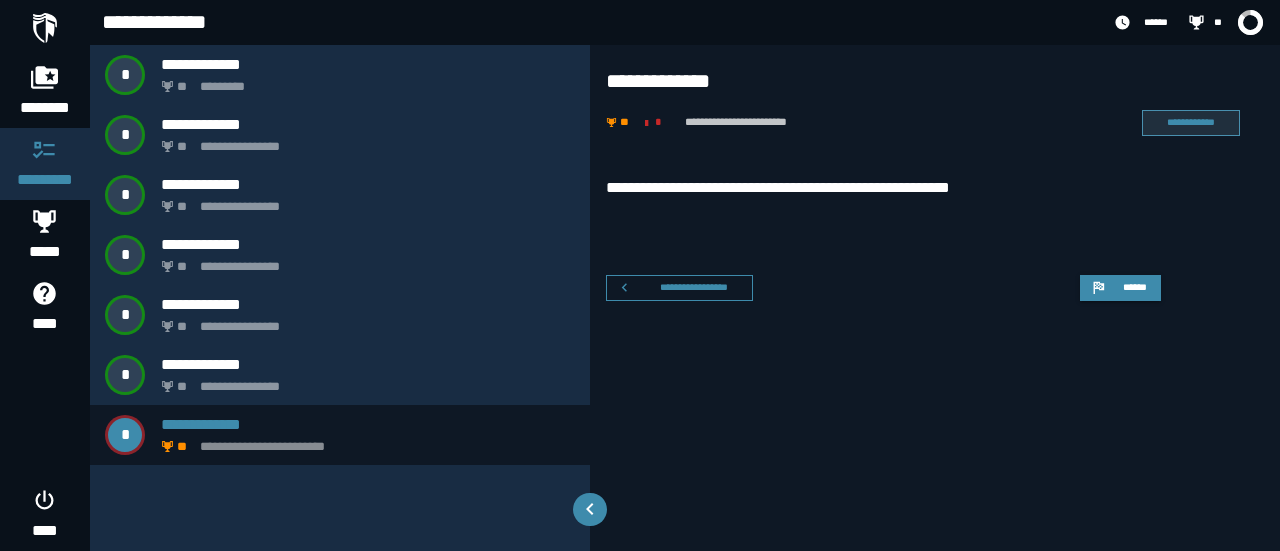 click on "**********" at bounding box center [1191, 122] 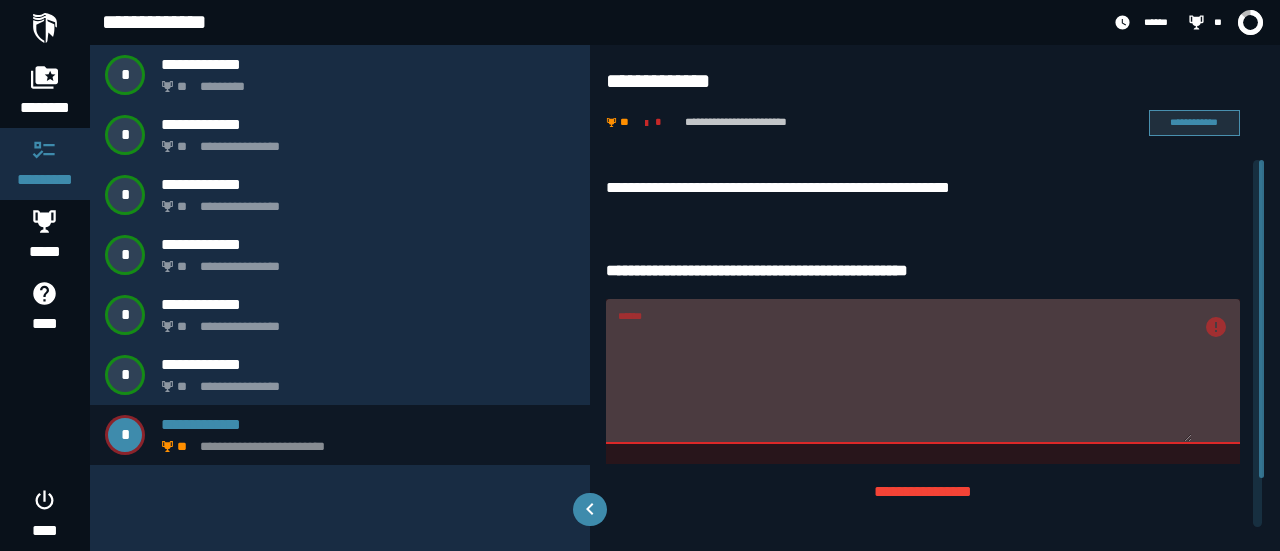 click on "**********" at bounding box center [1194, 122] 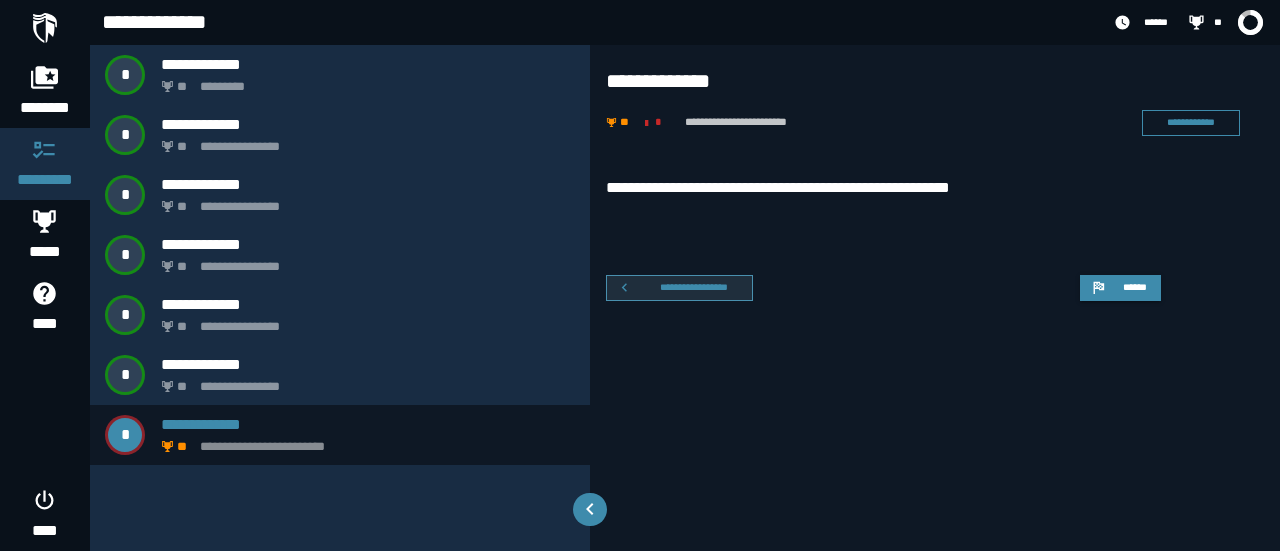 click on "**********" at bounding box center [694, 287] 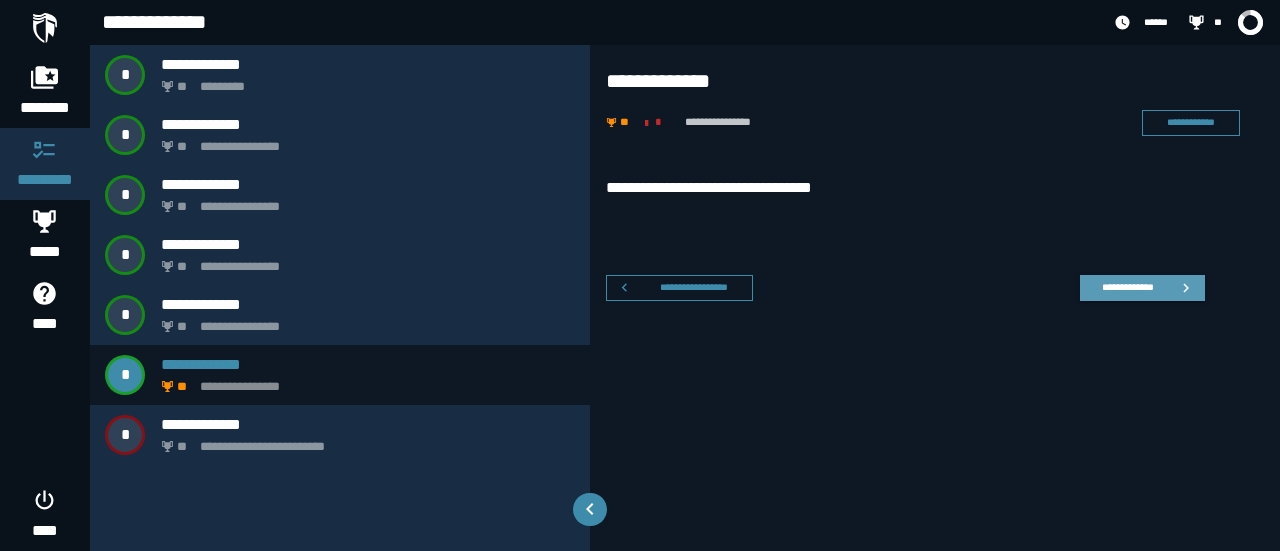 click on "**********" at bounding box center [1127, 287] 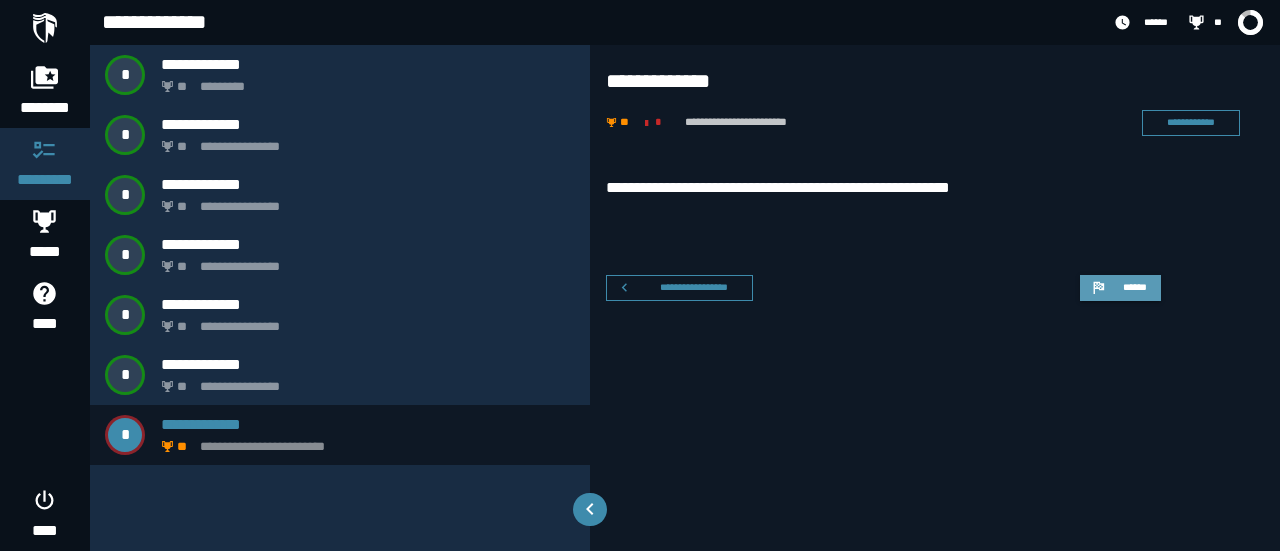click on "******" at bounding box center (1134, 287) 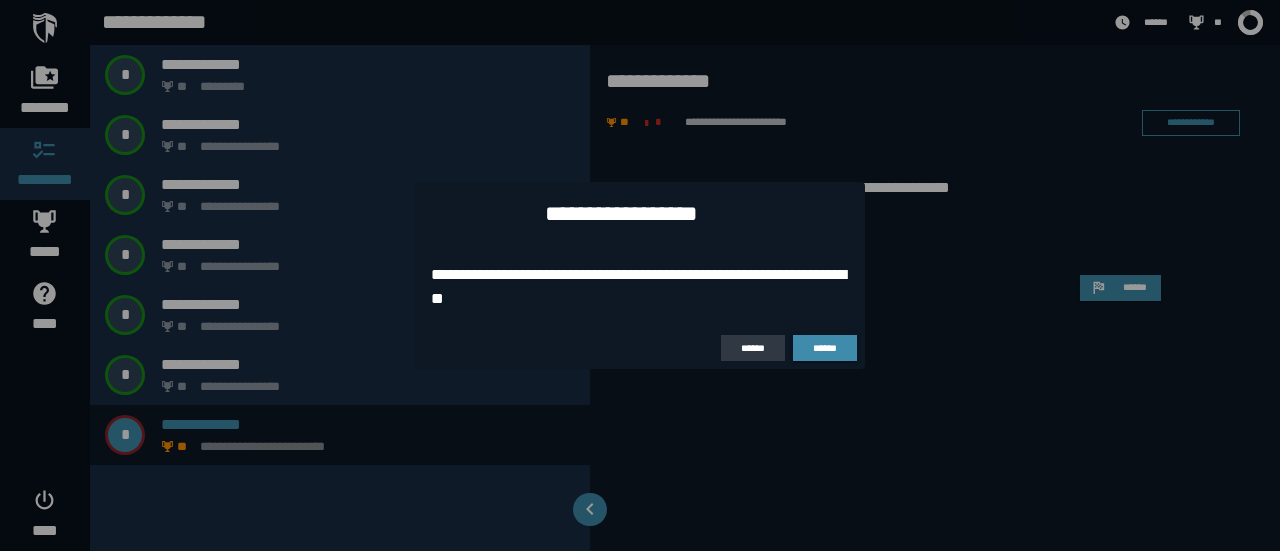 click on "******" at bounding box center (753, 348) 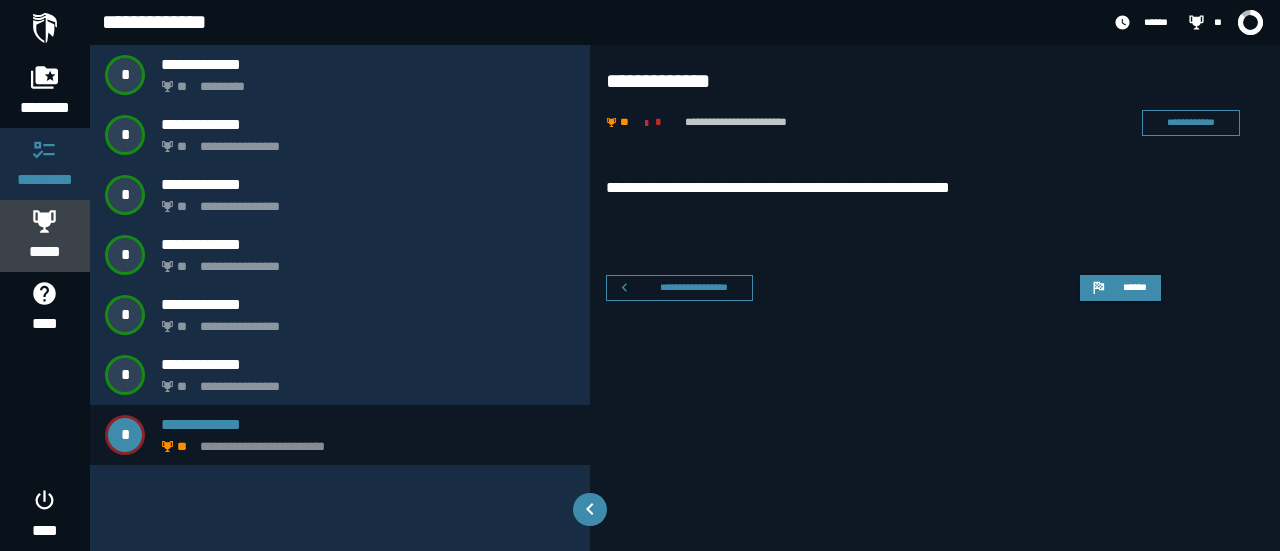 click on "*****" at bounding box center [45, 252] 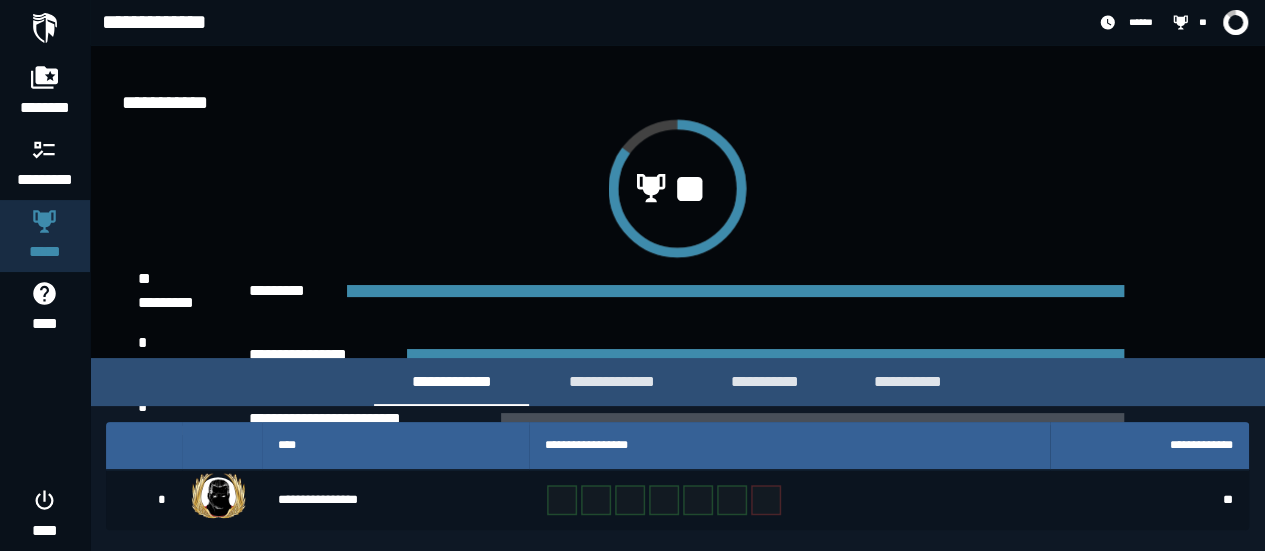 scroll, scrollTop: 6, scrollLeft: 0, axis: vertical 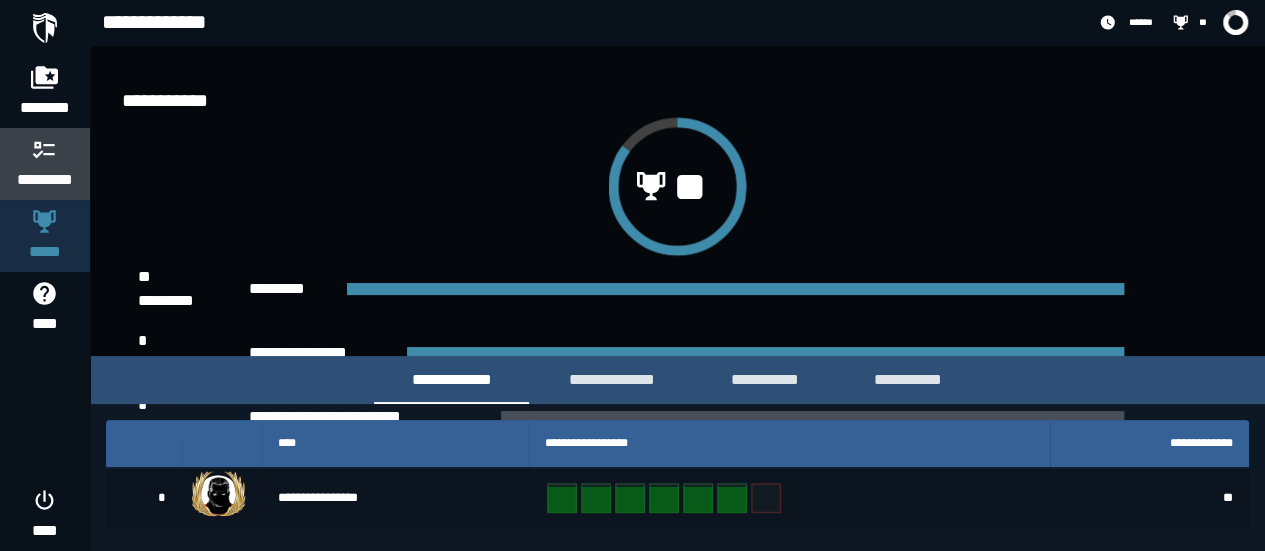 click on "*********" at bounding box center (45, 180) 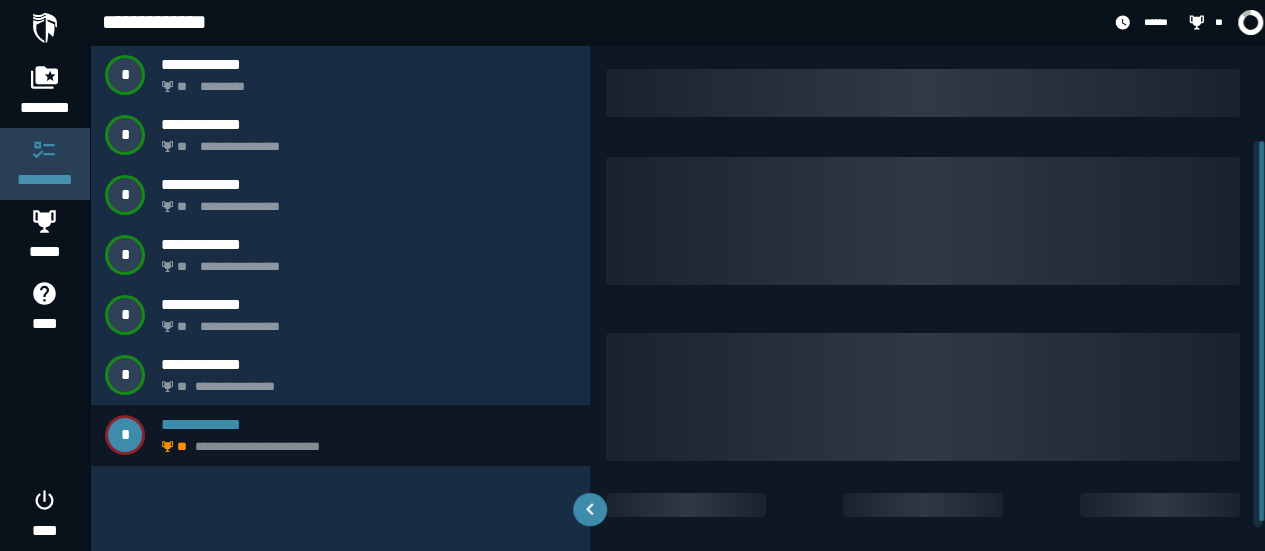 scroll, scrollTop: 0, scrollLeft: 0, axis: both 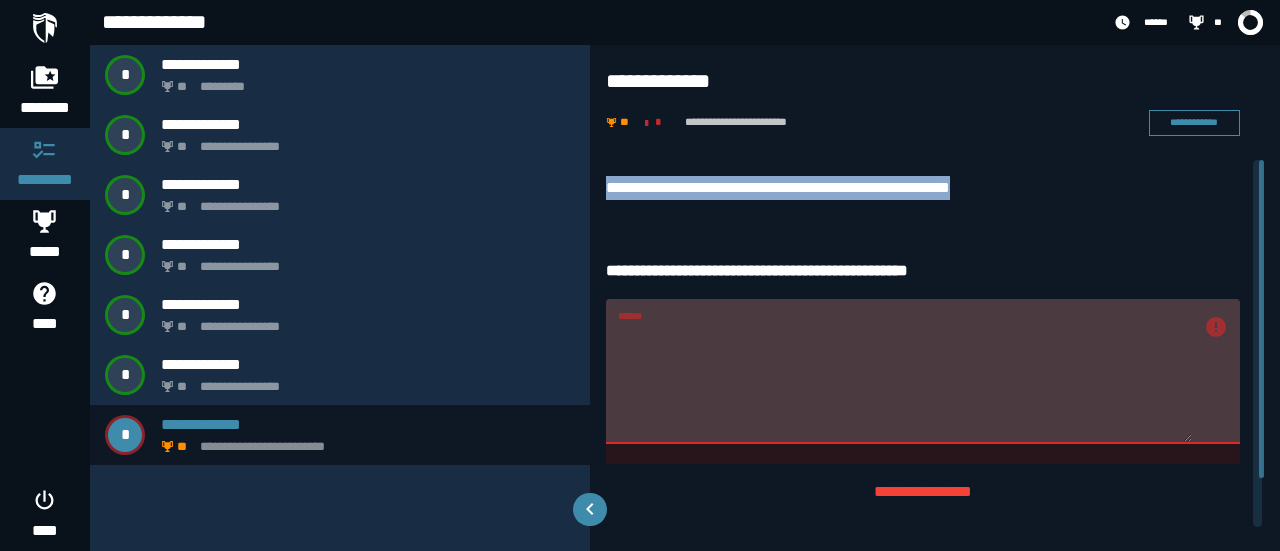 drag, startPoint x: 922, startPoint y: 188, endPoint x: 605, endPoint y: 193, distance: 317.03943 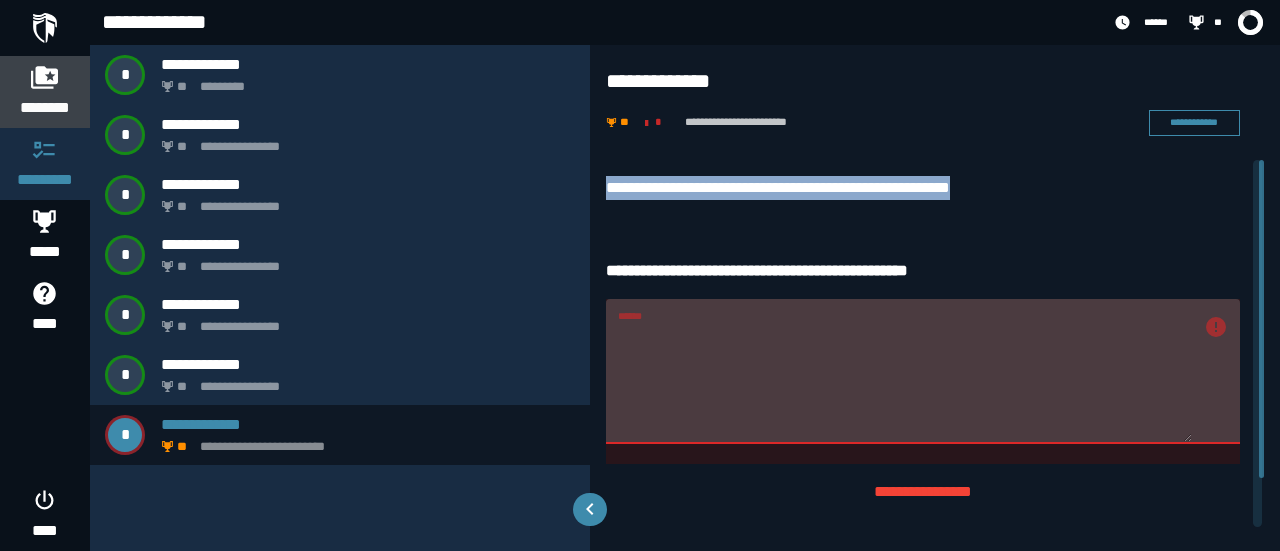 click on "********" at bounding box center (45, 108) 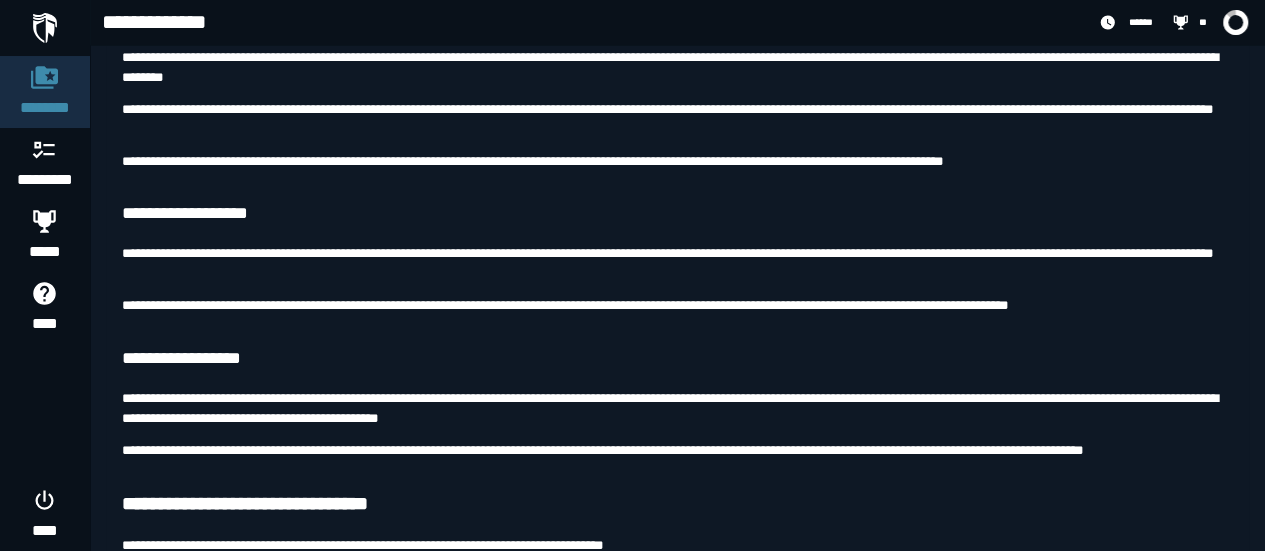scroll, scrollTop: 2068, scrollLeft: 0, axis: vertical 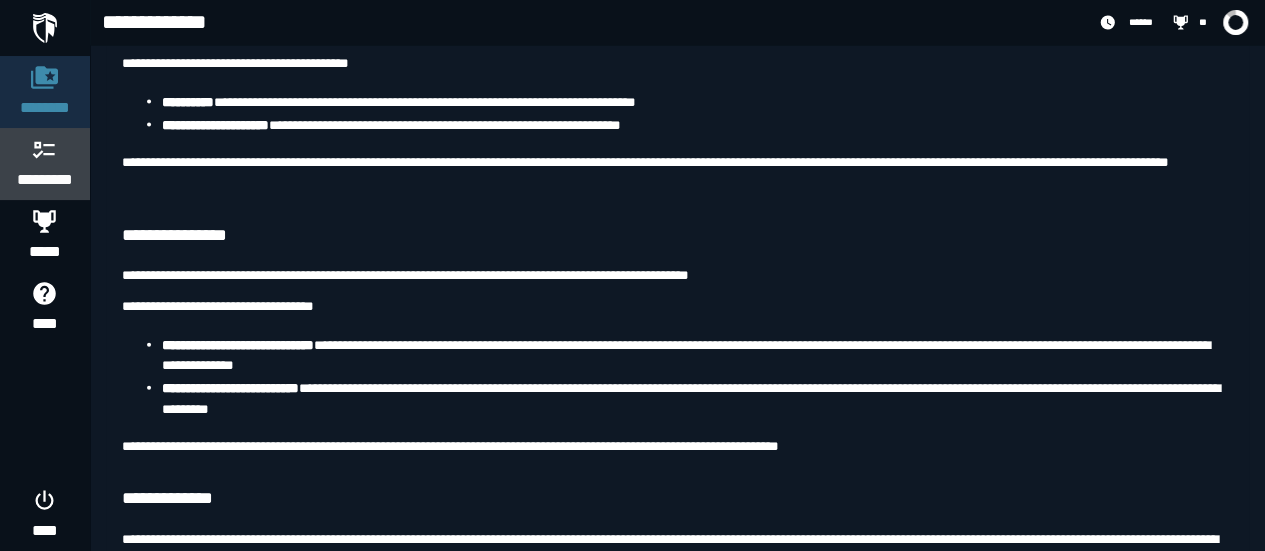 click at bounding box center (45, 149) 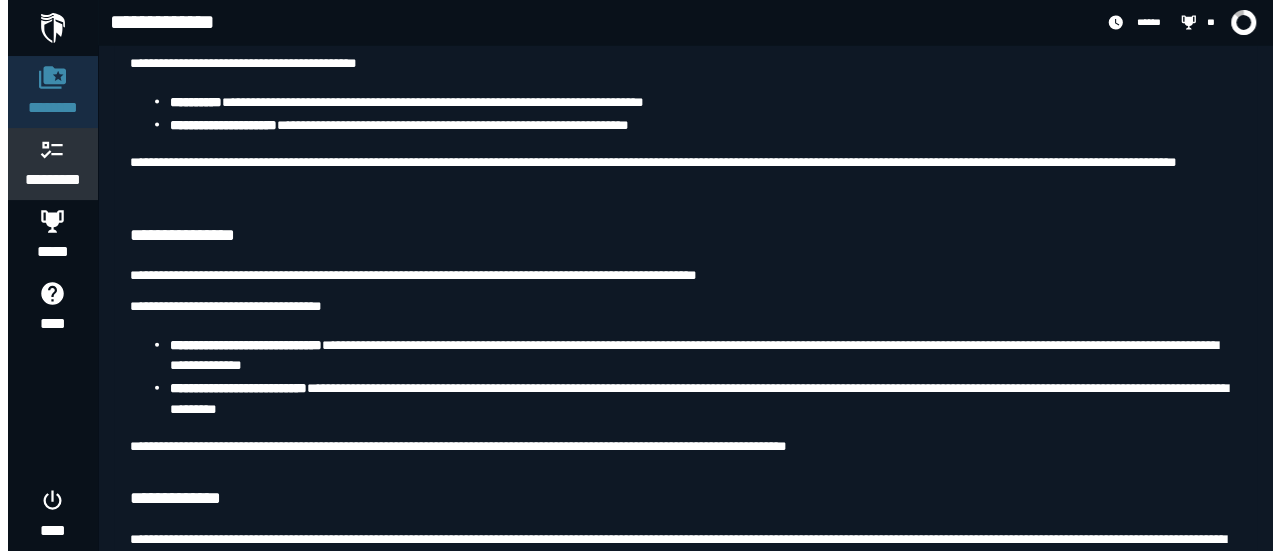 scroll, scrollTop: 0, scrollLeft: 0, axis: both 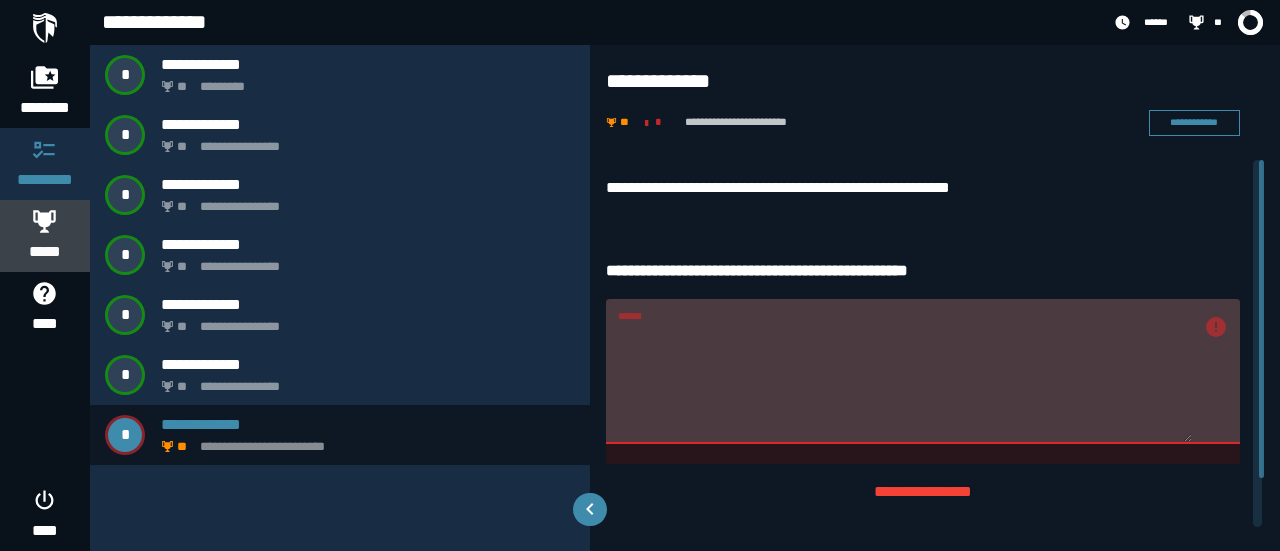 click at bounding box center (45, 221) 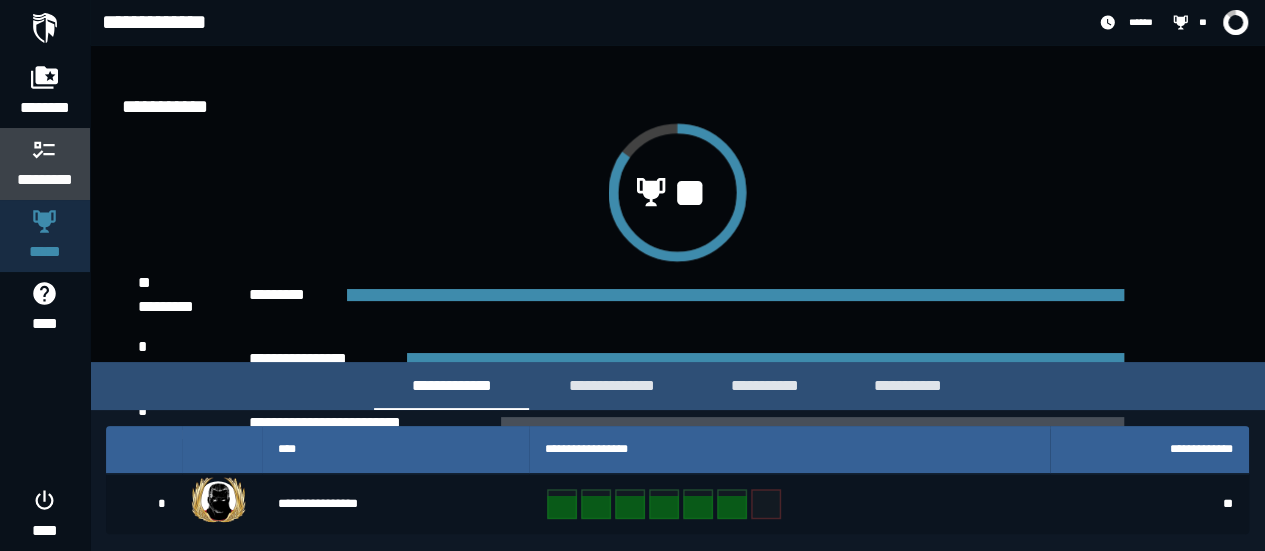 click on "*********" at bounding box center (45, 164) 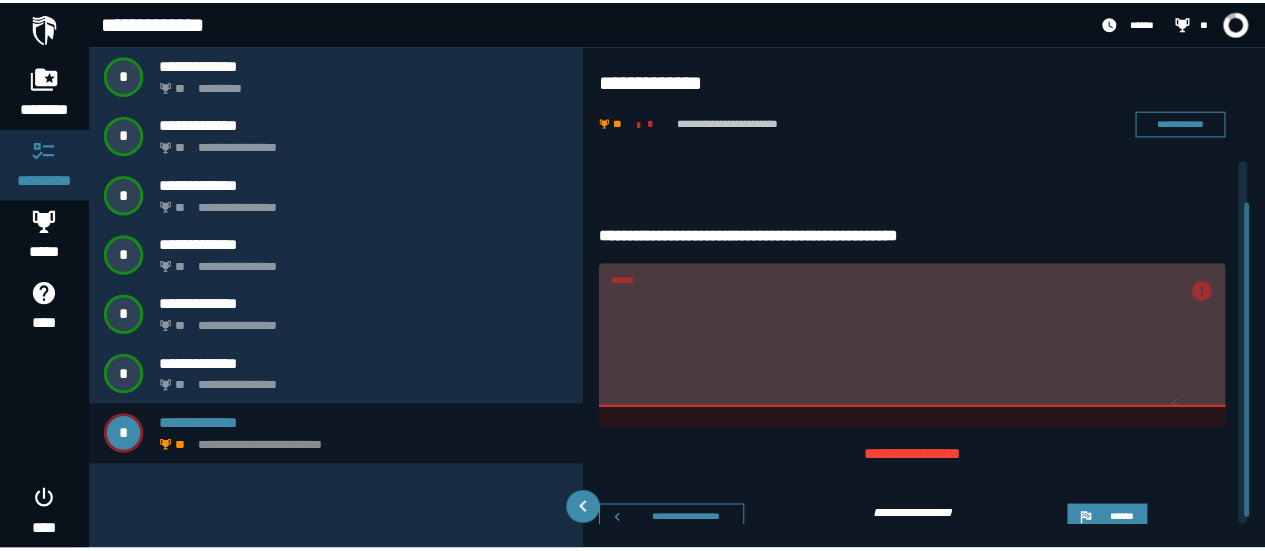 scroll, scrollTop: 56, scrollLeft: 0, axis: vertical 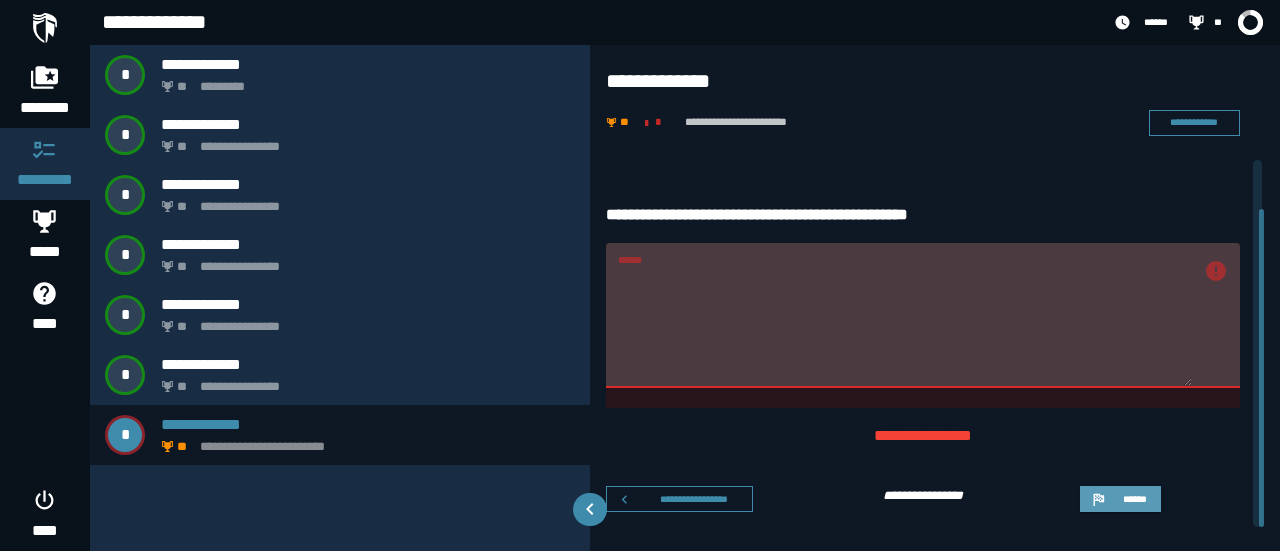 click on "******" at bounding box center (1120, 499) 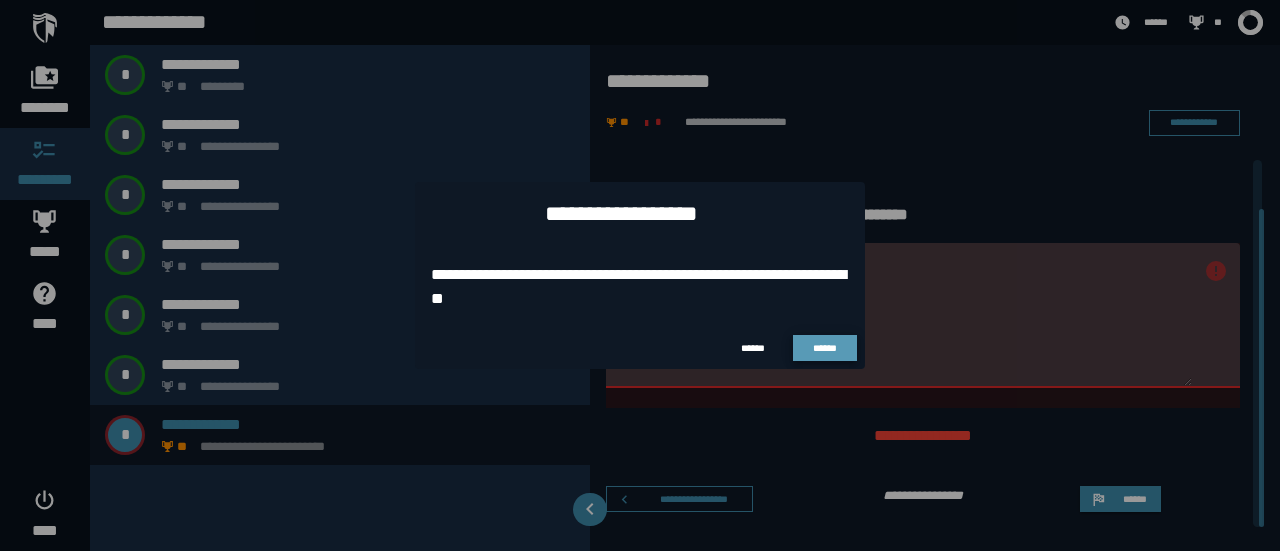 click on "******" at bounding box center (825, 348) 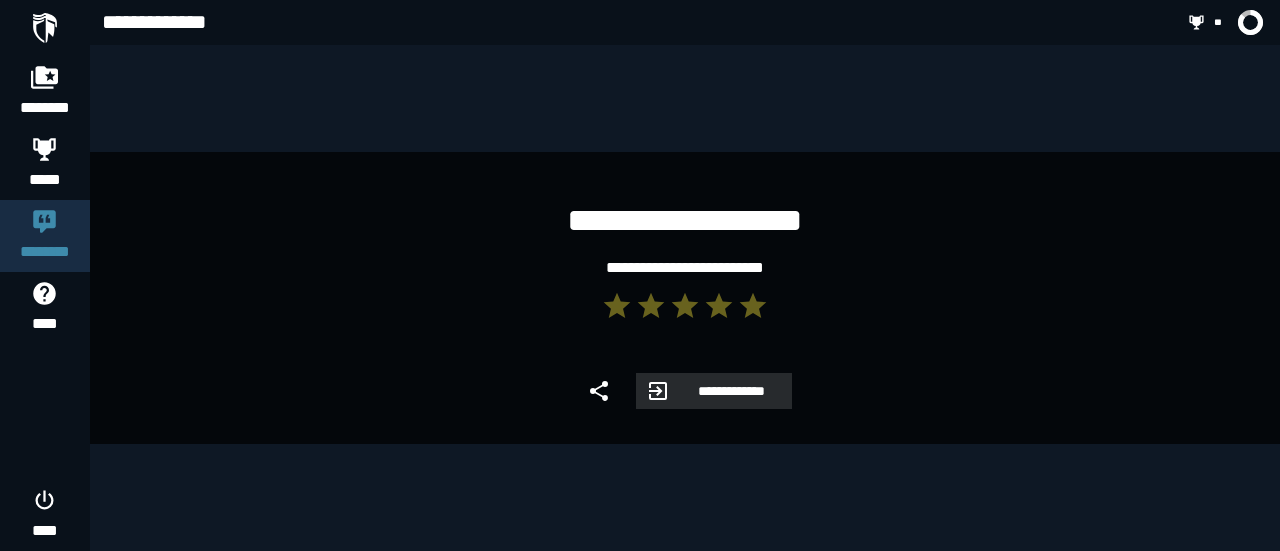 click on "**********" at bounding box center (731, 391) 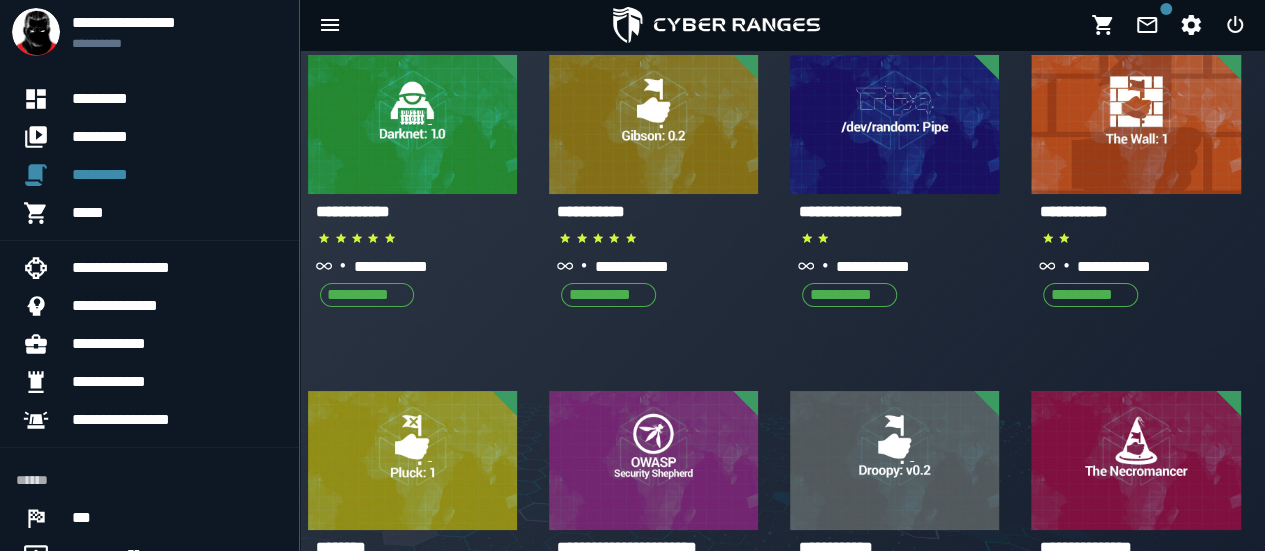 scroll, scrollTop: 0, scrollLeft: 0, axis: both 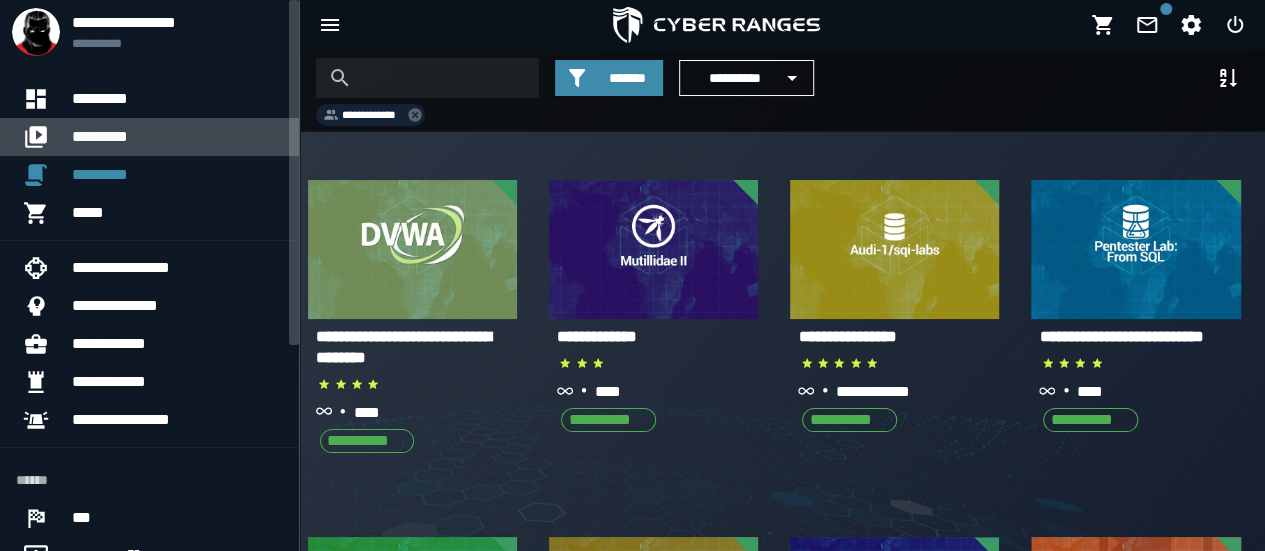 click on "*********" at bounding box center (177, 137) 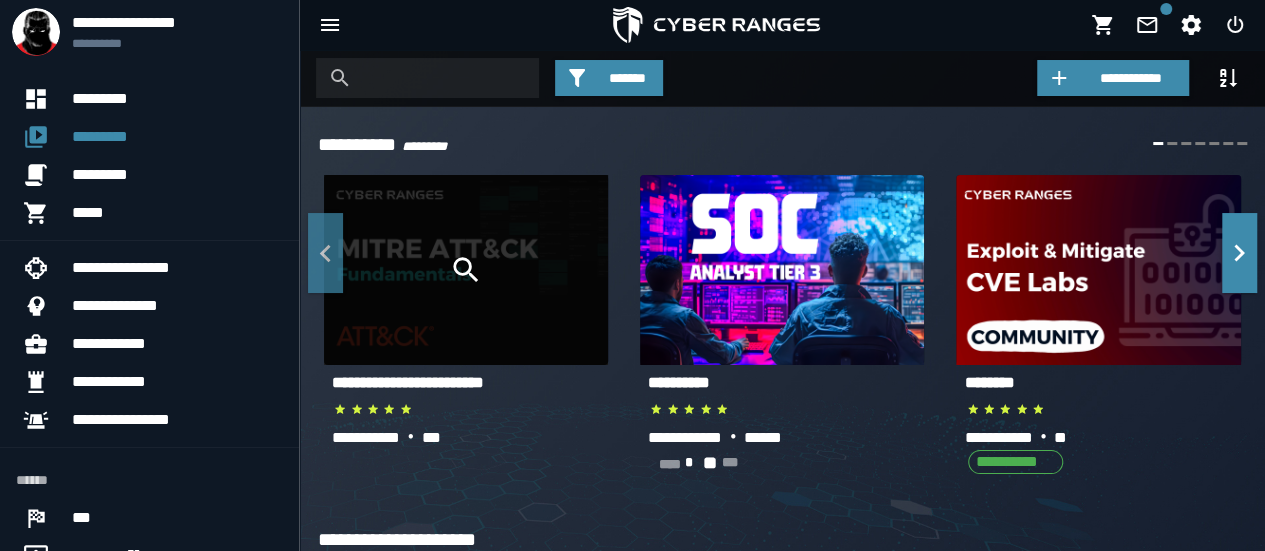 scroll, scrollTop: 482, scrollLeft: 0, axis: vertical 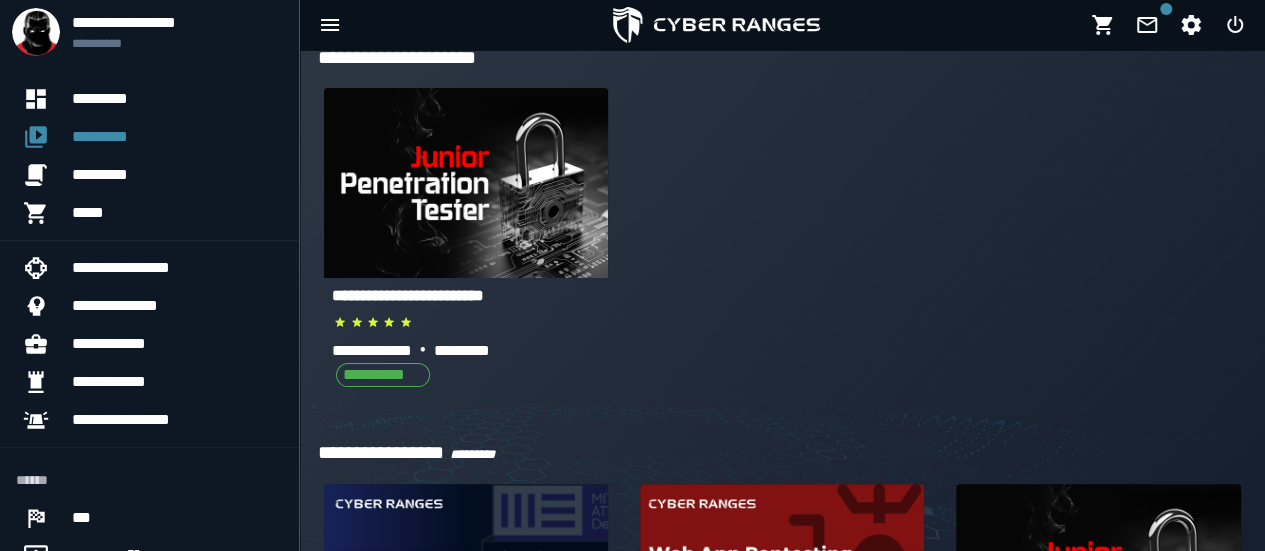 click on "**********" at bounding box center (408, 295) 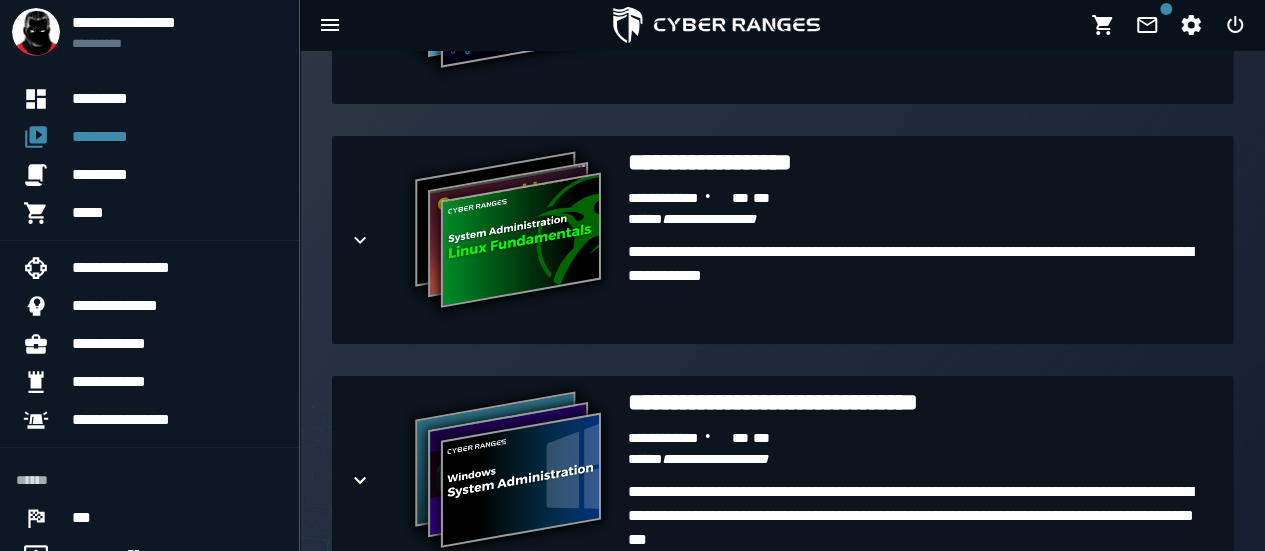 scroll, scrollTop: 964, scrollLeft: 0, axis: vertical 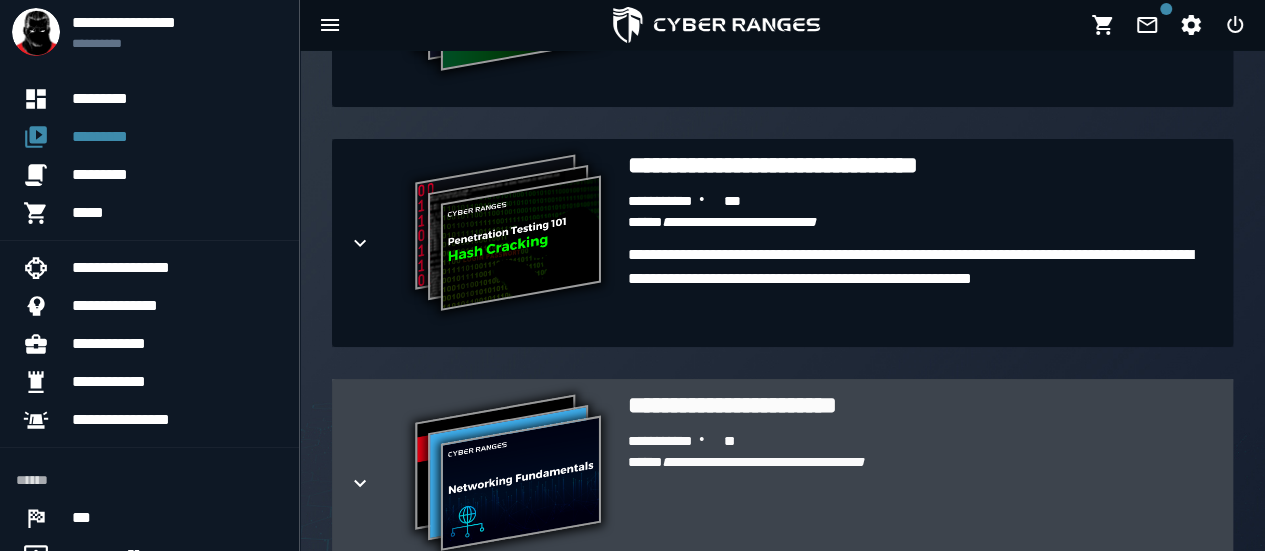 click 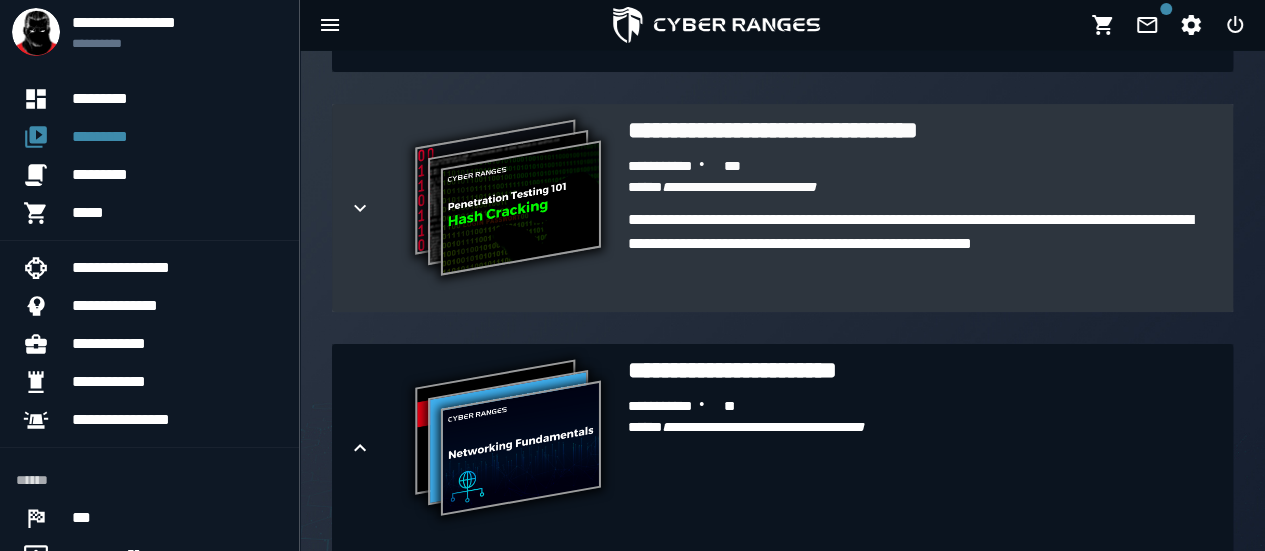 scroll, scrollTop: 1482, scrollLeft: 0, axis: vertical 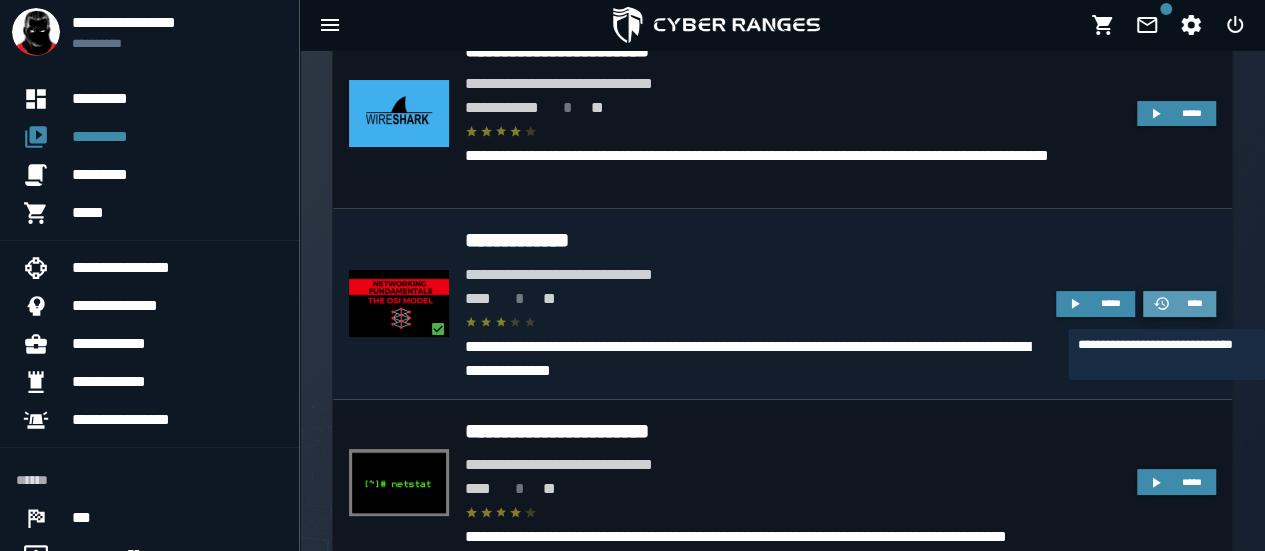 click on "****" at bounding box center [1195, 303] 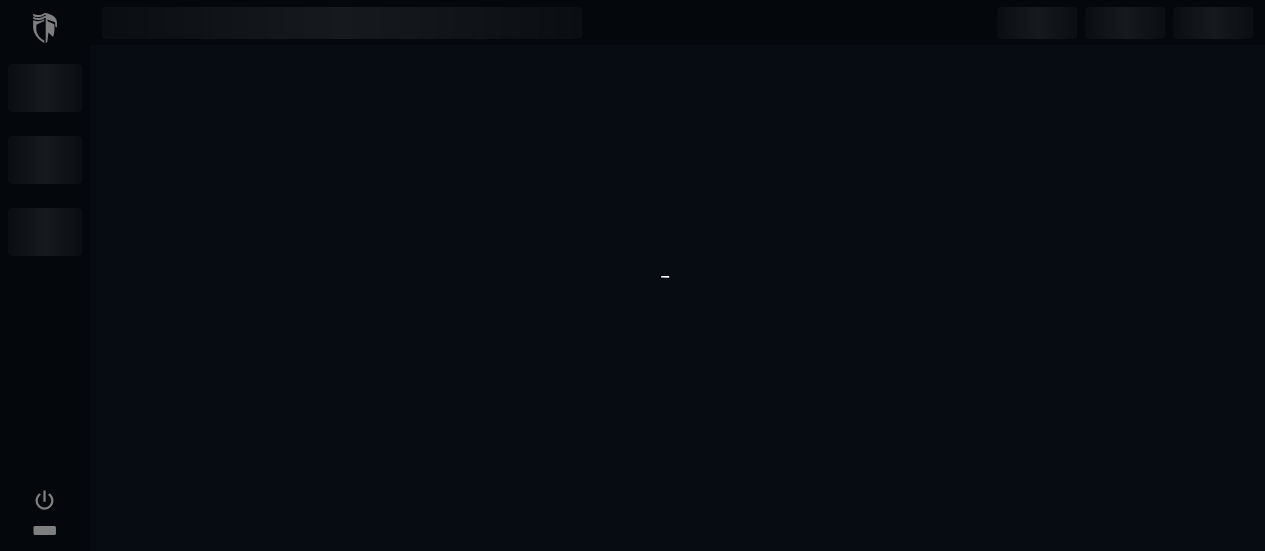 scroll, scrollTop: 0, scrollLeft: 0, axis: both 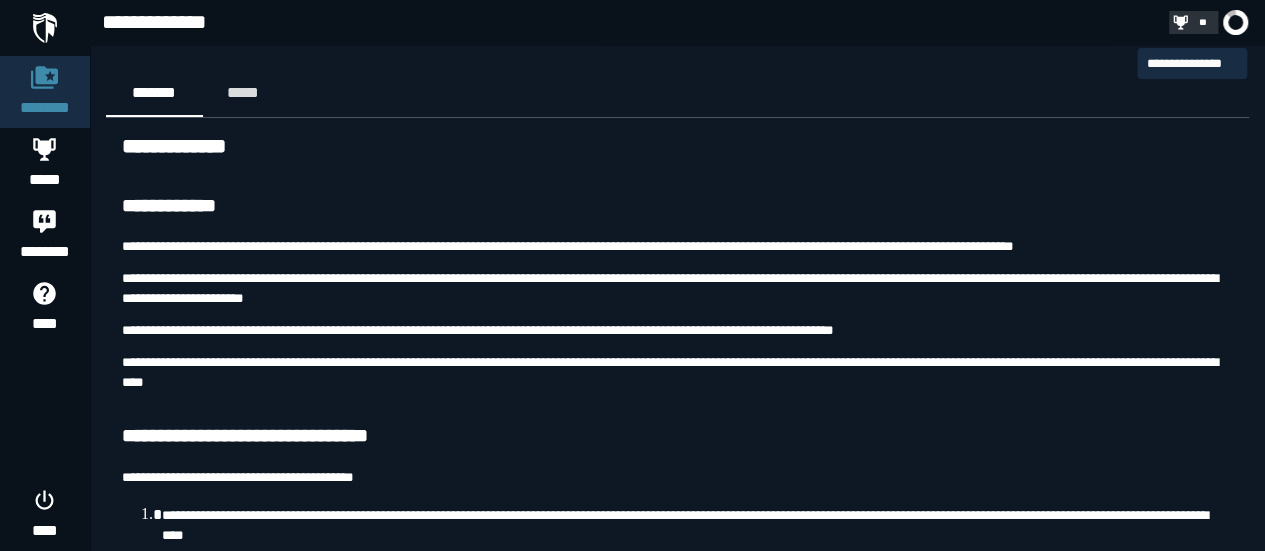 click on "**" at bounding box center [1202, 22] 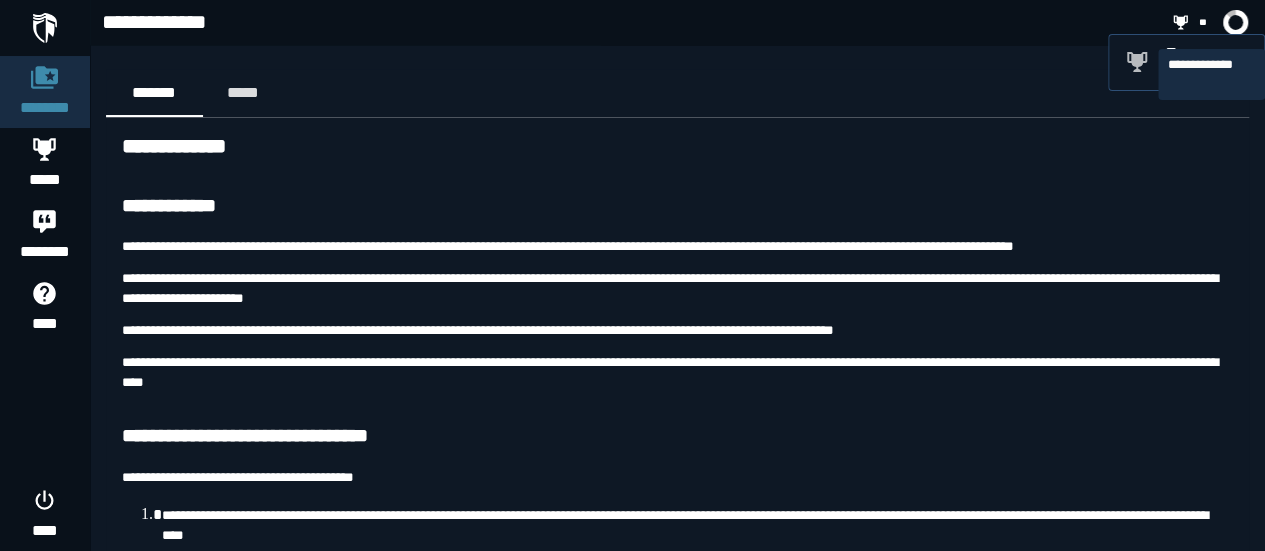 click at bounding box center (1235, 22) 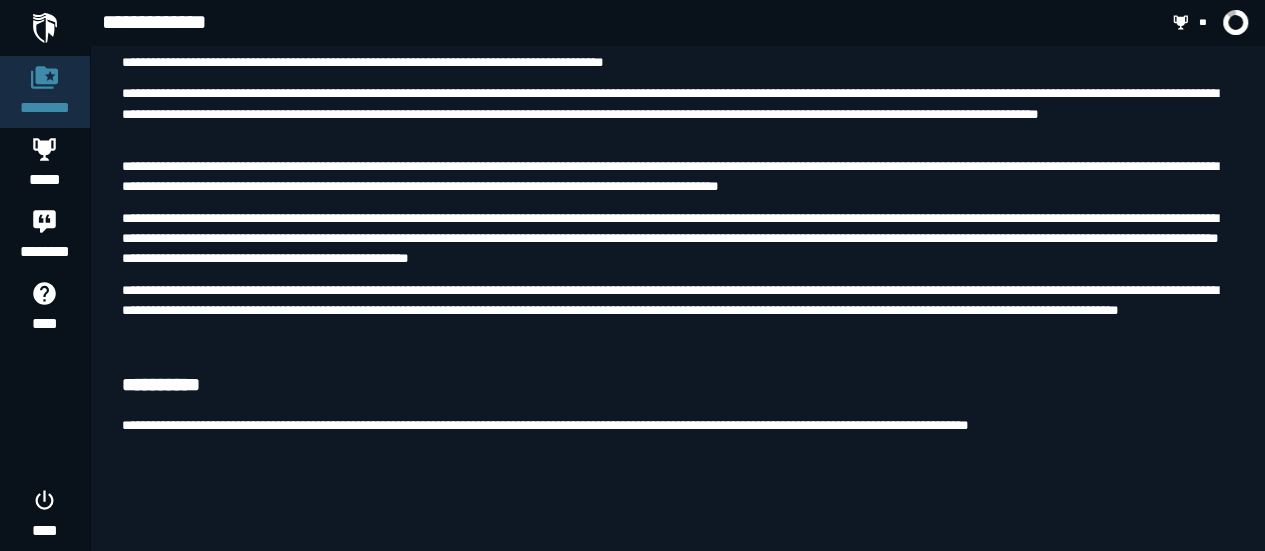 scroll, scrollTop: 0, scrollLeft: 0, axis: both 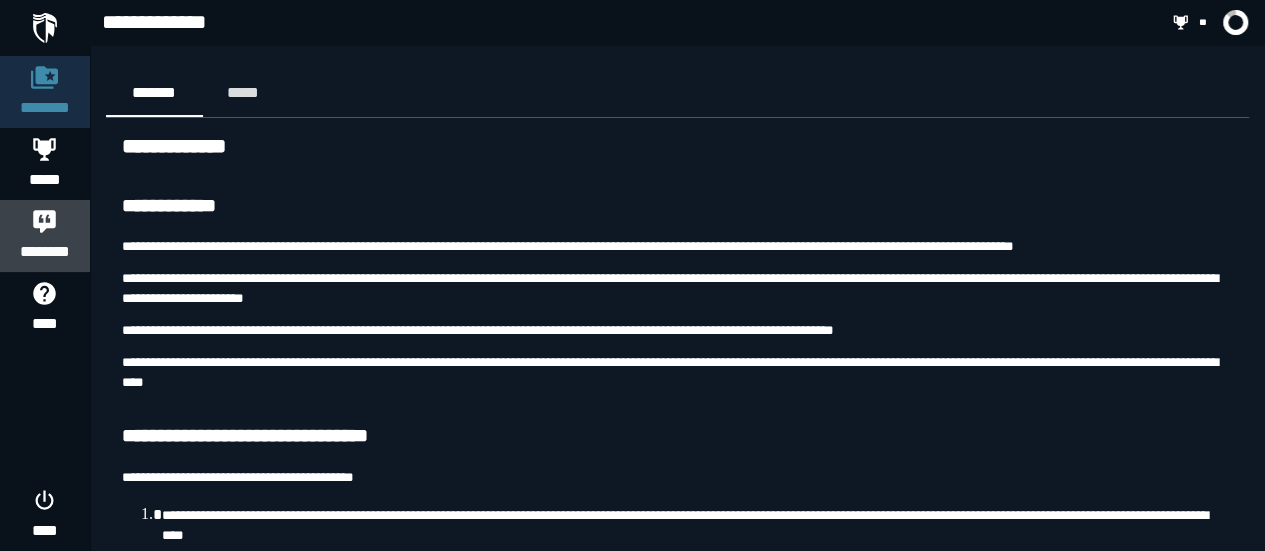 click on "********" 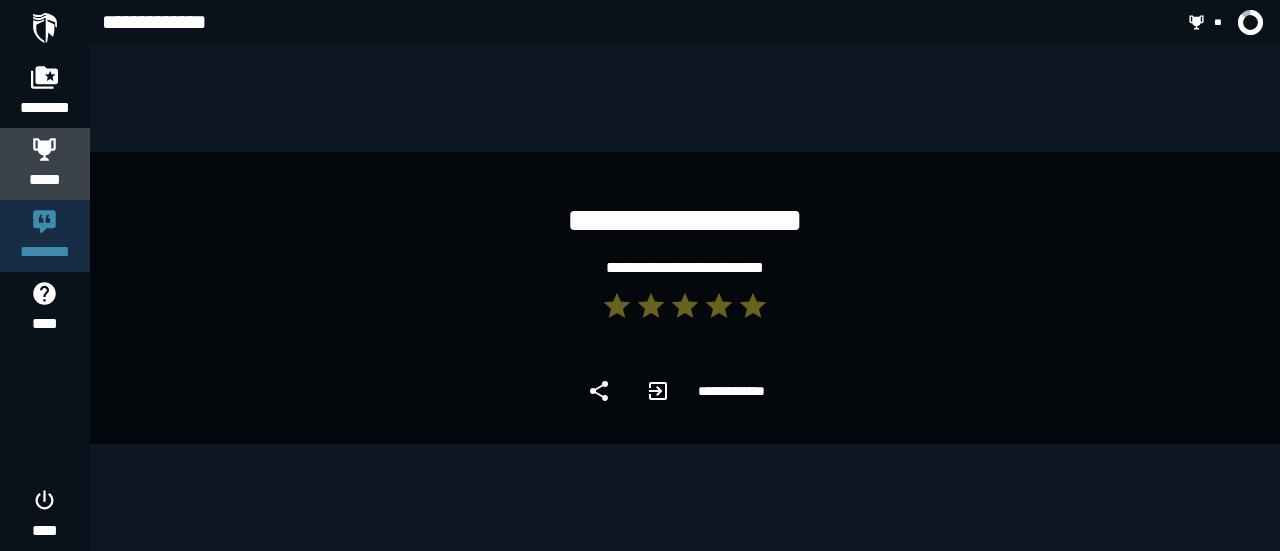 click on "*****" at bounding box center (45, 180) 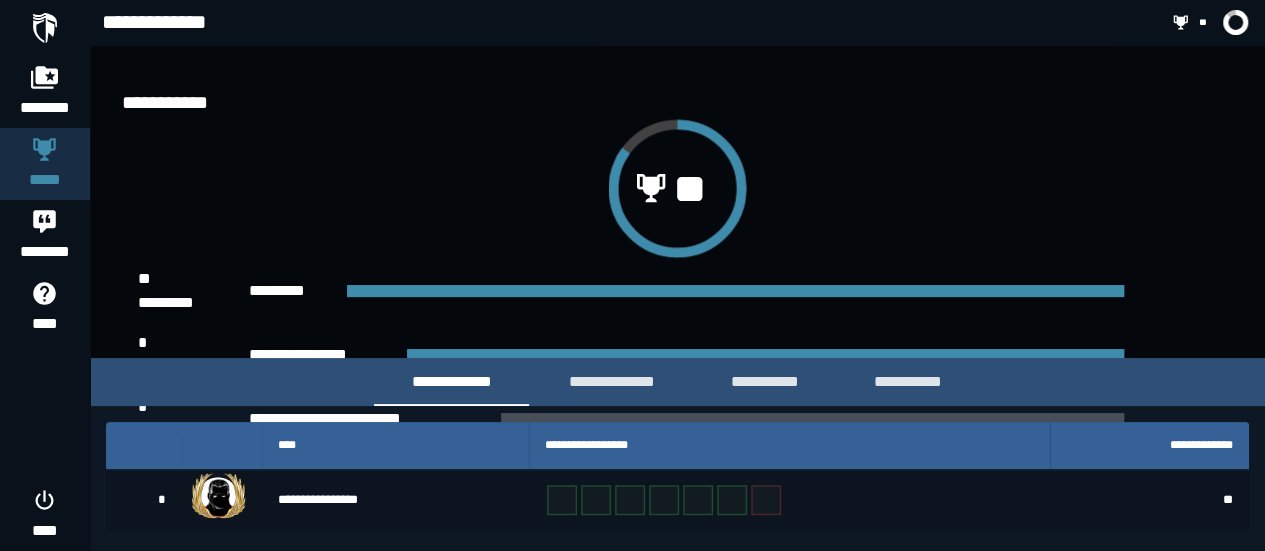 scroll, scrollTop: 6, scrollLeft: 0, axis: vertical 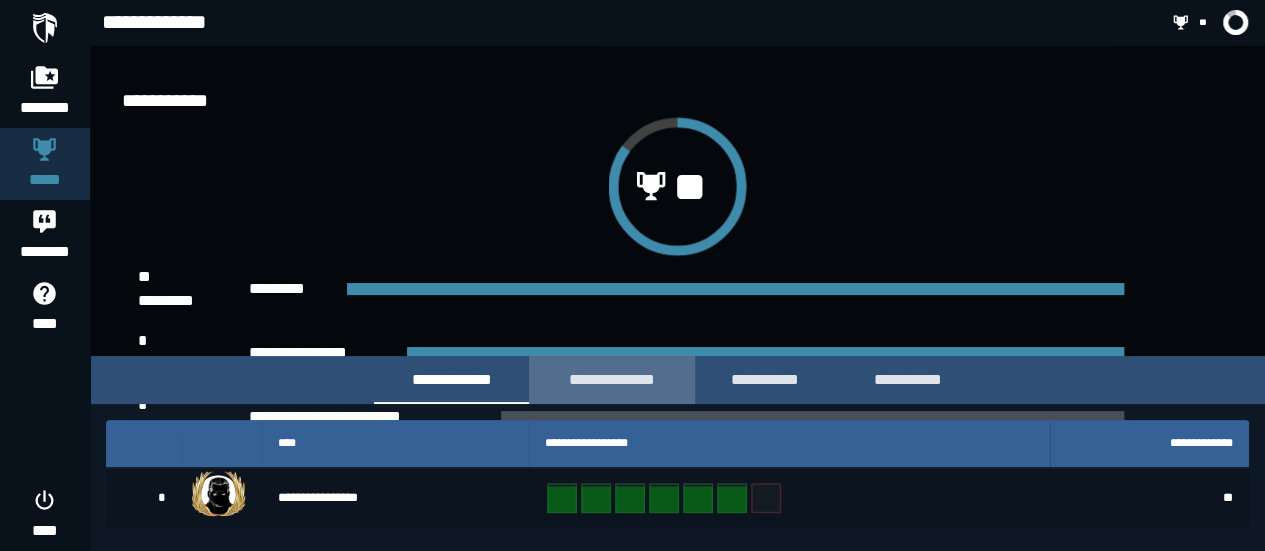 click on "**********" at bounding box center (612, 379) 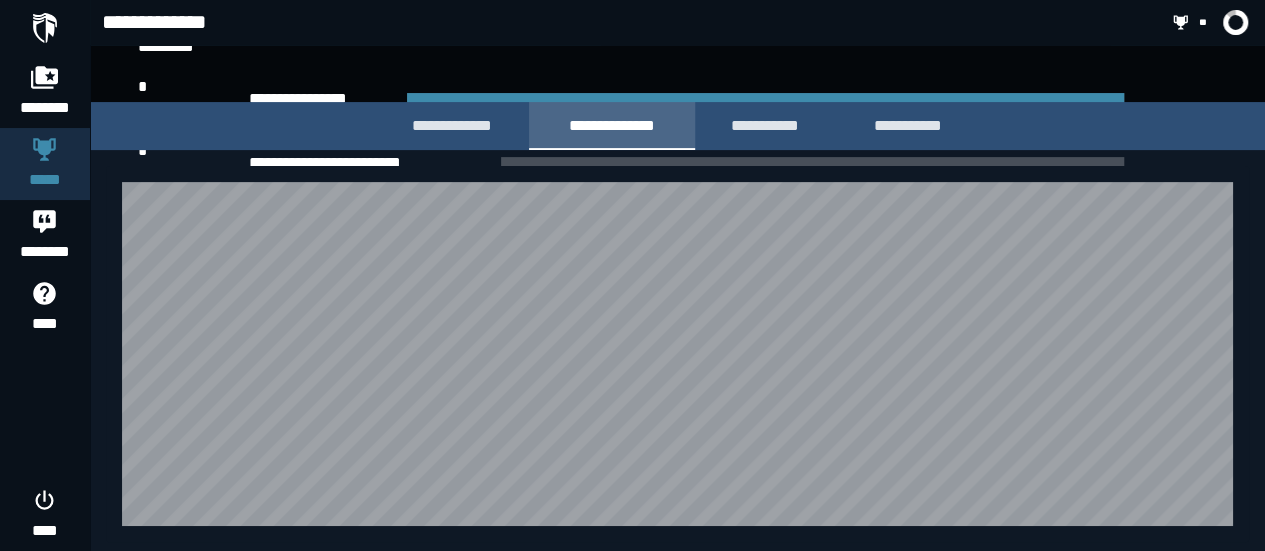 scroll, scrollTop: 274, scrollLeft: 0, axis: vertical 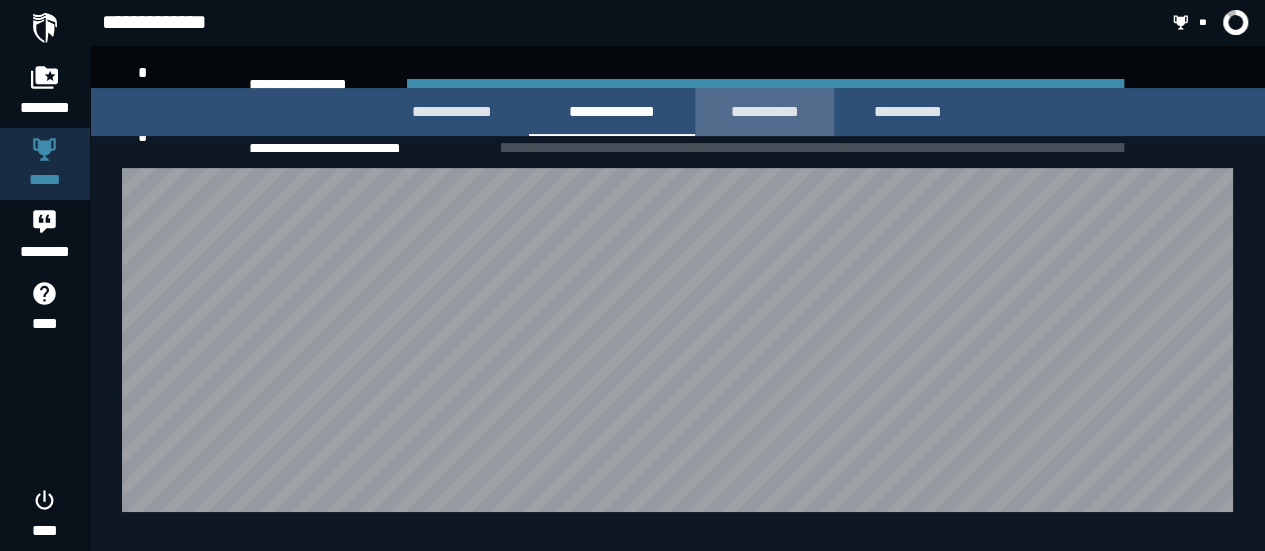 click on "**********" at bounding box center [764, 111] 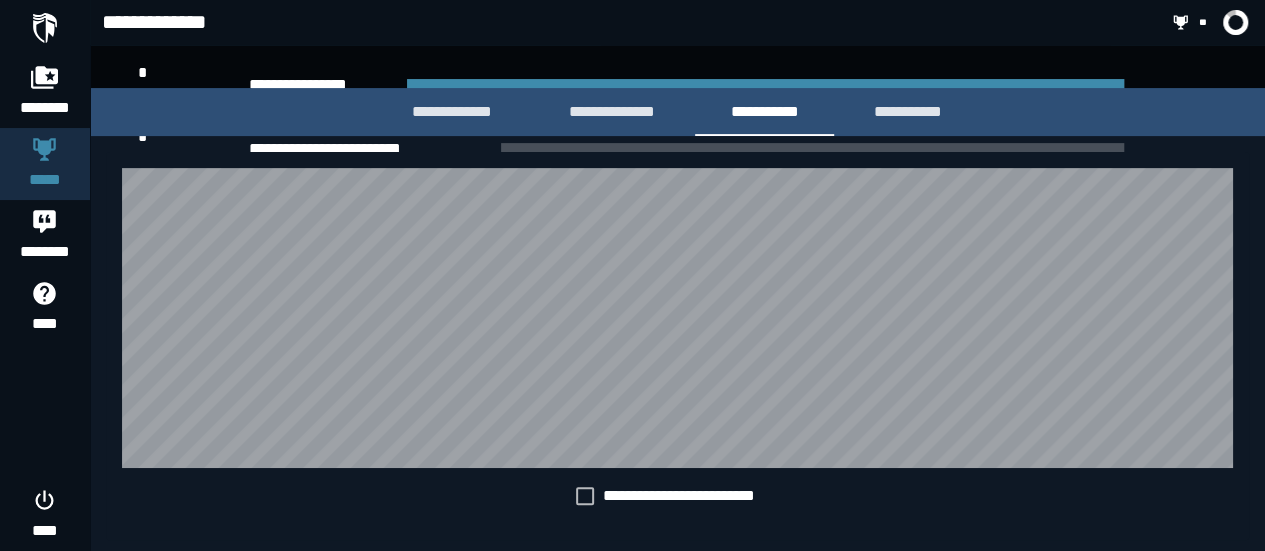 click on "**********" at bounding box center (677, 346) 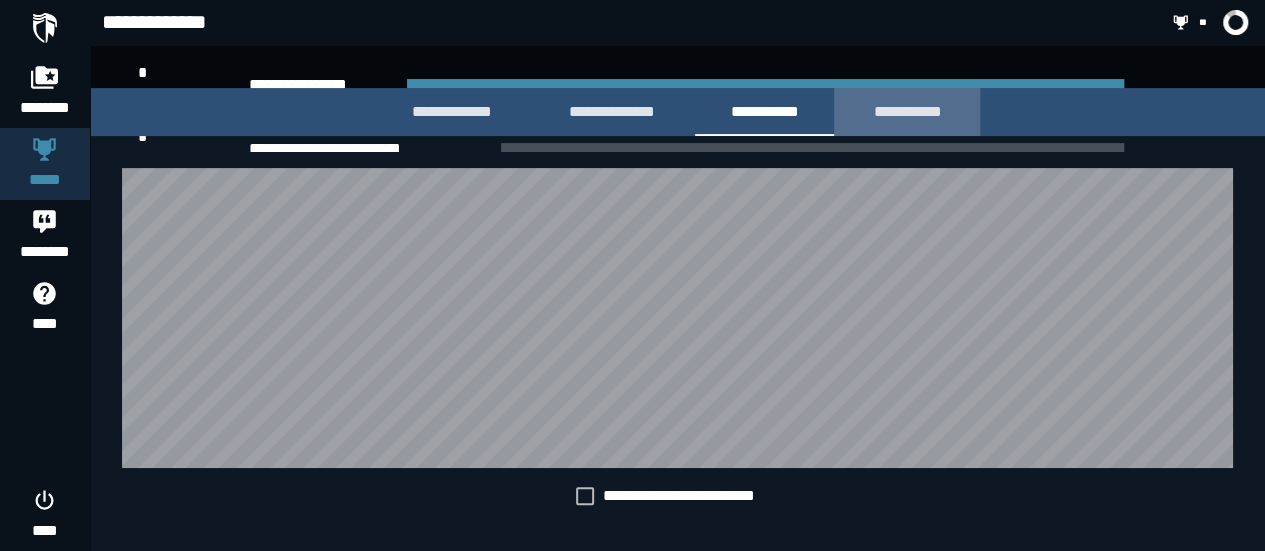 click on "**********" at bounding box center [907, 111] 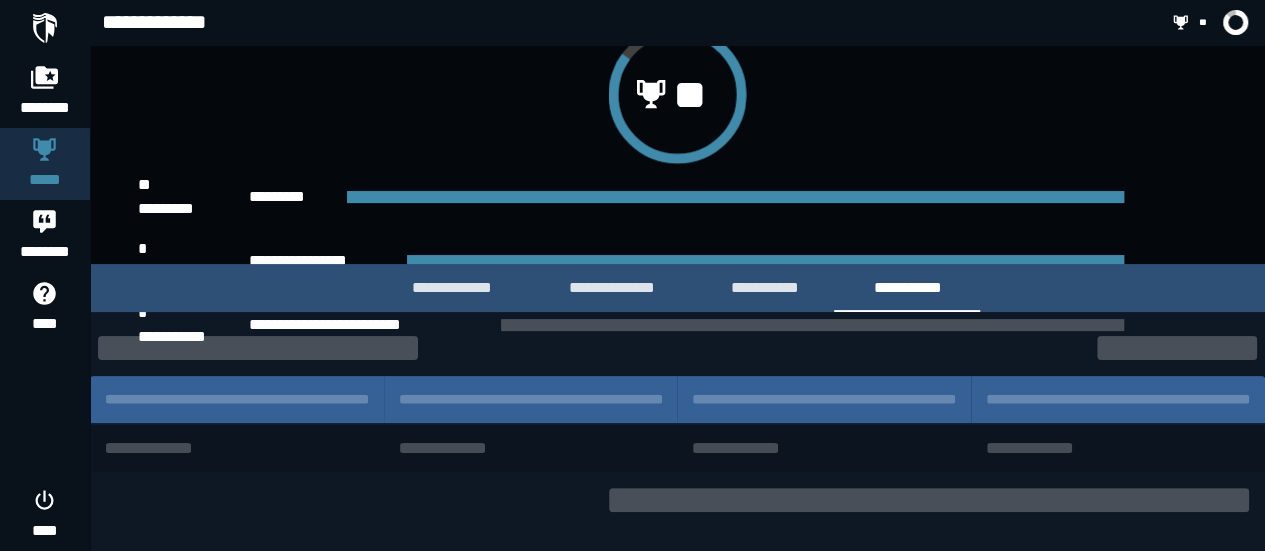 scroll, scrollTop: 0, scrollLeft: 0, axis: both 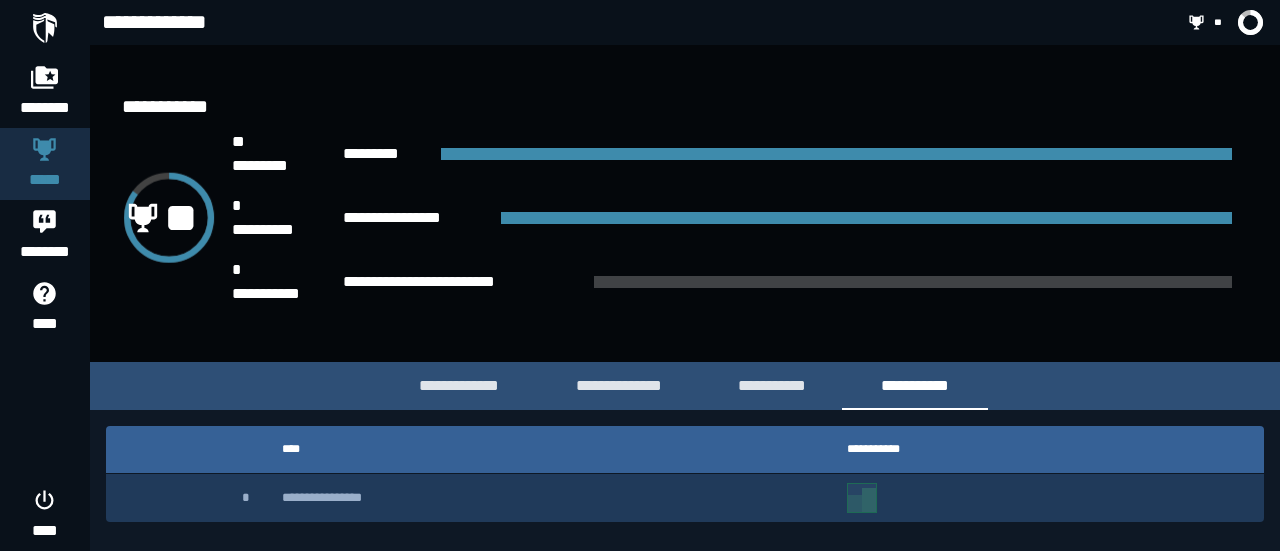 click on "**********" at bounding box center [548, 498] 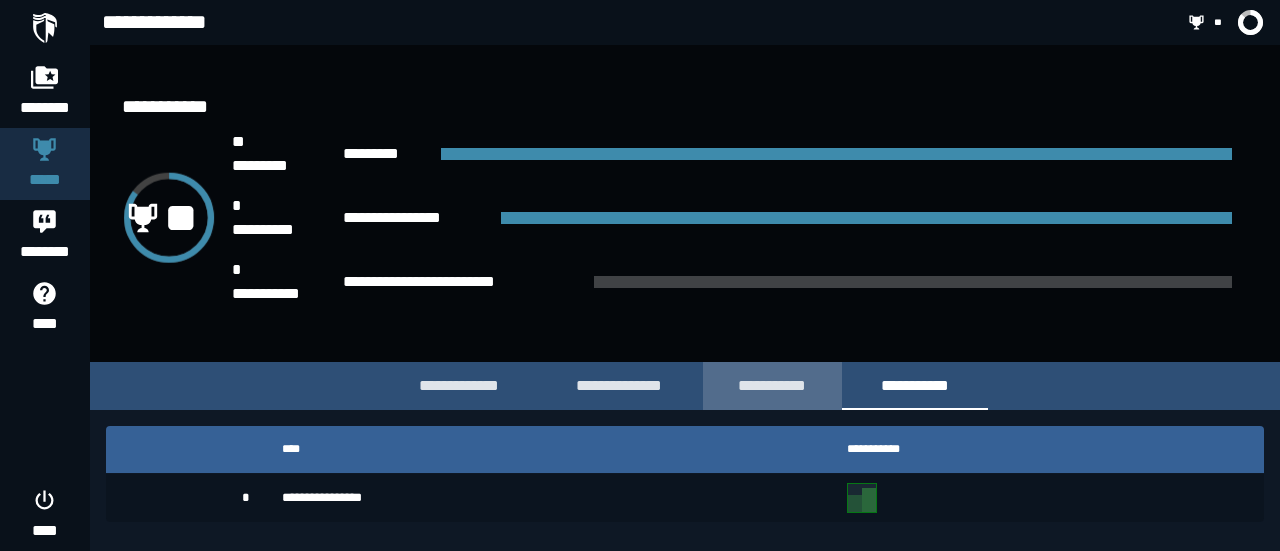 click on "**********" at bounding box center (772, 386) 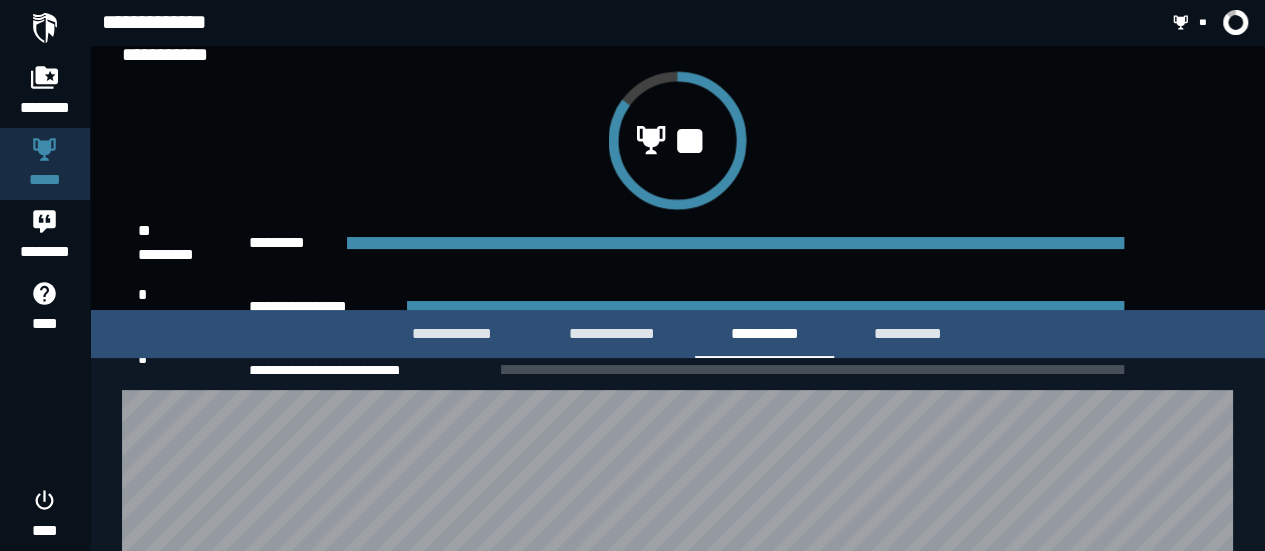 scroll, scrollTop: 286, scrollLeft: 0, axis: vertical 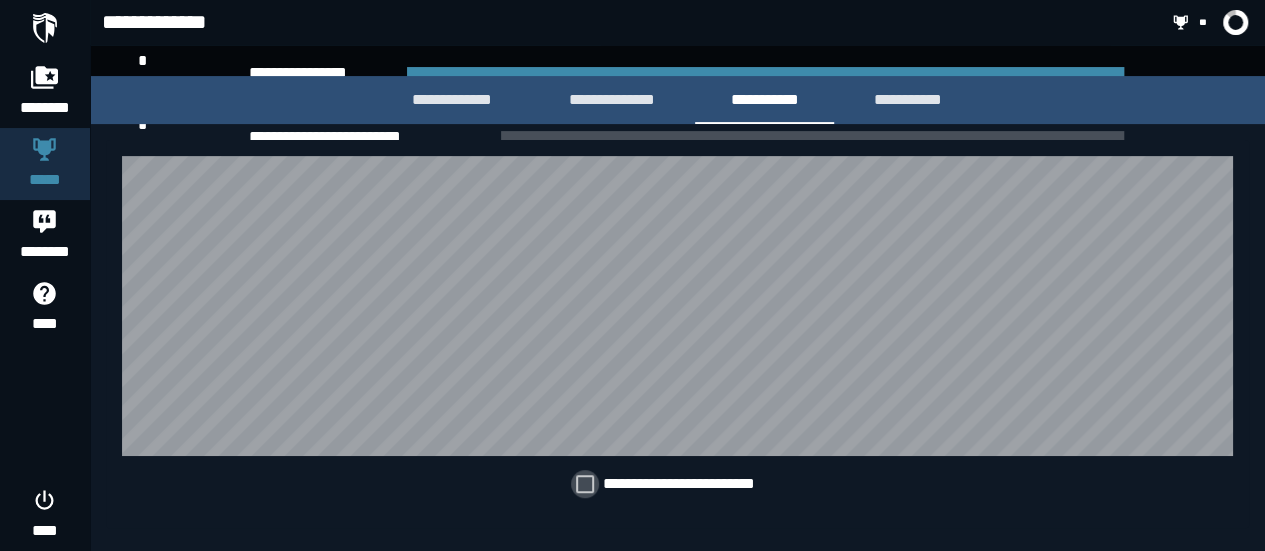 click at bounding box center (585, 484) 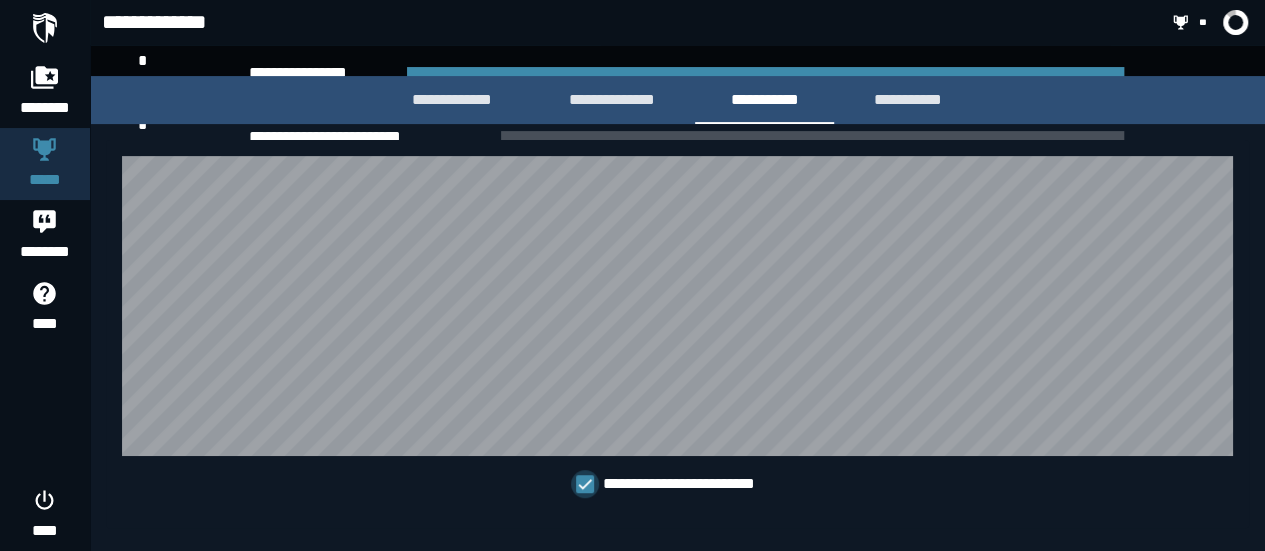 click 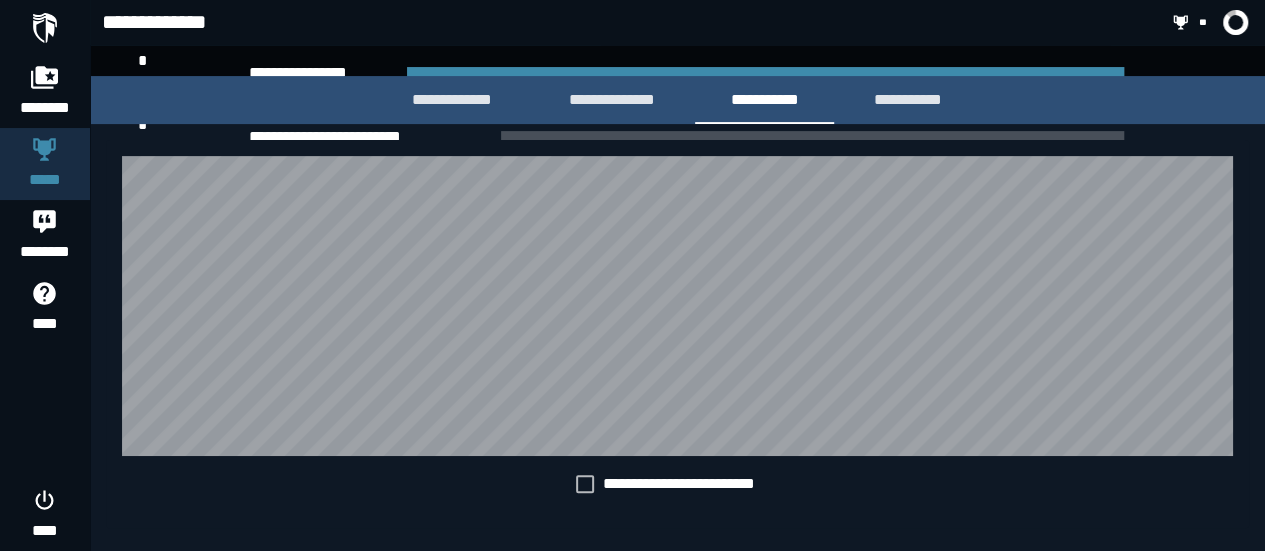 scroll, scrollTop: 0, scrollLeft: 0, axis: both 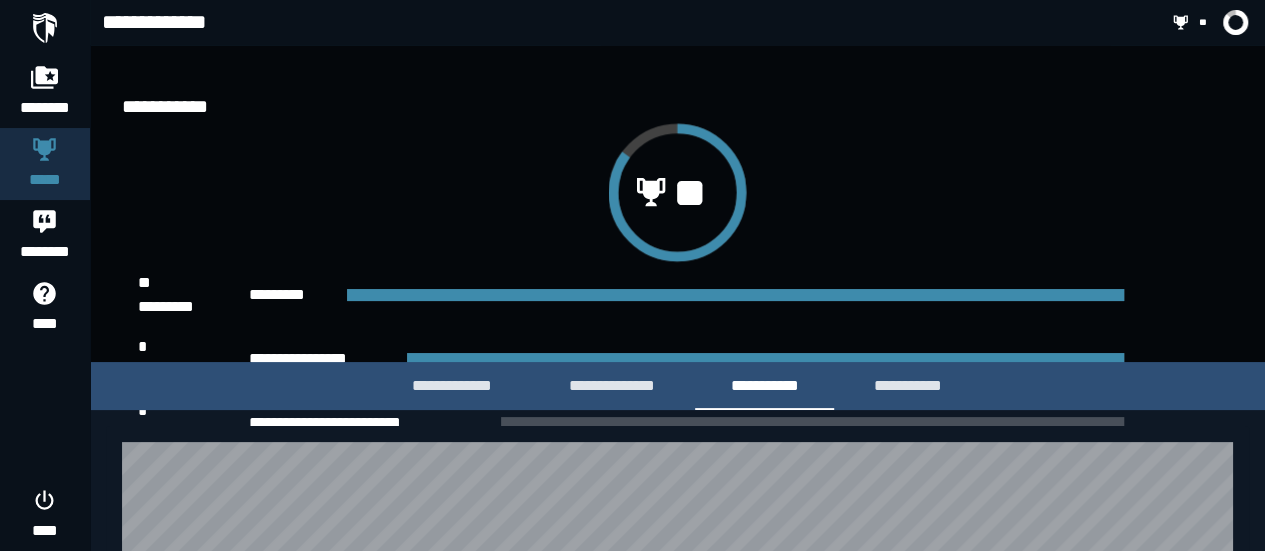 click at bounding box center (45, 28) 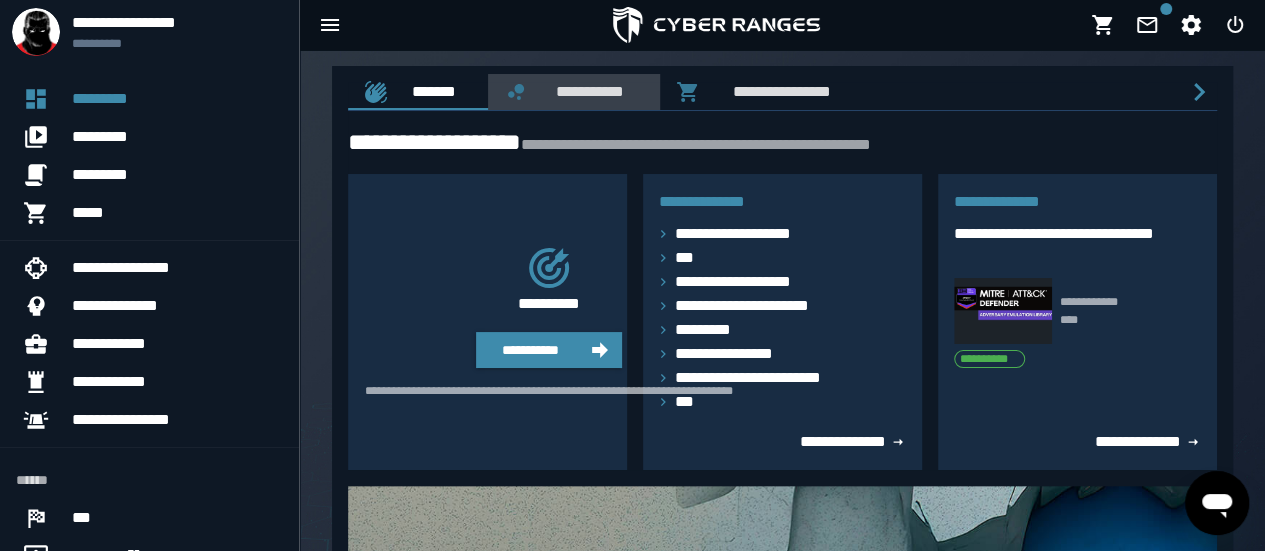 click on "**********" at bounding box center [586, 91] 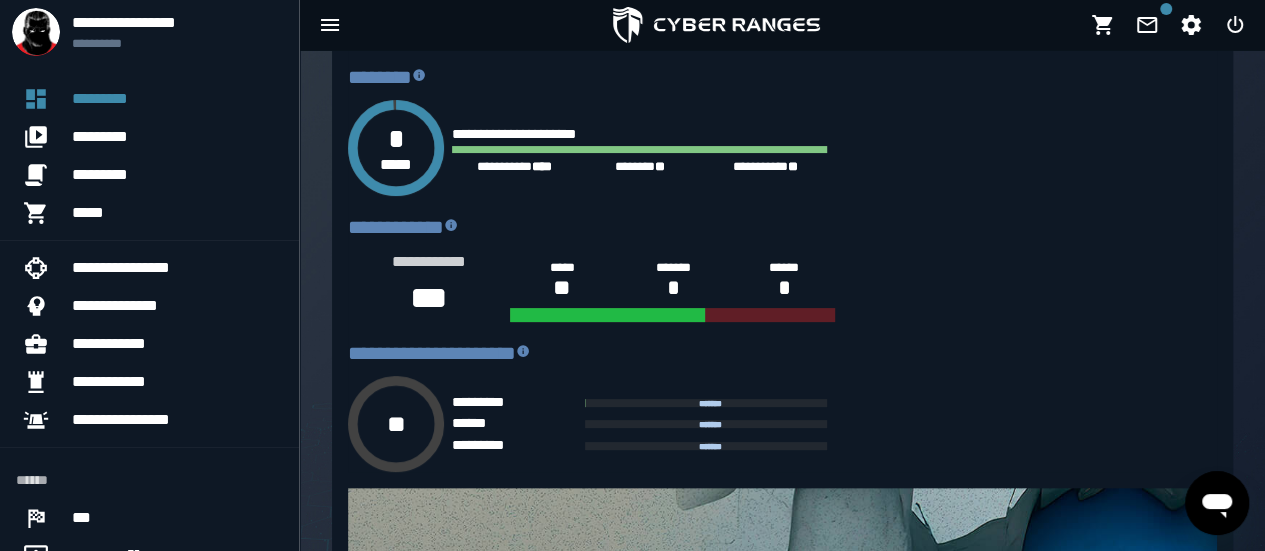 scroll, scrollTop: 172, scrollLeft: 0, axis: vertical 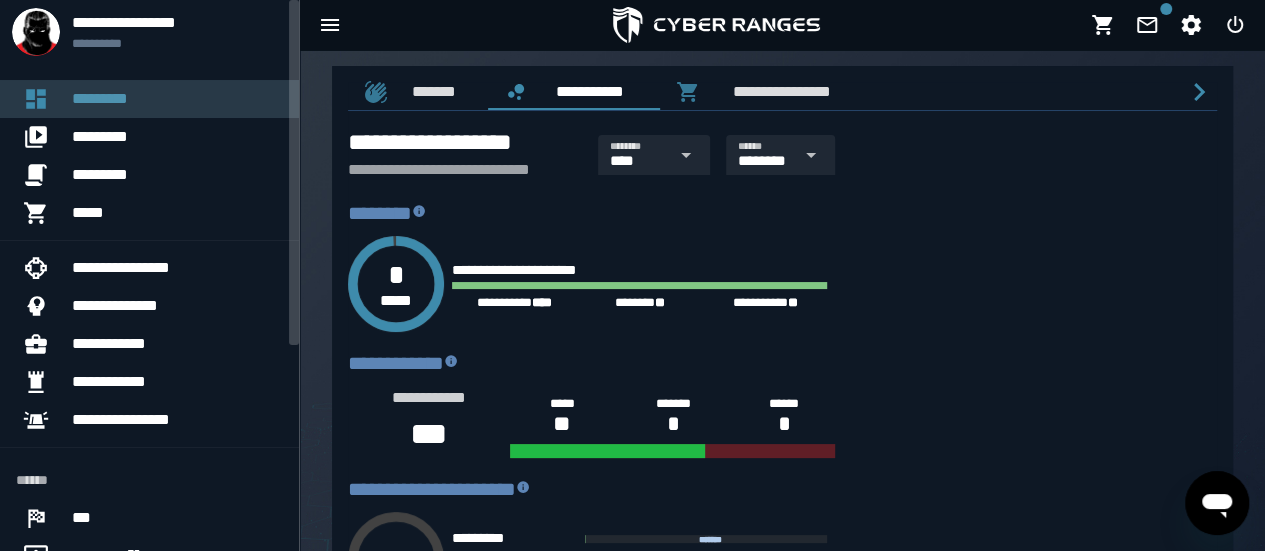 click on "*********" at bounding box center (177, 99) 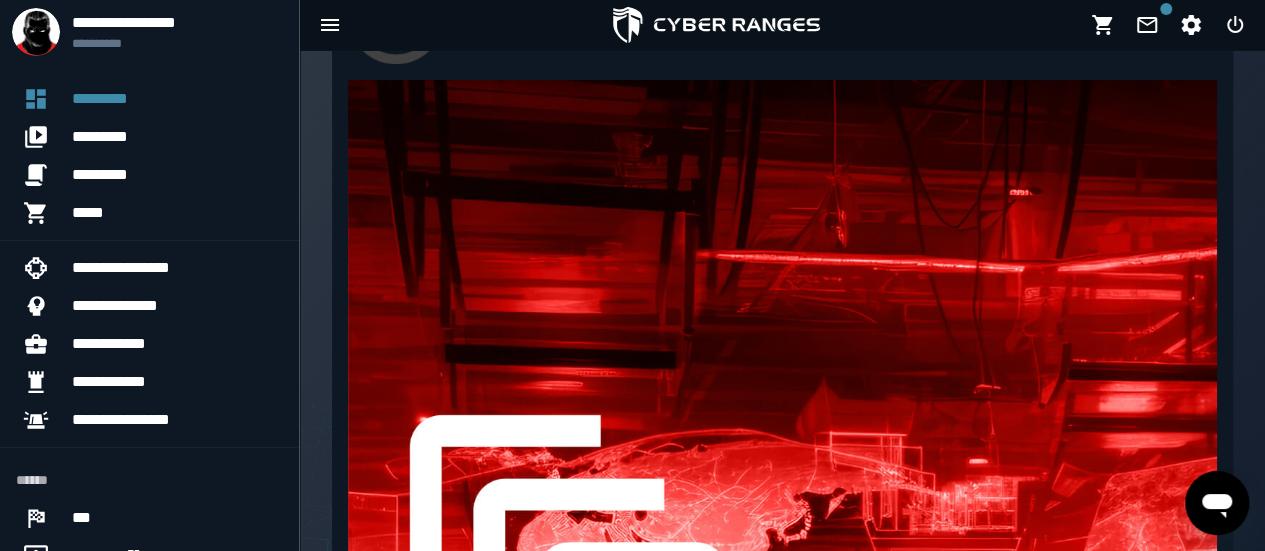 scroll, scrollTop: 0, scrollLeft: 0, axis: both 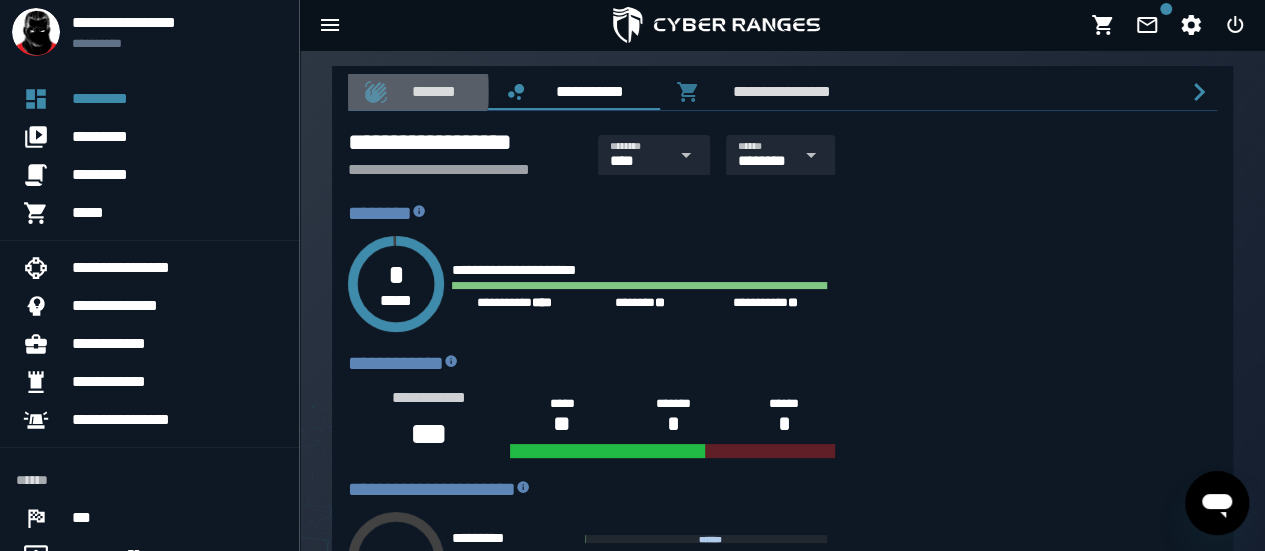 click on "*******" at bounding box center (430, 91) 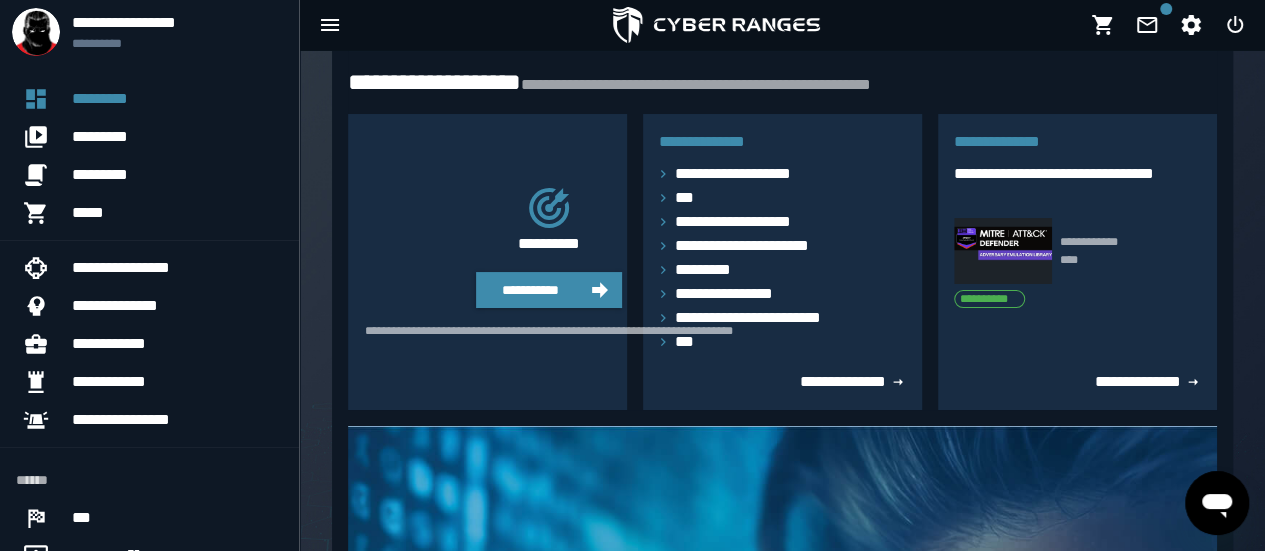 scroll, scrollTop: 0, scrollLeft: 0, axis: both 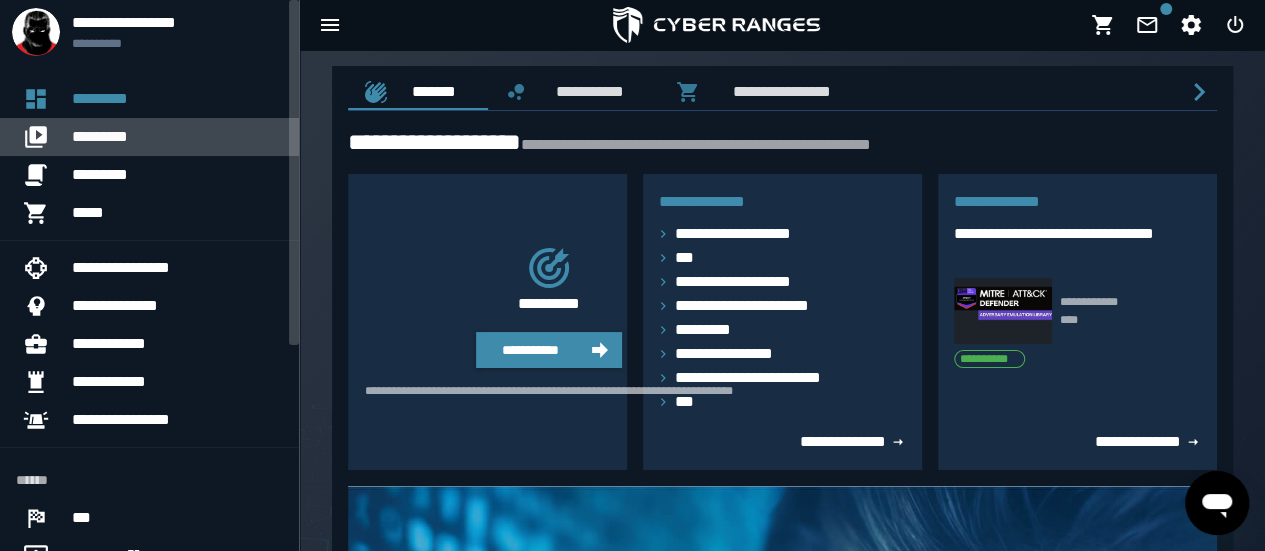 click on "*********" at bounding box center [177, 137] 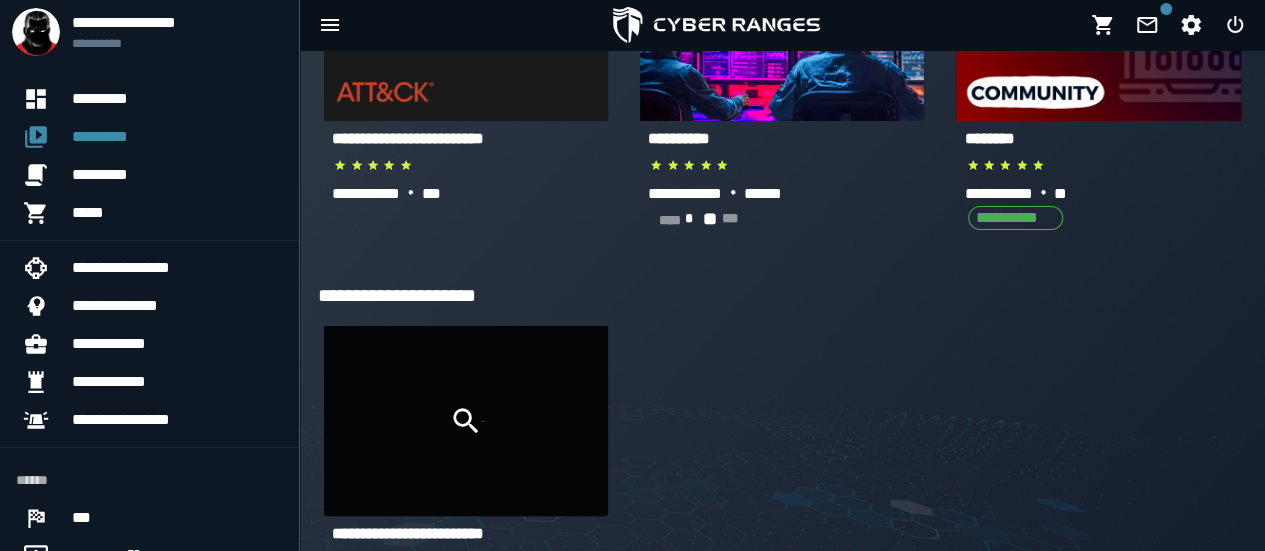 scroll, scrollTop: 482, scrollLeft: 0, axis: vertical 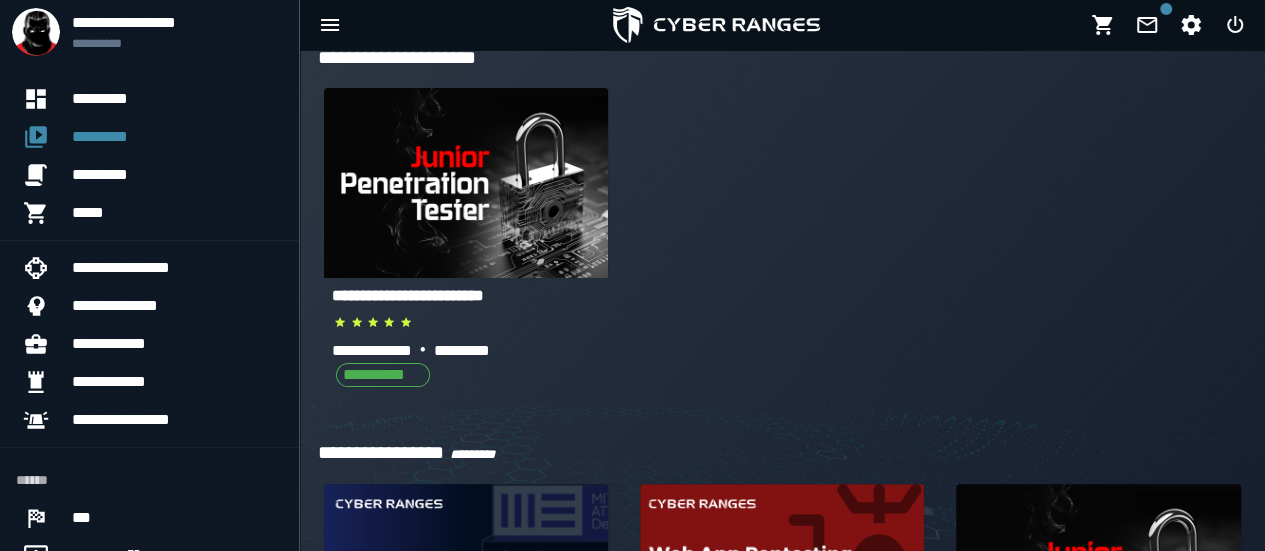 click on "**********" at bounding box center (408, 295) 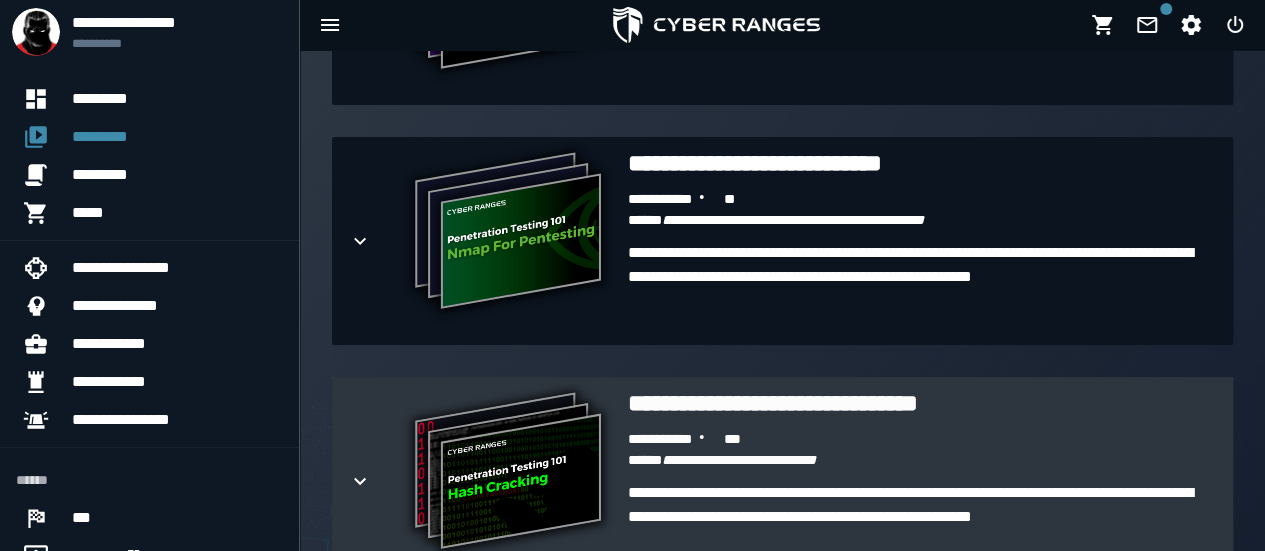 scroll, scrollTop: 964, scrollLeft: 0, axis: vertical 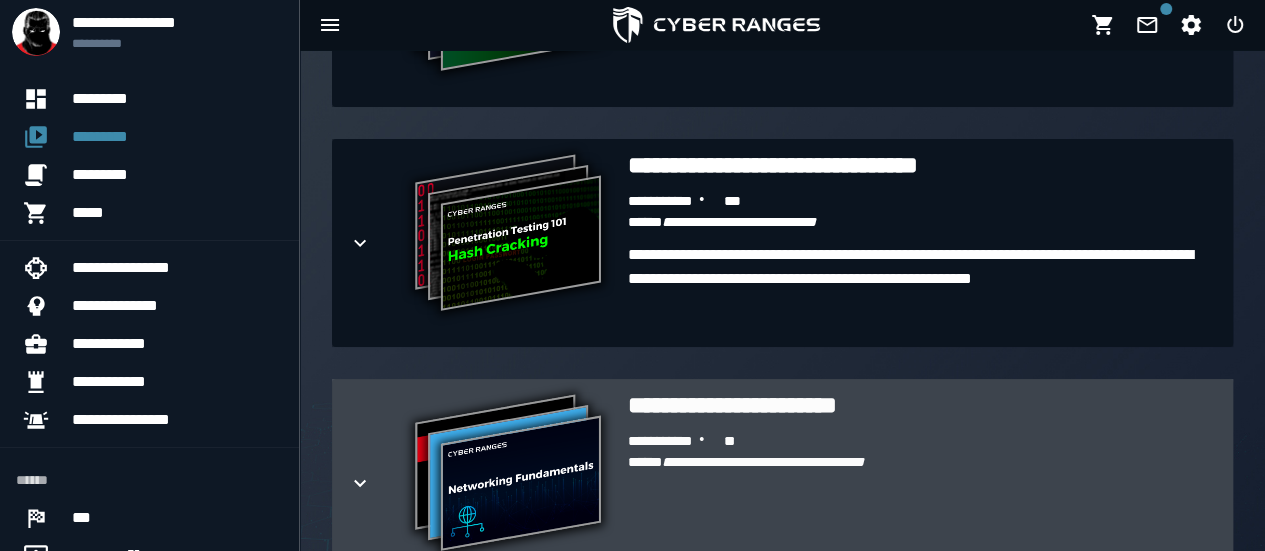click 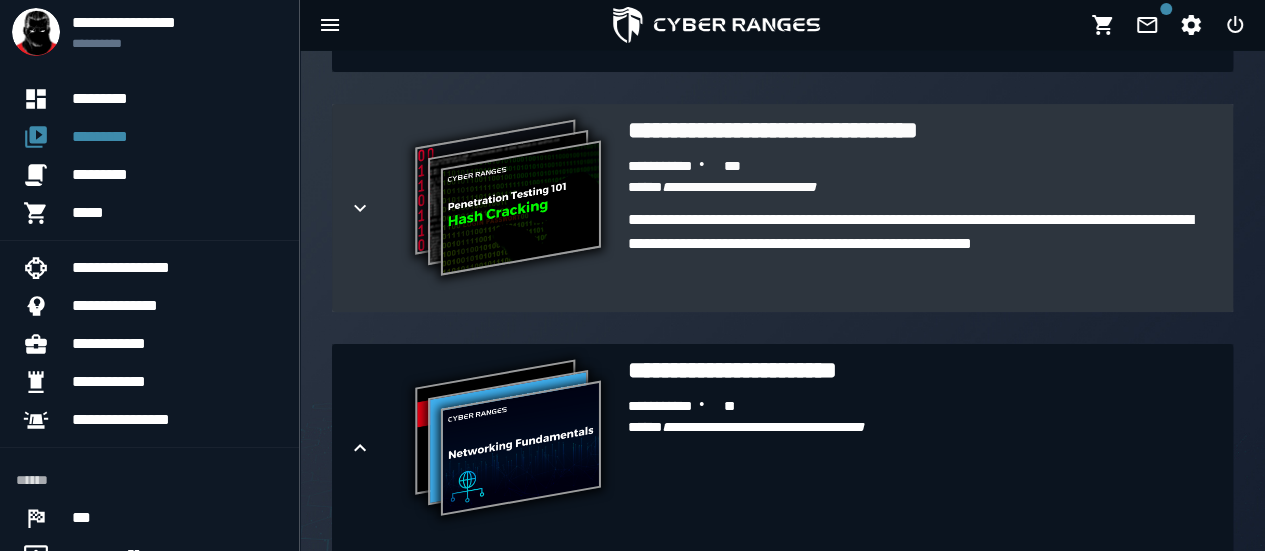 scroll, scrollTop: 1482, scrollLeft: 0, axis: vertical 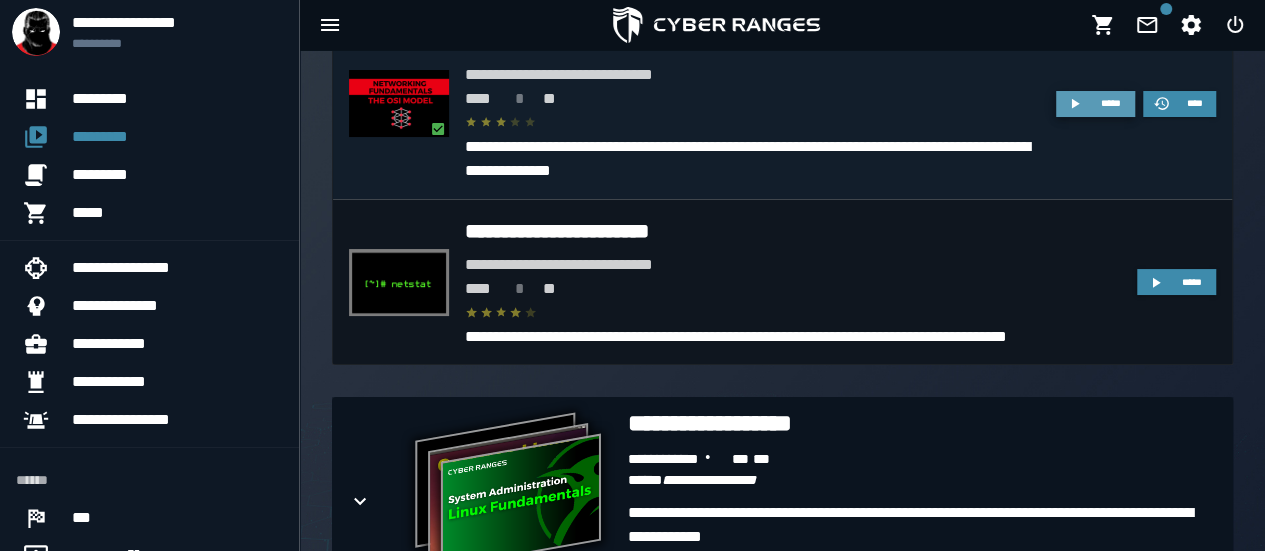 click on "*****" at bounding box center (1110, 103) 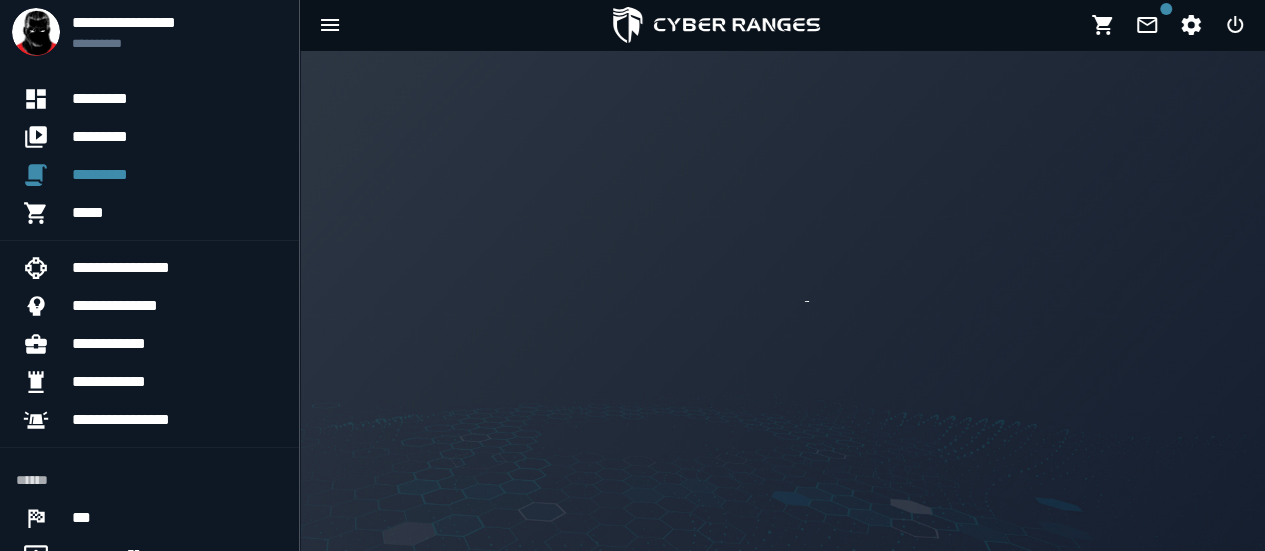 scroll, scrollTop: 0, scrollLeft: 0, axis: both 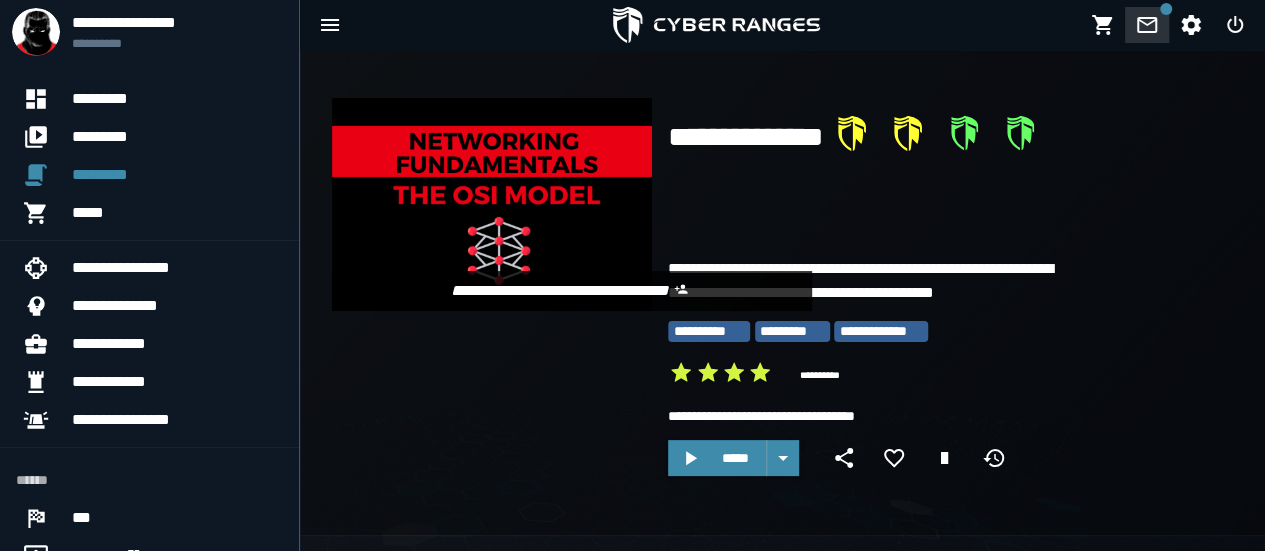 click 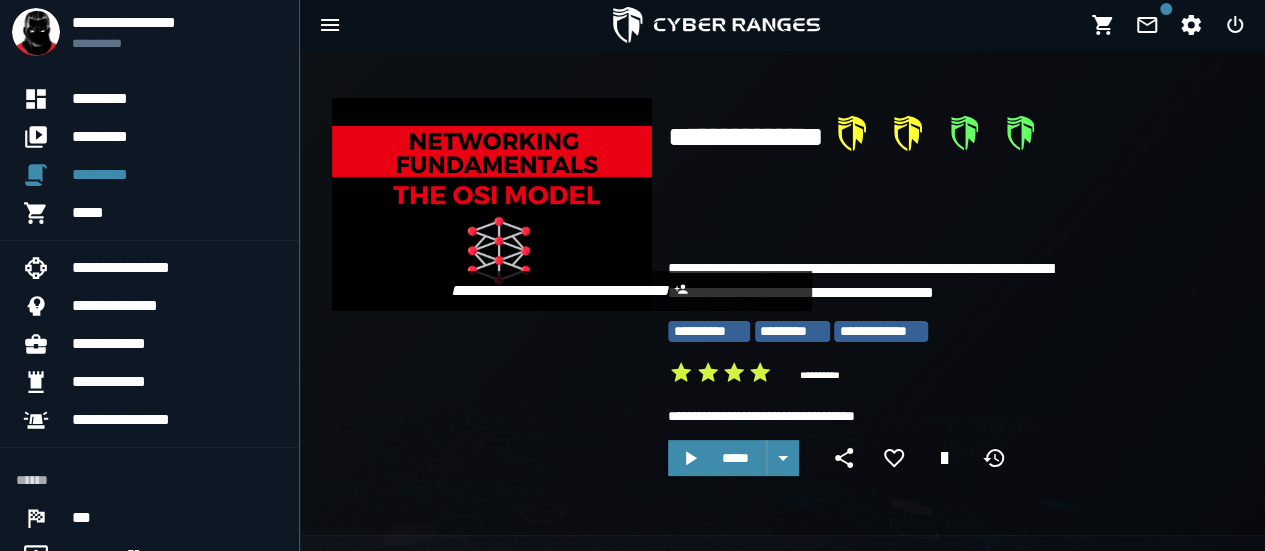 click on "**********" at bounding box center [870, 173] 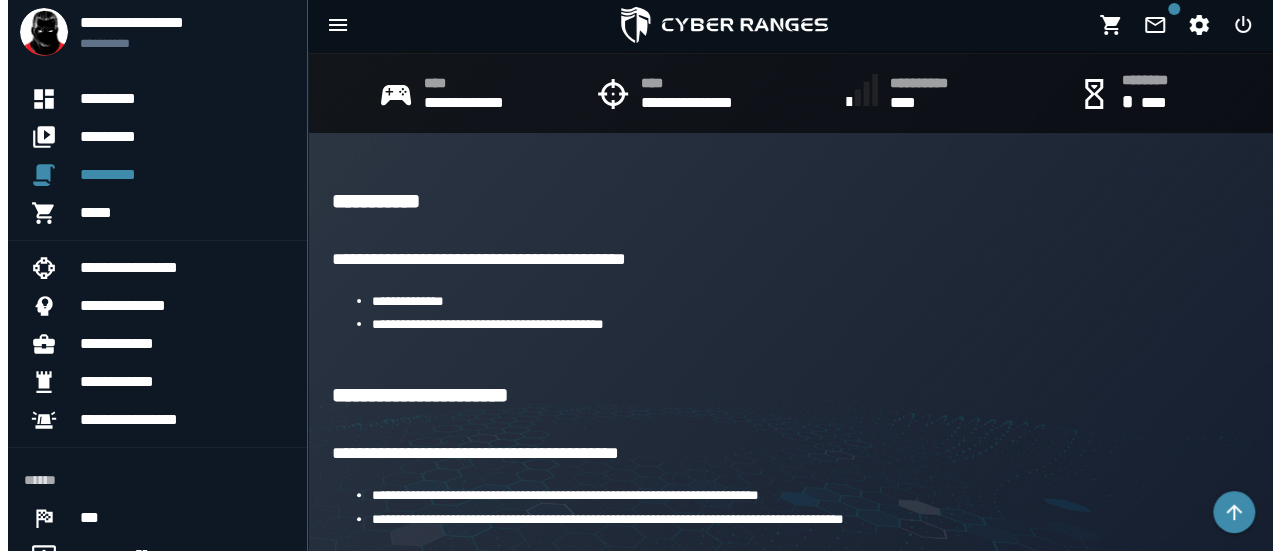 scroll, scrollTop: 0, scrollLeft: 0, axis: both 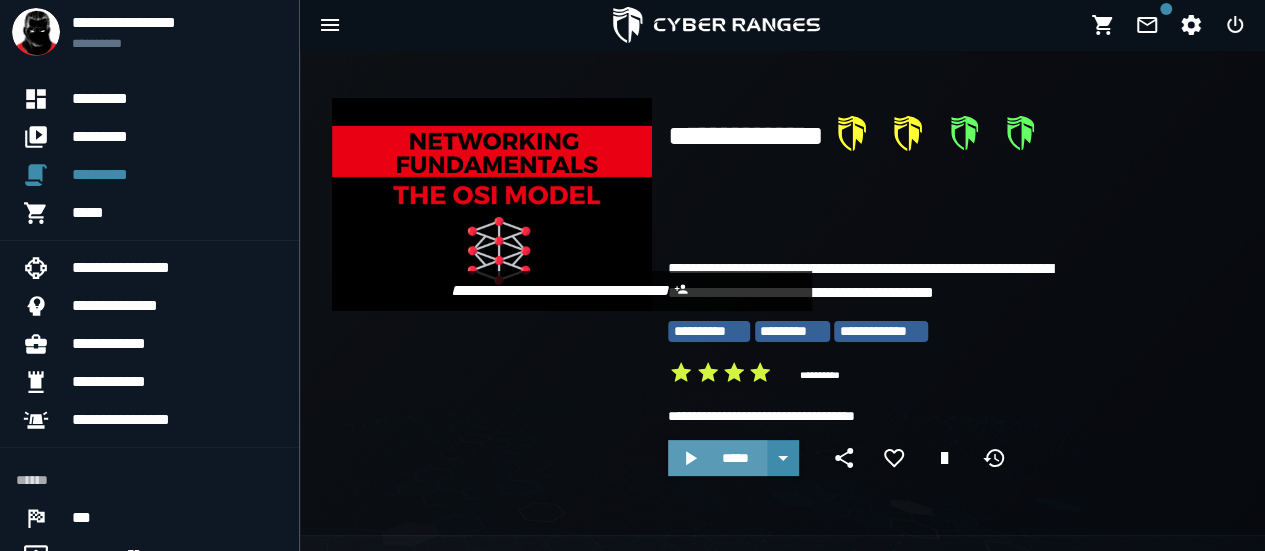 click on "*****" at bounding box center [735, 458] 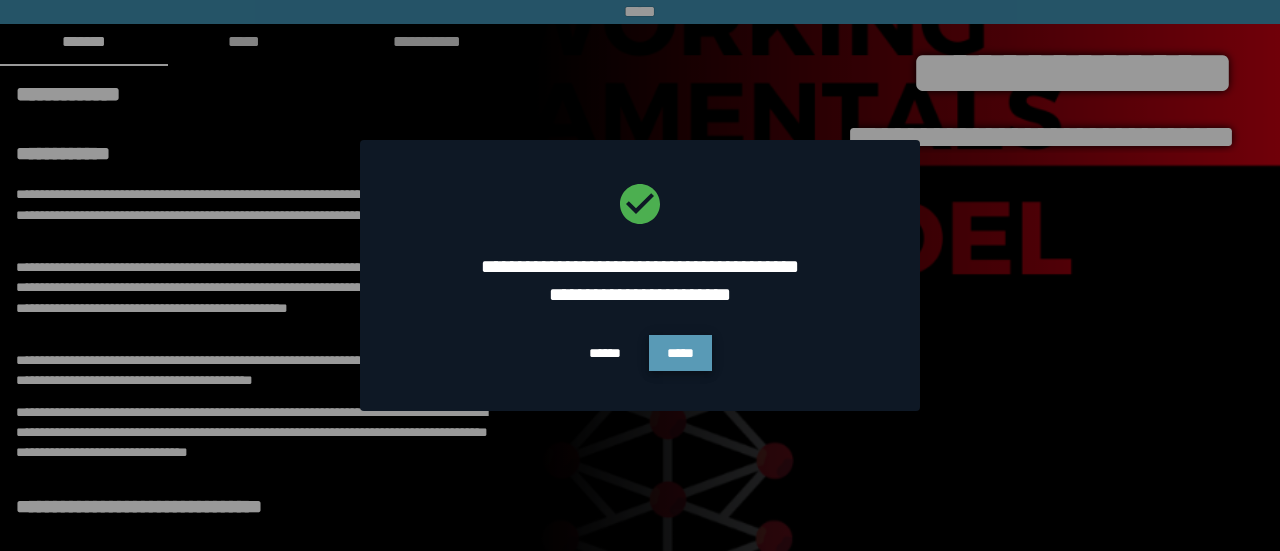 click on "*****" at bounding box center [680, 353] 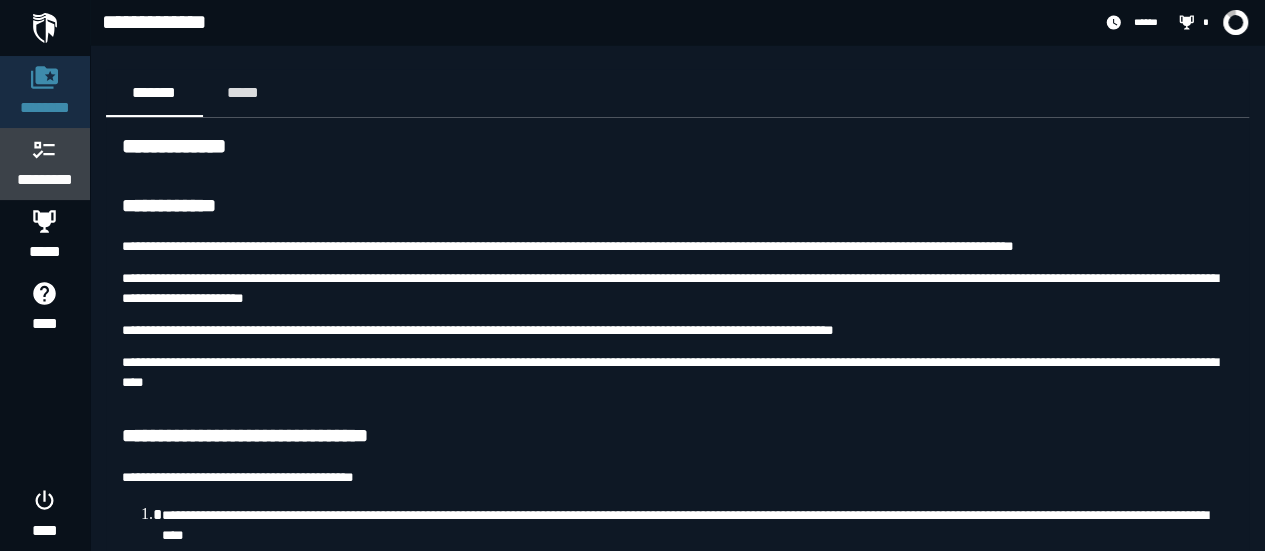 click 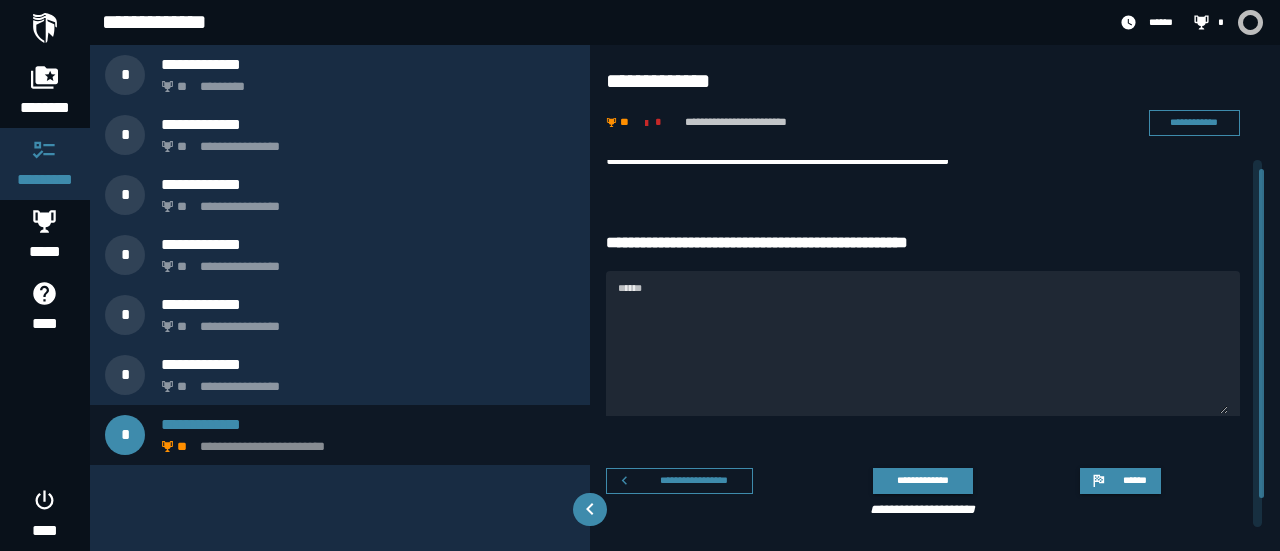 scroll, scrollTop: 42, scrollLeft: 0, axis: vertical 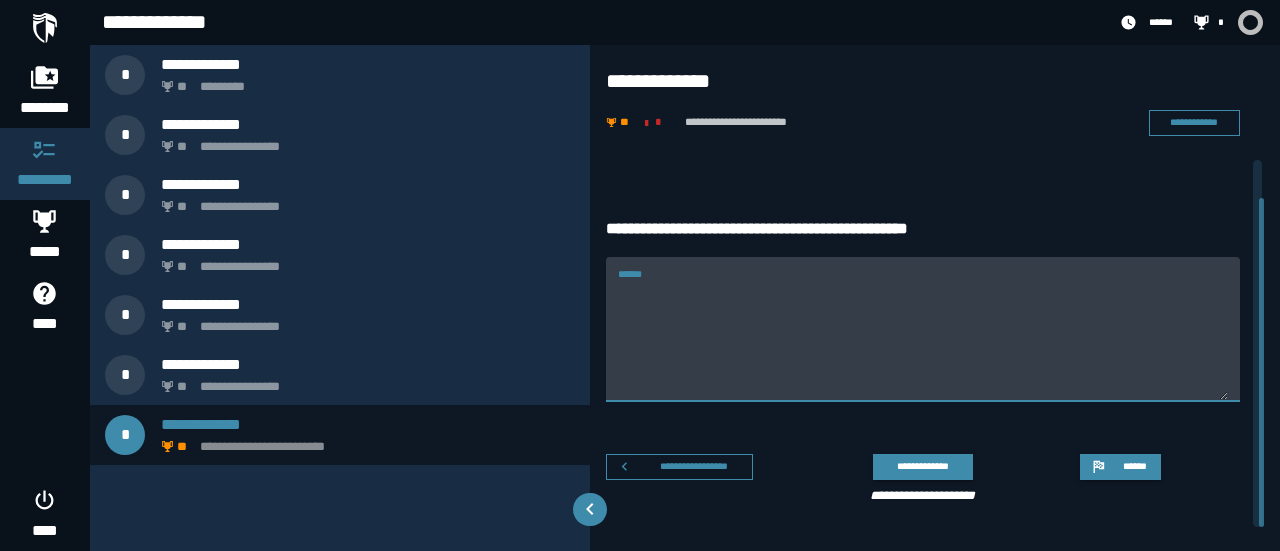 click on "******" at bounding box center [923, 329] 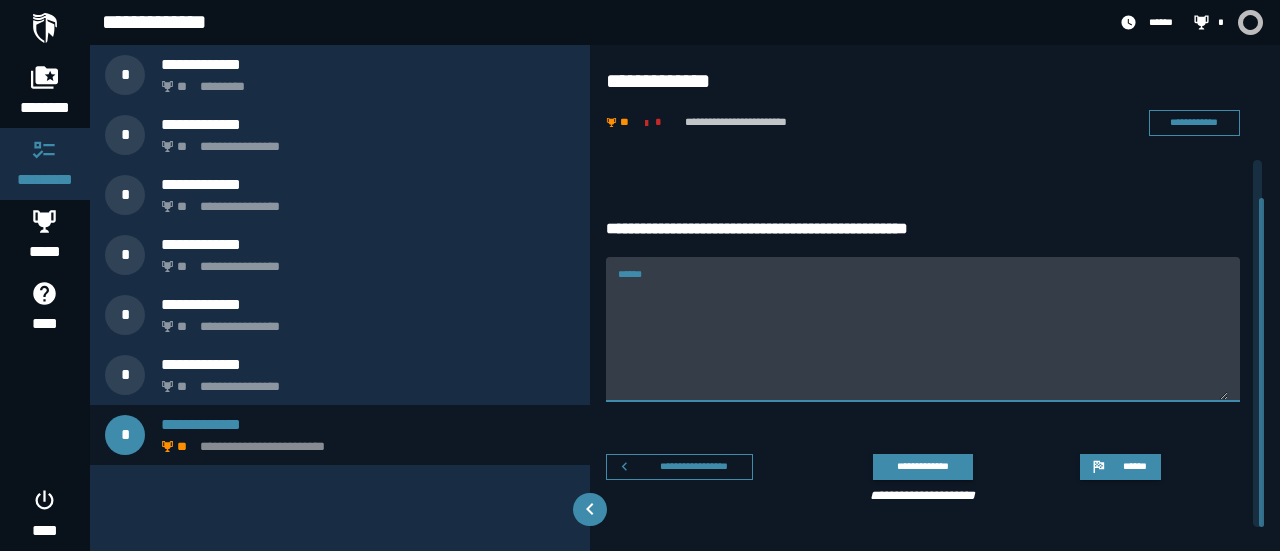 click on "******" at bounding box center (923, 341) 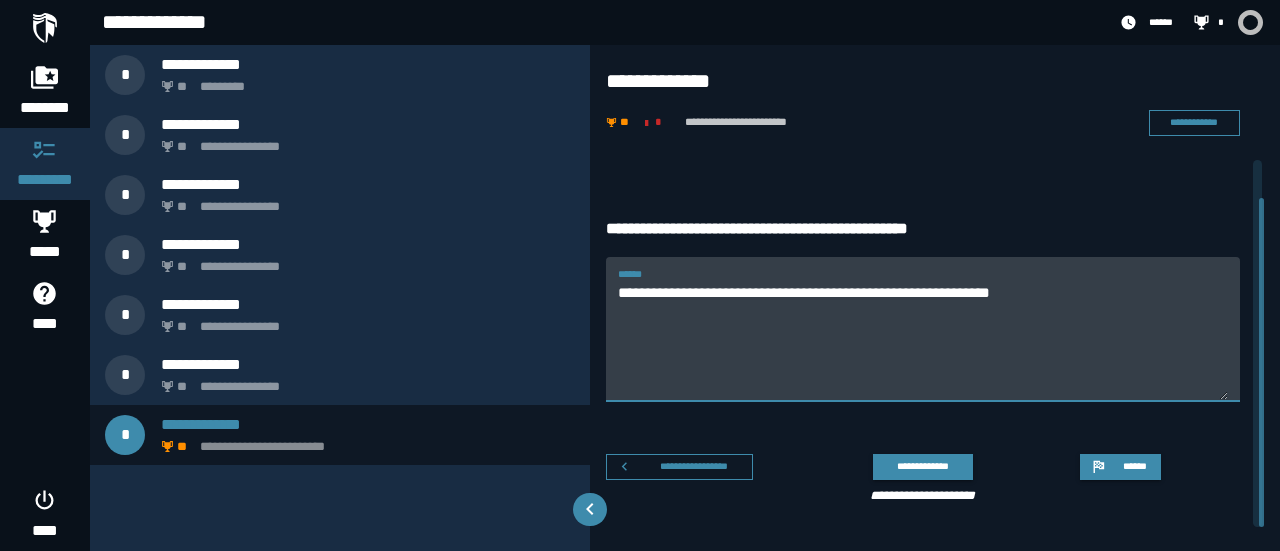 click on "**********" at bounding box center (923, 341) 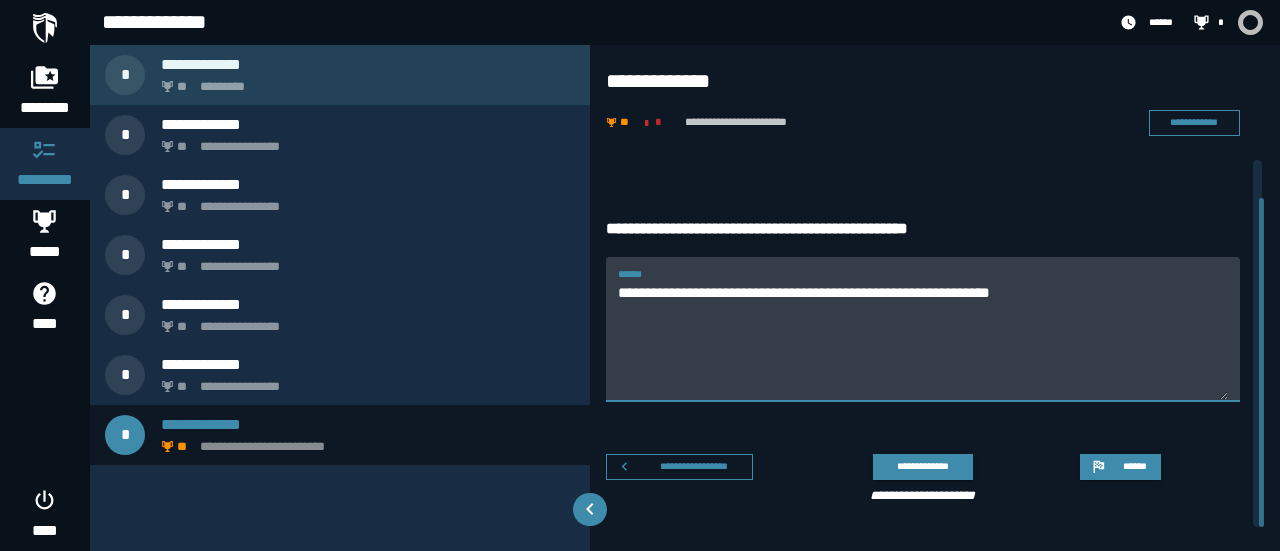 type on "**********" 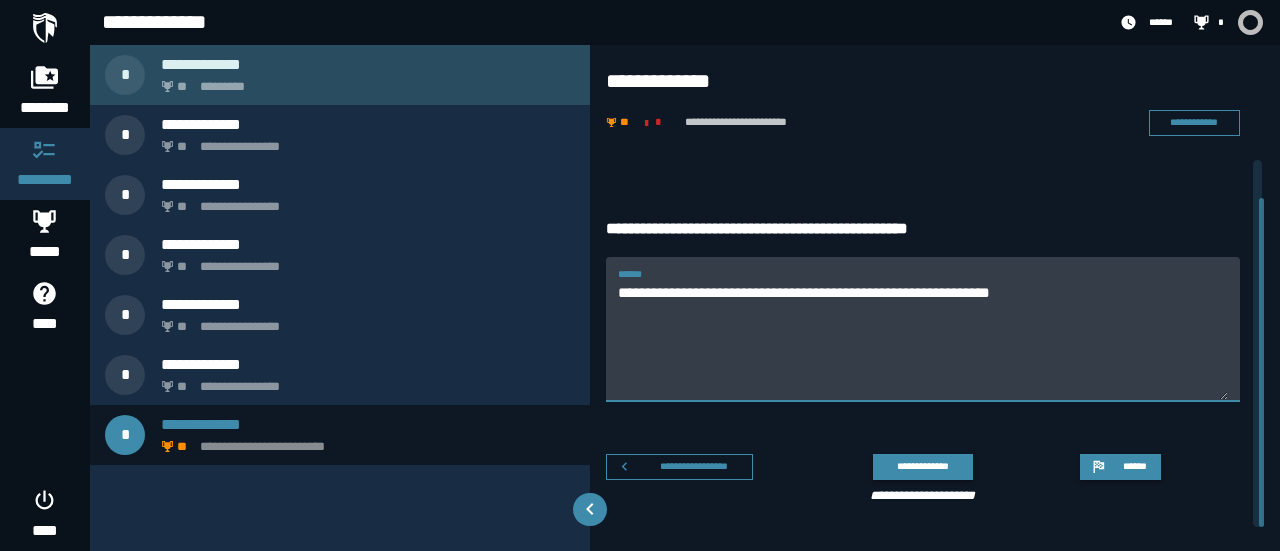 click on "**********" at bounding box center [368, 64] 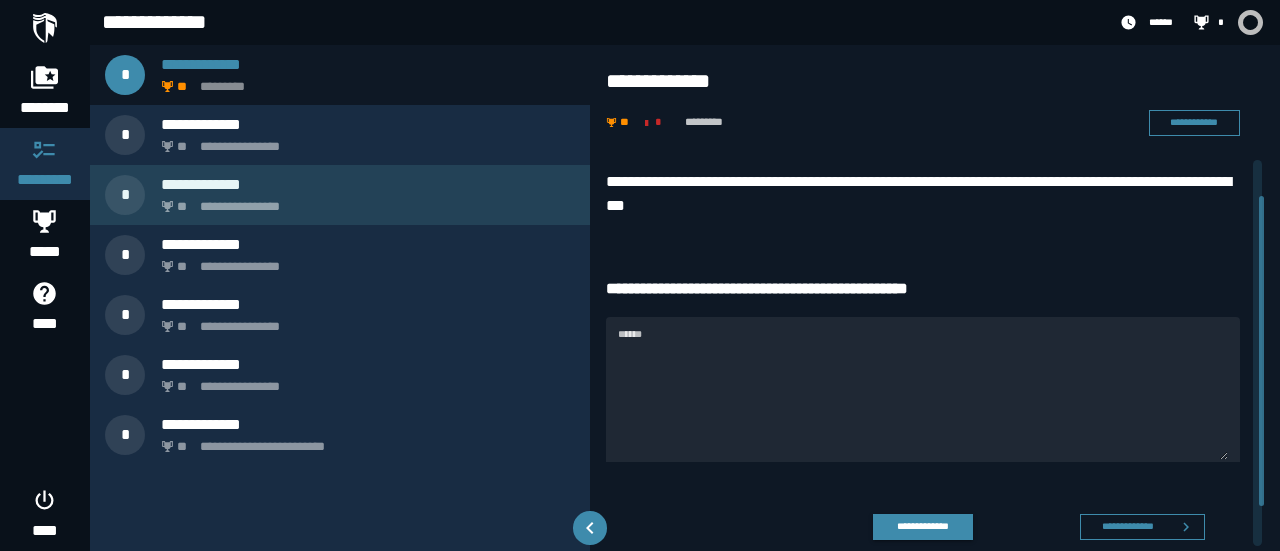 scroll, scrollTop: 42, scrollLeft: 0, axis: vertical 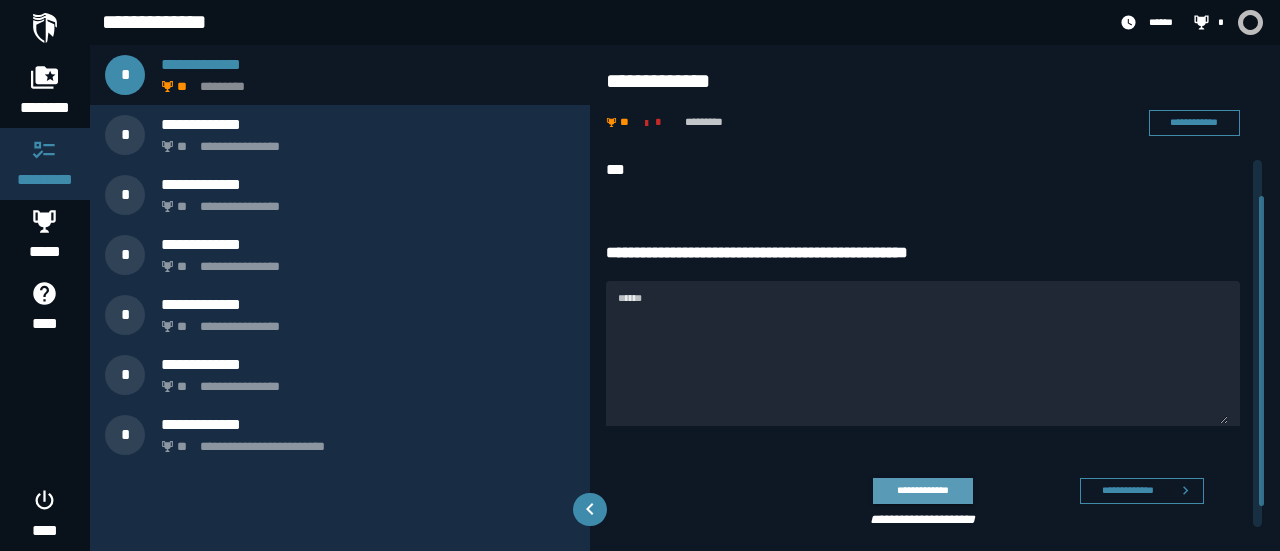 click on "**********" at bounding box center [922, 490] 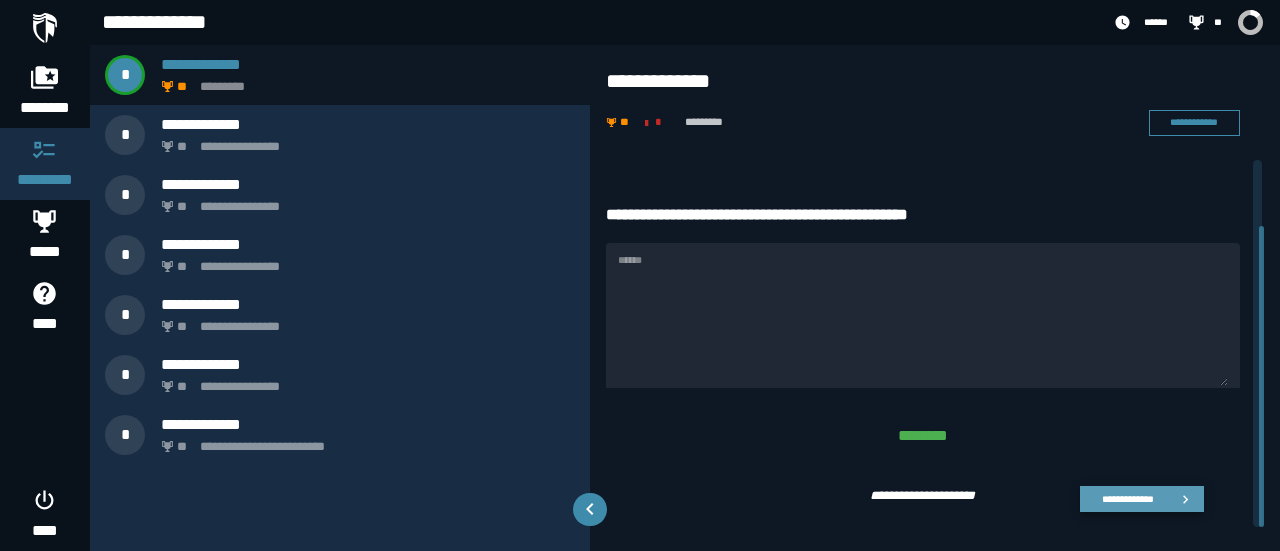click on "**********" at bounding box center (1127, 498) 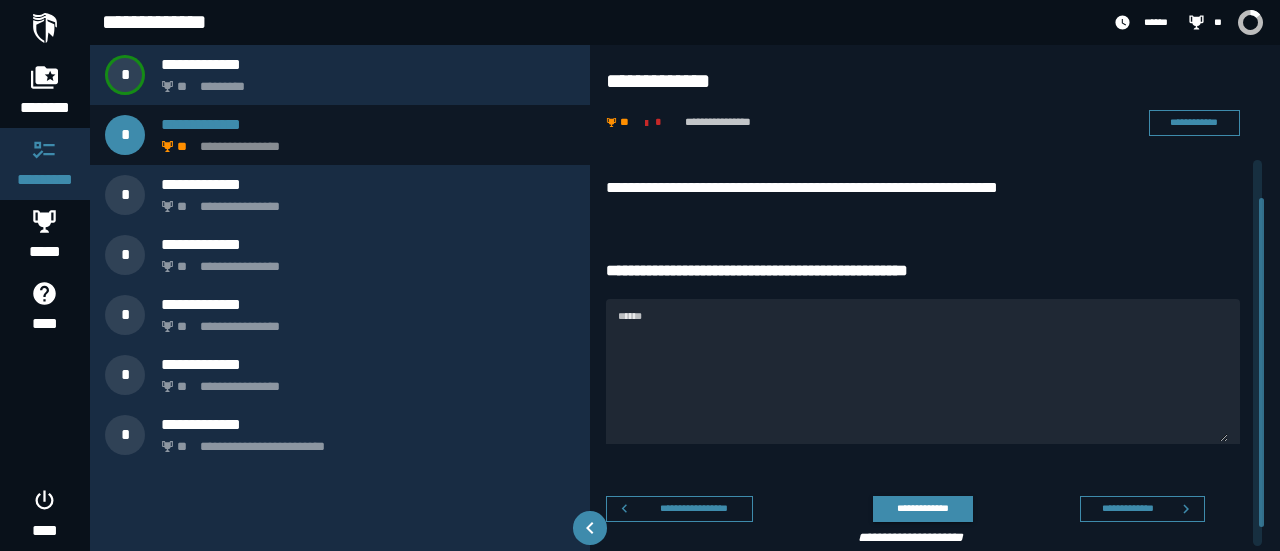 scroll, scrollTop: 42, scrollLeft: 0, axis: vertical 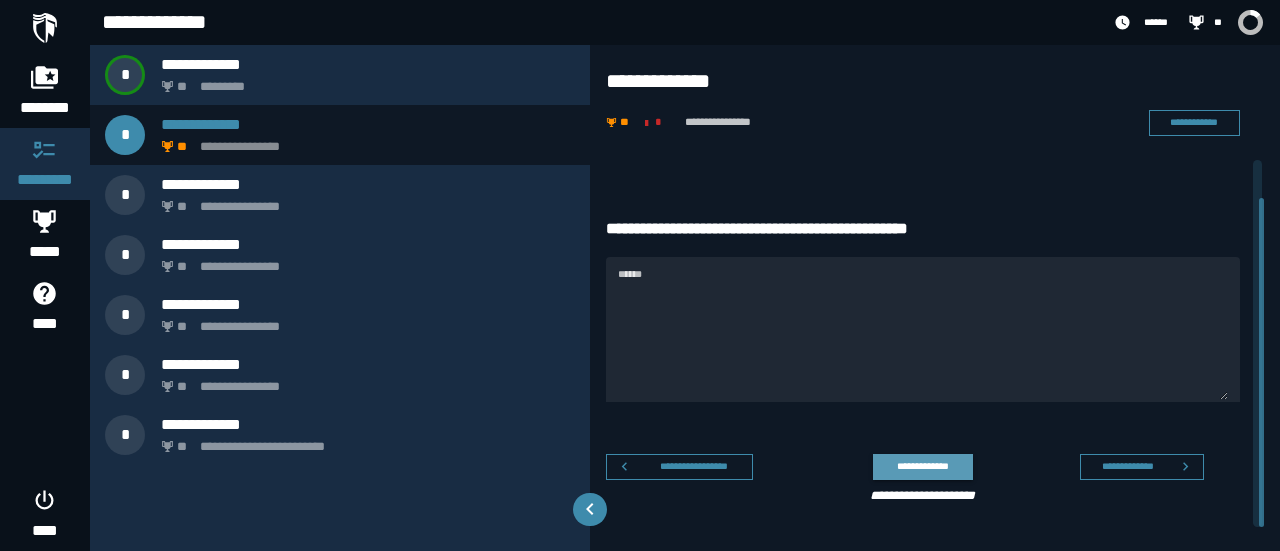 click on "**********" at bounding box center (922, 466) 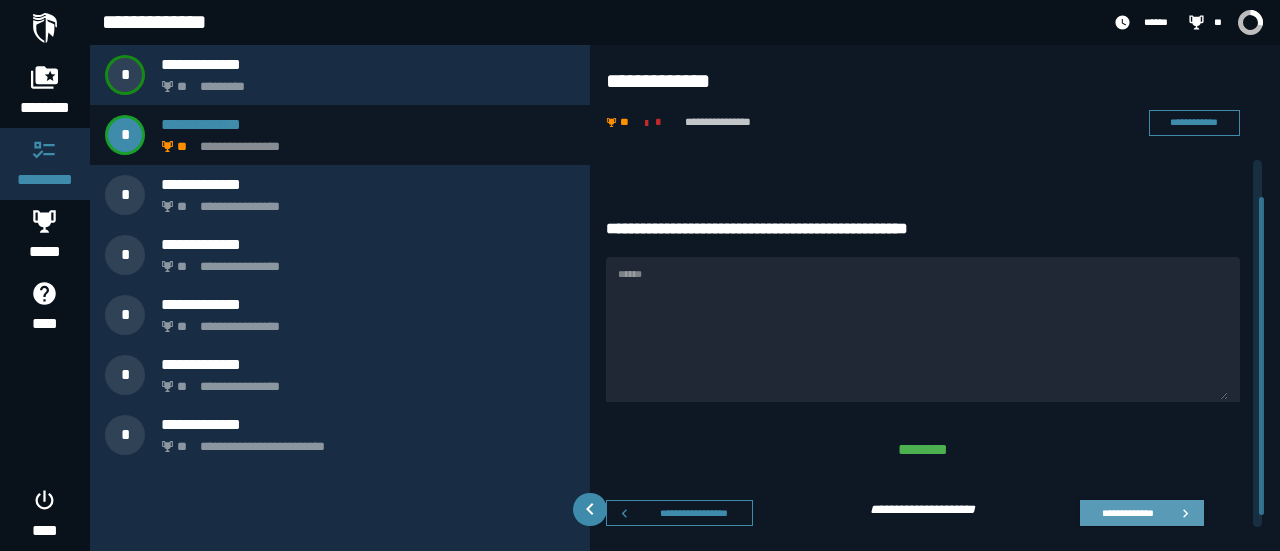 click on "**********" at bounding box center [1127, 512] 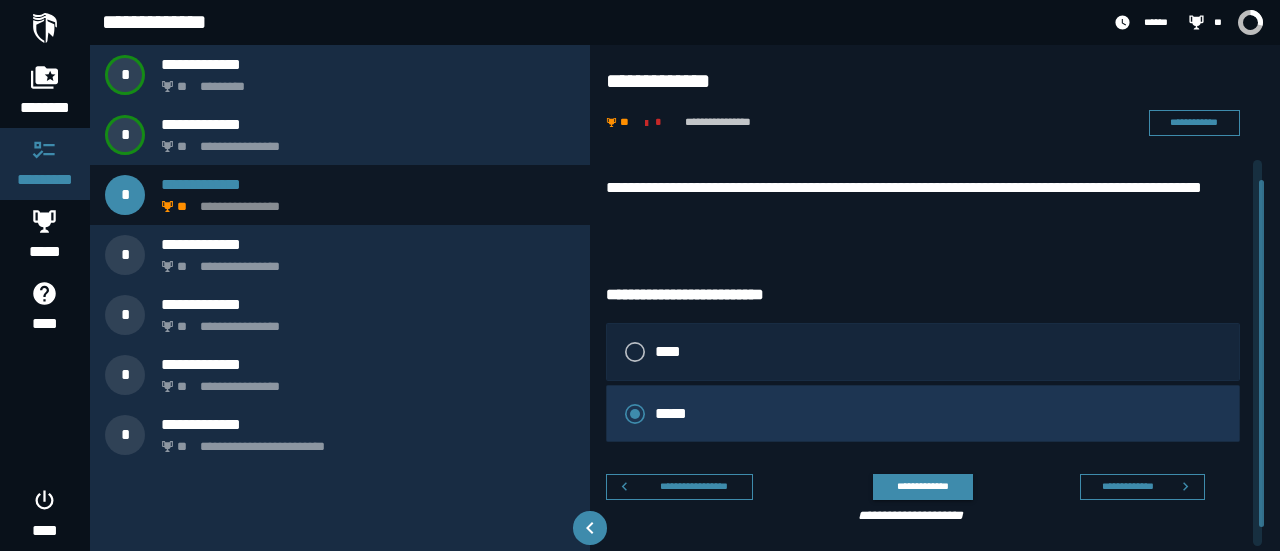 scroll, scrollTop: 20, scrollLeft: 0, axis: vertical 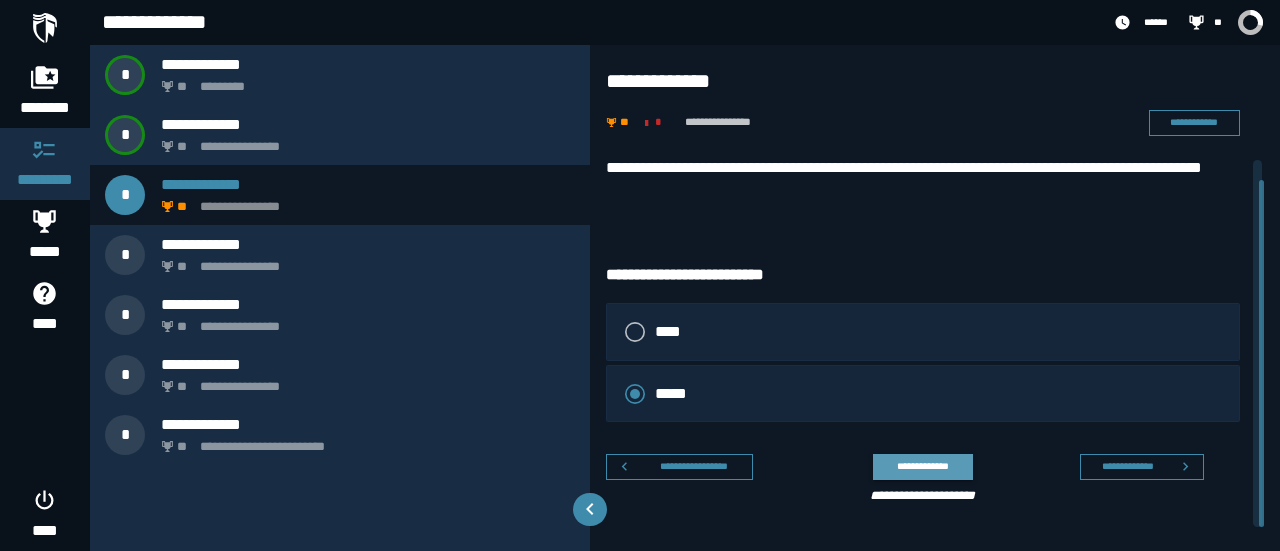 click on "**********" at bounding box center (922, 466) 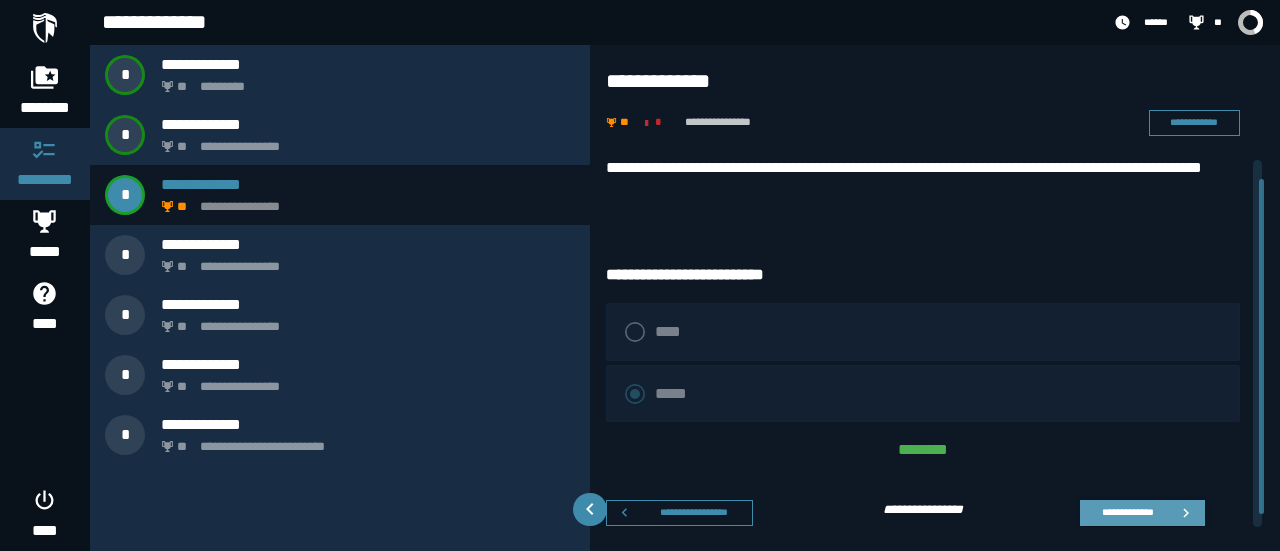 click on "**********" at bounding box center [1127, 512] 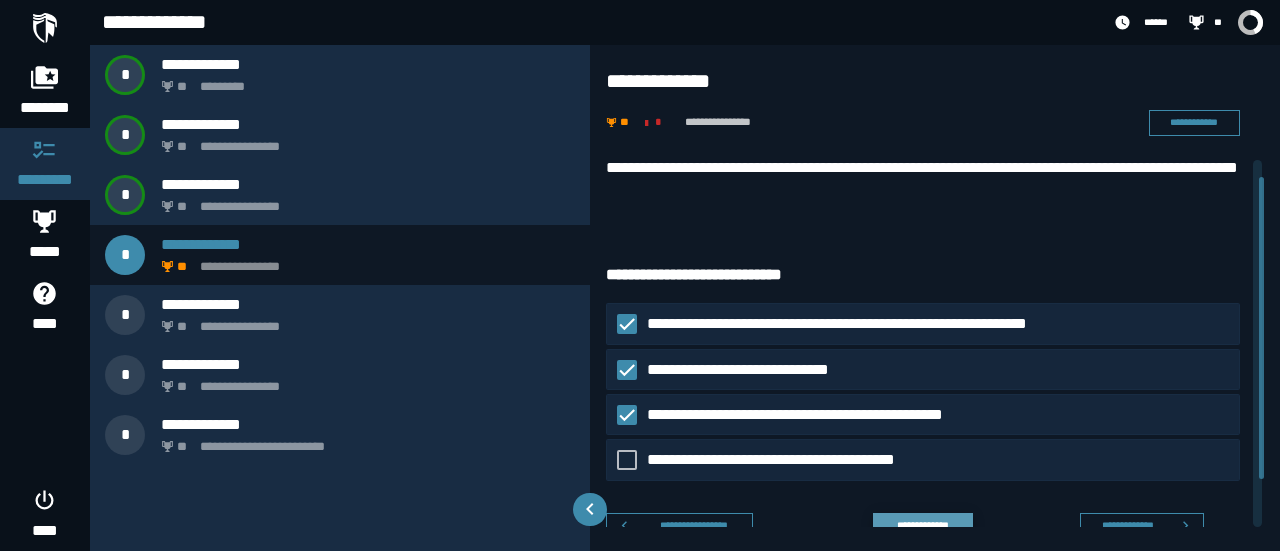 click on "**********" at bounding box center (922, 525) 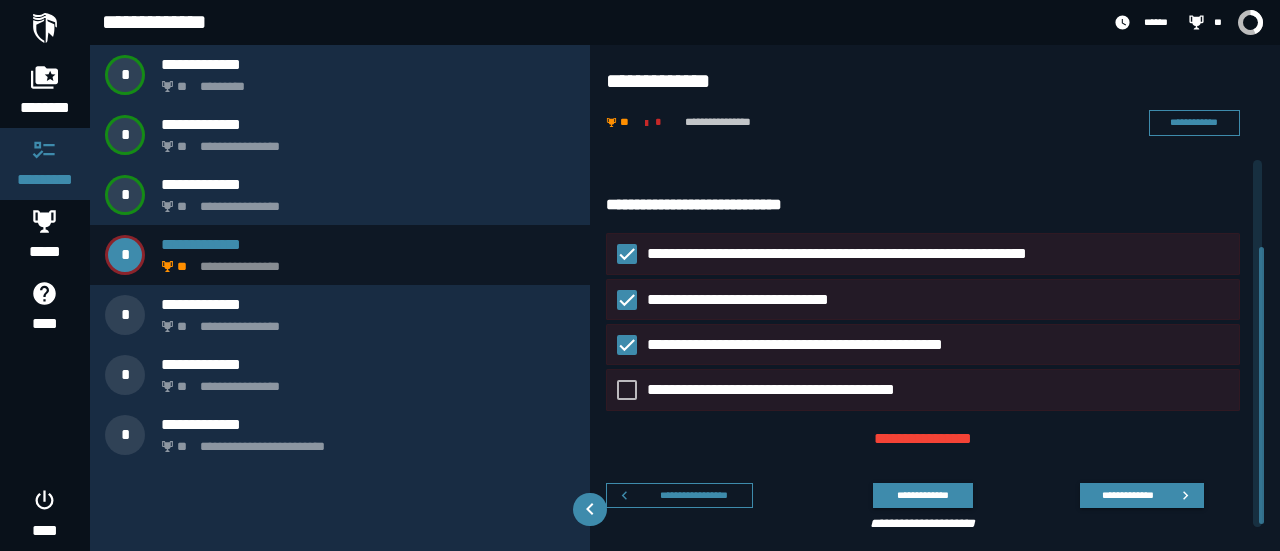 scroll, scrollTop: 119, scrollLeft: 0, axis: vertical 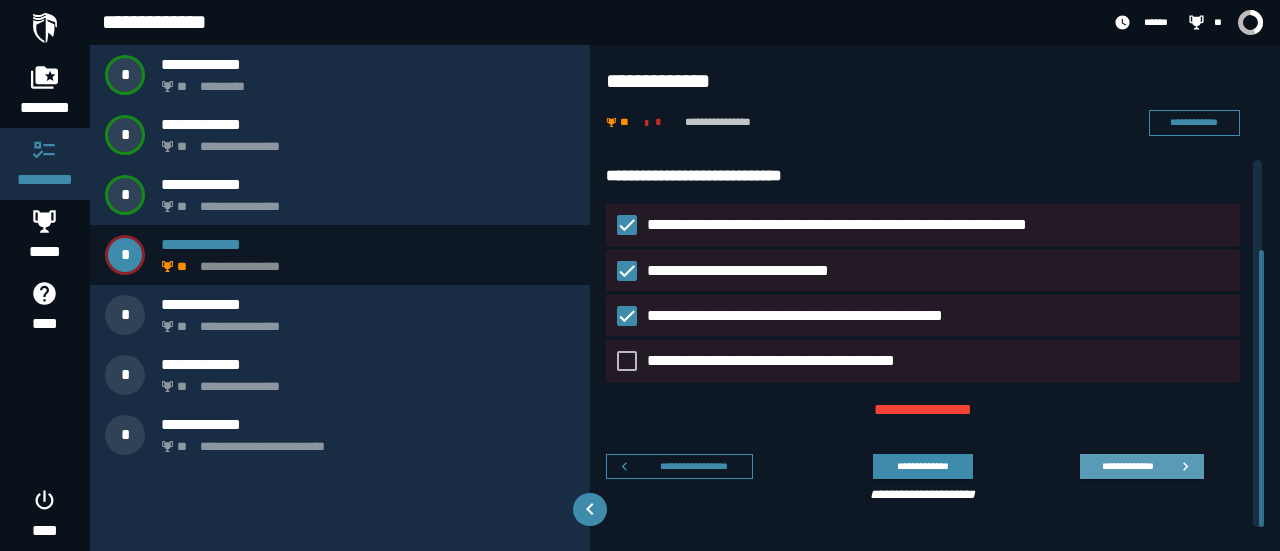 click on "**********" at bounding box center (1127, 465) 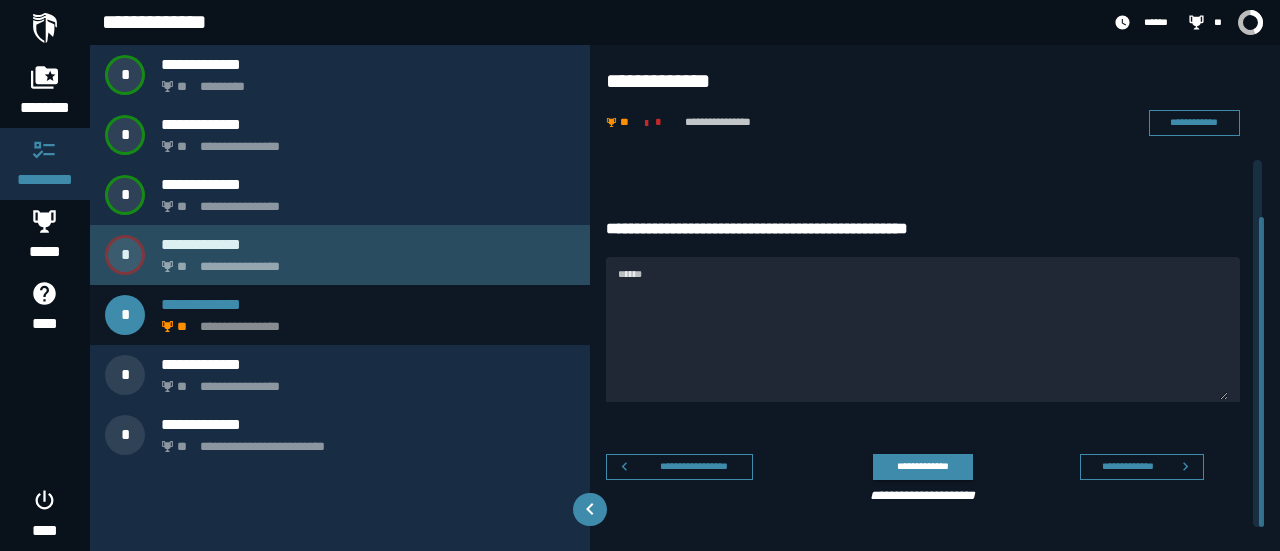 click on "**********" 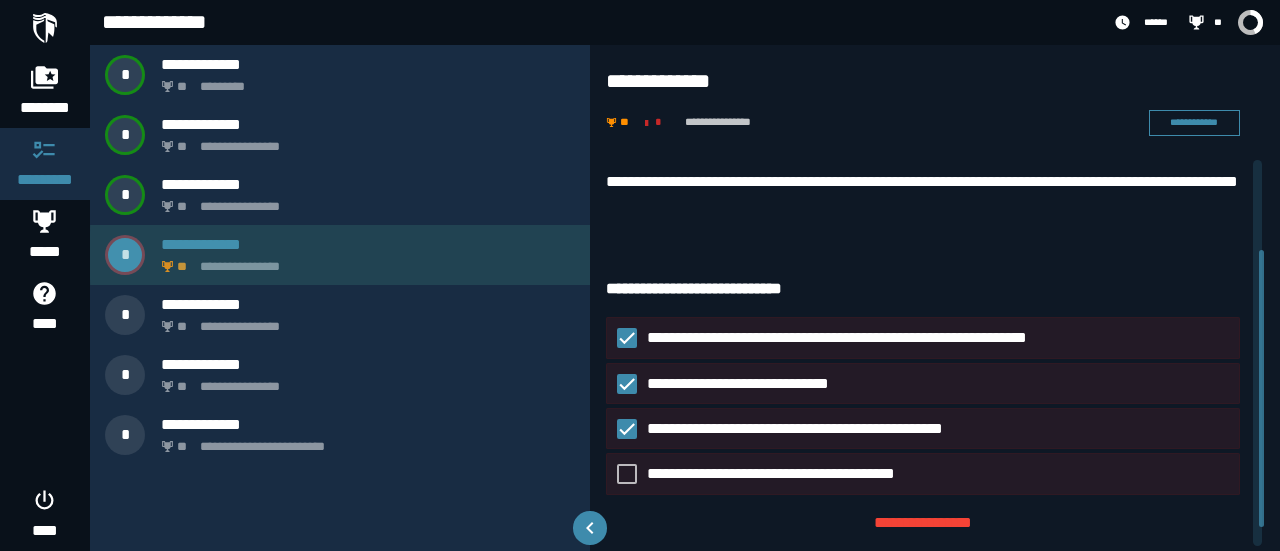 scroll, scrollTop: 119, scrollLeft: 0, axis: vertical 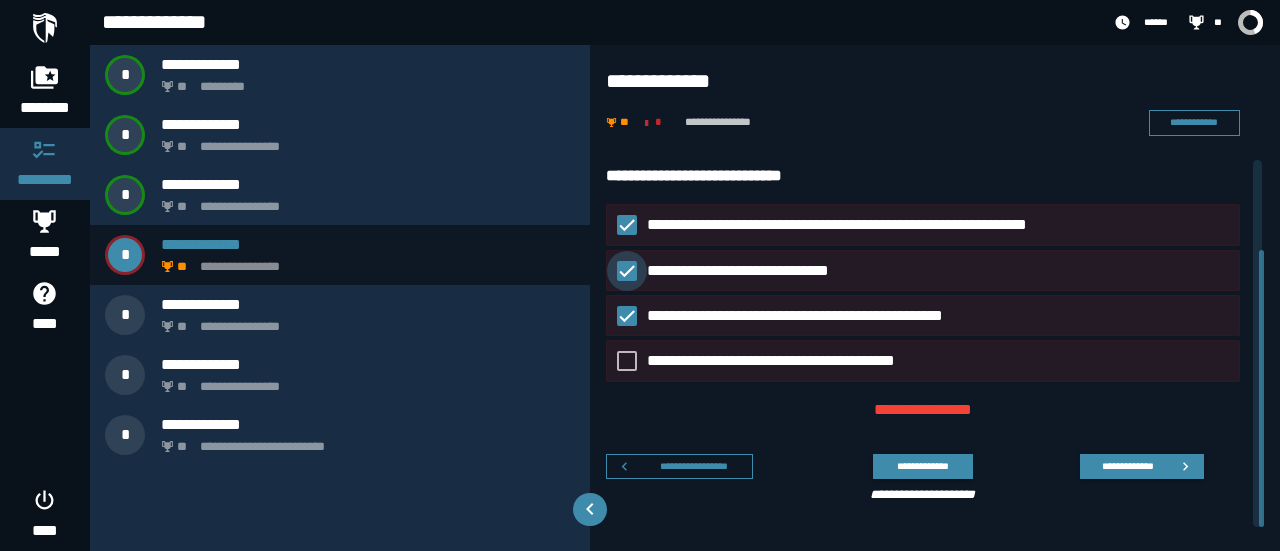 click on "**********" at bounding box center (762, 270) 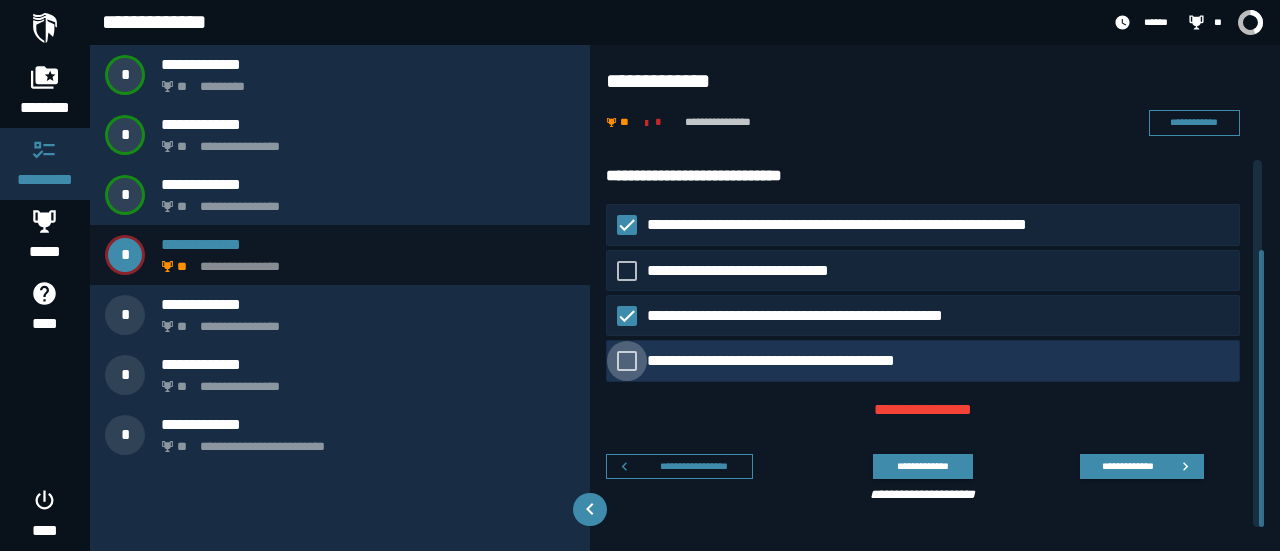 click on "**********" at bounding box center [798, 361] 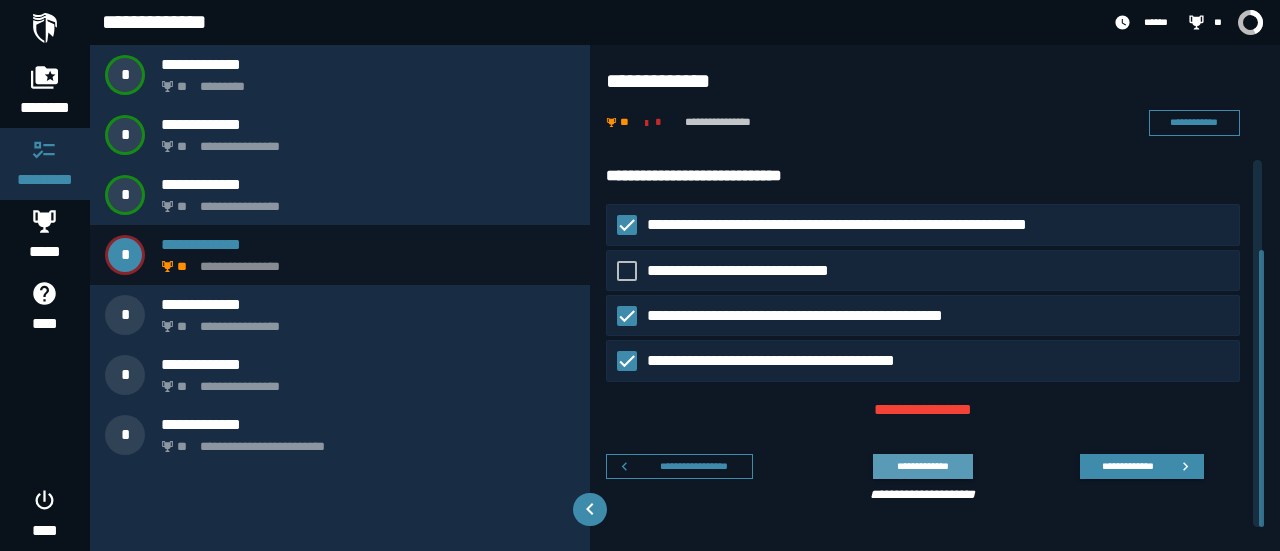 click on "**********" at bounding box center [922, 465] 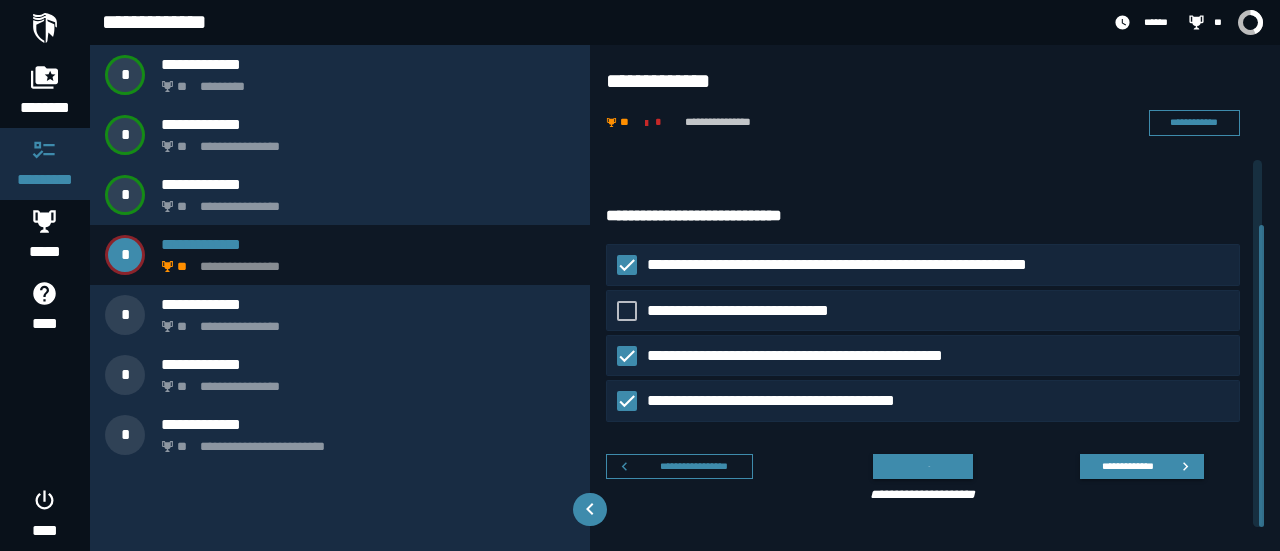 scroll, scrollTop: 79, scrollLeft: 0, axis: vertical 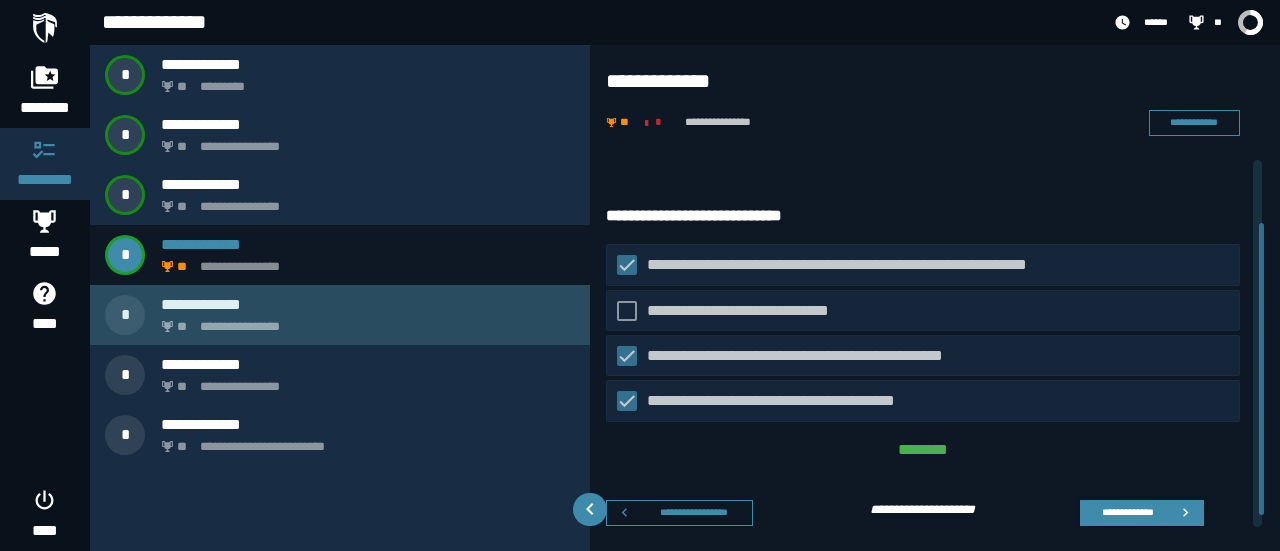 click on "**********" at bounding box center (364, 321) 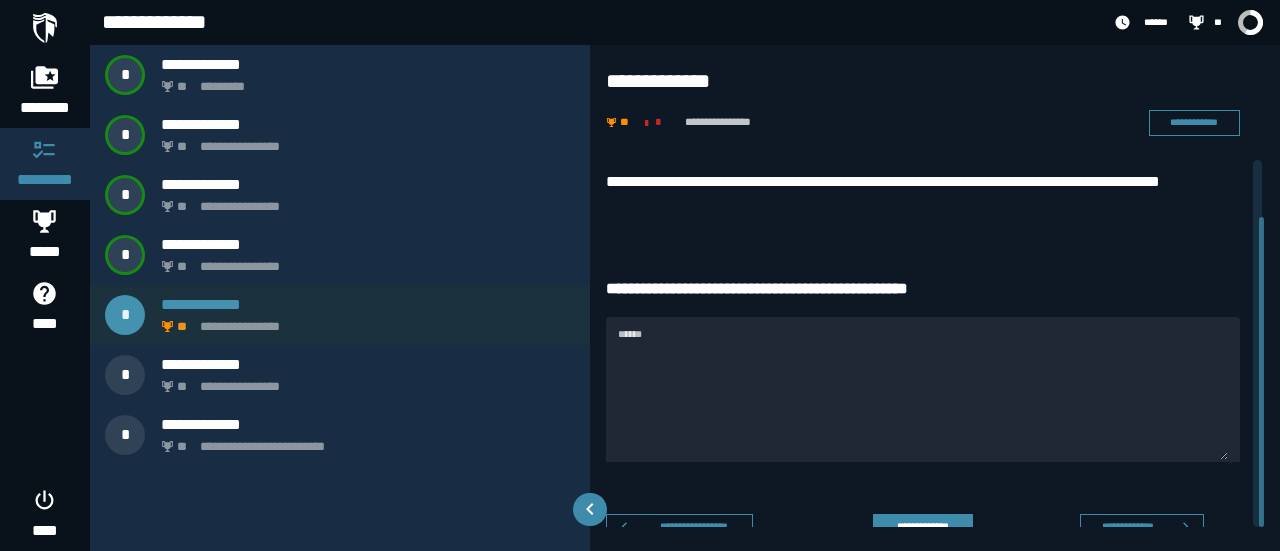 scroll, scrollTop: 66, scrollLeft: 0, axis: vertical 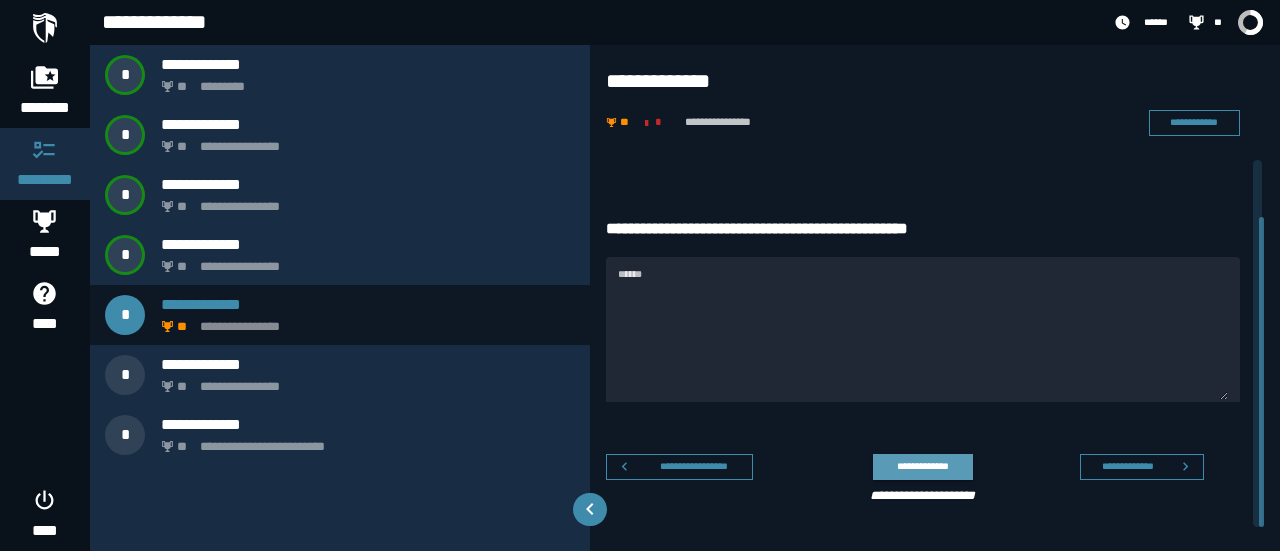click on "**********" at bounding box center (922, 466) 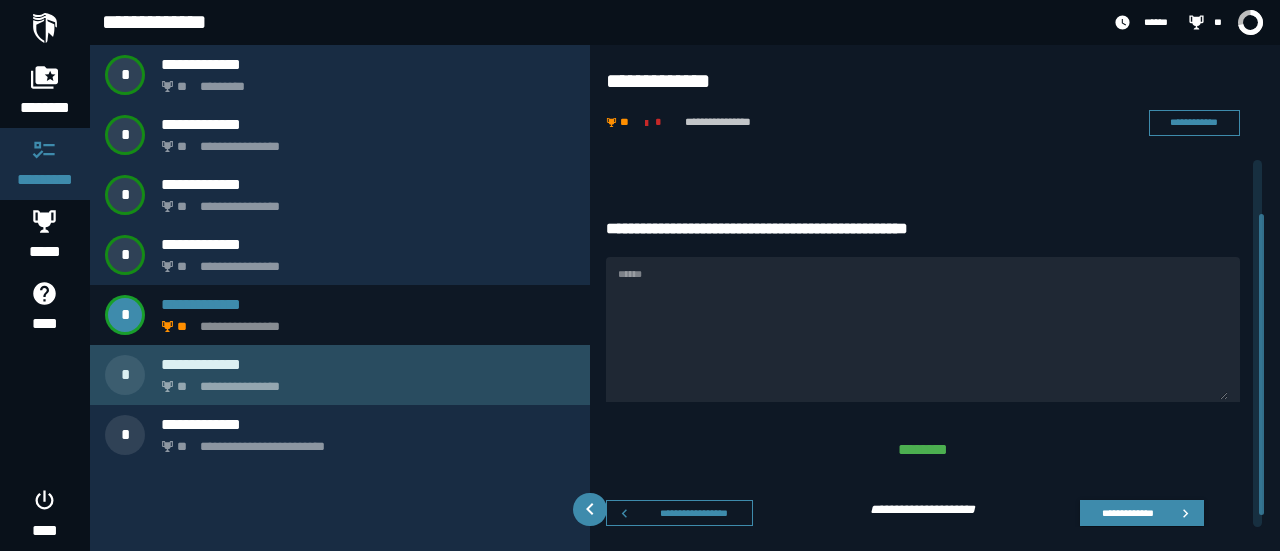 click on "**********" at bounding box center (364, 381) 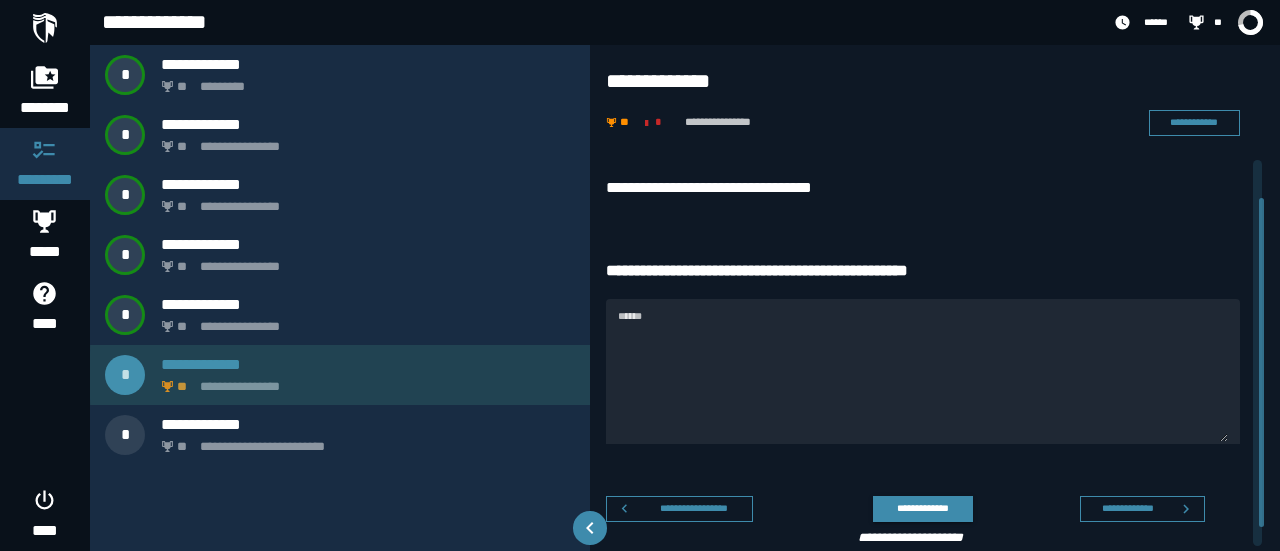 scroll, scrollTop: 42, scrollLeft: 0, axis: vertical 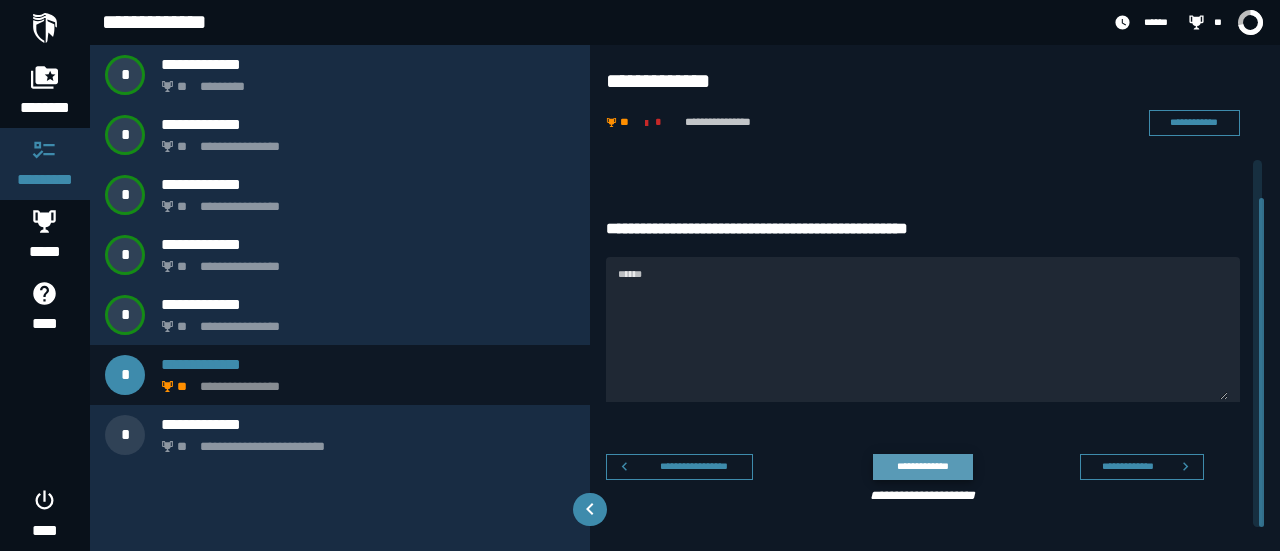 click on "**********" at bounding box center [922, 466] 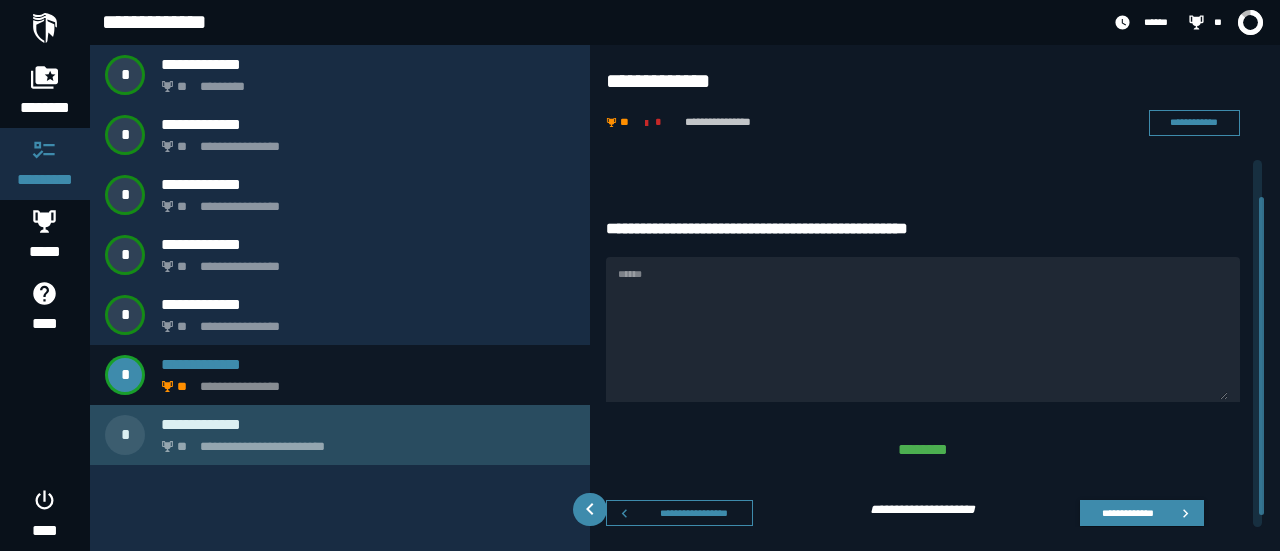 click on "**********" at bounding box center (364, 441) 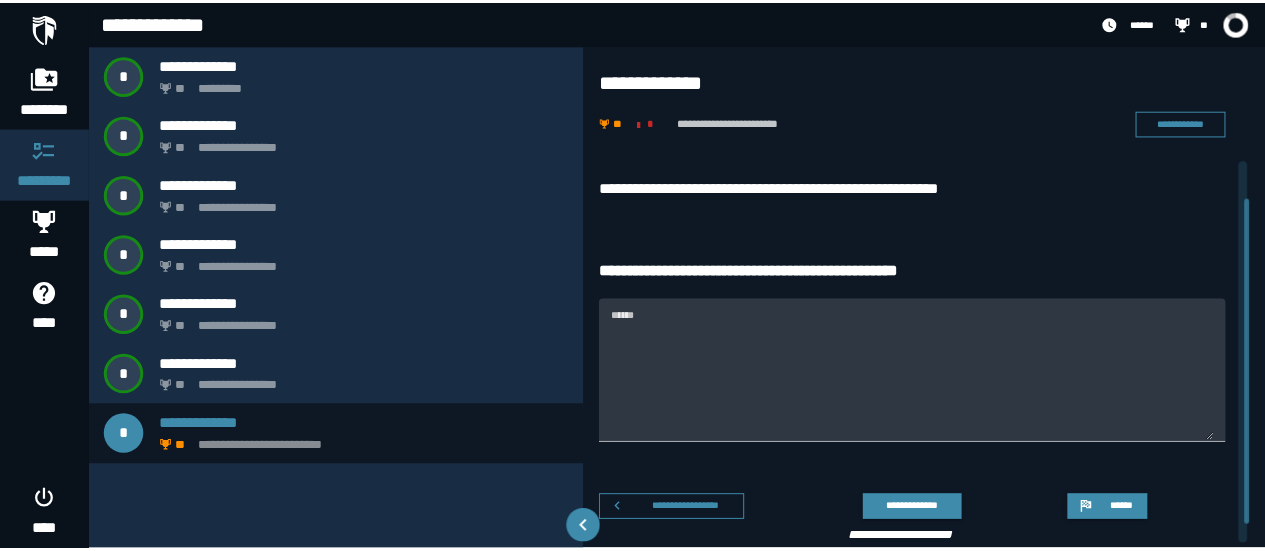 scroll, scrollTop: 42, scrollLeft: 0, axis: vertical 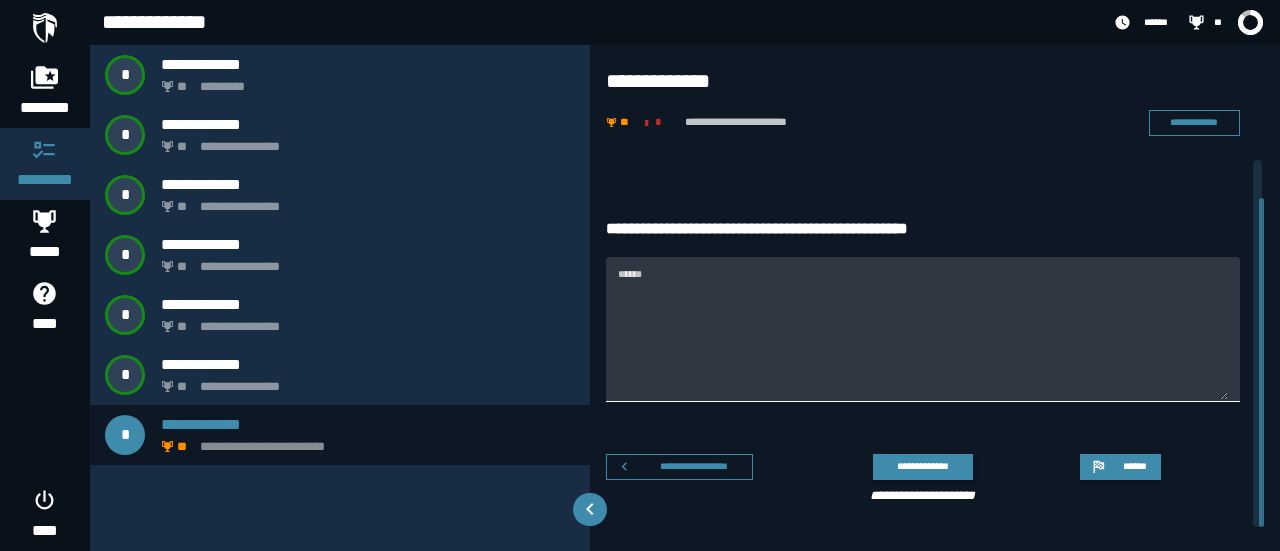 click on "******" at bounding box center (923, 341) 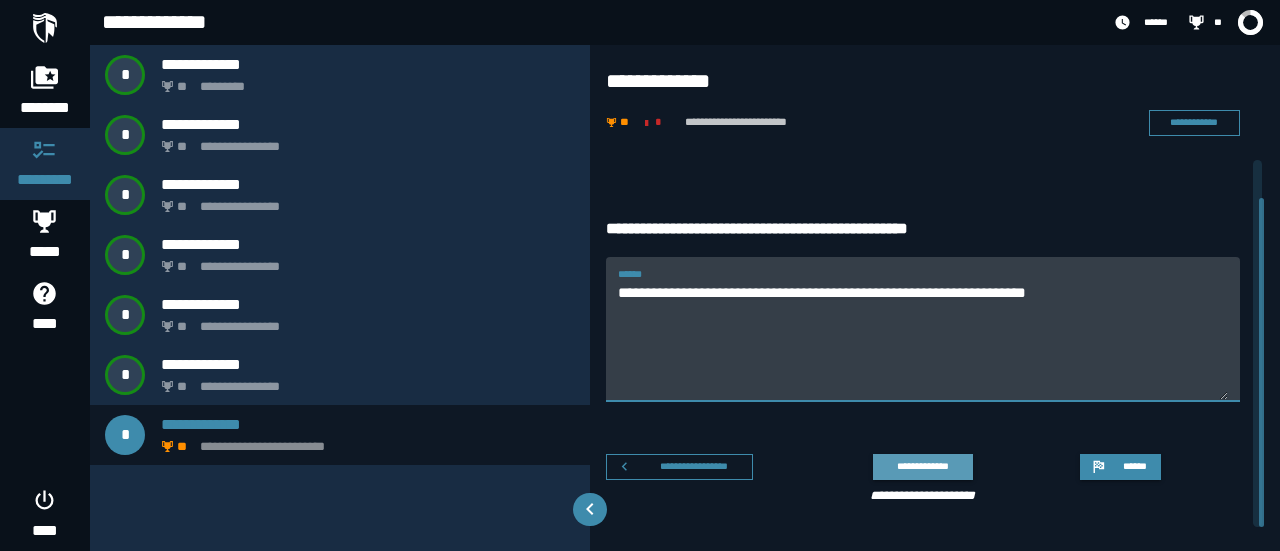 type on "**********" 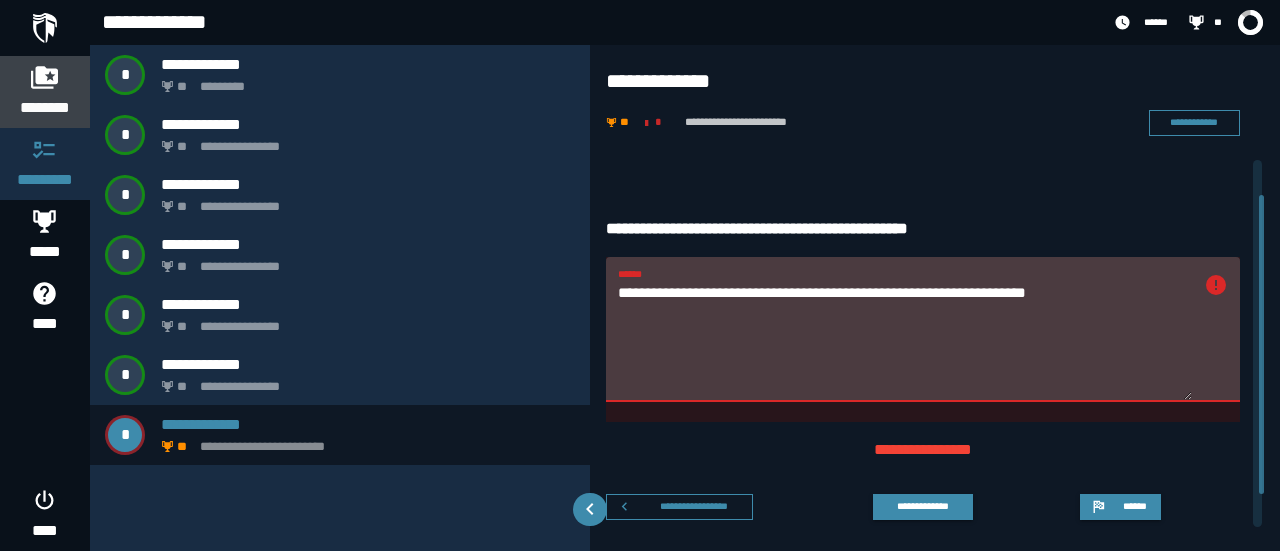 click 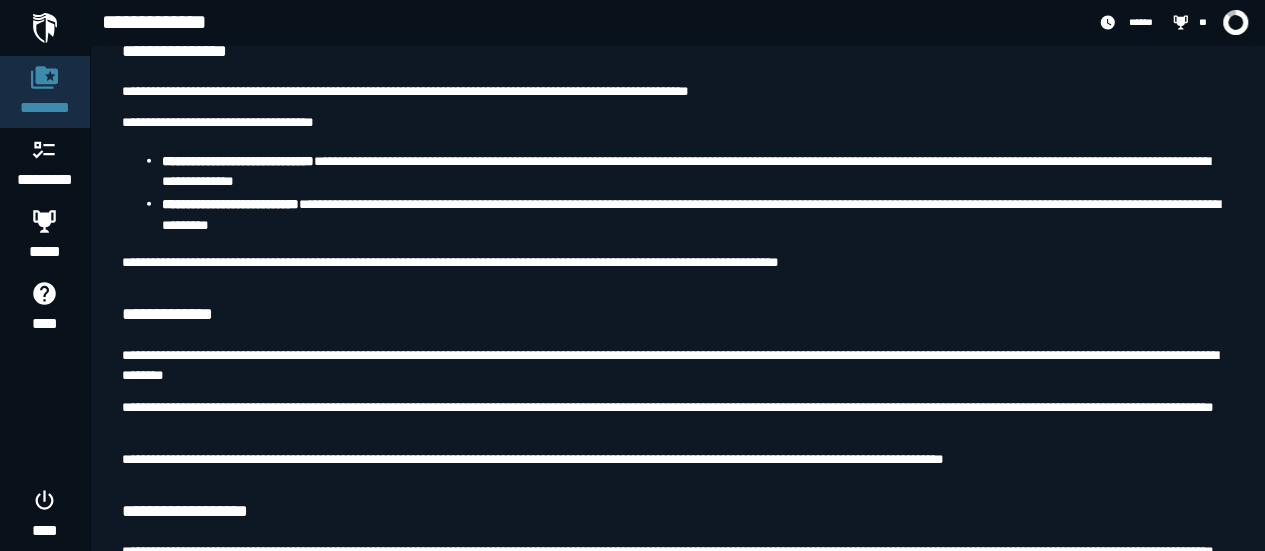 scroll, scrollTop: 2247, scrollLeft: 0, axis: vertical 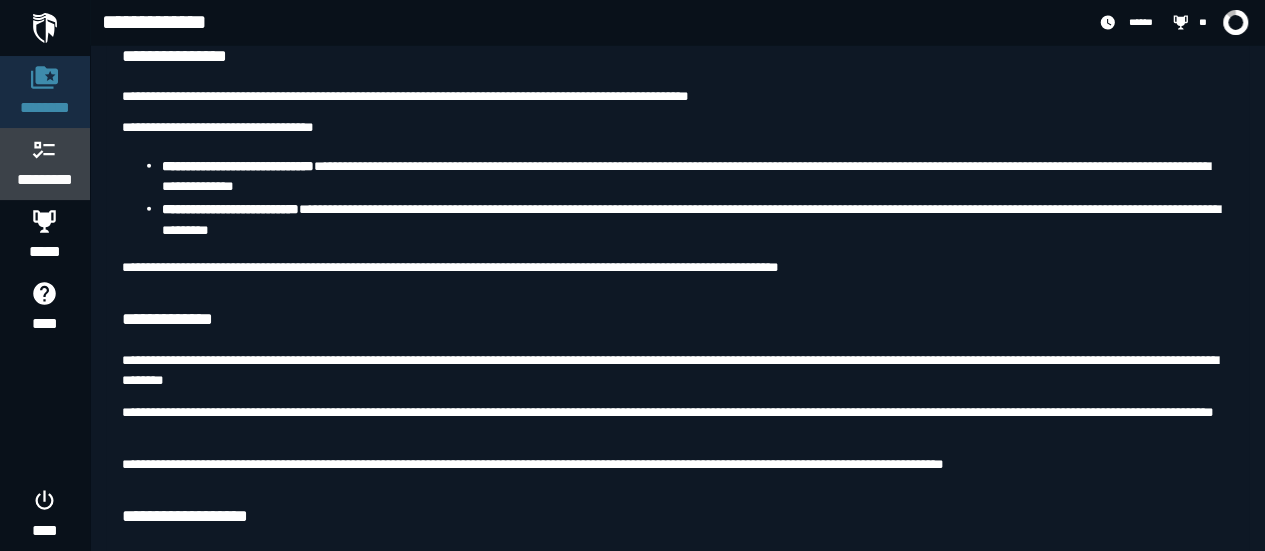click on "*********" at bounding box center [45, 180] 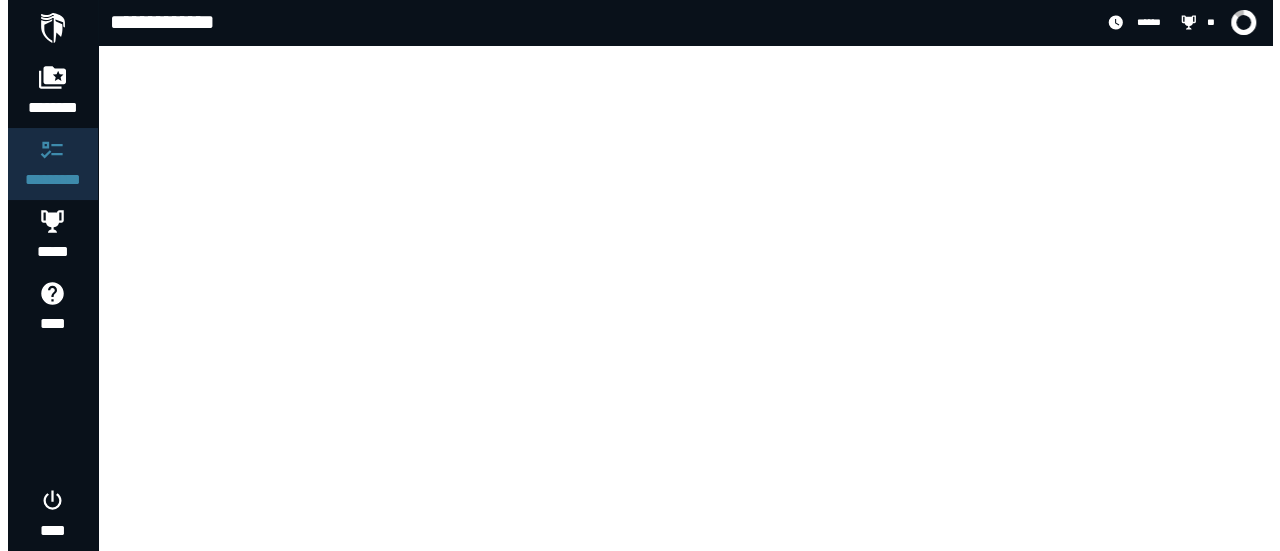scroll, scrollTop: 0, scrollLeft: 0, axis: both 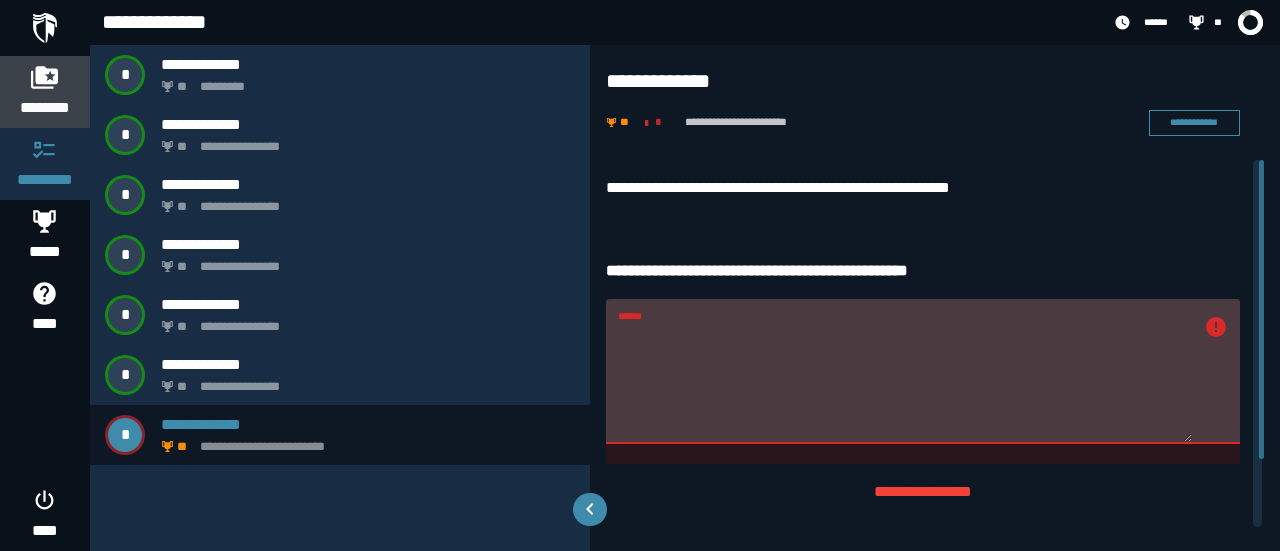 click on "********" at bounding box center [45, 92] 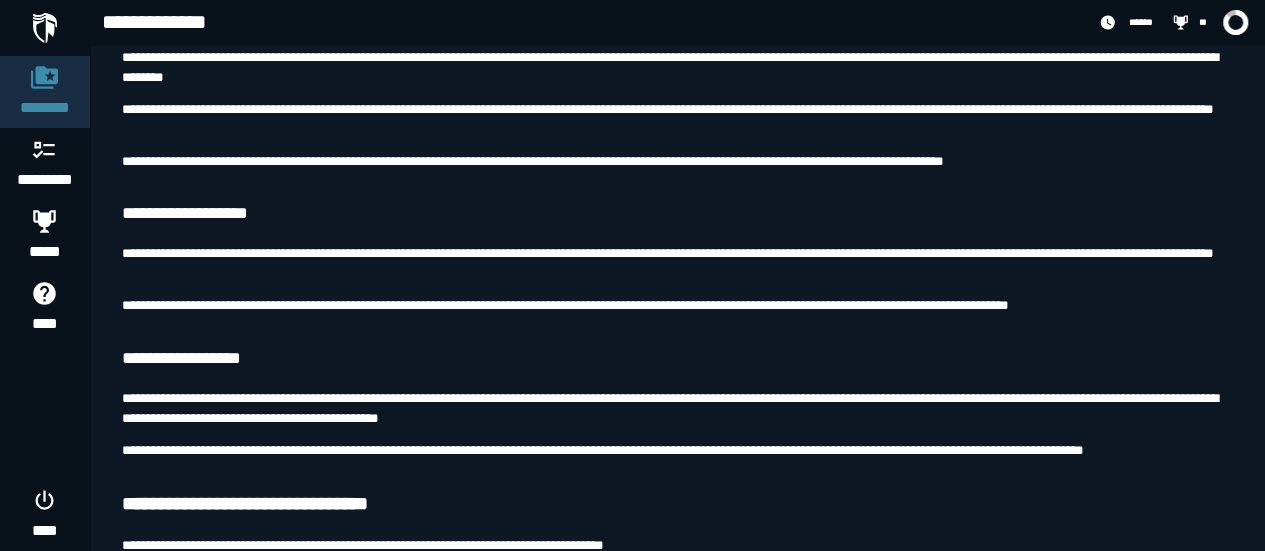 scroll, scrollTop: 2068, scrollLeft: 0, axis: vertical 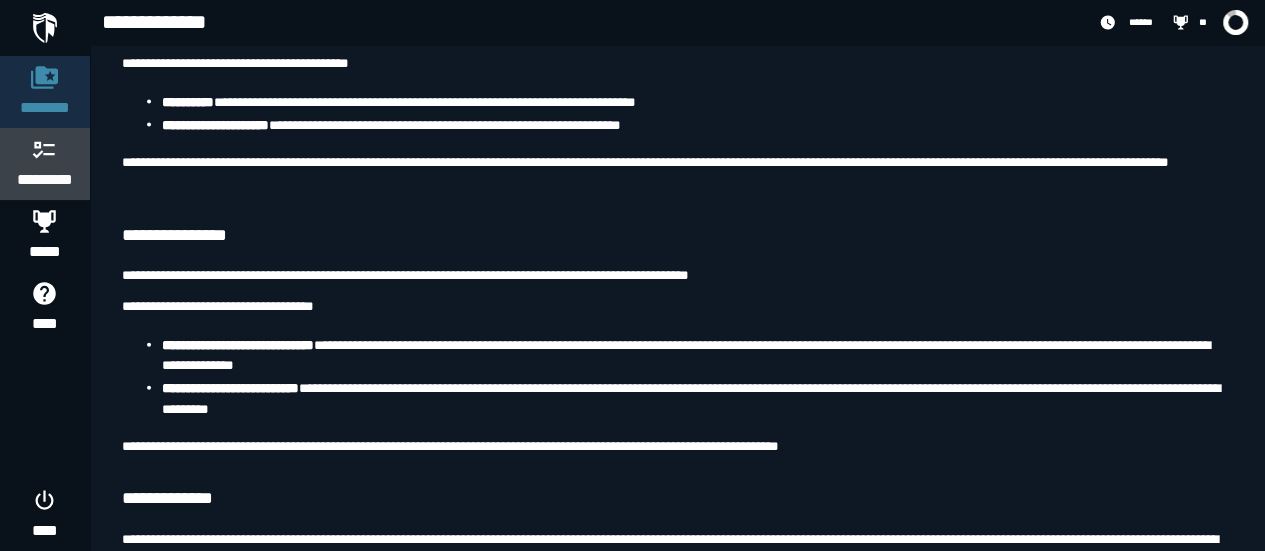click on "*********" at bounding box center (45, 164) 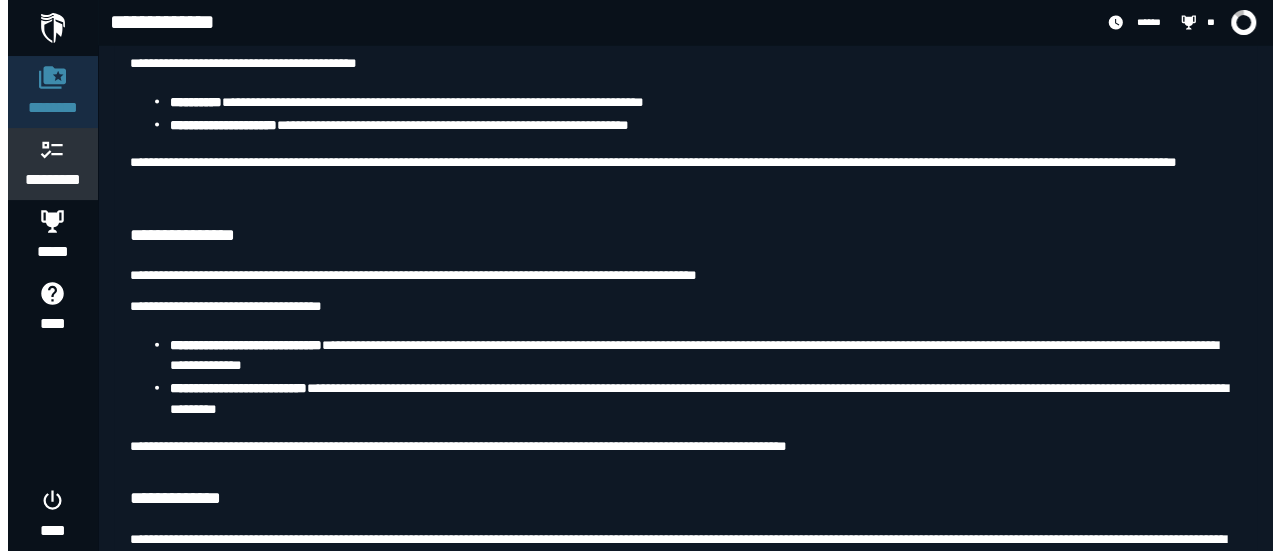 scroll, scrollTop: 0, scrollLeft: 0, axis: both 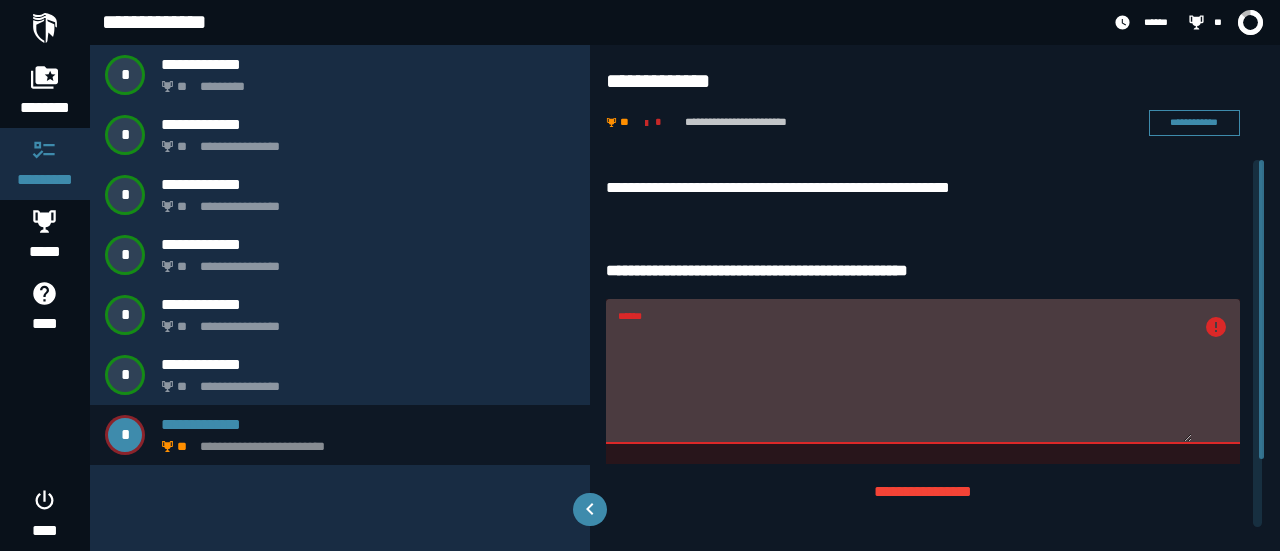 click on "******" at bounding box center [905, 383] 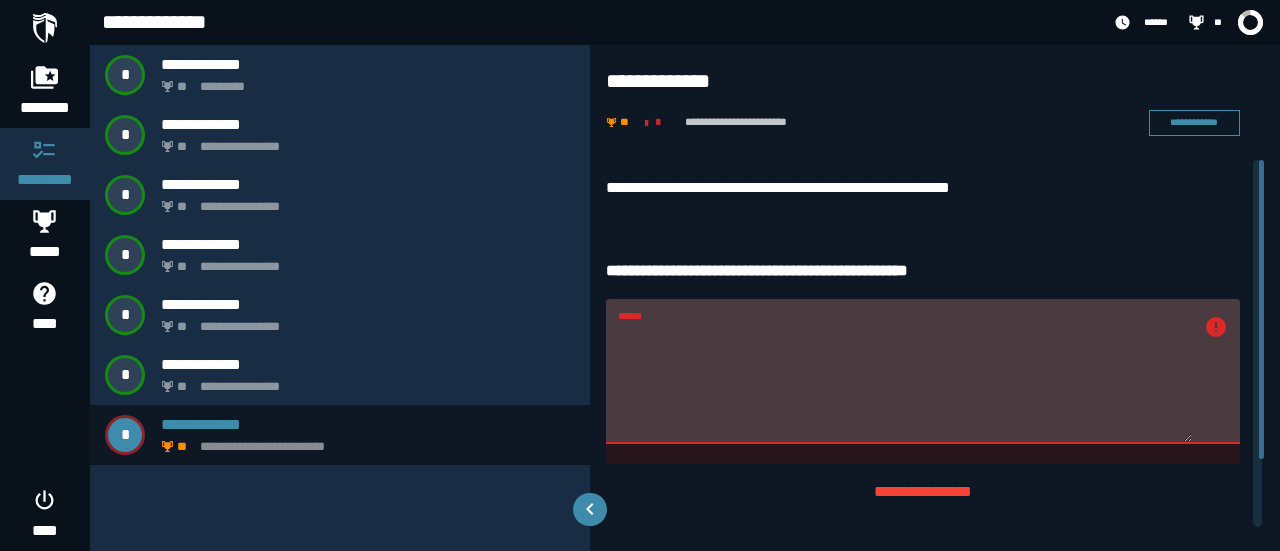 click on "******" at bounding box center (905, 383) 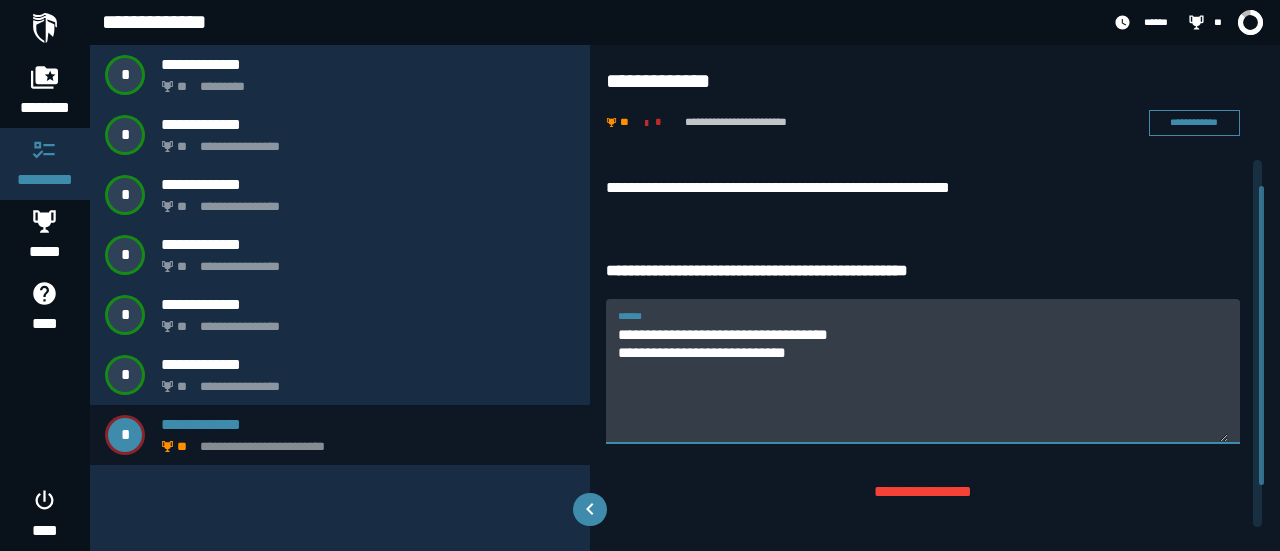 scroll, scrollTop: 82, scrollLeft: 0, axis: vertical 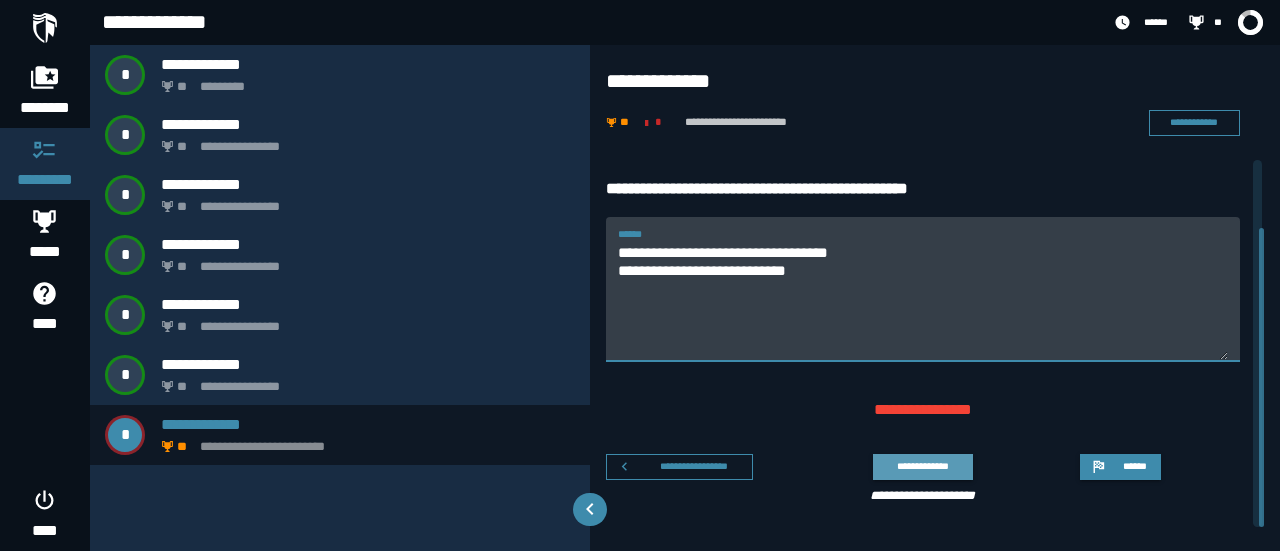 click on "**********" at bounding box center (922, 466) 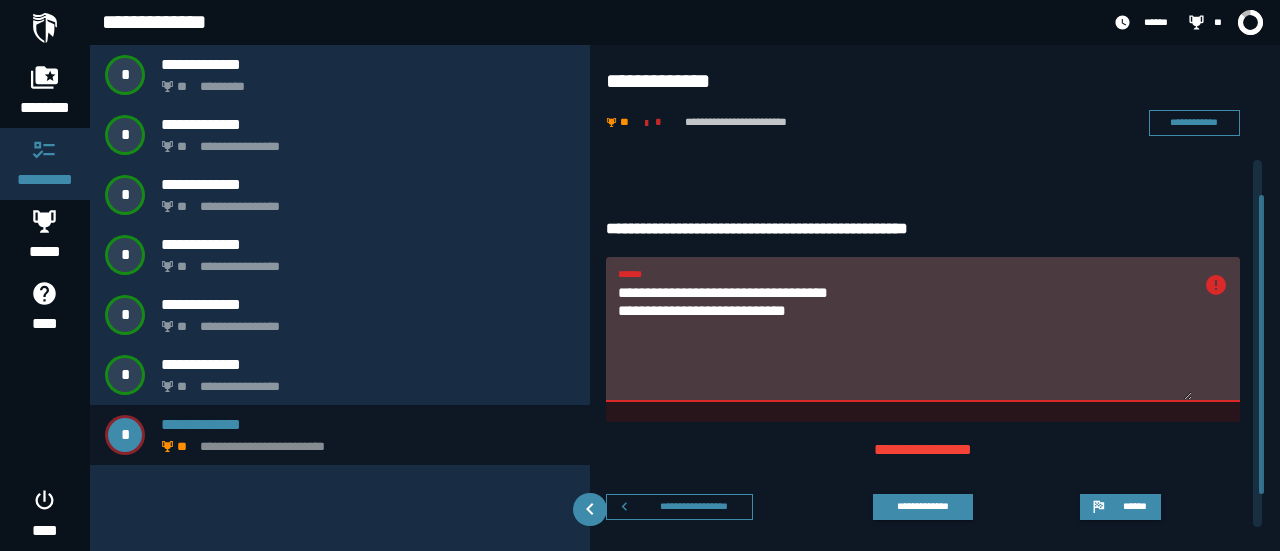drag, startPoint x: 866, startPoint y: 315, endPoint x: 602, endPoint y: 320, distance: 264.04733 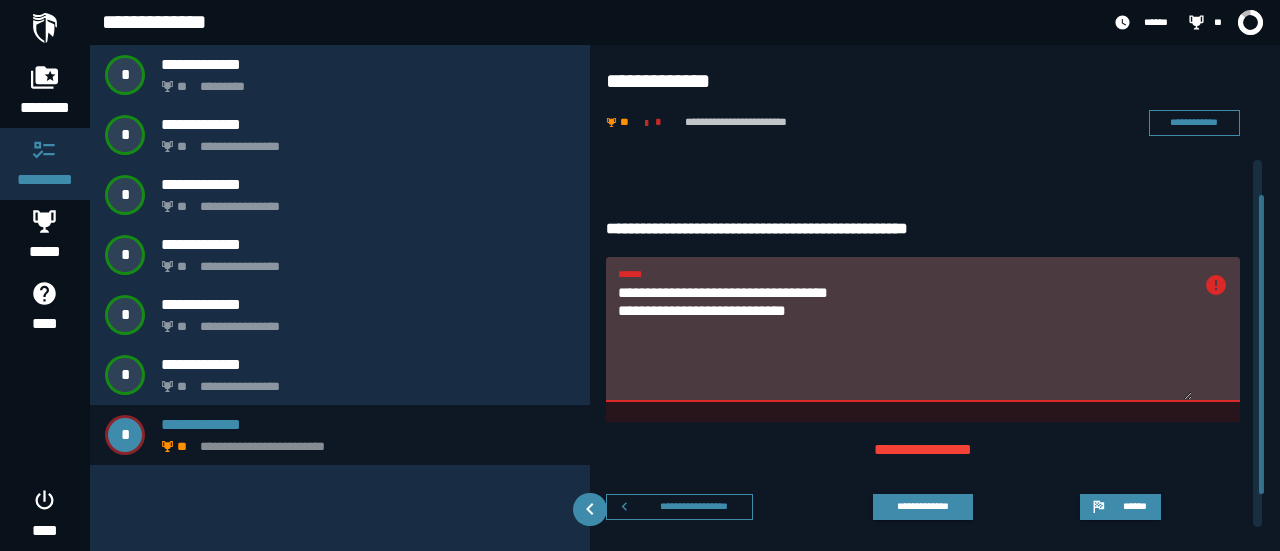 scroll, scrollTop: 0, scrollLeft: 0, axis: both 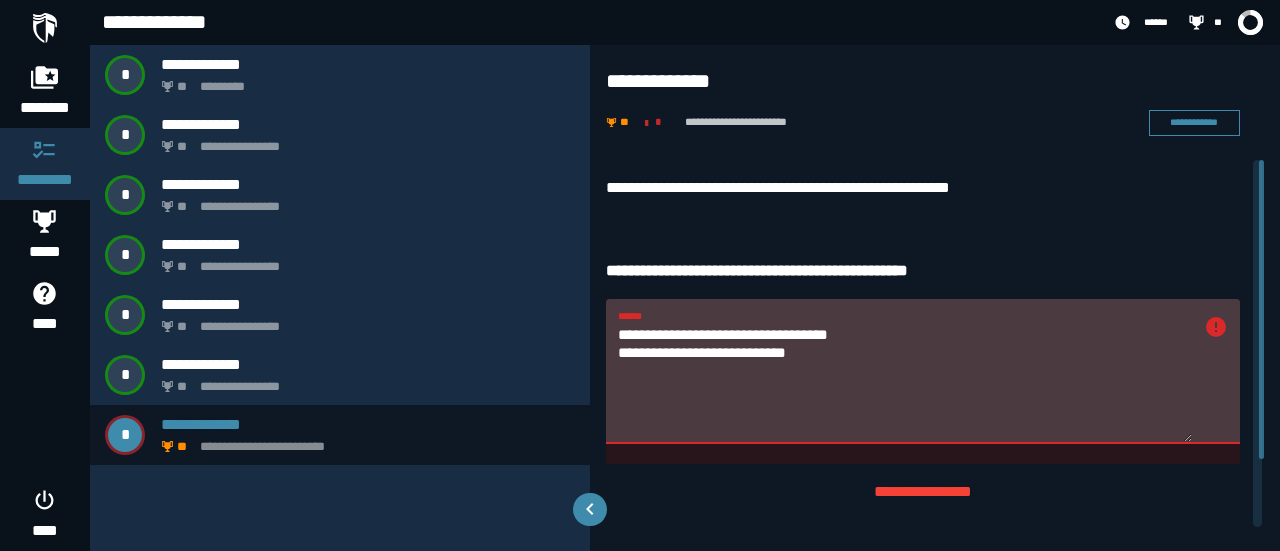 click 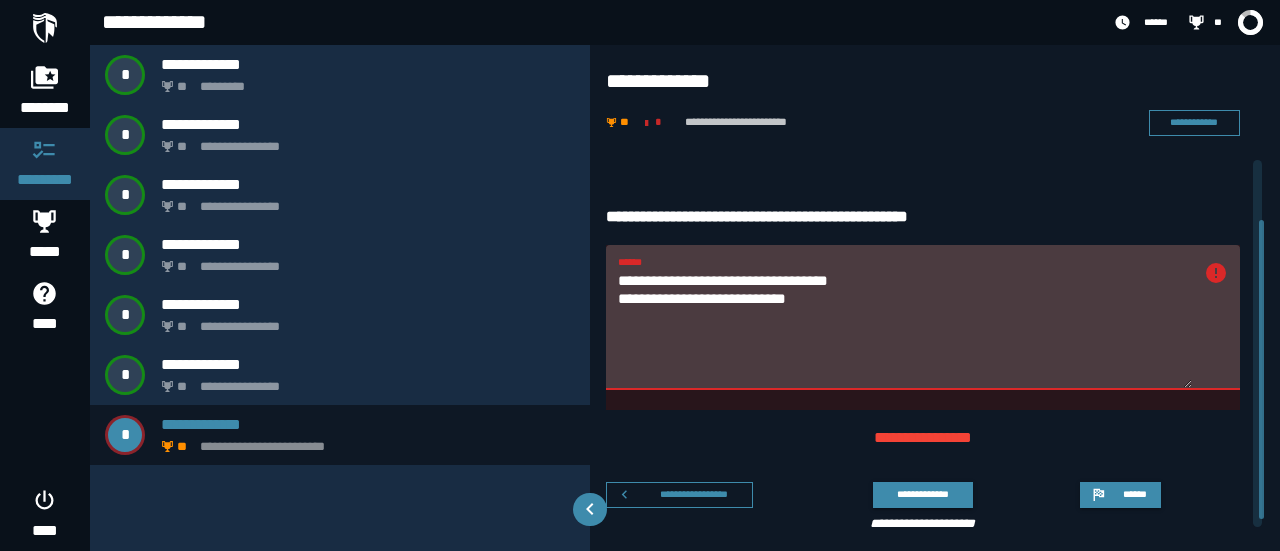 scroll, scrollTop: 82, scrollLeft: 0, axis: vertical 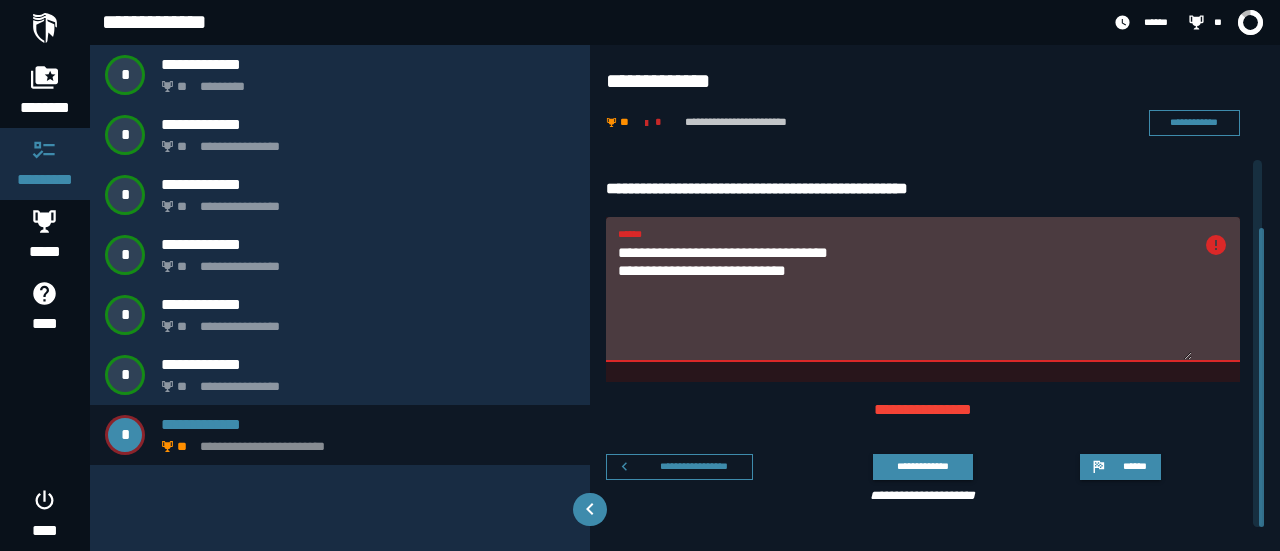 click on "**********" at bounding box center (905, 301) 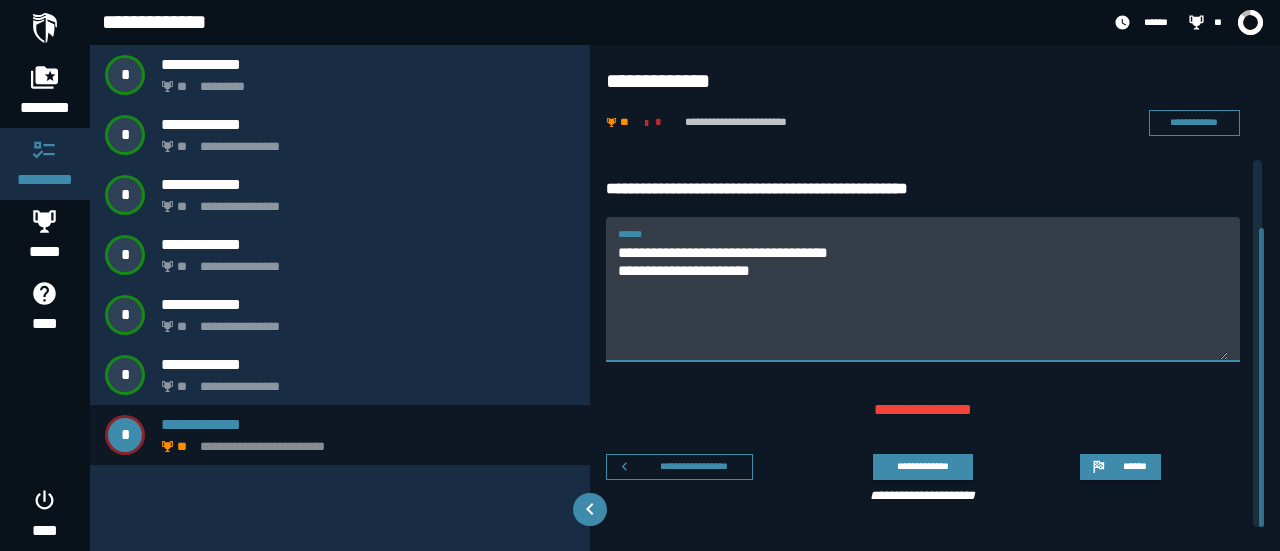 click on "**********" at bounding box center [923, 289] 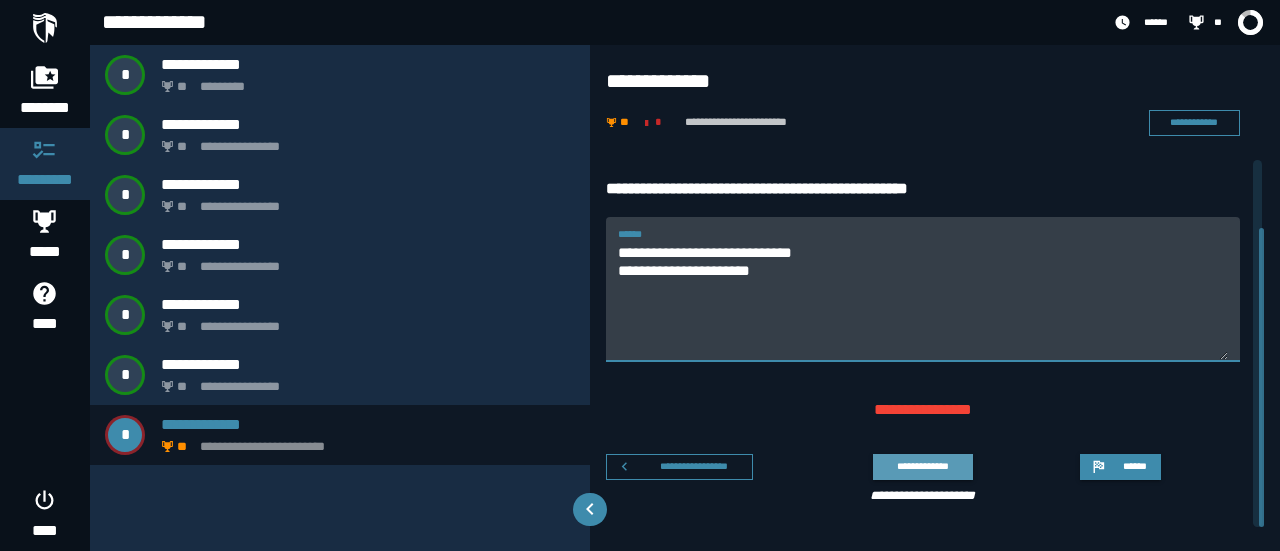 type on "**********" 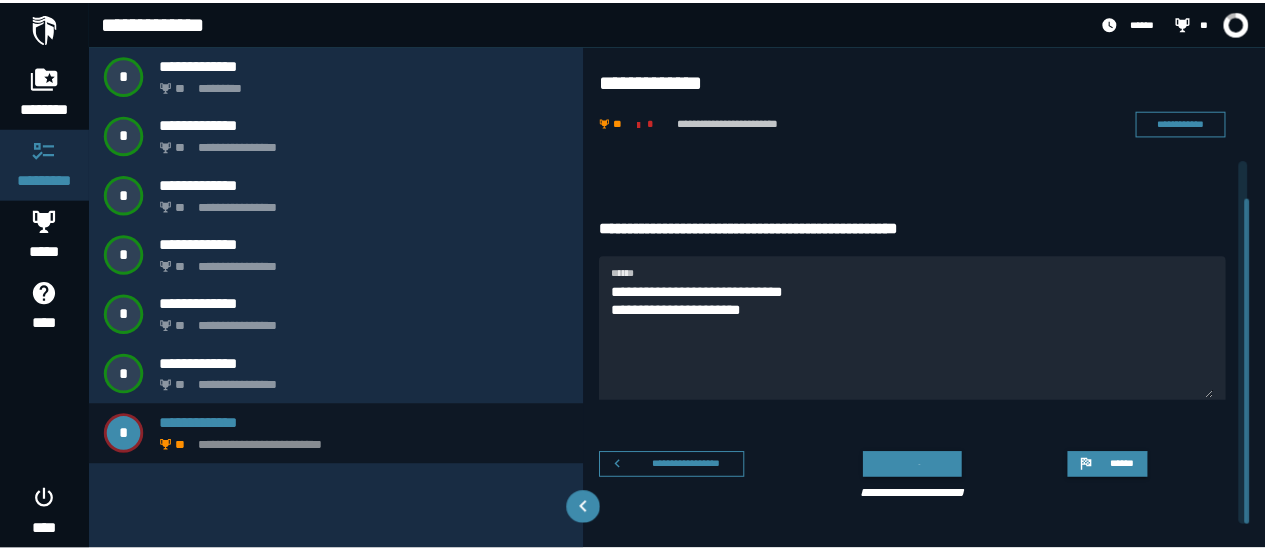 scroll, scrollTop: 42, scrollLeft: 0, axis: vertical 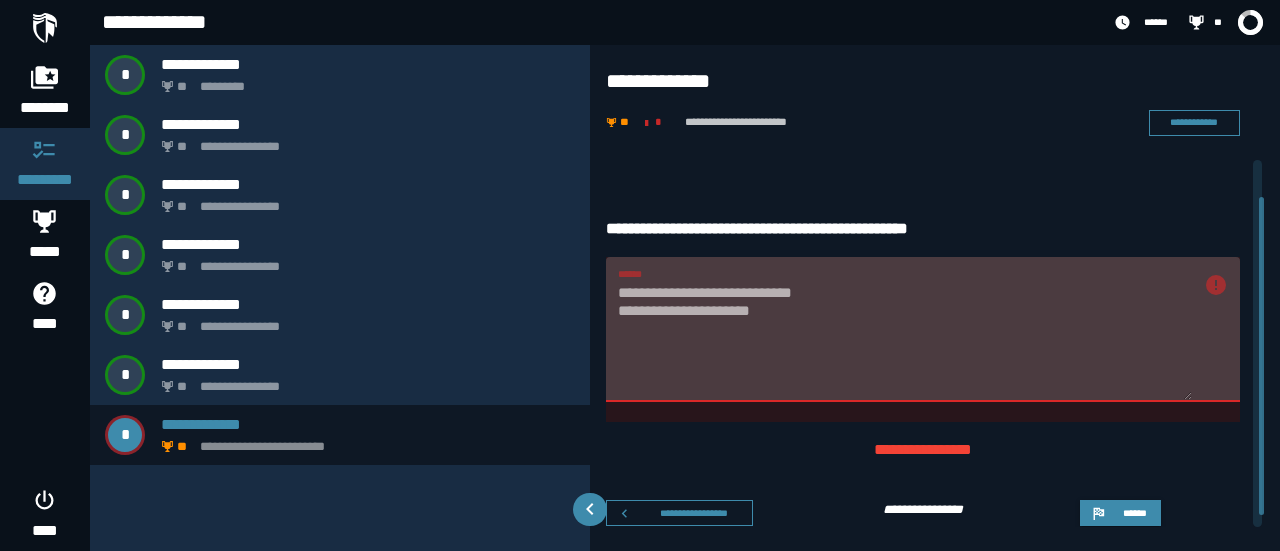 click on "**********" 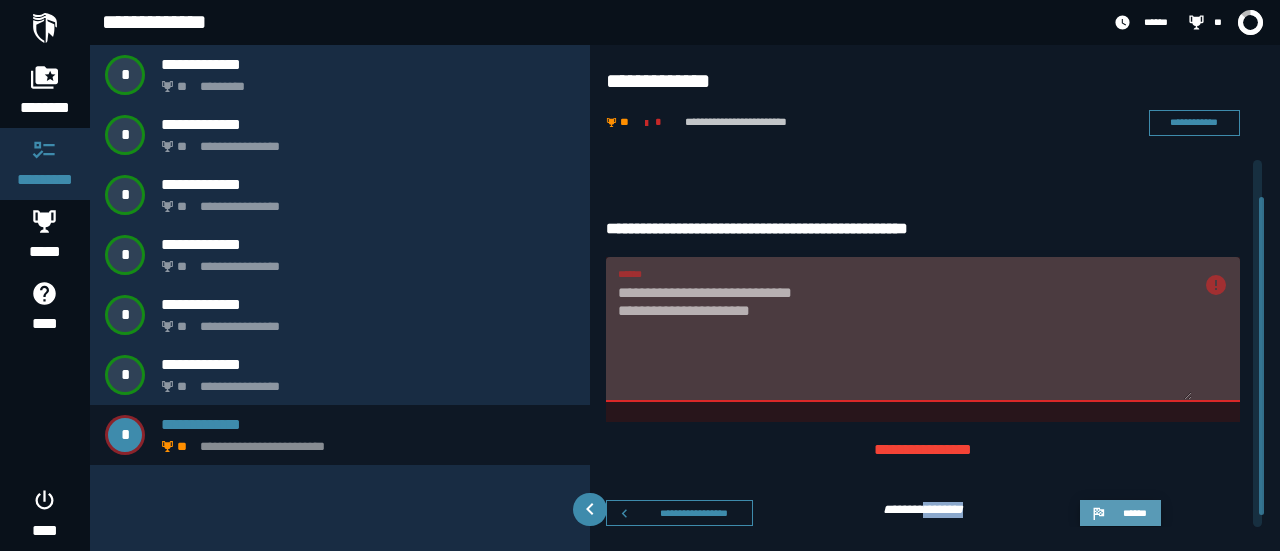 click on "******" at bounding box center [1134, 512] 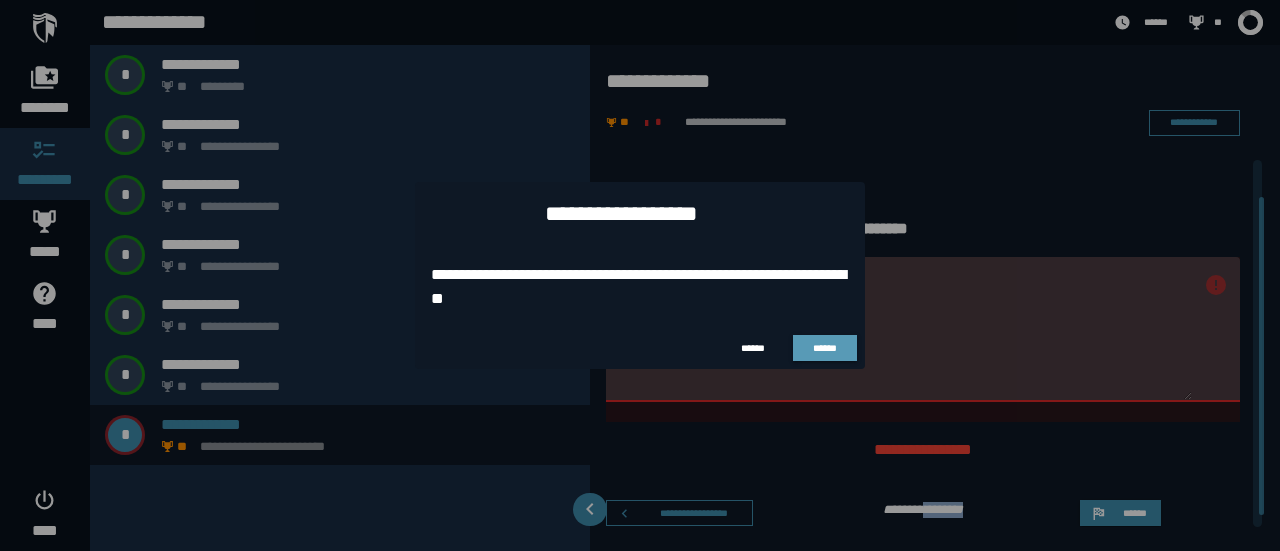 click on "******" at bounding box center (825, 348) 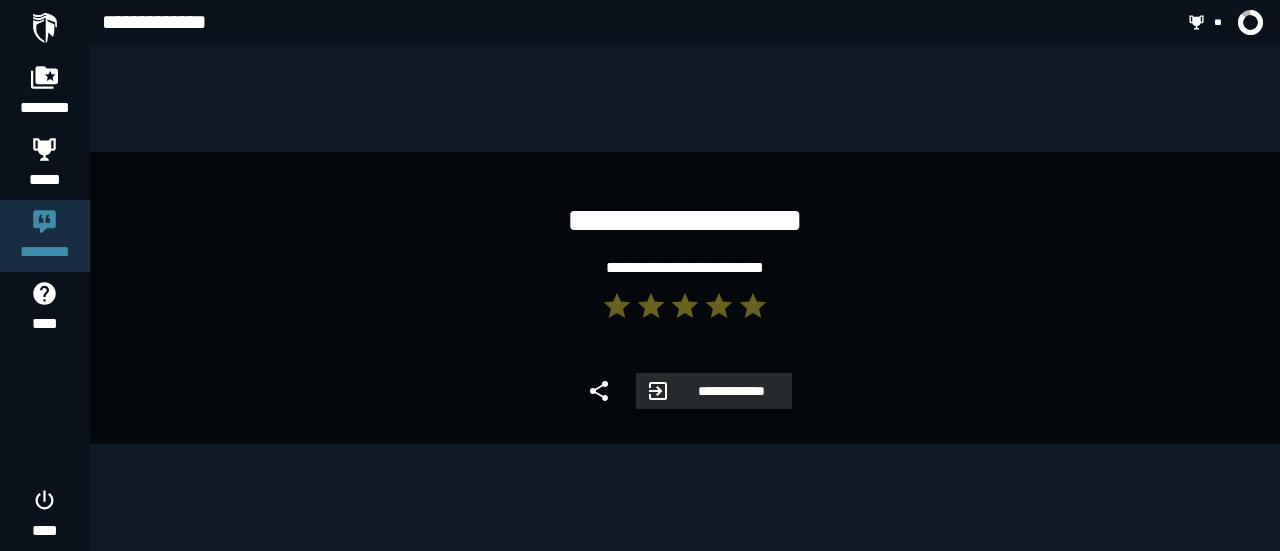 click on "**********" at bounding box center (731, 391) 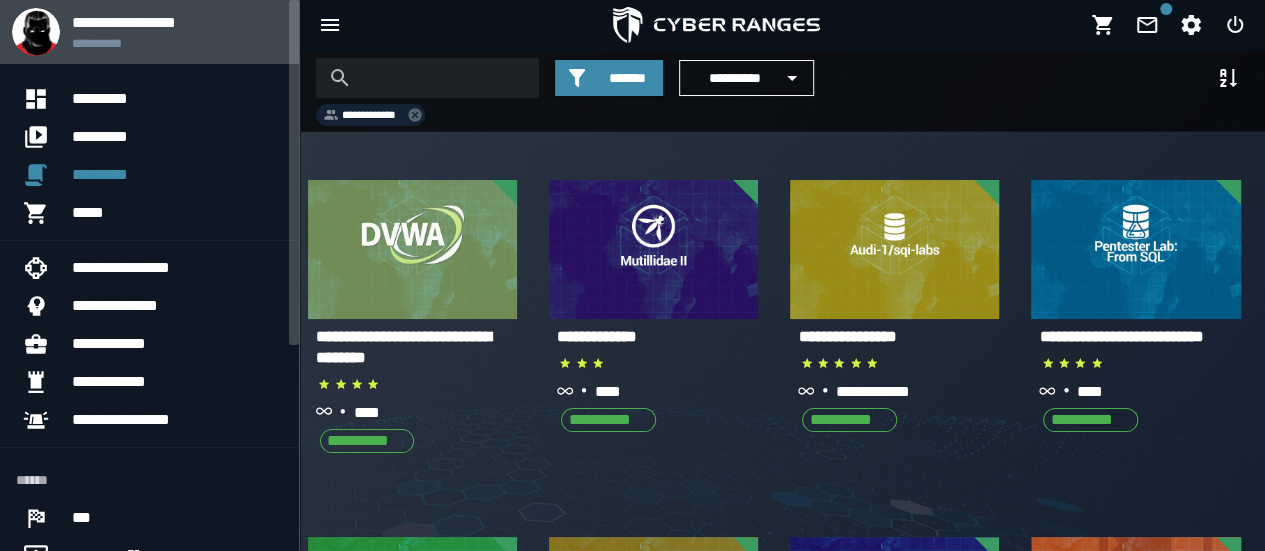 click on "**********" at bounding box center [177, 43] 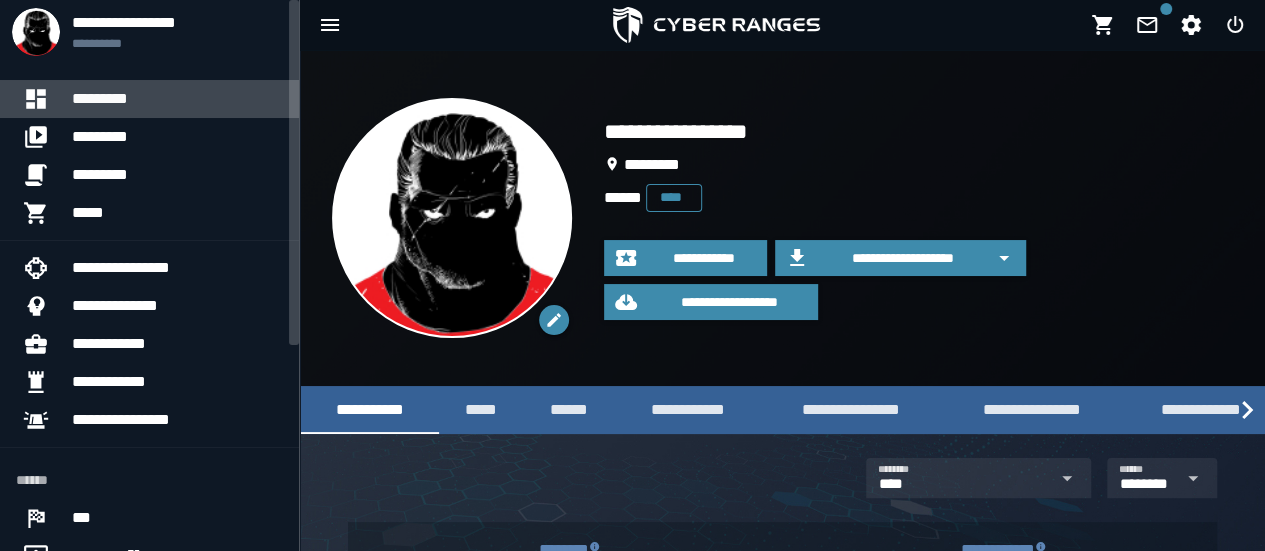click on "*********" at bounding box center [177, 99] 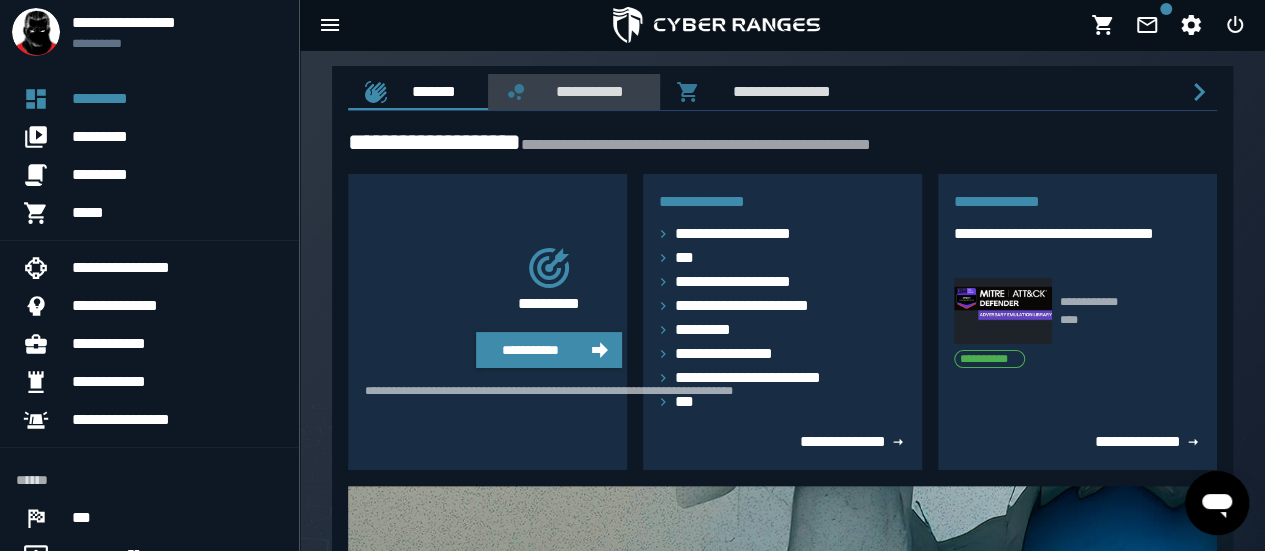 click on "**********" at bounding box center (586, 91) 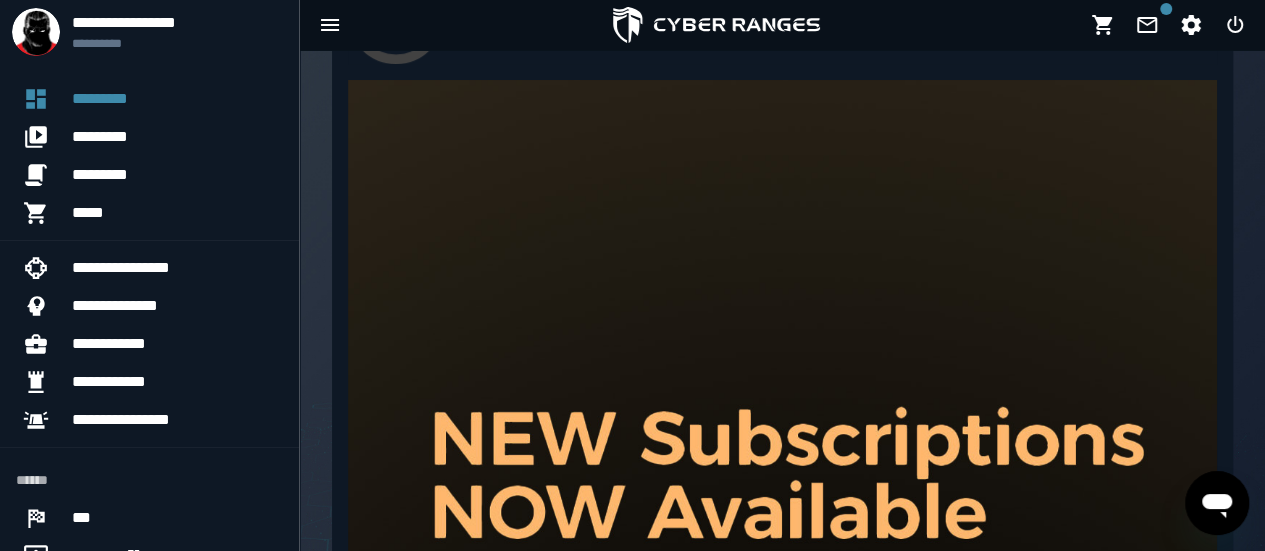 scroll, scrollTop: 0, scrollLeft: 0, axis: both 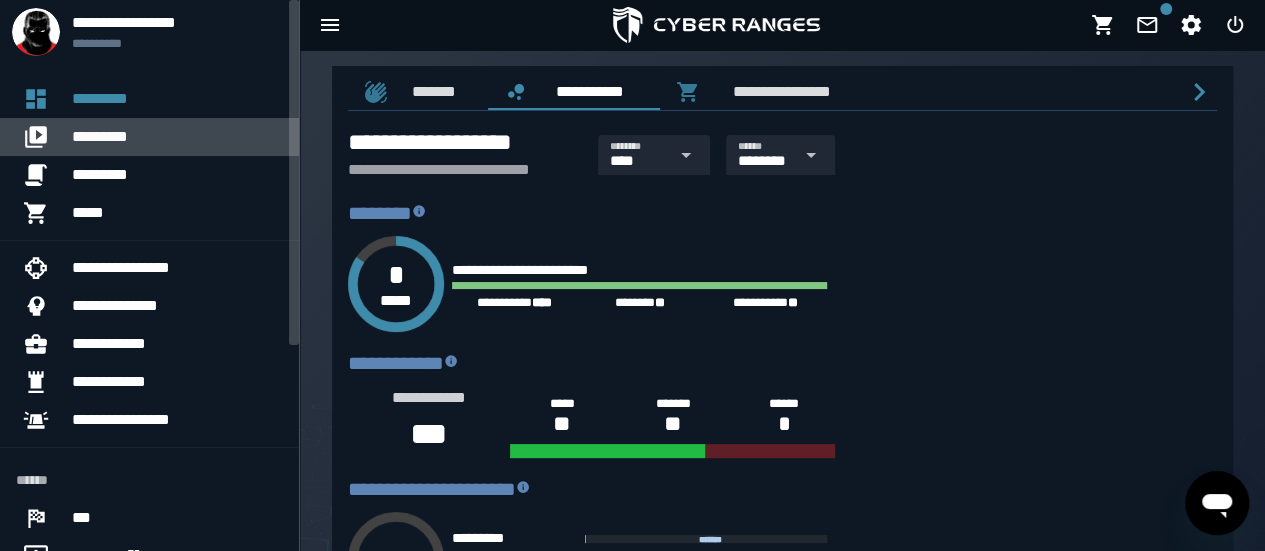click on "*********" at bounding box center (177, 137) 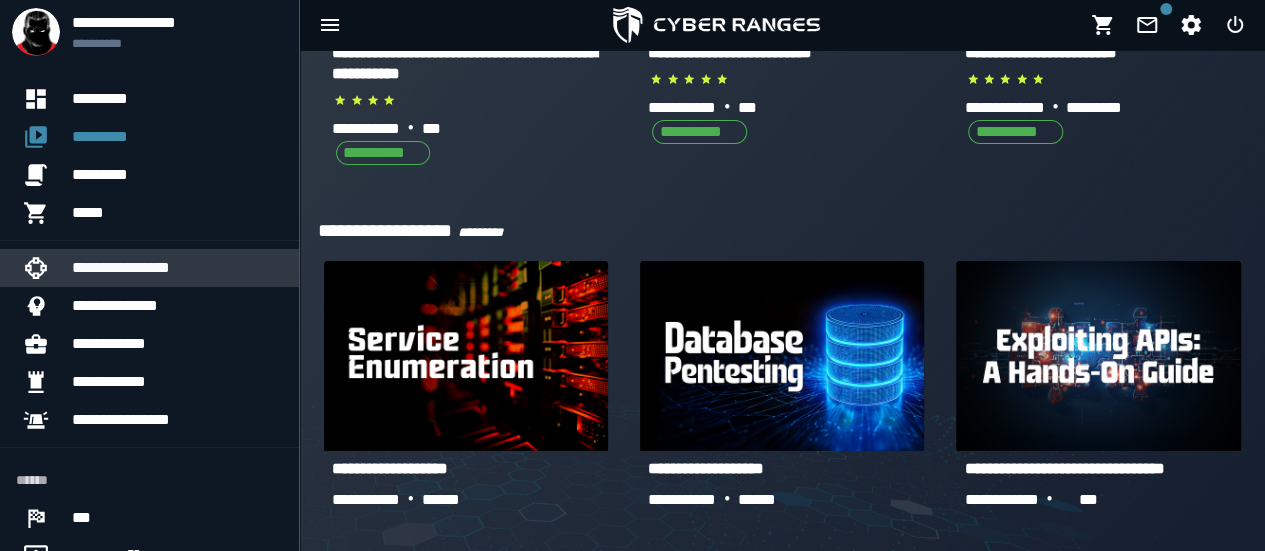 scroll, scrollTop: 638, scrollLeft: 0, axis: vertical 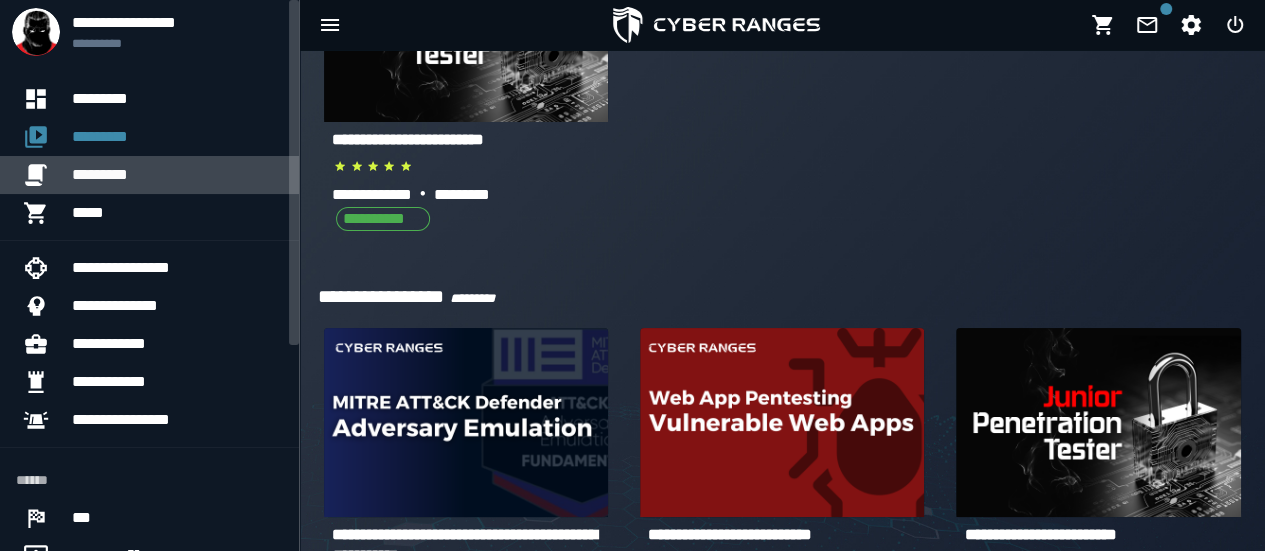 click on "*********" at bounding box center [177, 175] 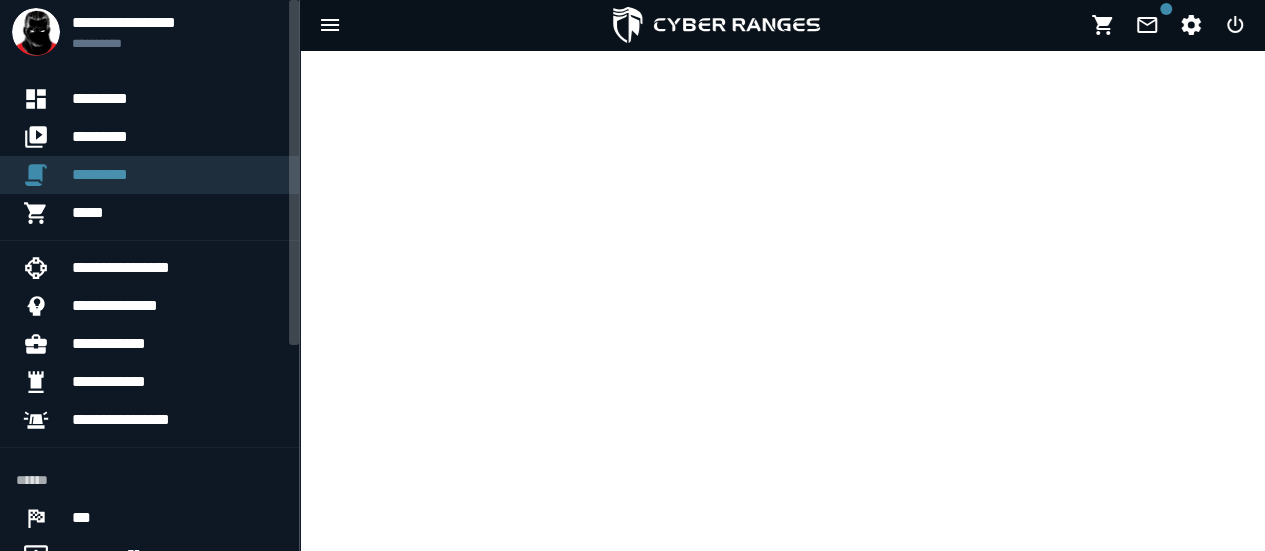scroll, scrollTop: 0, scrollLeft: 0, axis: both 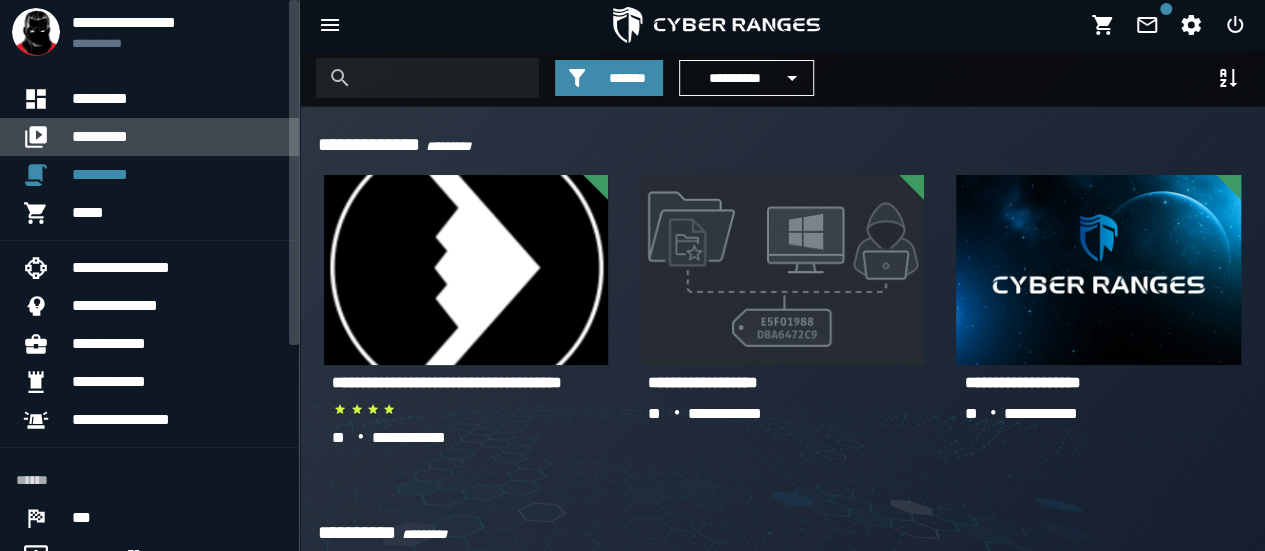click on "*********" at bounding box center (177, 137) 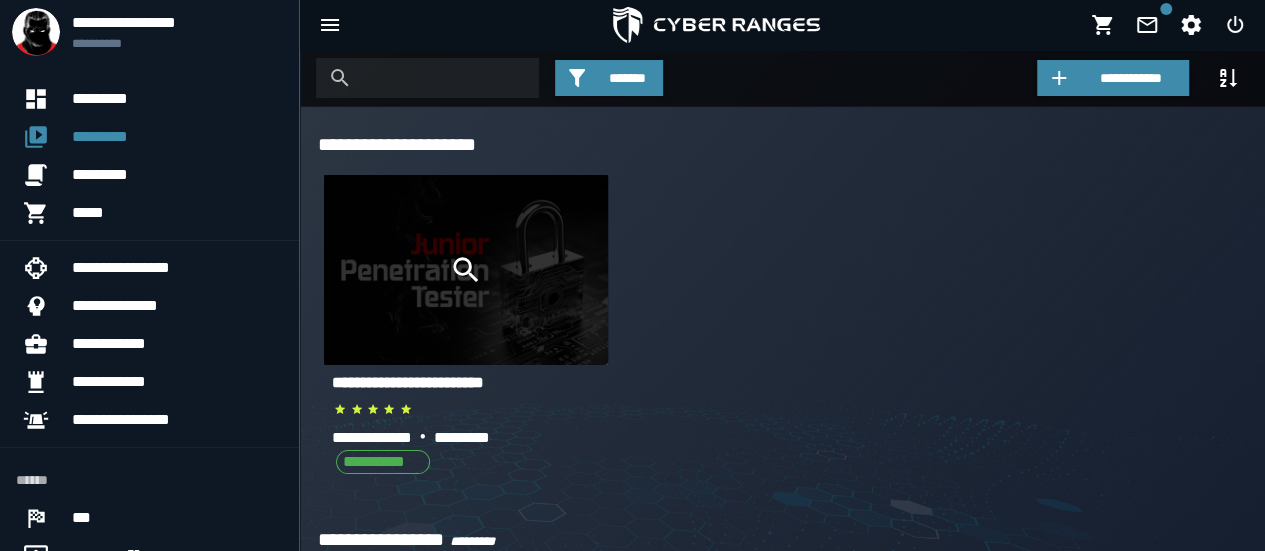 click on "**********" 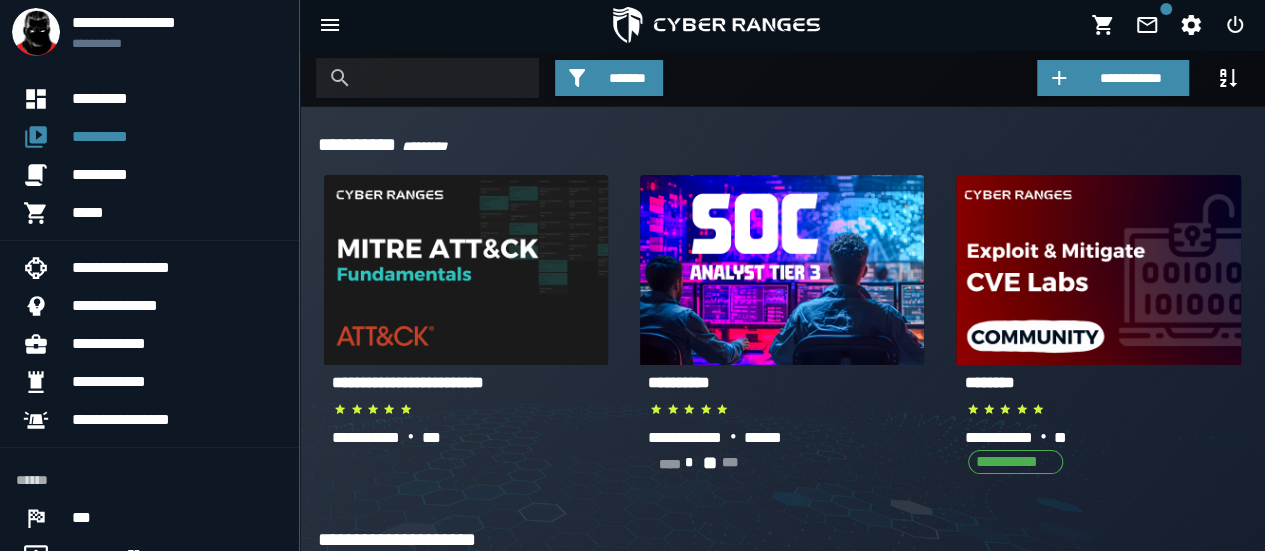 scroll, scrollTop: 482, scrollLeft: 0, axis: vertical 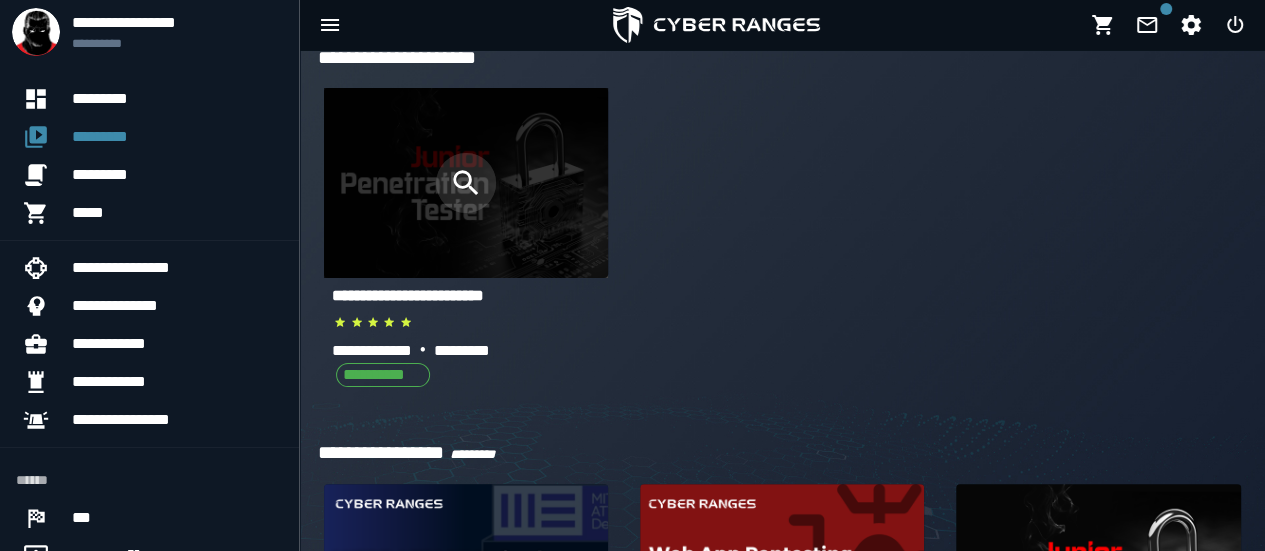 click at bounding box center [466, 183] 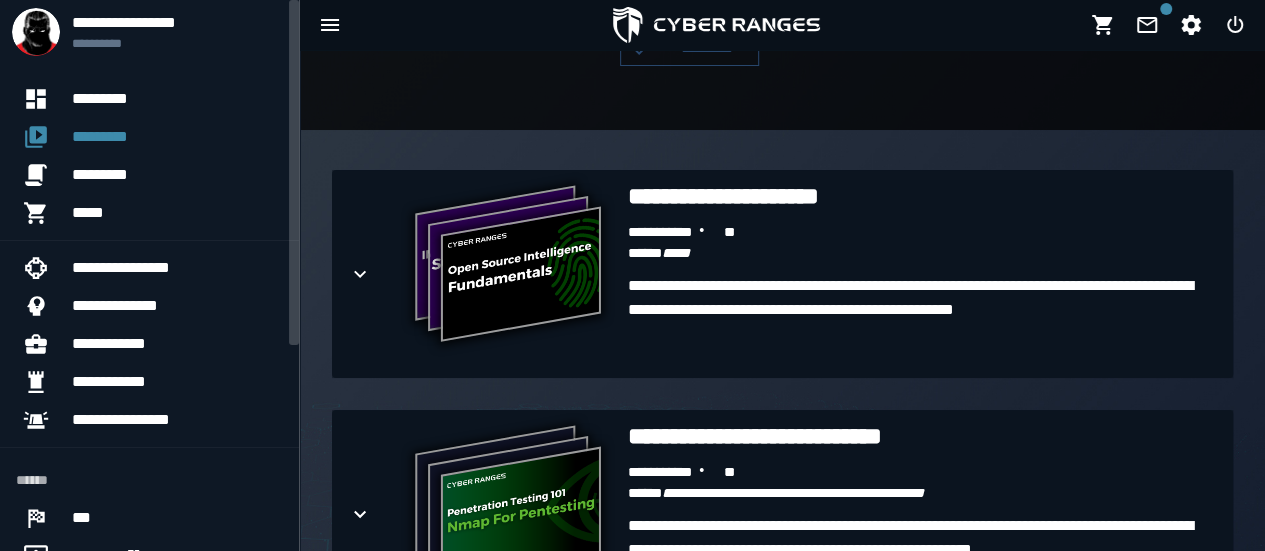 scroll, scrollTop: 951, scrollLeft: 0, axis: vertical 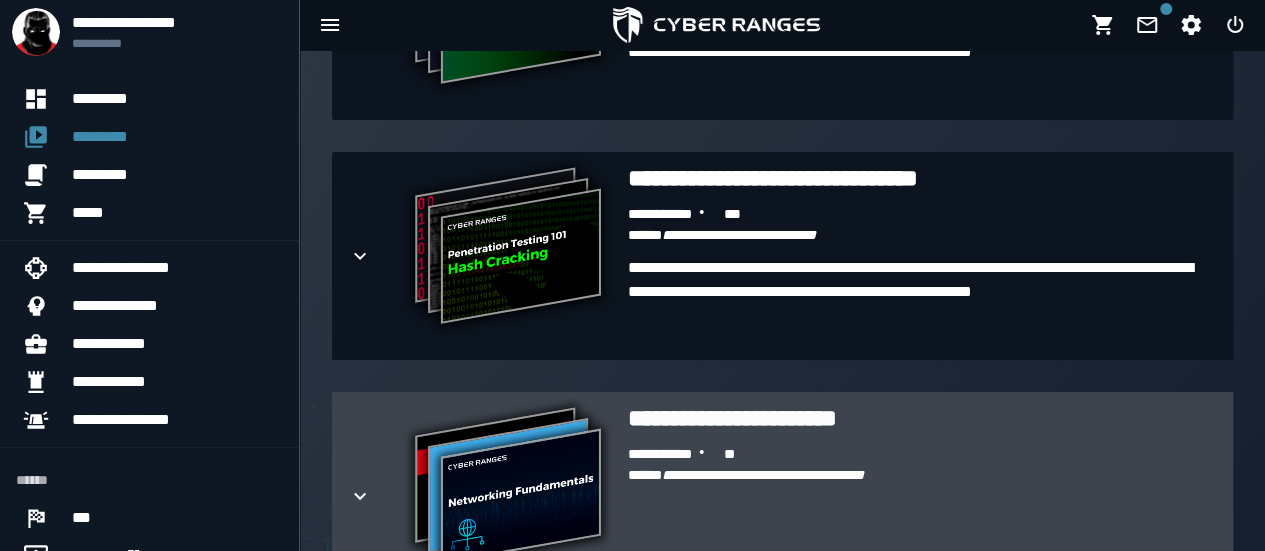 click at bounding box center [376, 496] 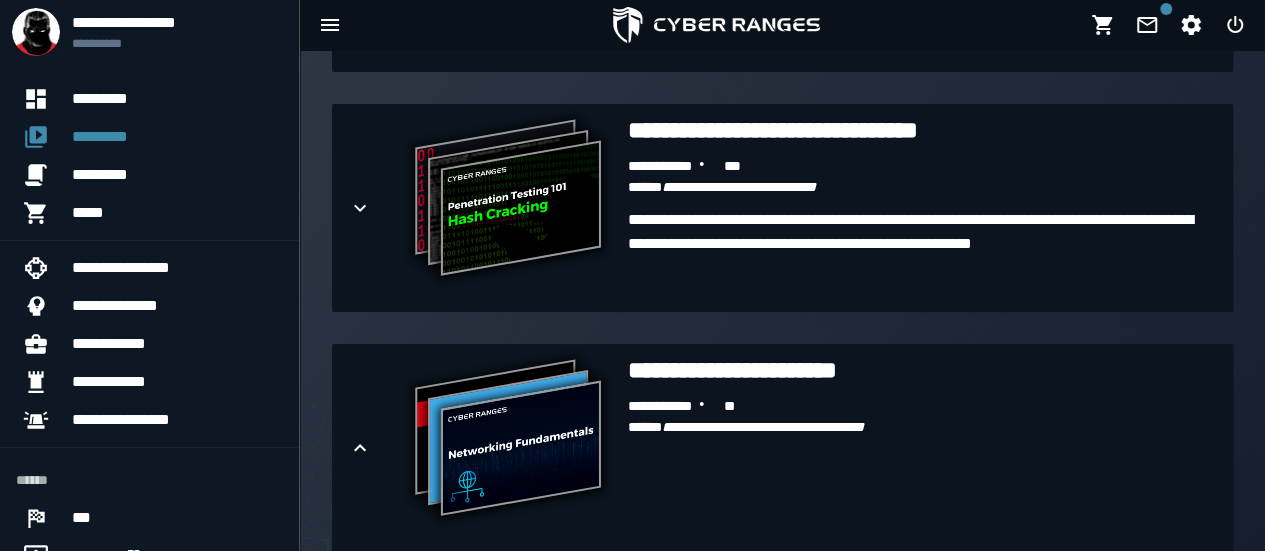scroll, scrollTop: 1482, scrollLeft: 0, axis: vertical 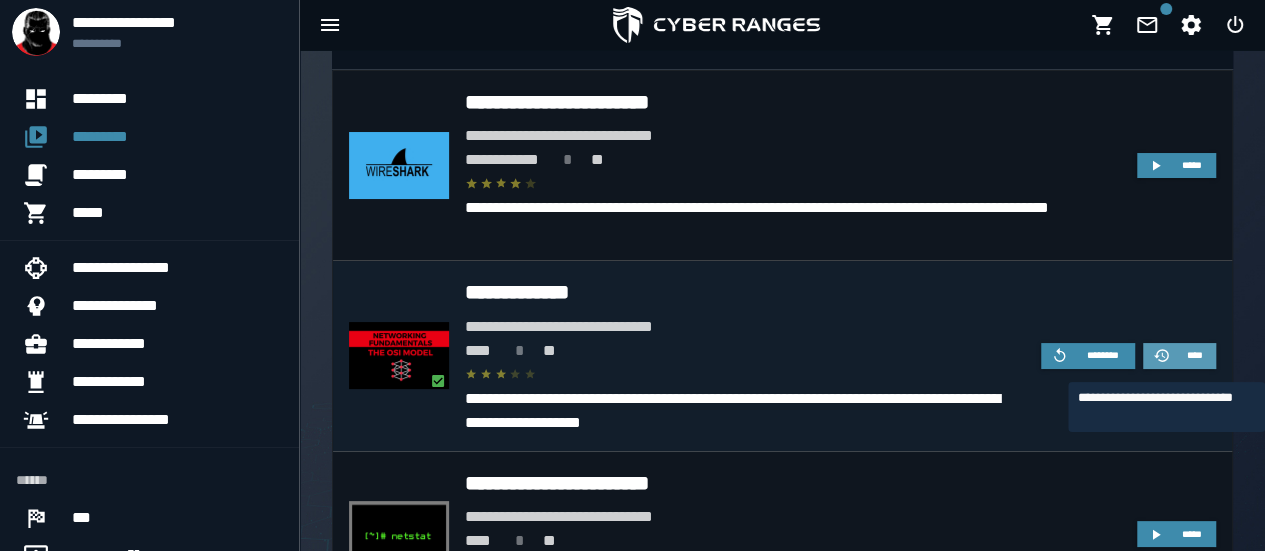click on "****" at bounding box center [1179, 356] 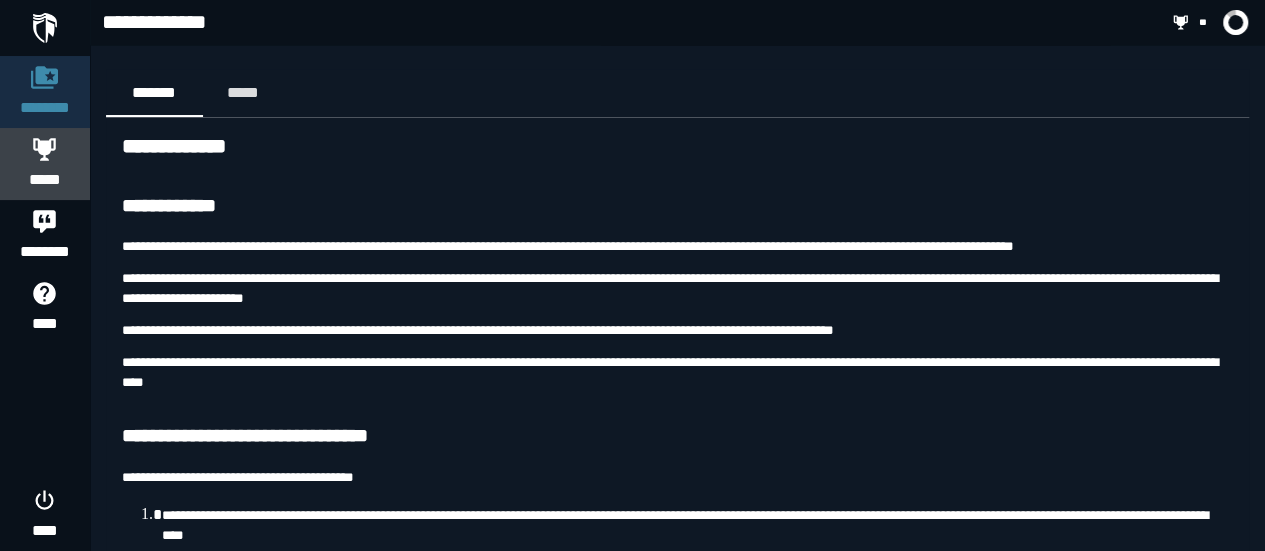 click 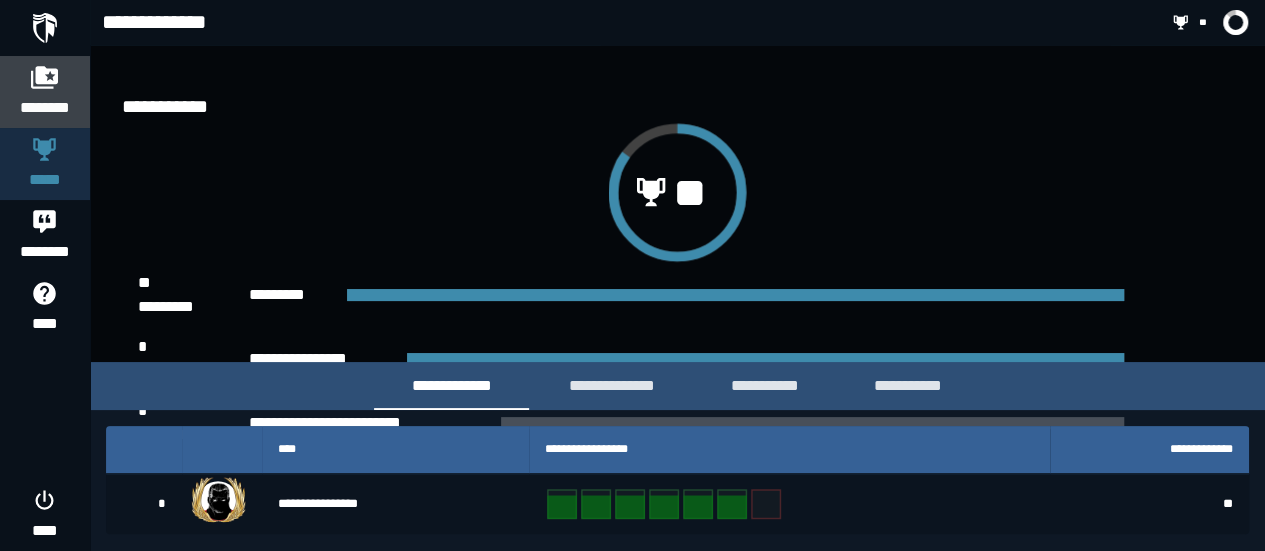 click on "********" at bounding box center [45, 92] 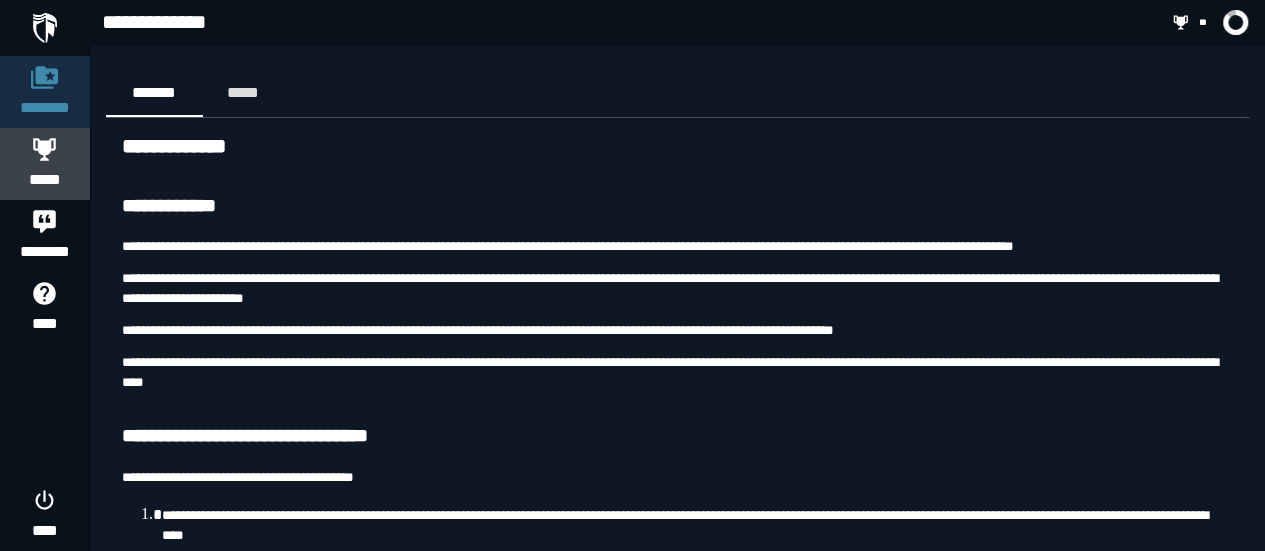 click at bounding box center (45, 149) 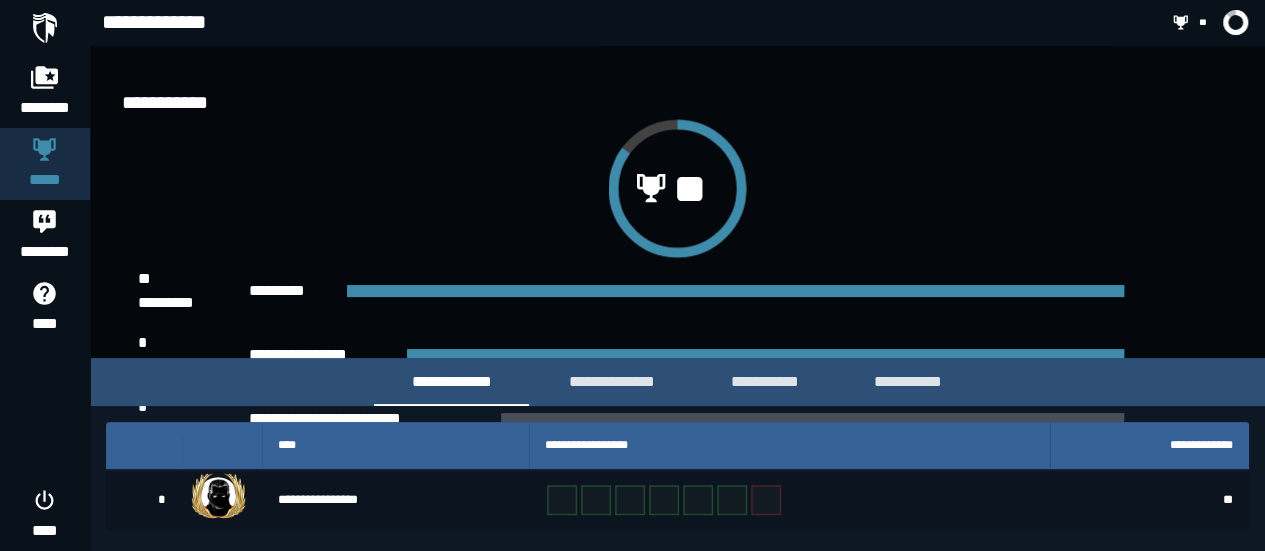 scroll, scrollTop: 6, scrollLeft: 0, axis: vertical 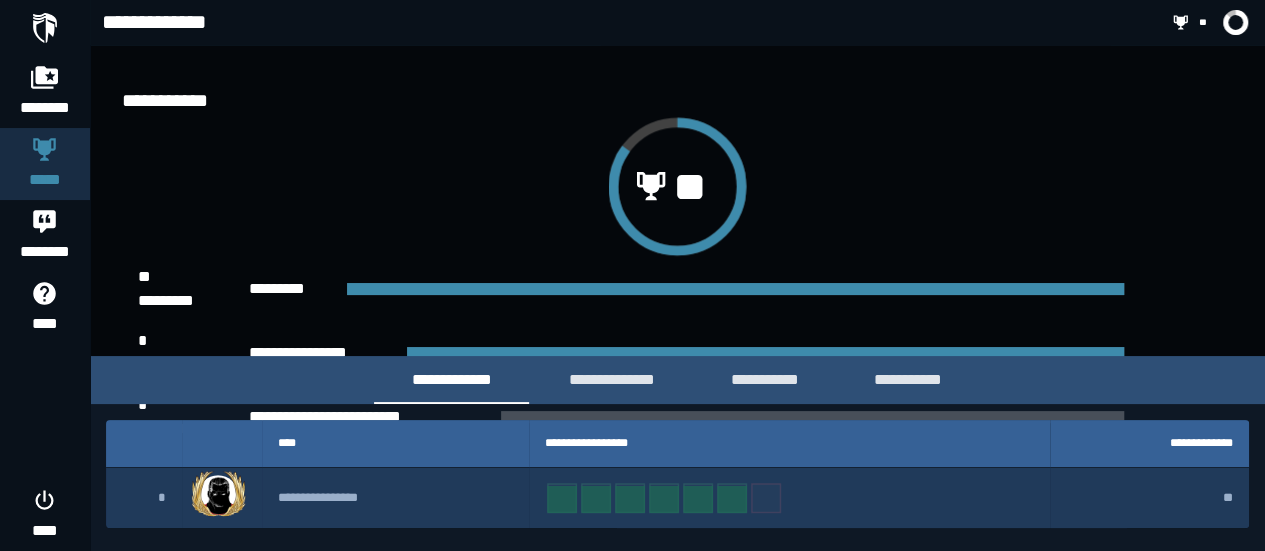 click 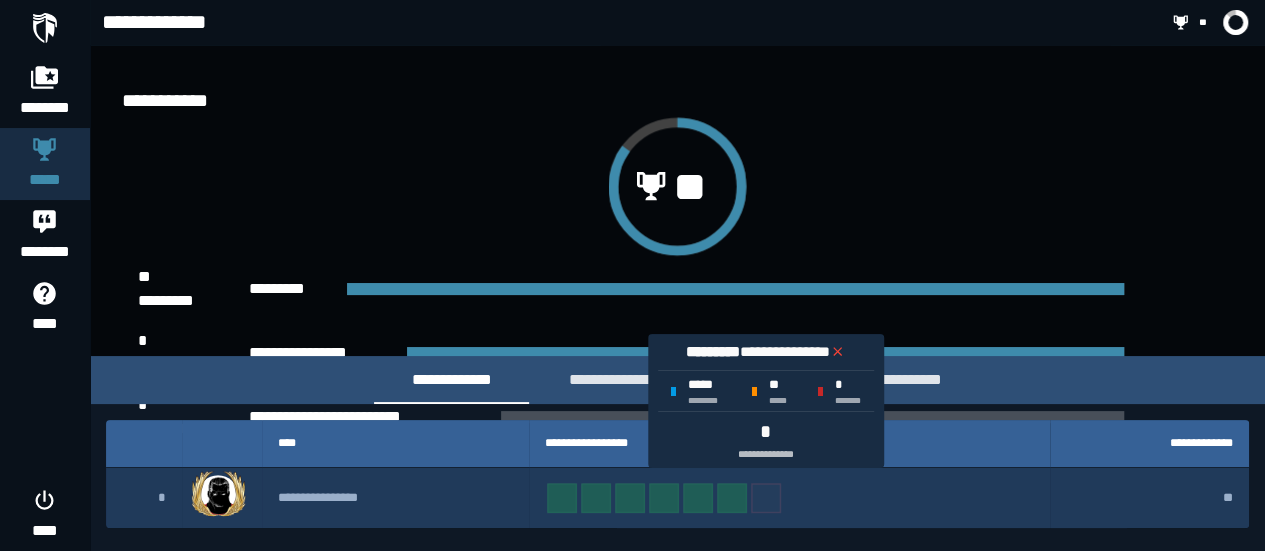 click 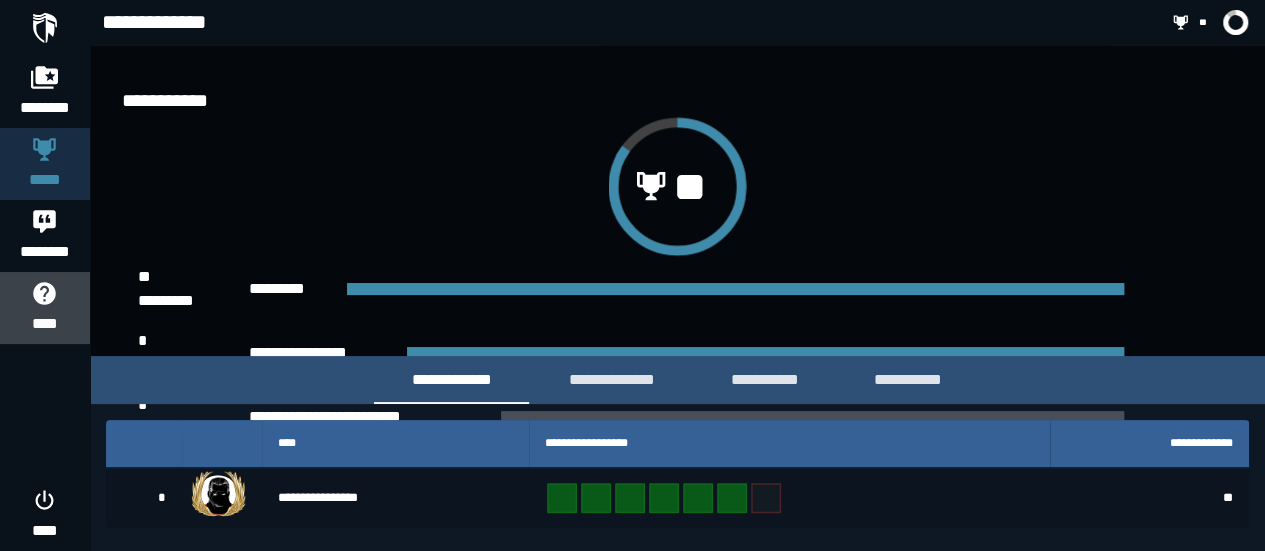 click 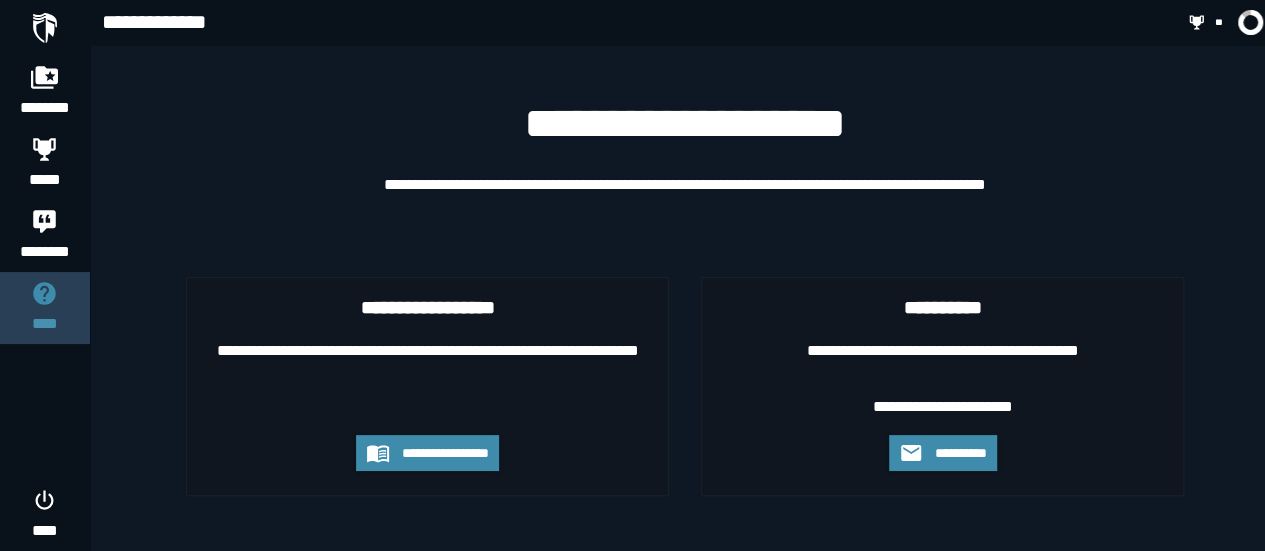 scroll, scrollTop: 0, scrollLeft: 0, axis: both 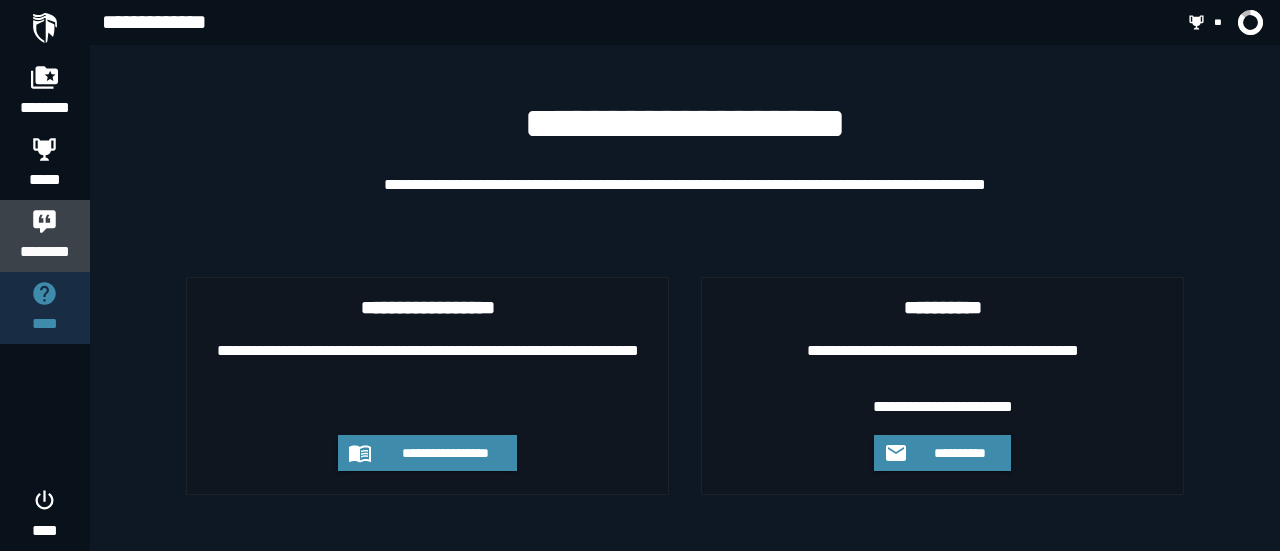 click at bounding box center [45, 221] 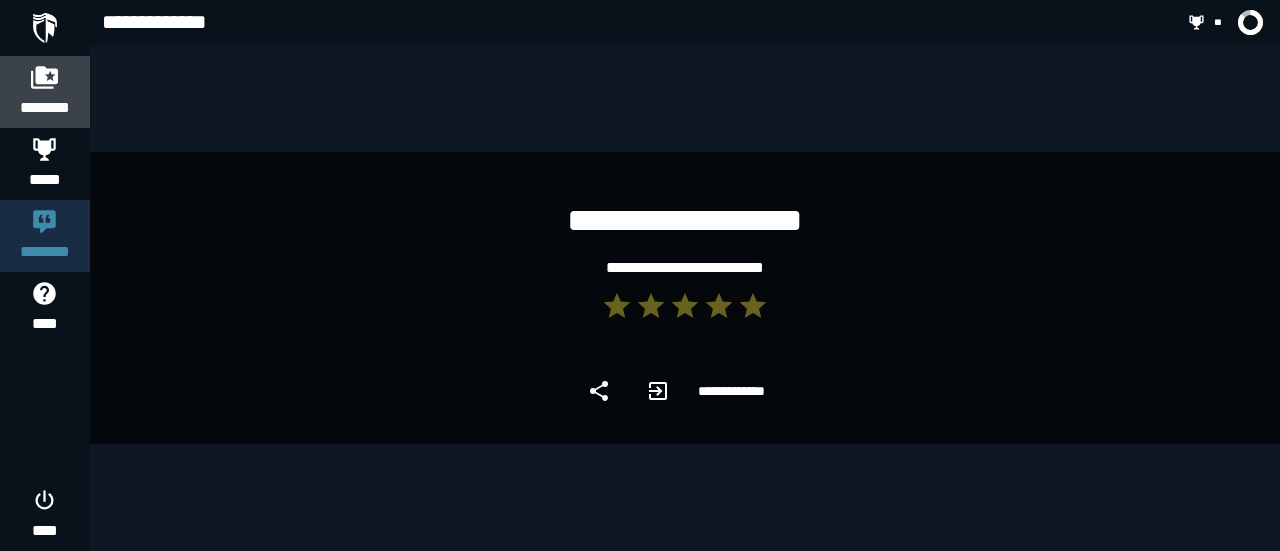 click at bounding box center (45, 77) 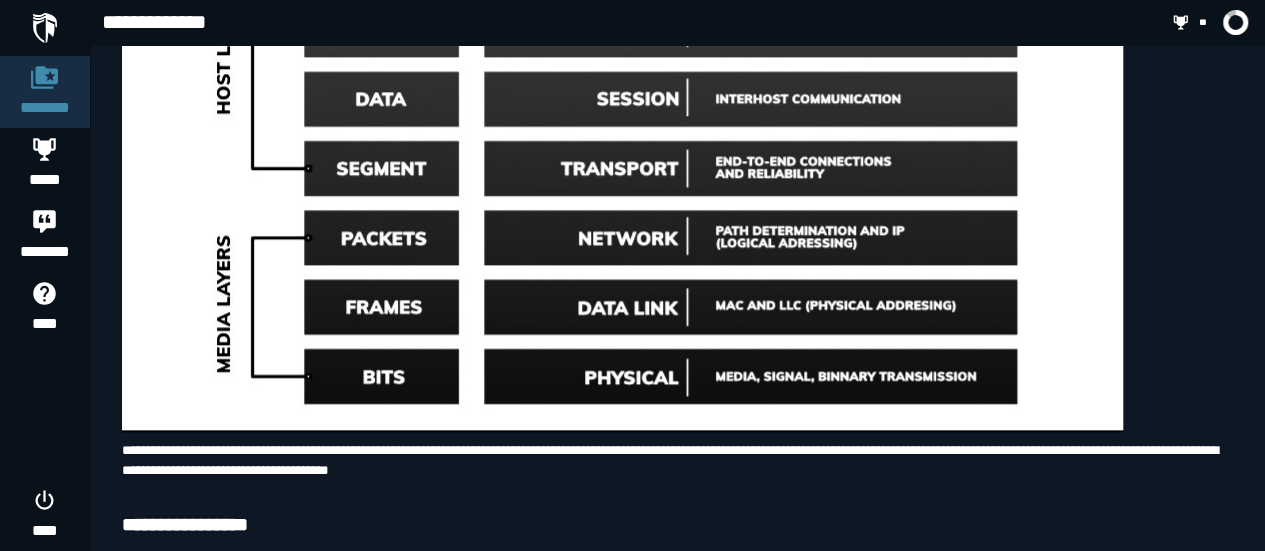 scroll, scrollTop: 482, scrollLeft: 0, axis: vertical 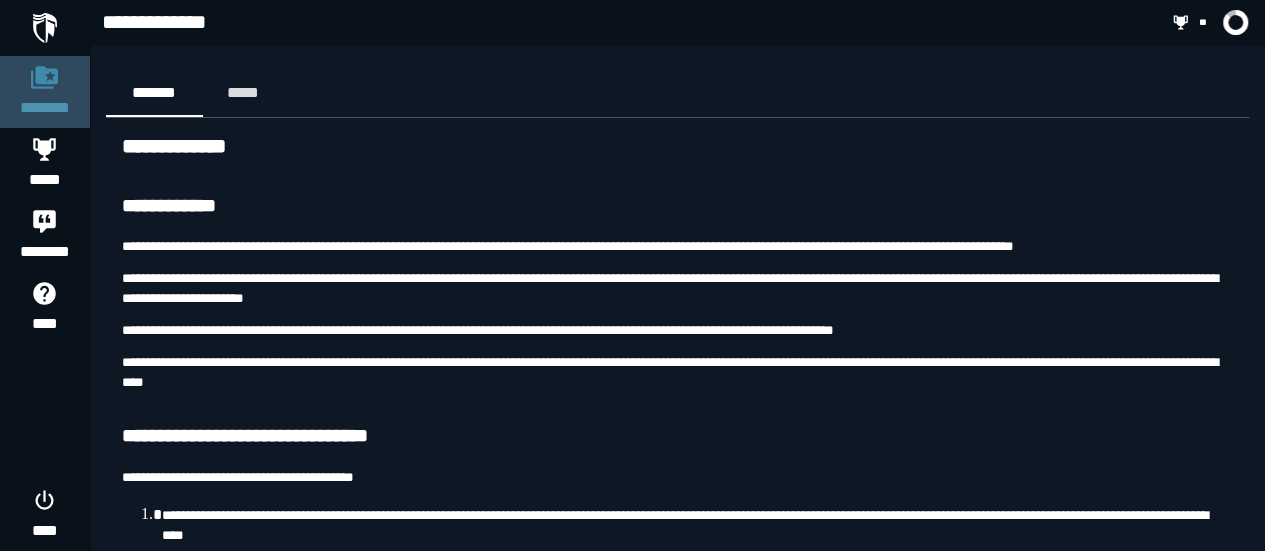 click 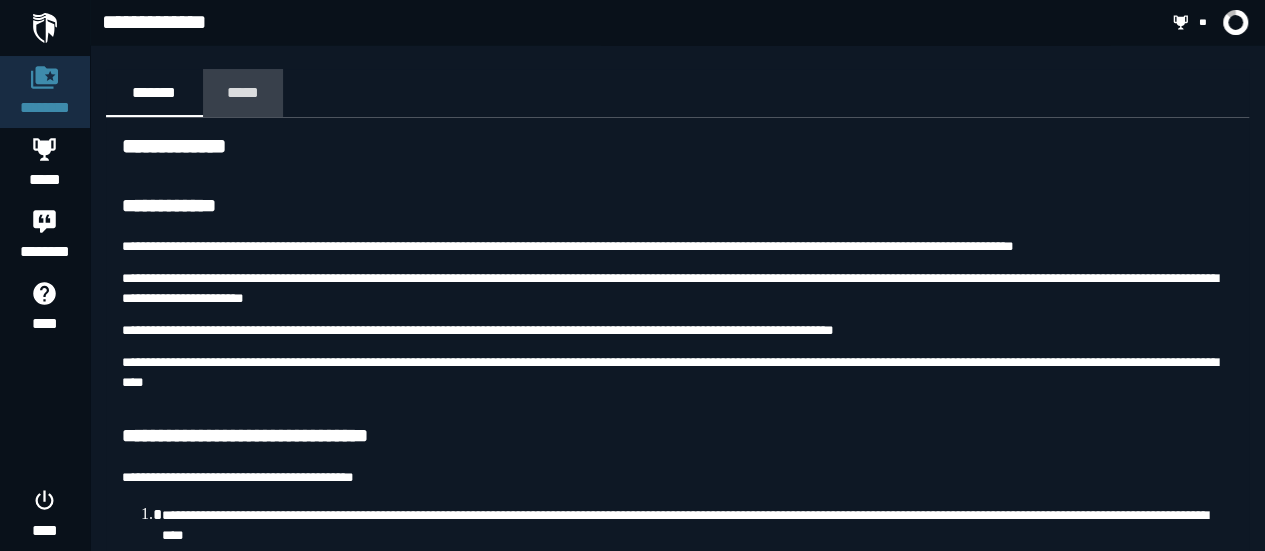 click on "*****" at bounding box center (243, 92) 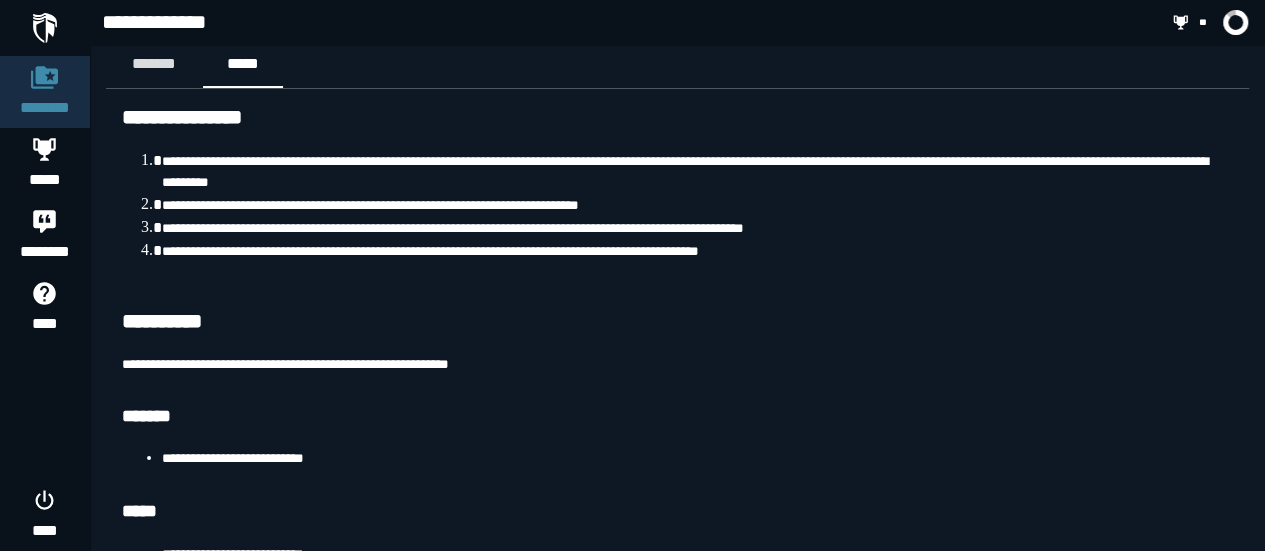 scroll, scrollTop: 0, scrollLeft: 0, axis: both 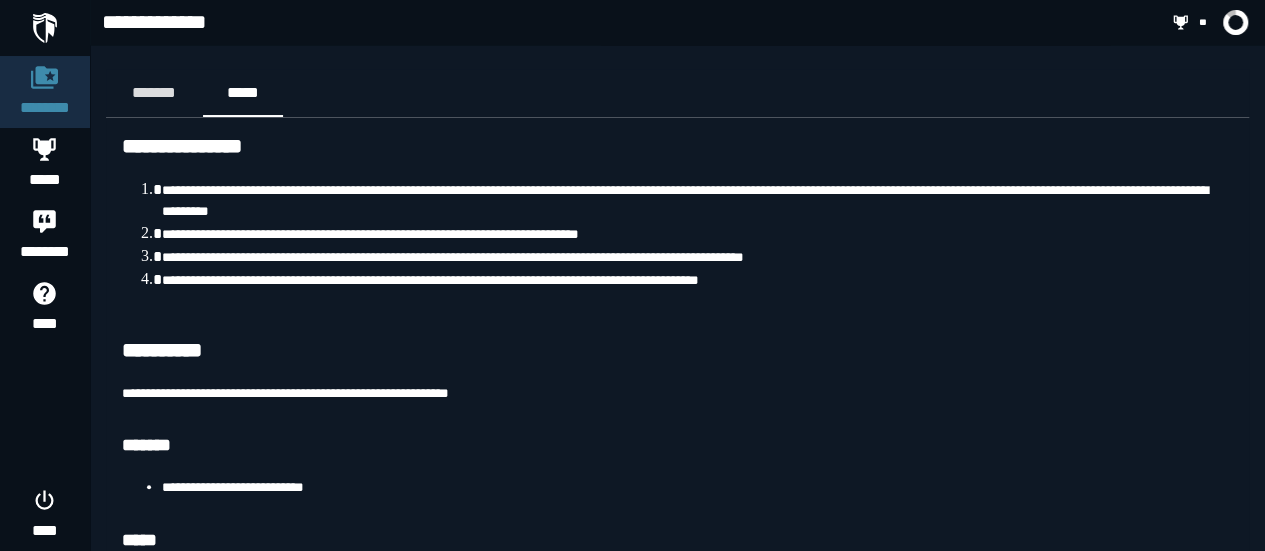 click on "**********" at bounding box center (677, 396) 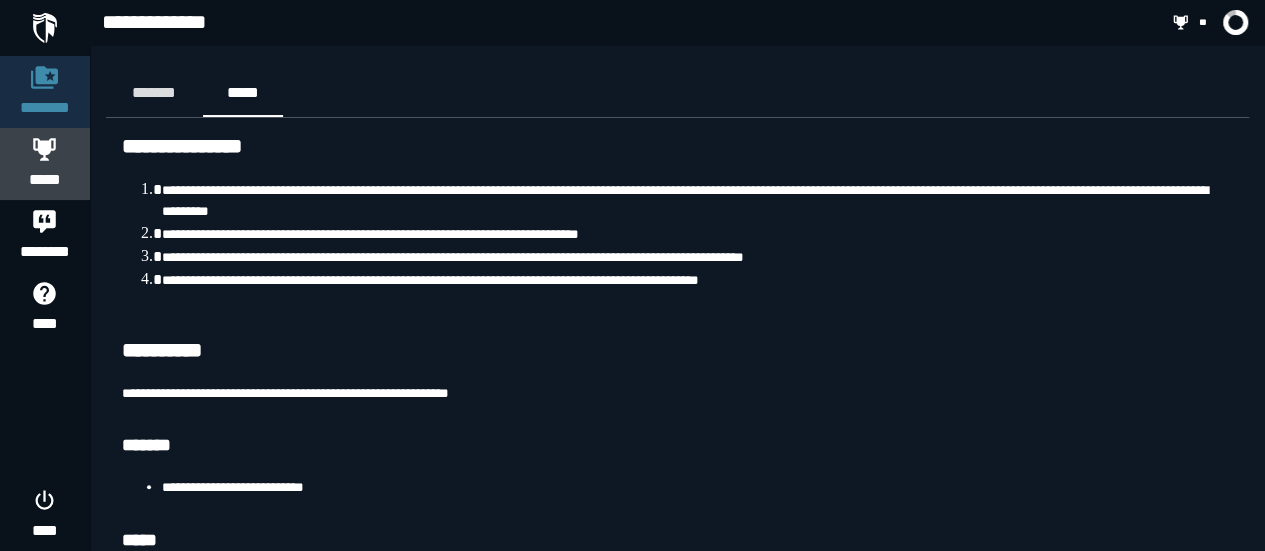 click on "*****" 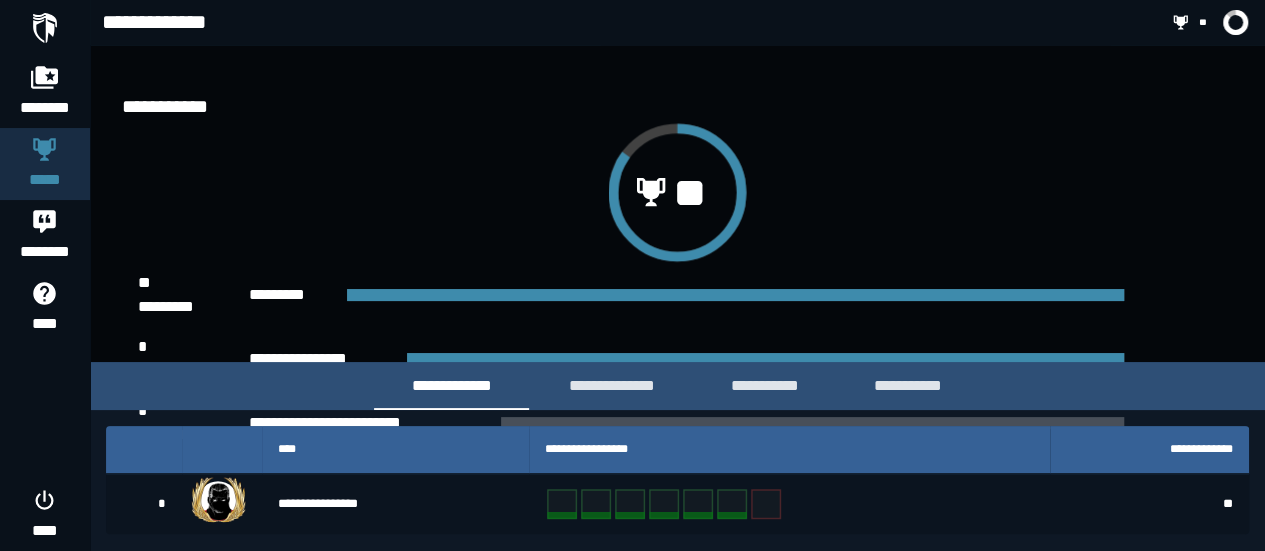 scroll, scrollTop: 6, scrollLeft: 0, axis: vertical 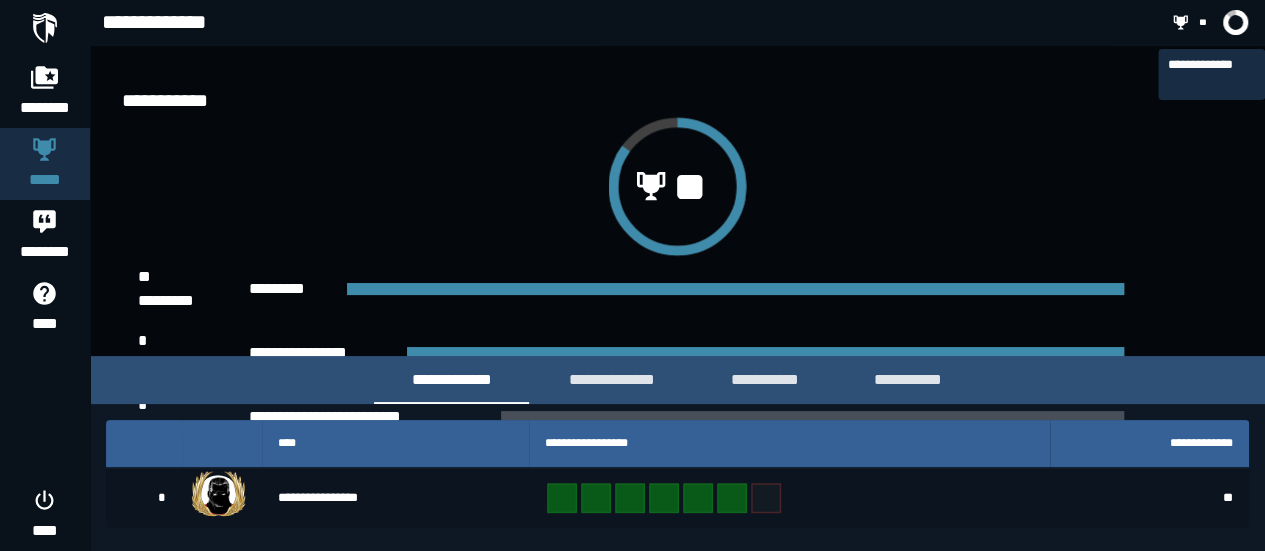 click at bounding box center (1235, 22) 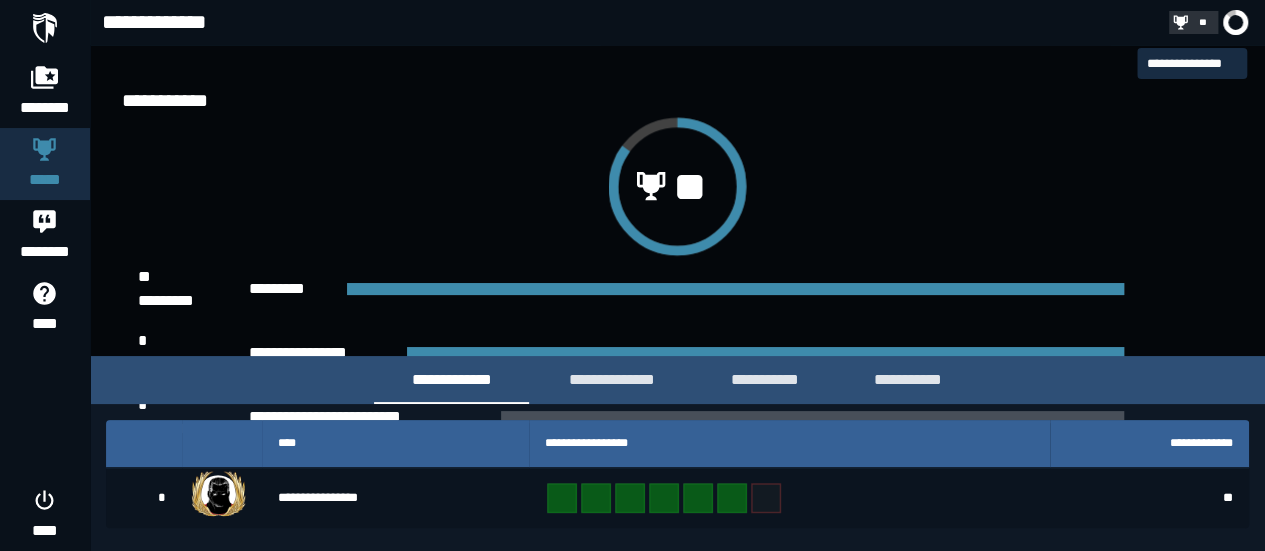 click on "**" at bounding box center (1191, 22) 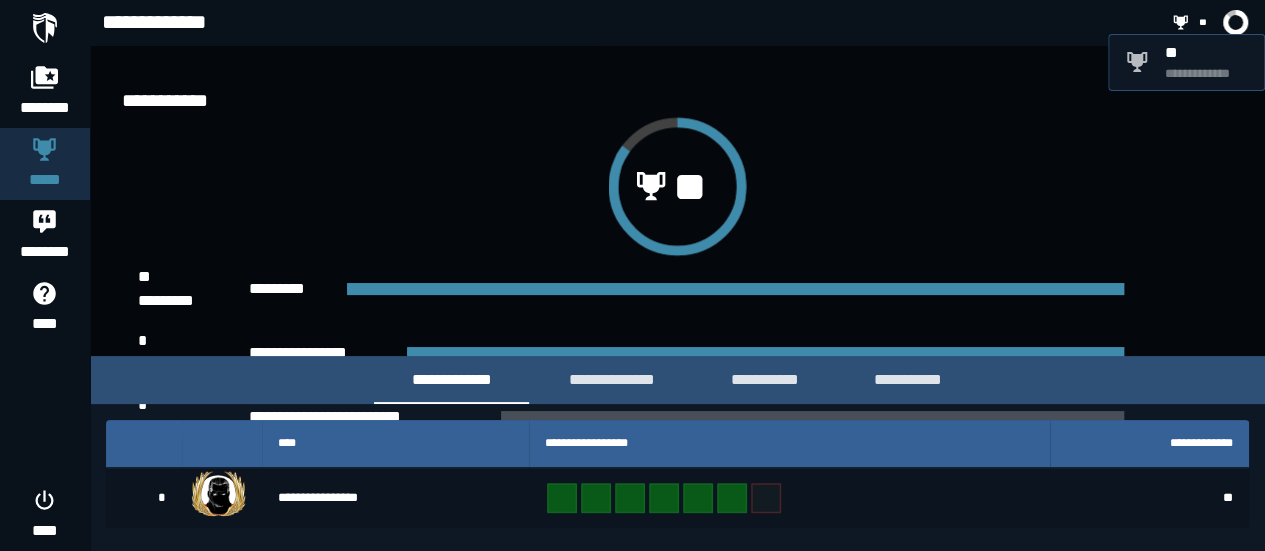 click on "**********" at bounding box center [1206, 73] 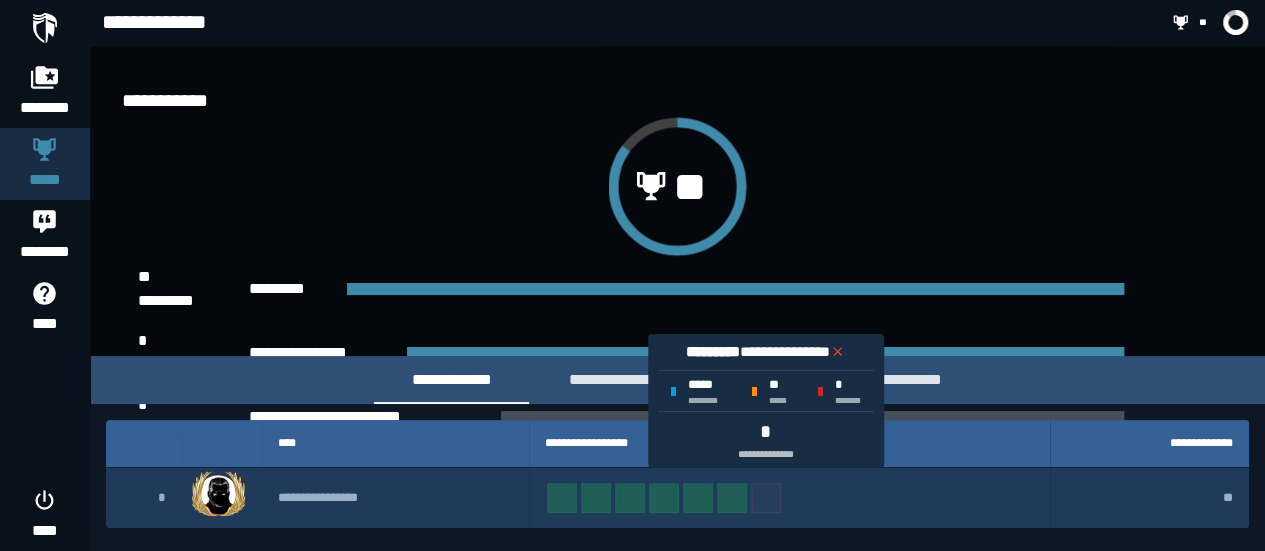 click 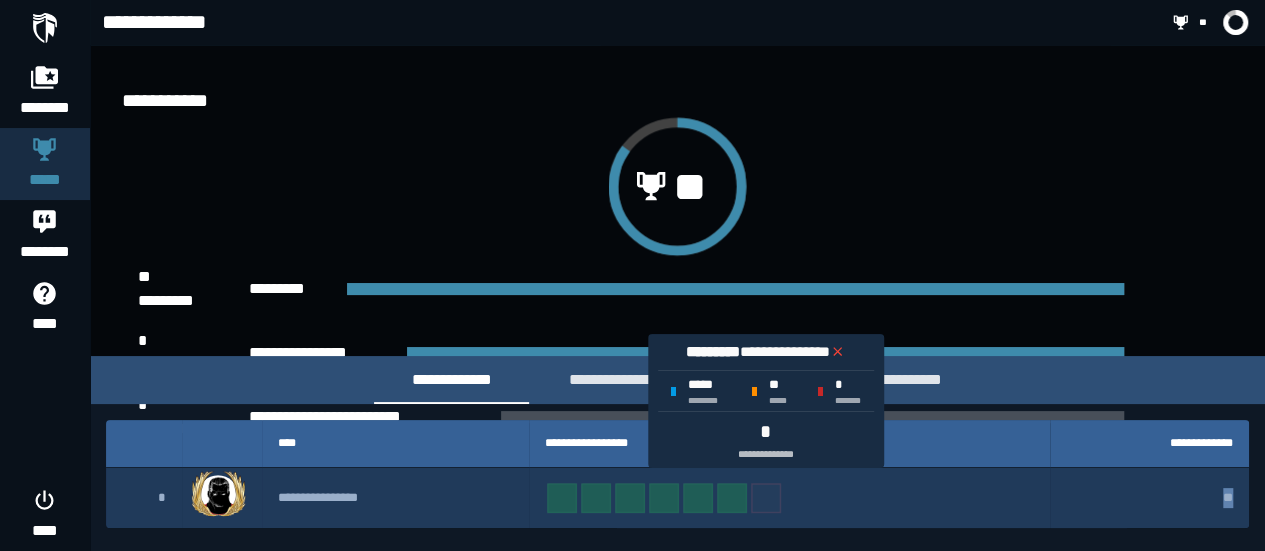 click 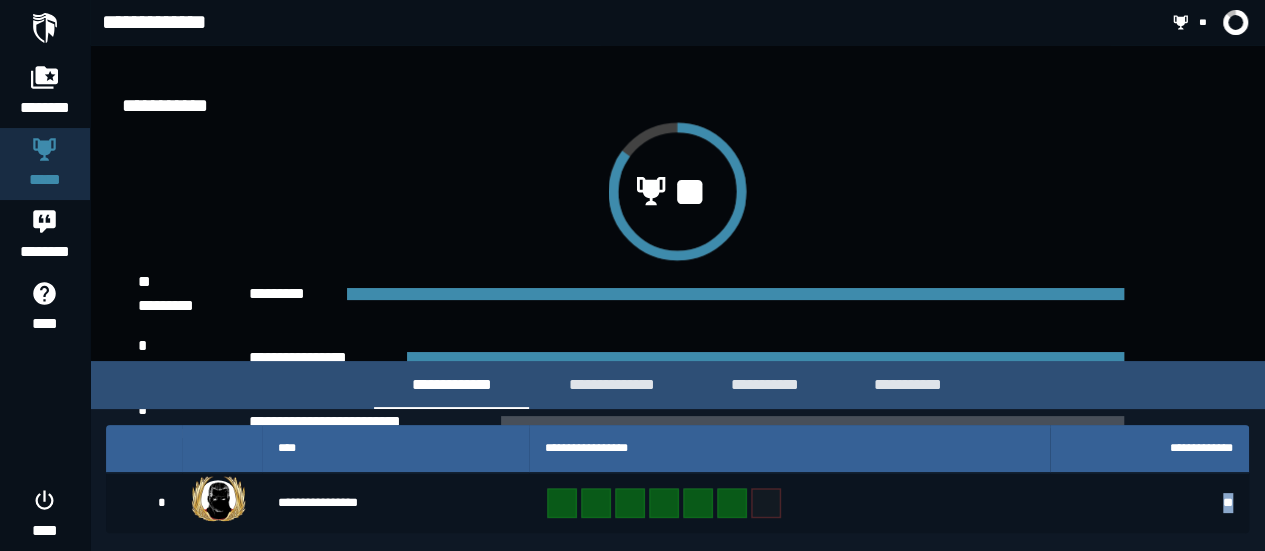 scroll, scrollTop: 0, scrollLeft: 0, axis: both 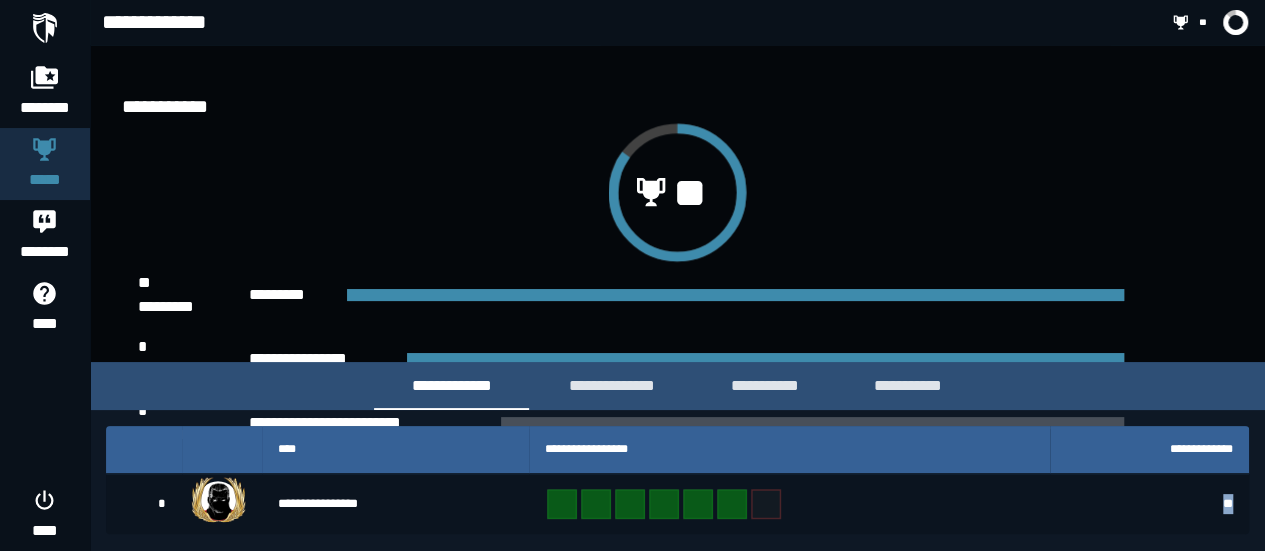 click on "**********" at bounding box center (677, 480) 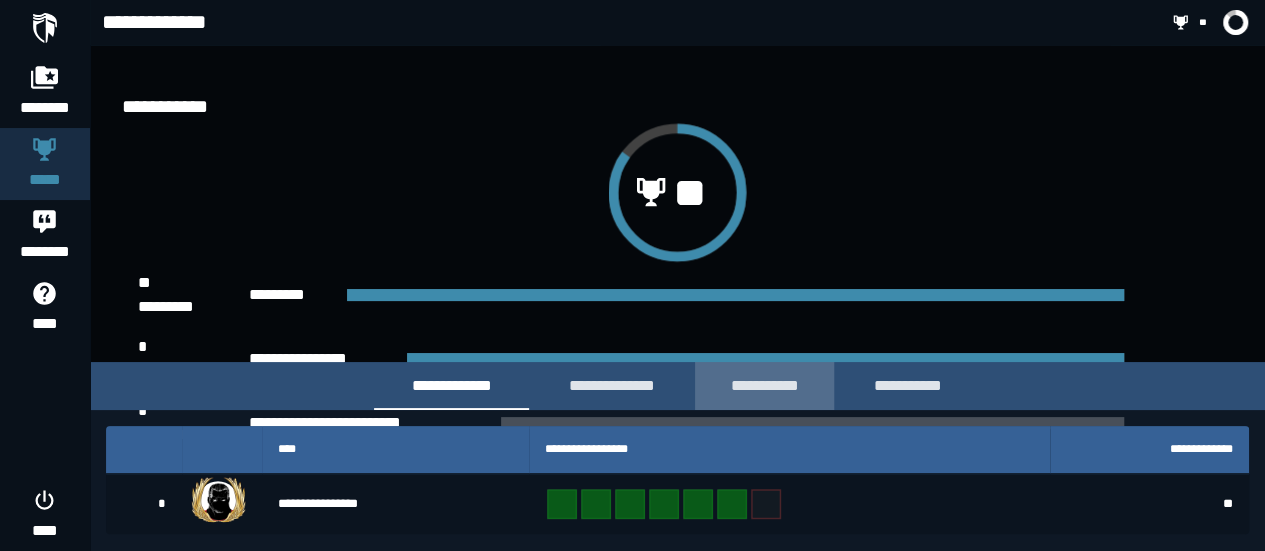click on "**********" at bounding box center (764, 385) 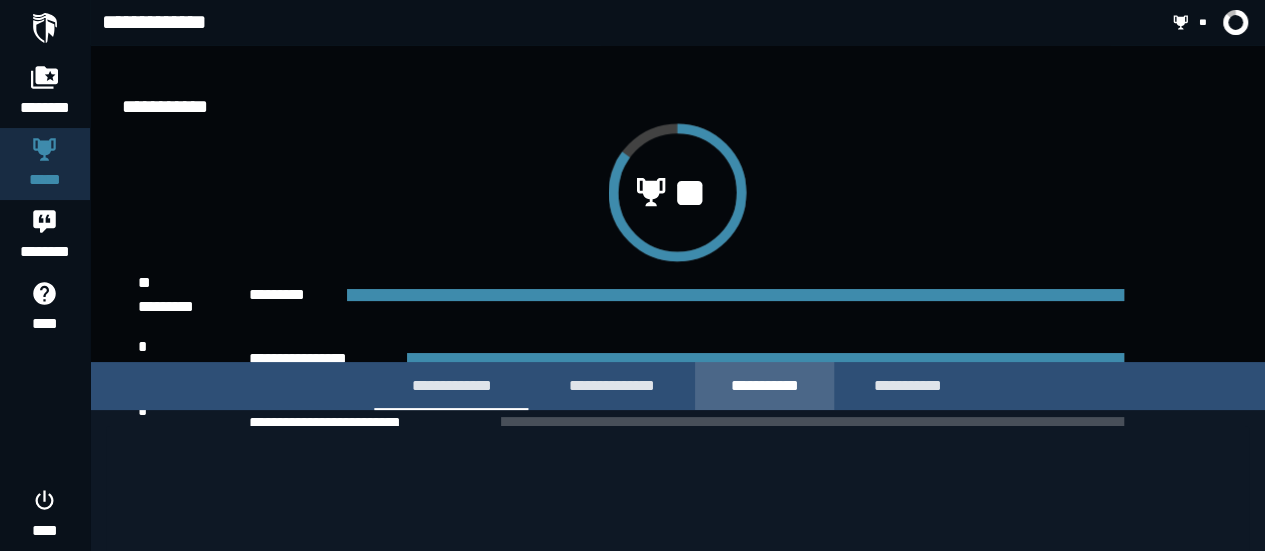 scroll, scrollTop: 286, scrollLeft: 0, axis: vertical 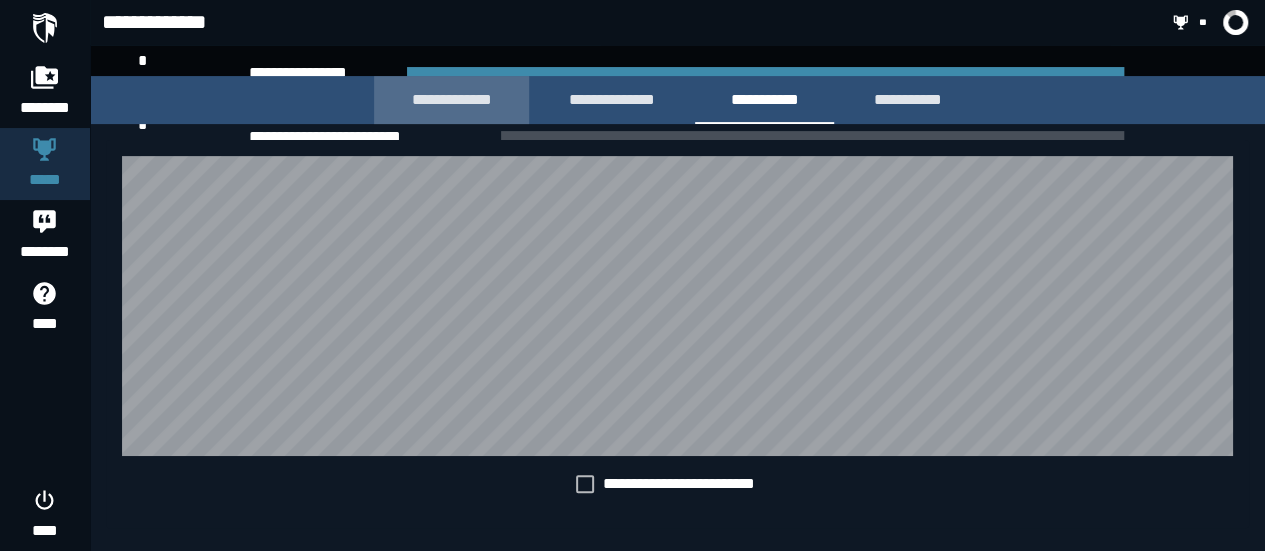 click on "**********" at bounding box center (451, 99) 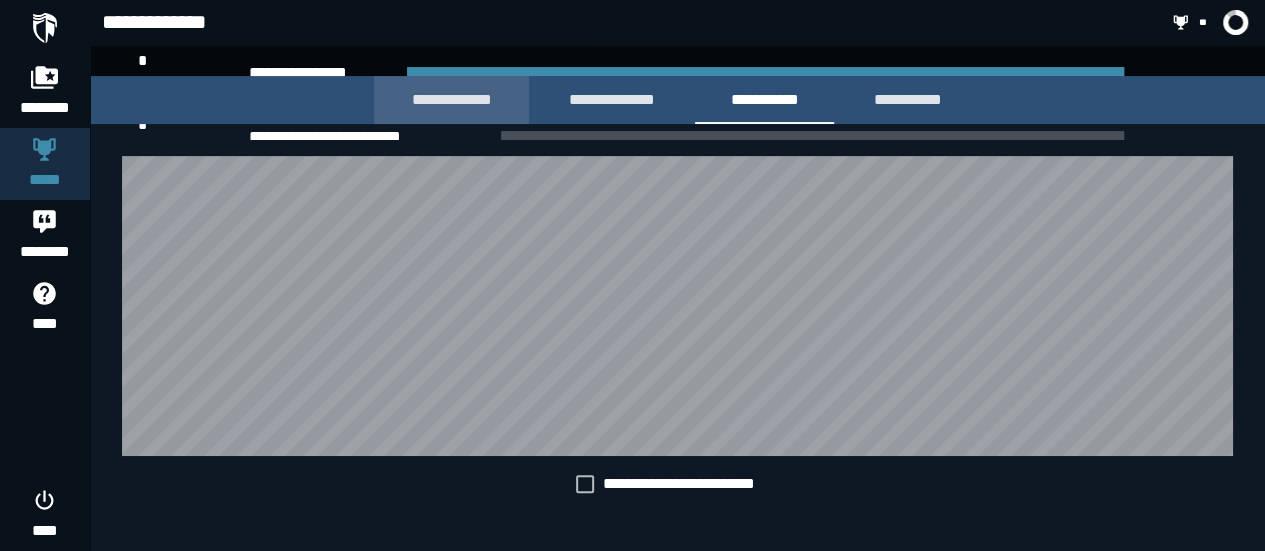 scroll, scrollTop: 6, scrollLeft: 0, axis: vertical 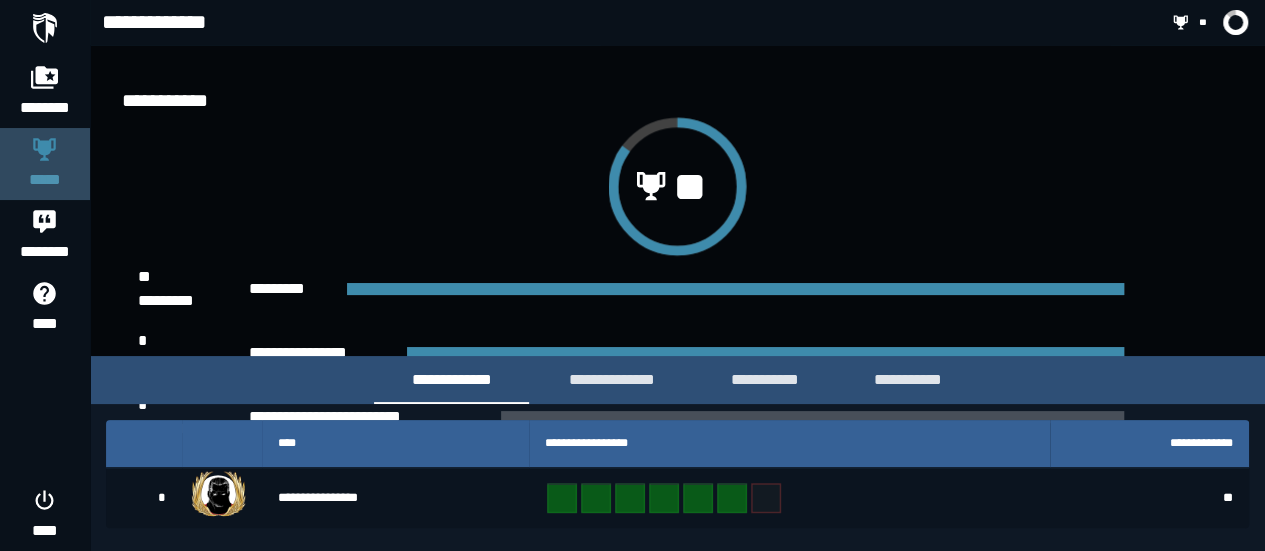 click on "*****" 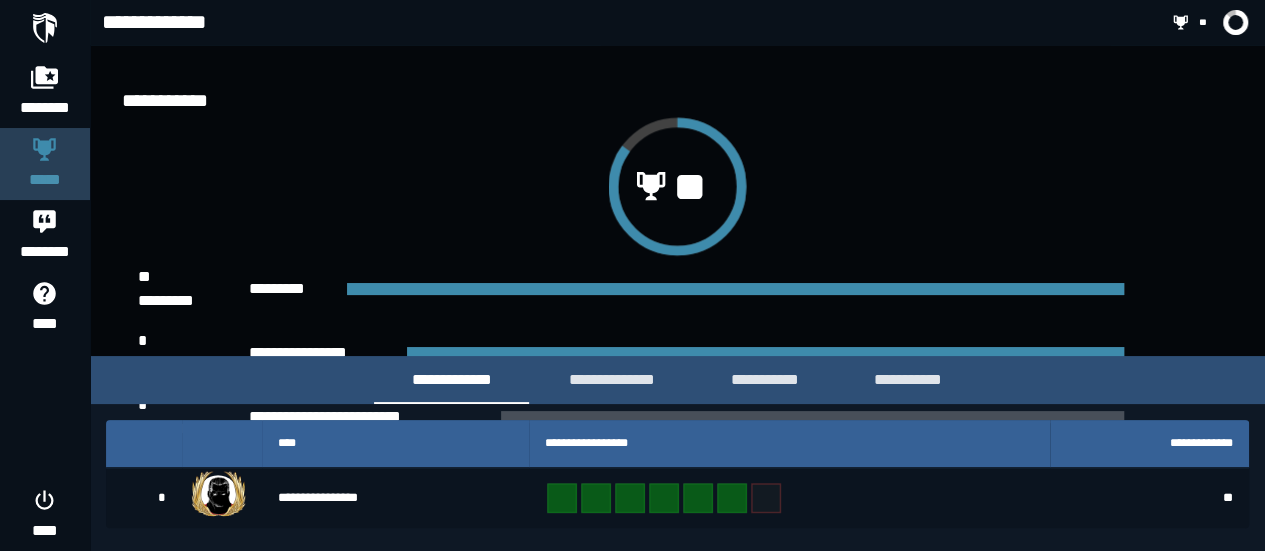 scroll, scrollTop: 0, scrollLeft: 0, axis: both 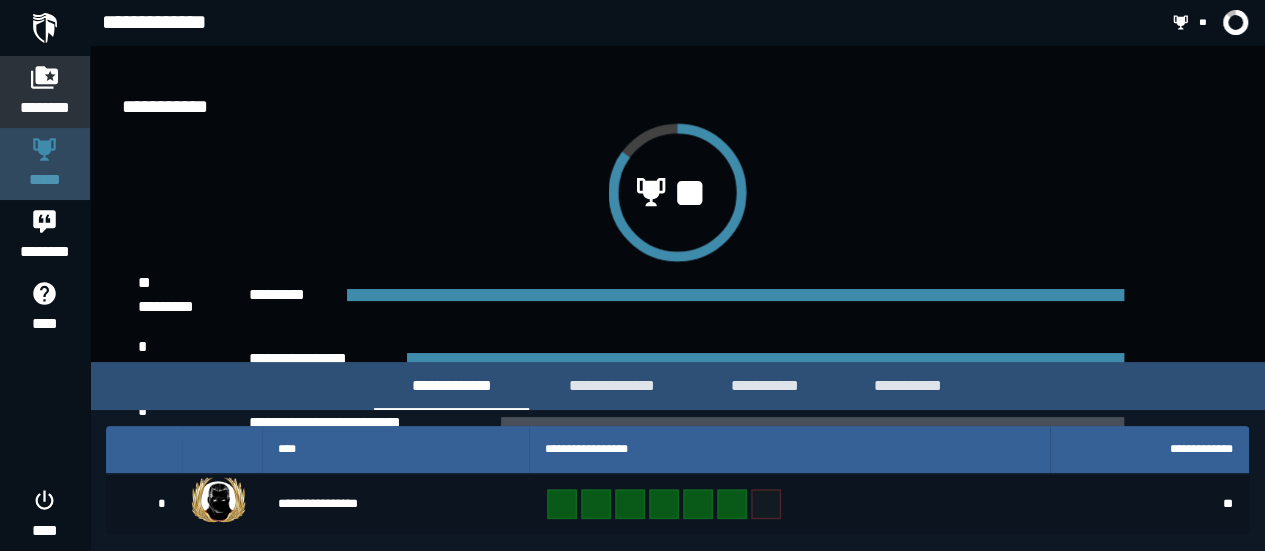 click on "*****" 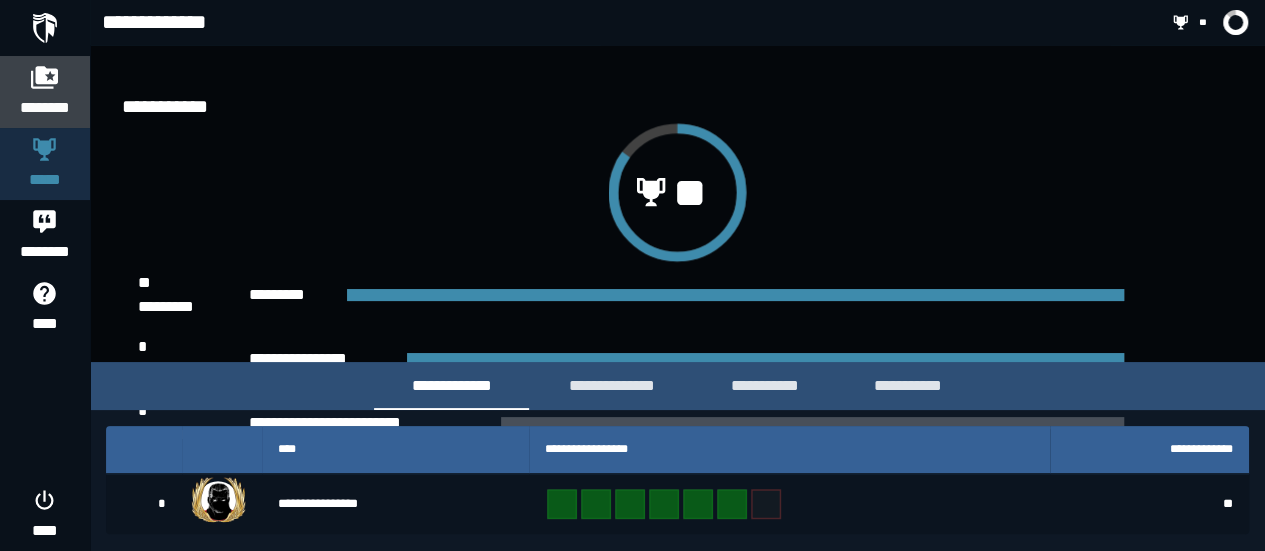 click 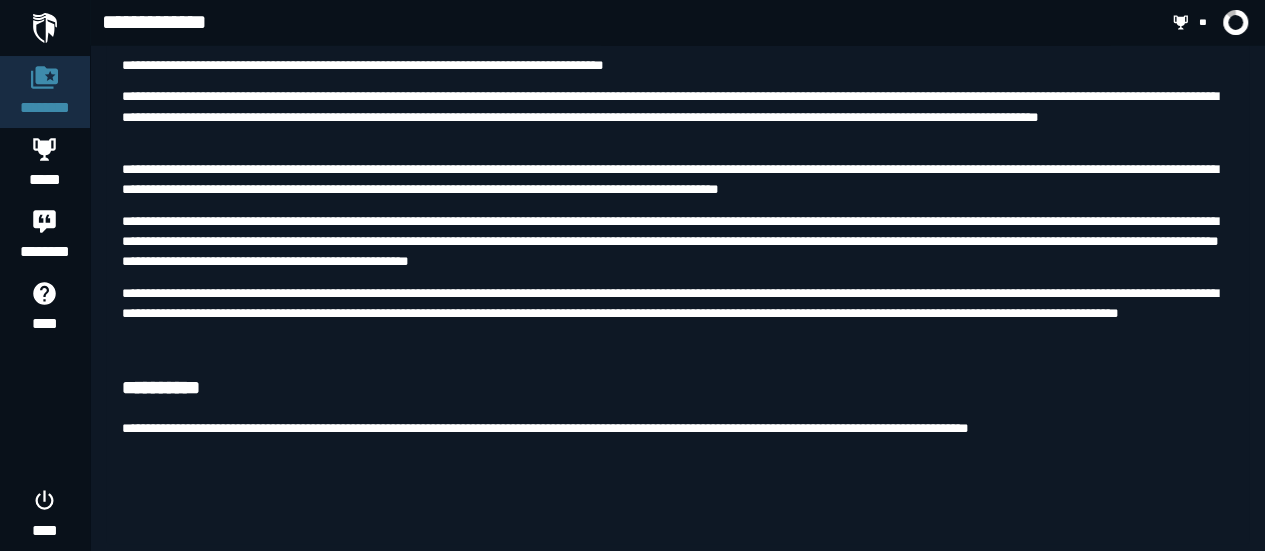 scroll, scrollTop: 3033, scrollLeft: 0, axis: vertical 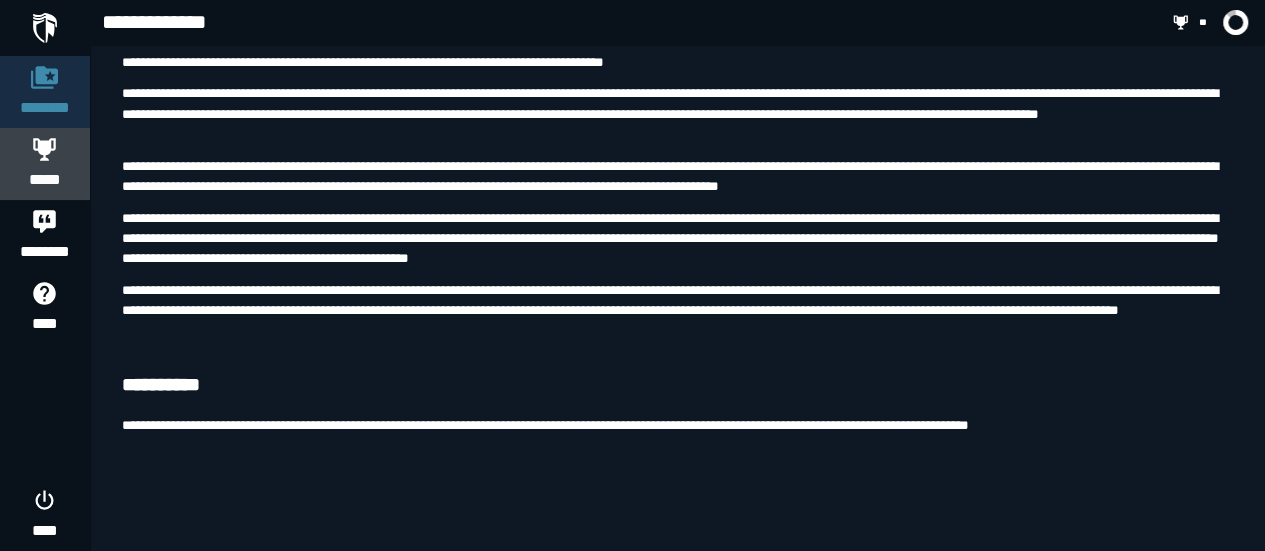 click on "*****" 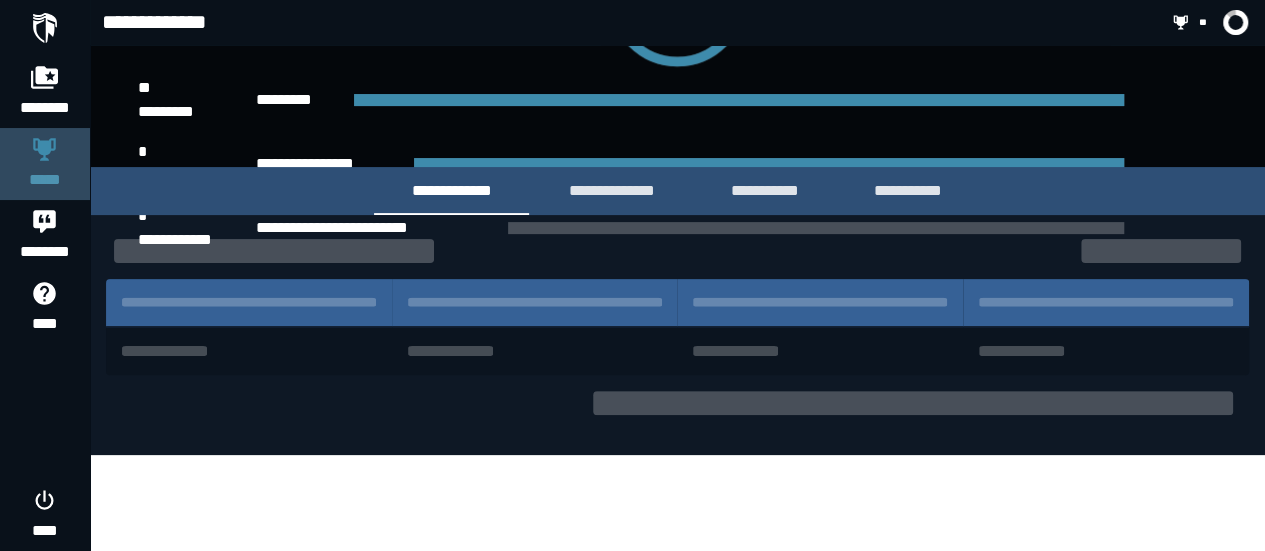 scroll, scrollTop: 0, scrollLeft: 0, axis: both 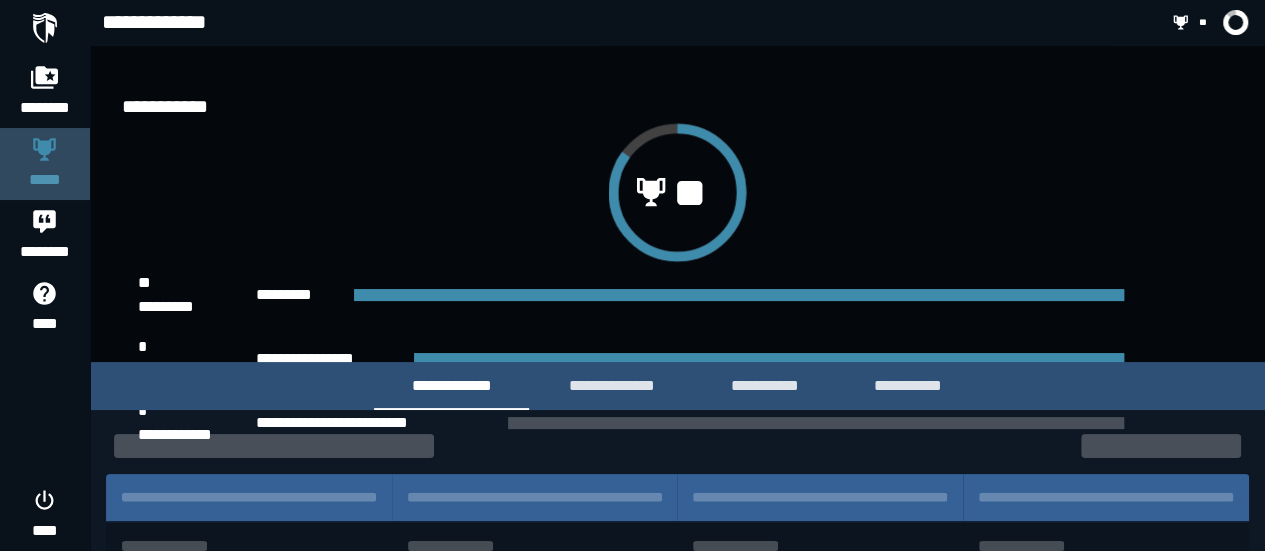 click 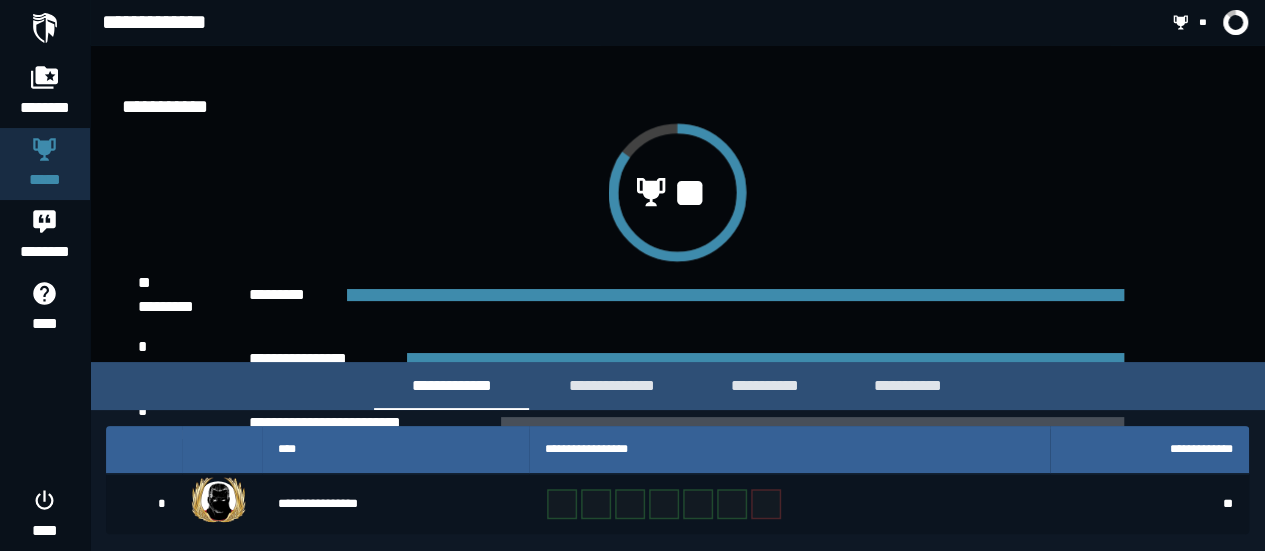 scroll, scrollTop: 6, scrollLeft: 0, axis: vertical 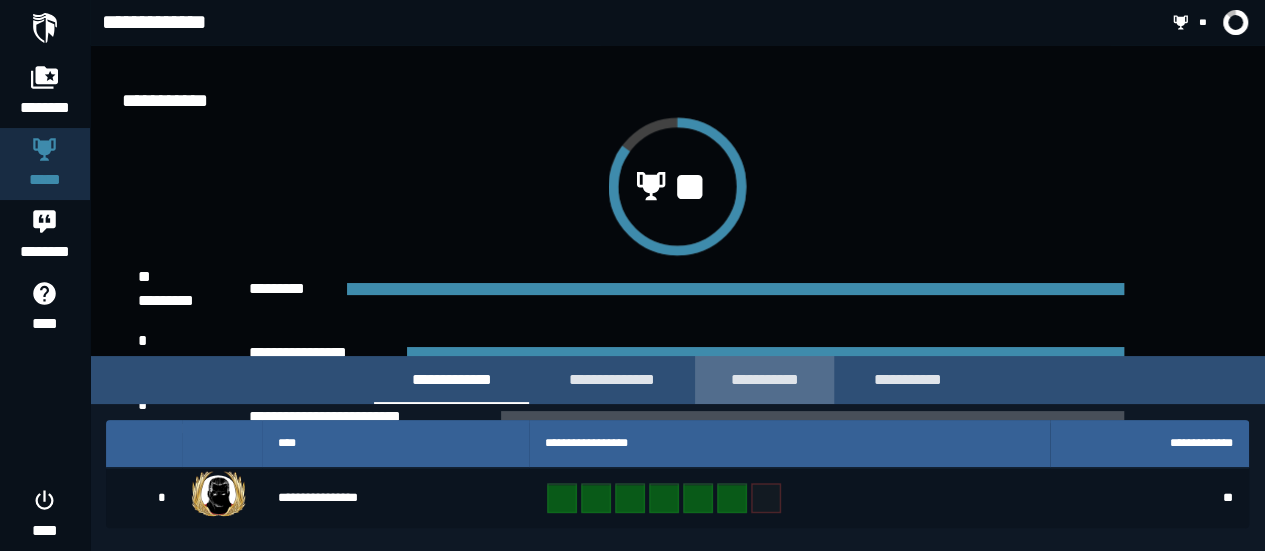 click on "**********" at bounding box center [764, 379] 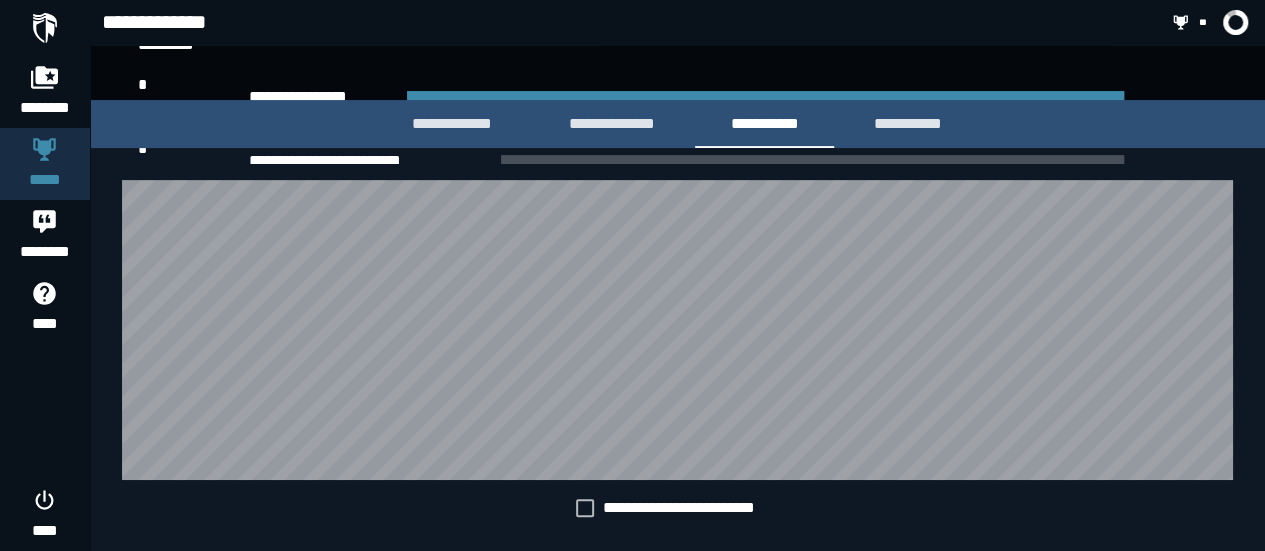 scroll, scrollTop: 271, scrollLeft: 0, axis: vertical 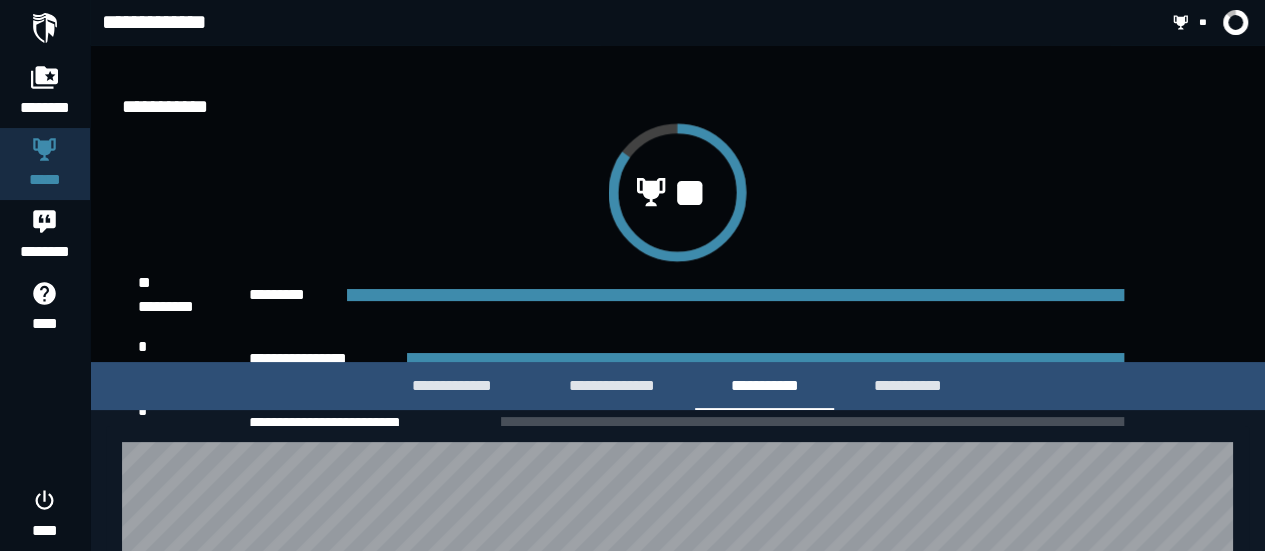click at bounding box center (45, 28) 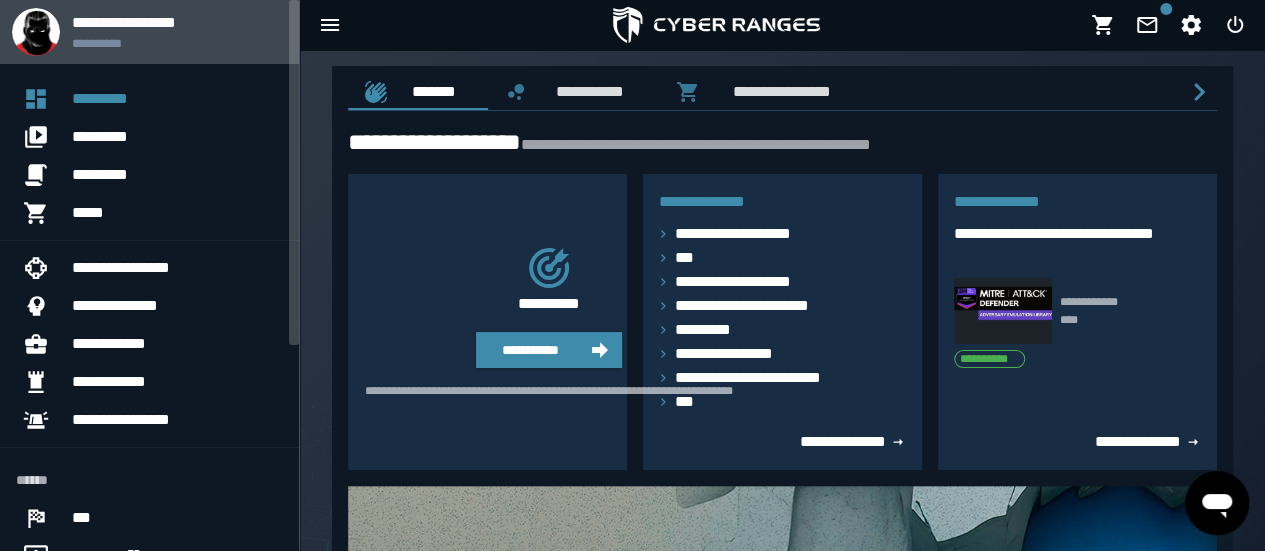 click on "**********" at bounding box center [177, 22] 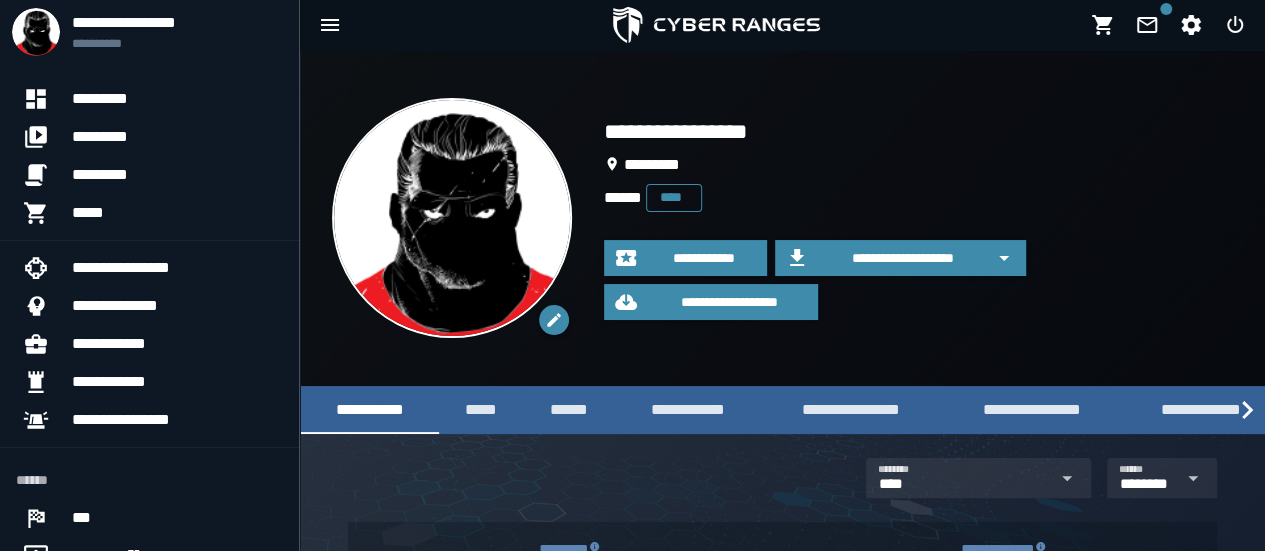 scroll, scrollTop: 62, scrollLeft: 0, axis: vertical 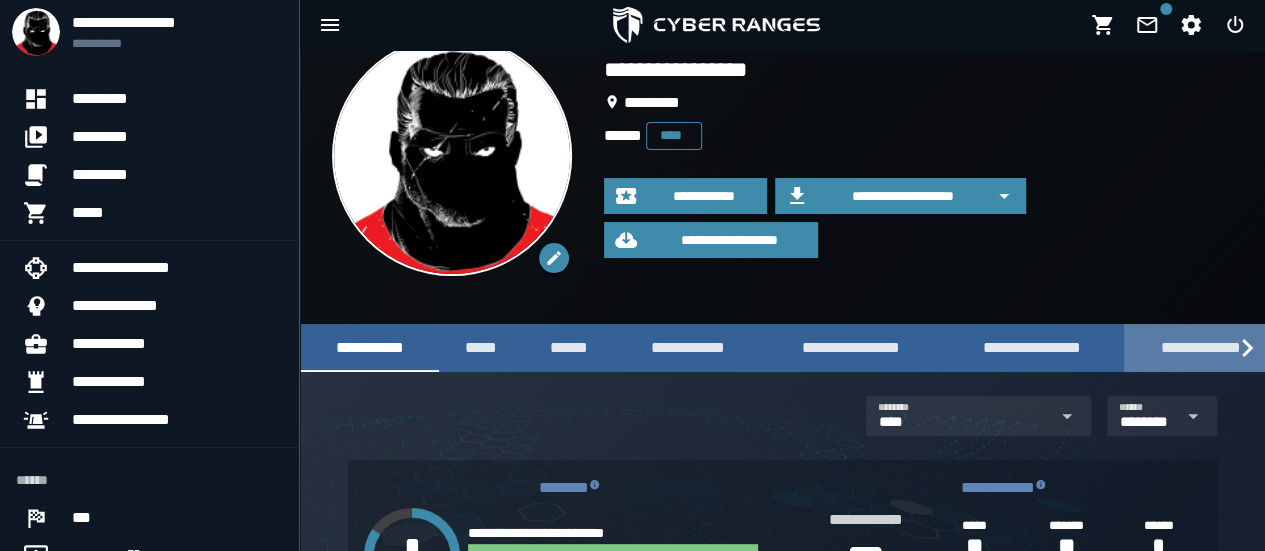 click on "**********" at bounding box center (1200, 347) 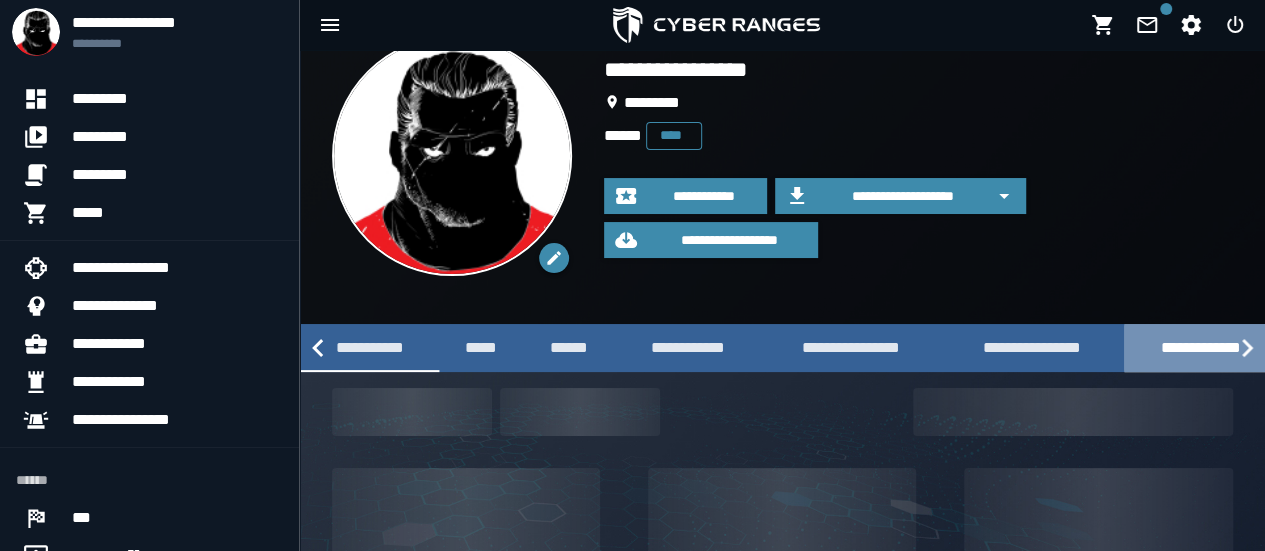 scroll, scrollTop: 0, scrollLeft: 0, axis: both 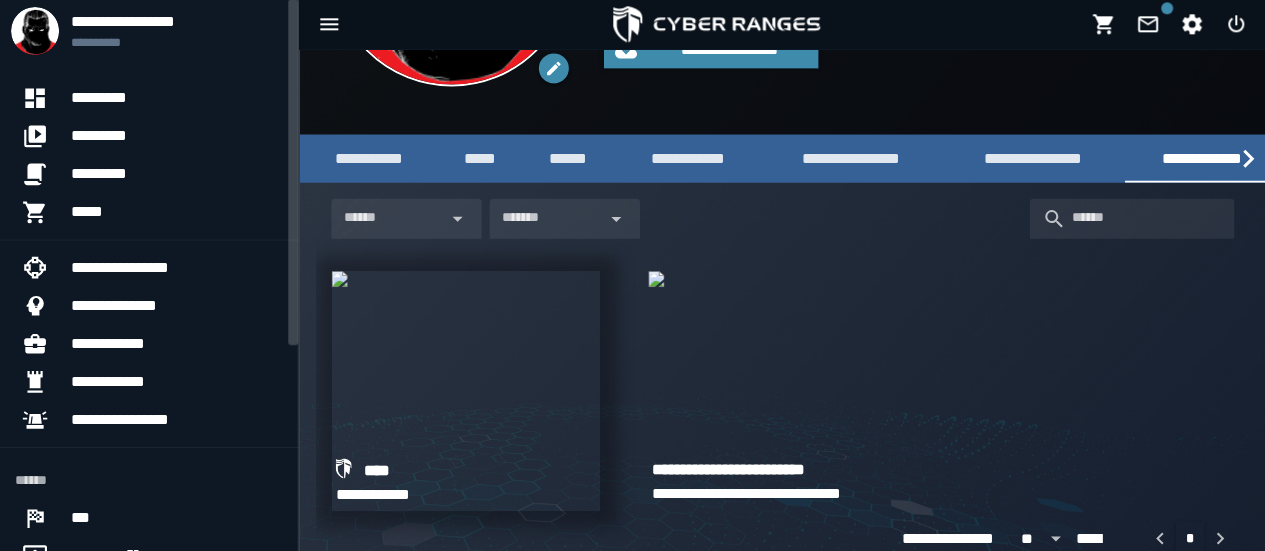 click at bounding box center [340, 279] 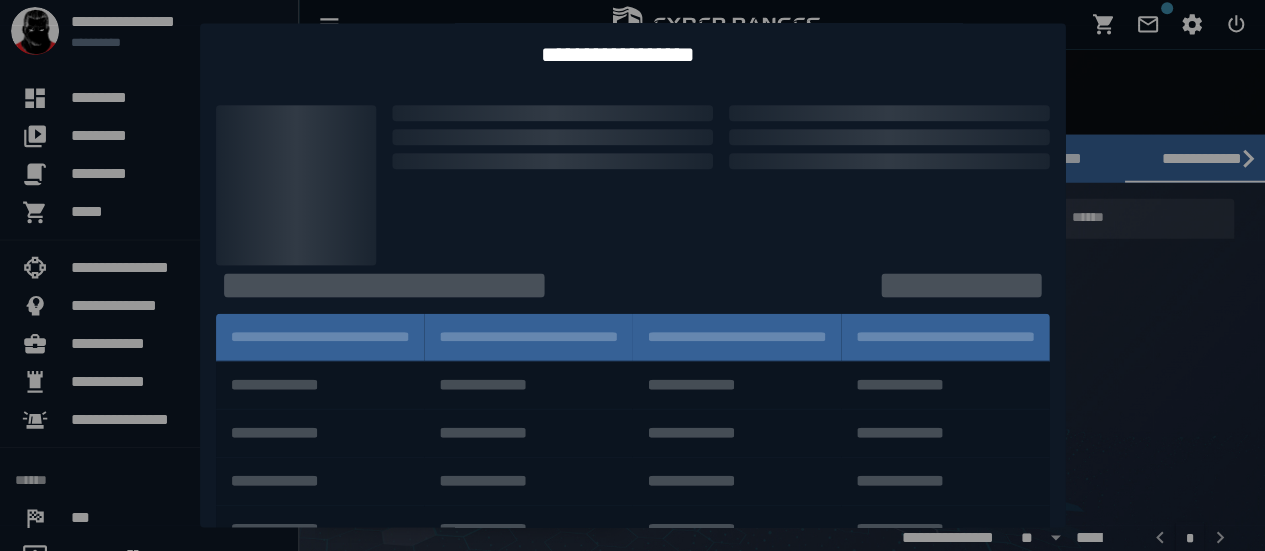 scroll, scrollTop: 0, scrollLeft: 0, axis: both 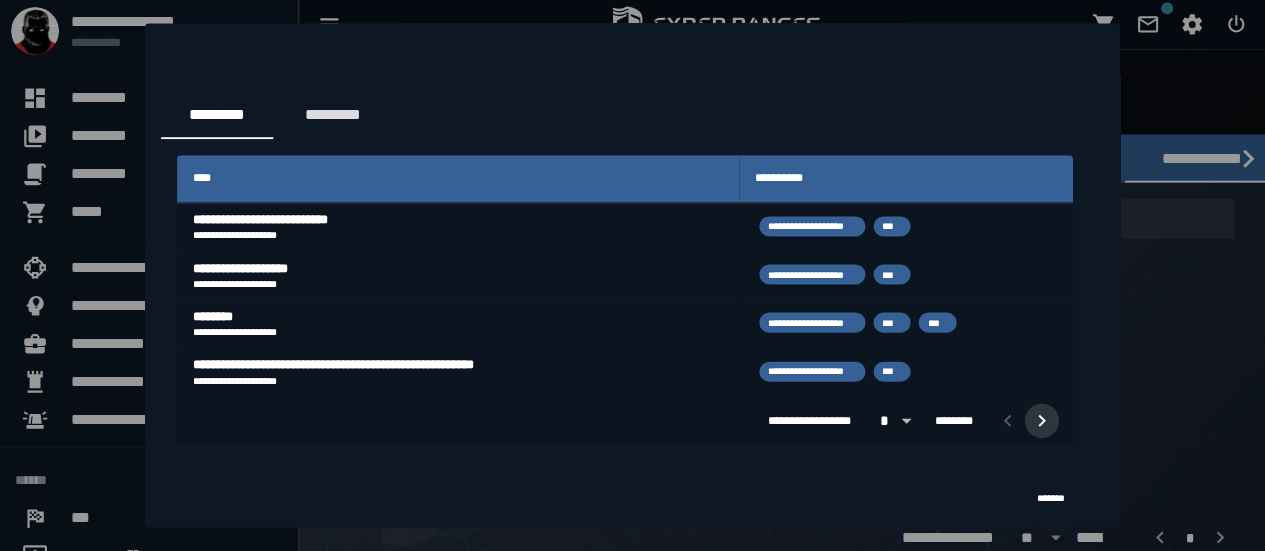 click 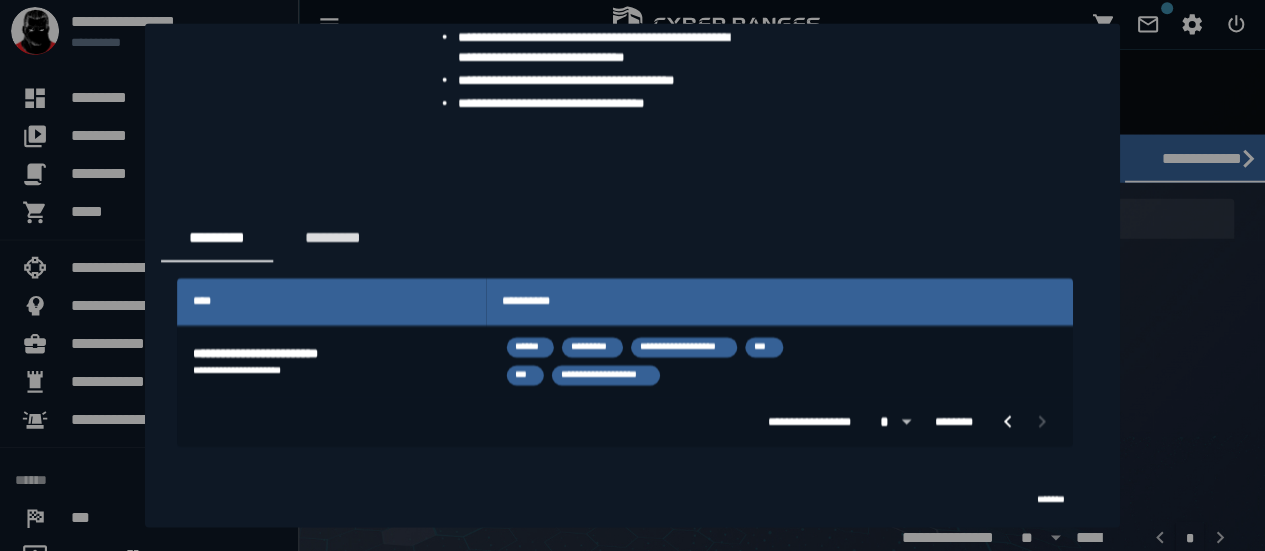 scroll, scrollTop: 334, scrollLeft: 0, axis: vertical 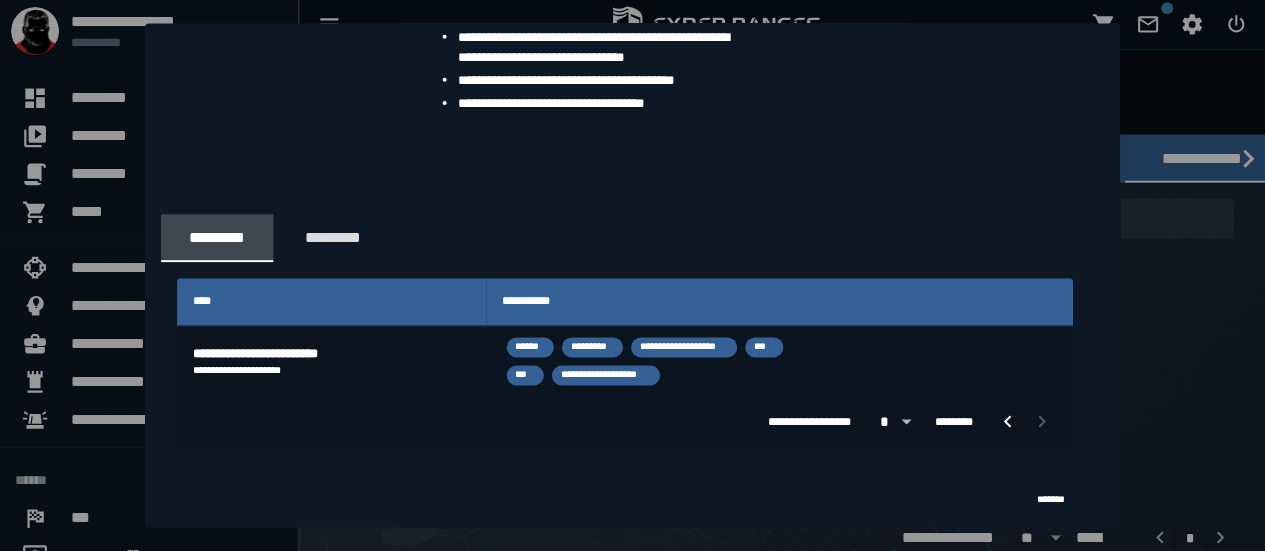 click at bounding box center (632, 275) 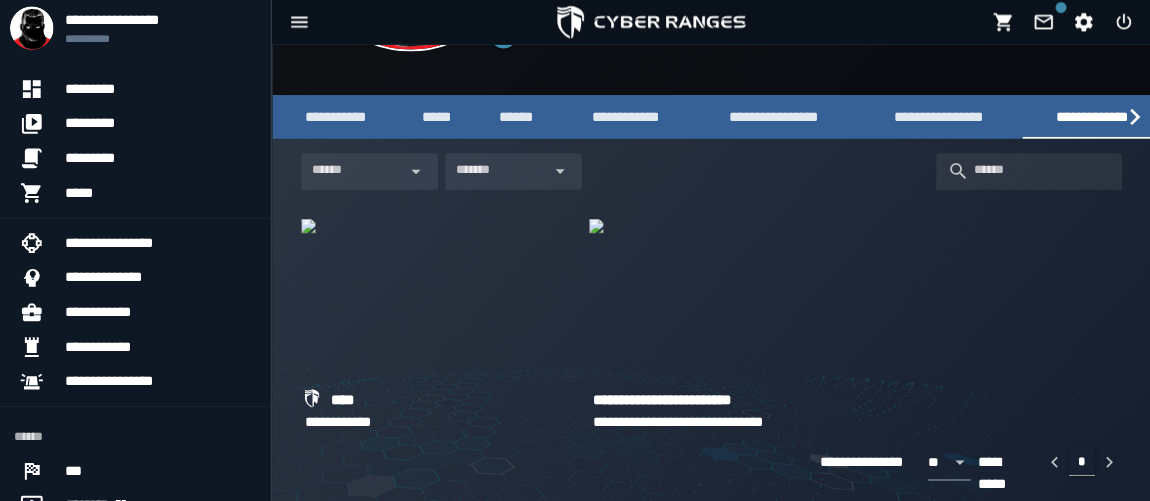 scroll, scrollTop: 0, scrollLeft: 0, axis: both 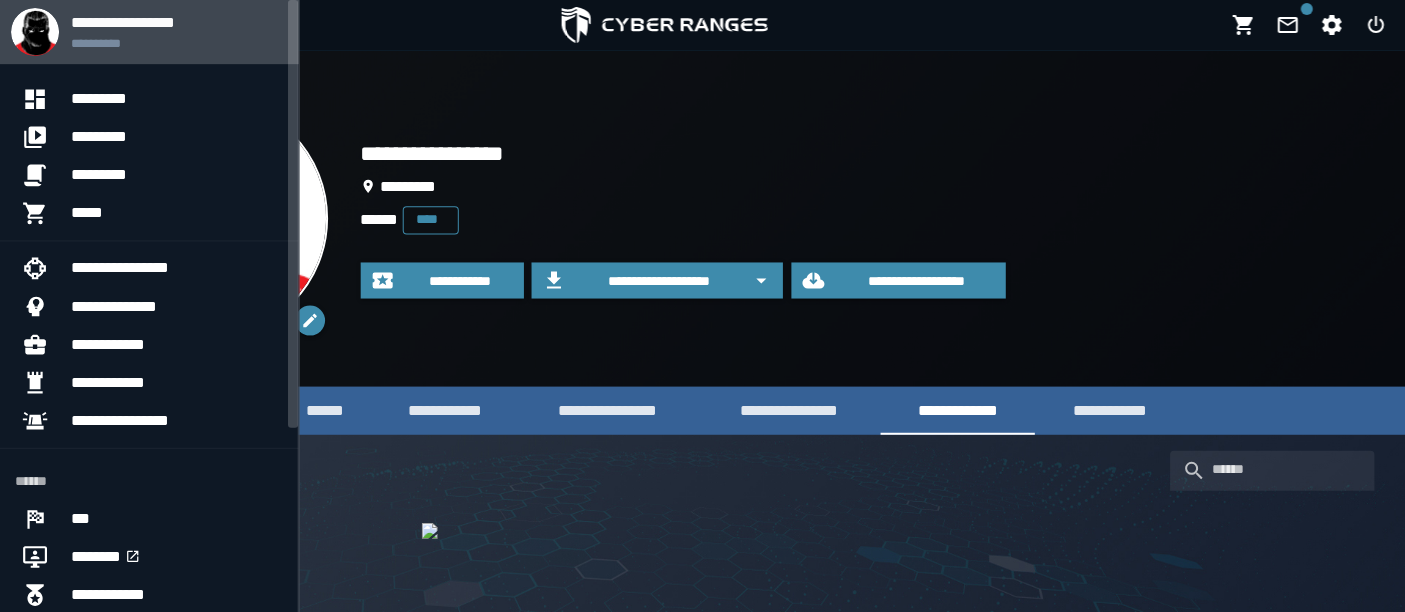 click on "**********" at bounding box center (177, 32) 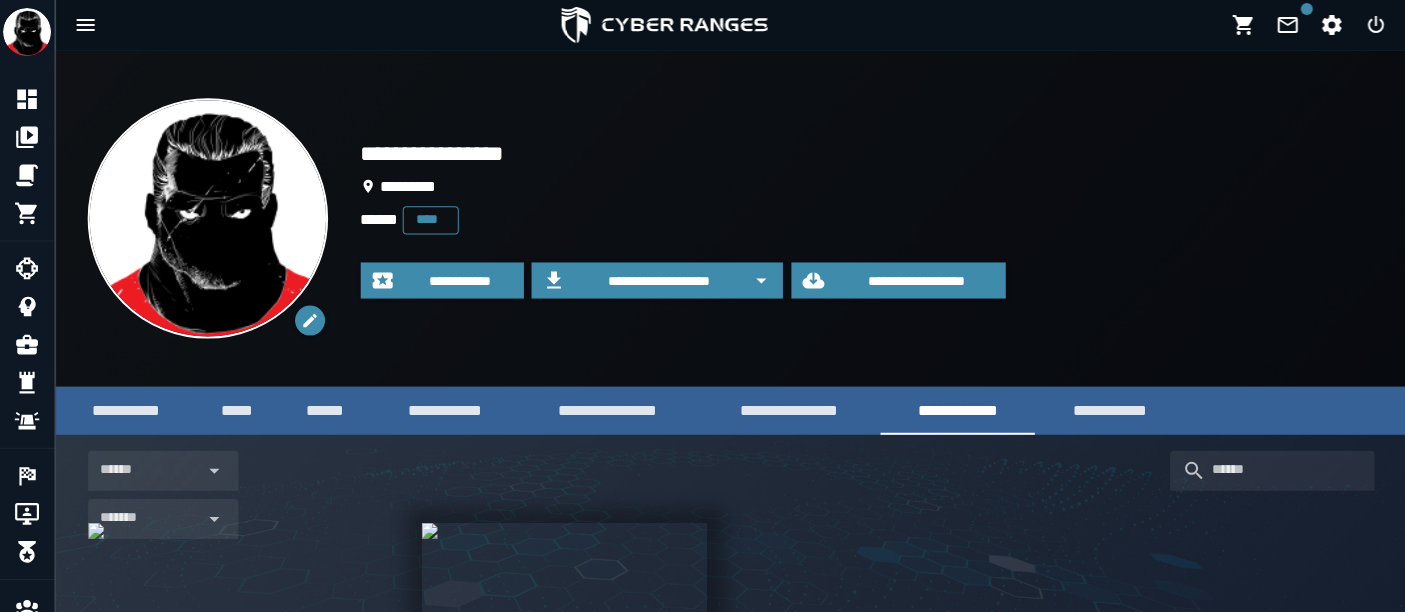 scroll, scrollTop: 231, scrollLeft: 0, axis: vertical 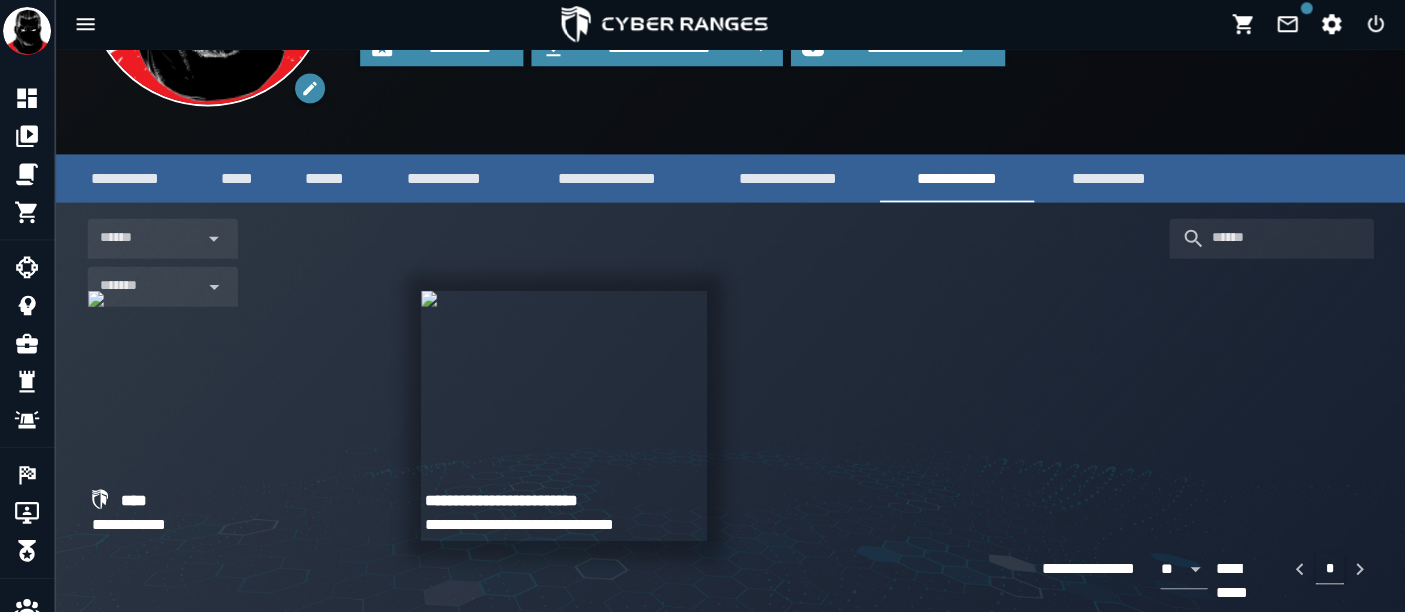 click at bounding box center (430, 299) 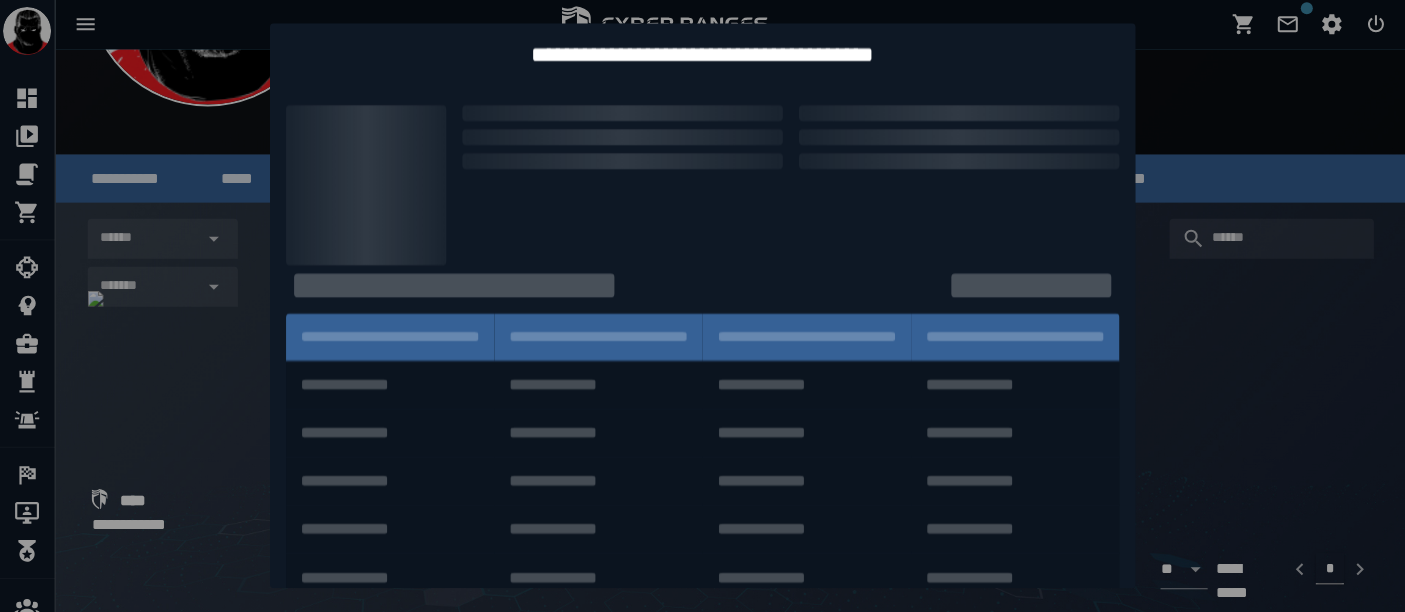 scroll, scrollTop: 0, scrollLeft: 0, axis: both 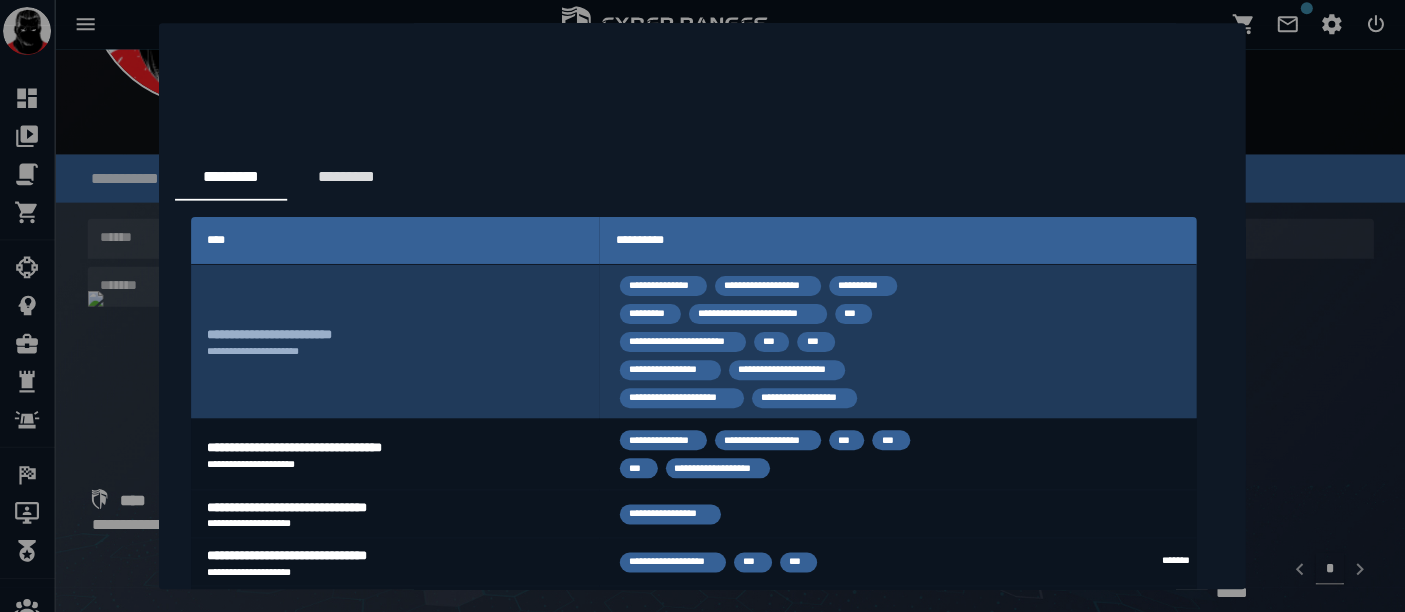 click on "**********" at bounding box center [396, 342] 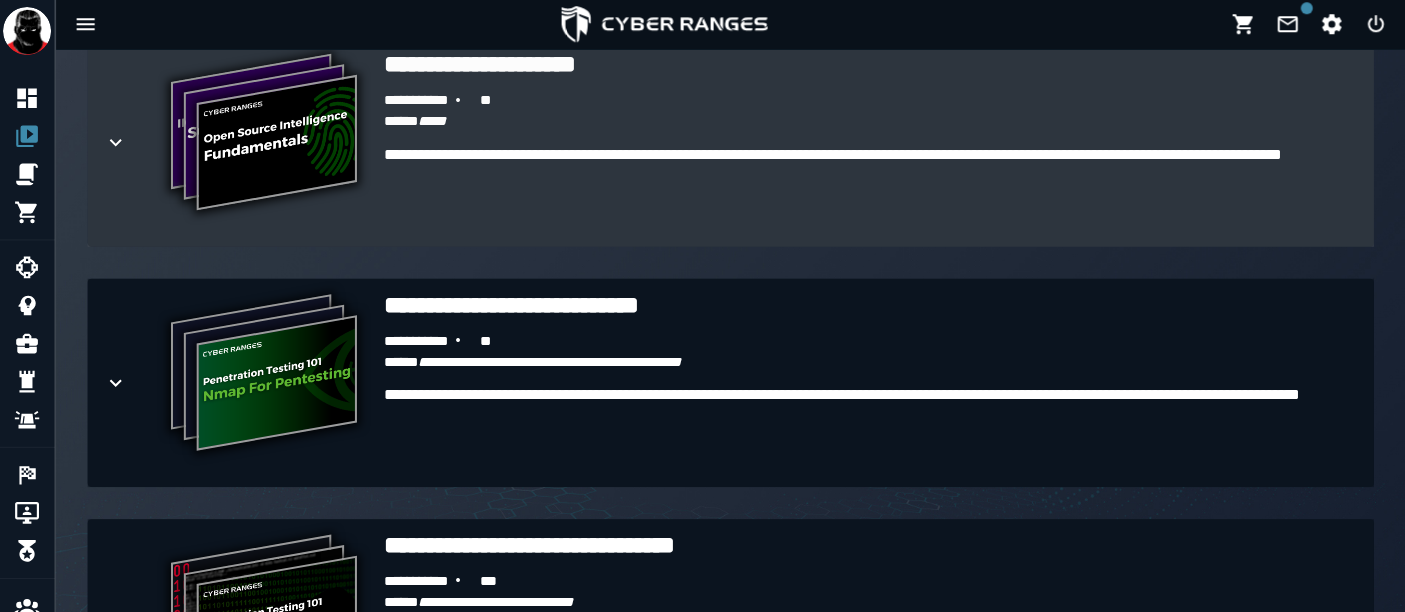 scroll, scrollTop: 1071, scrollLeft: 0, axis: vertical 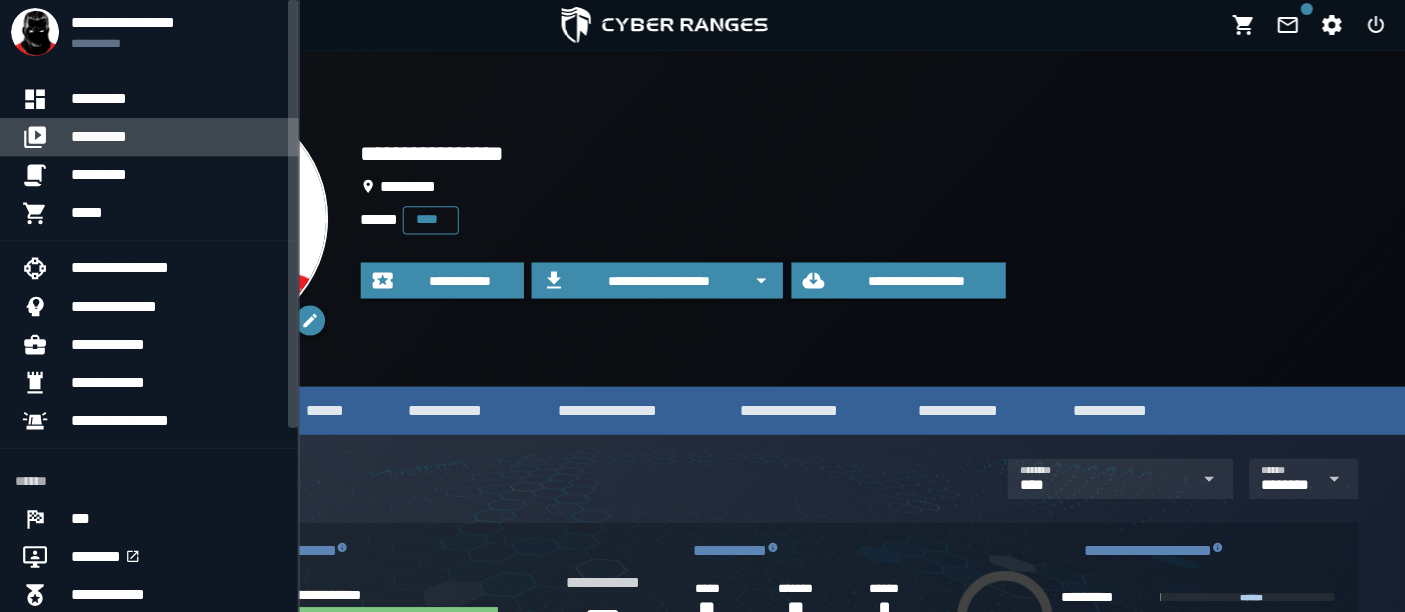 click on "*********" at bounding box center (177, 137) 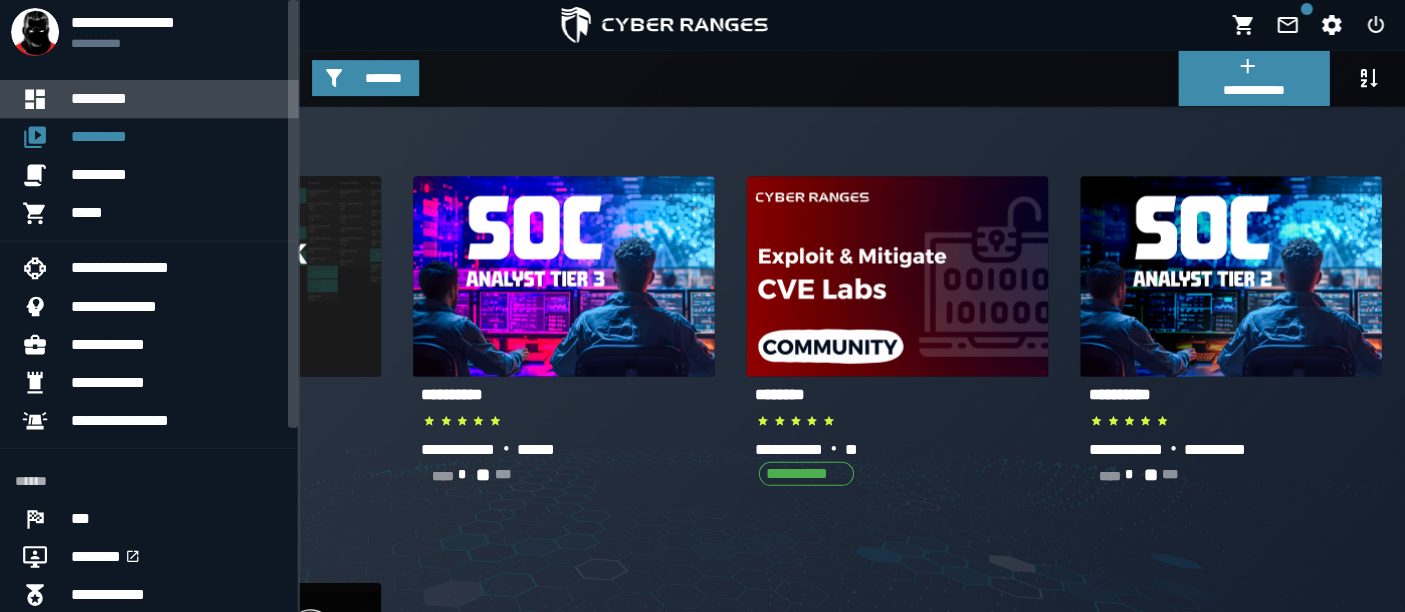 click on "*********" at bounding box center (177, 99) 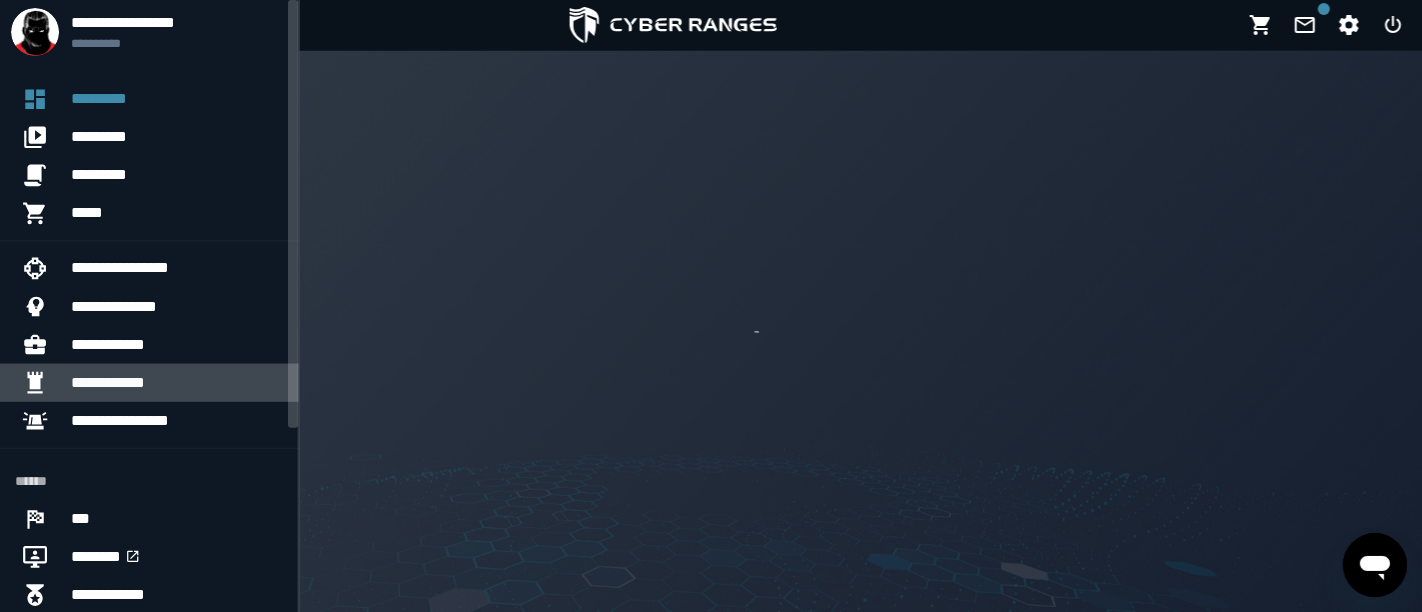click at bounding box center [44, 382] 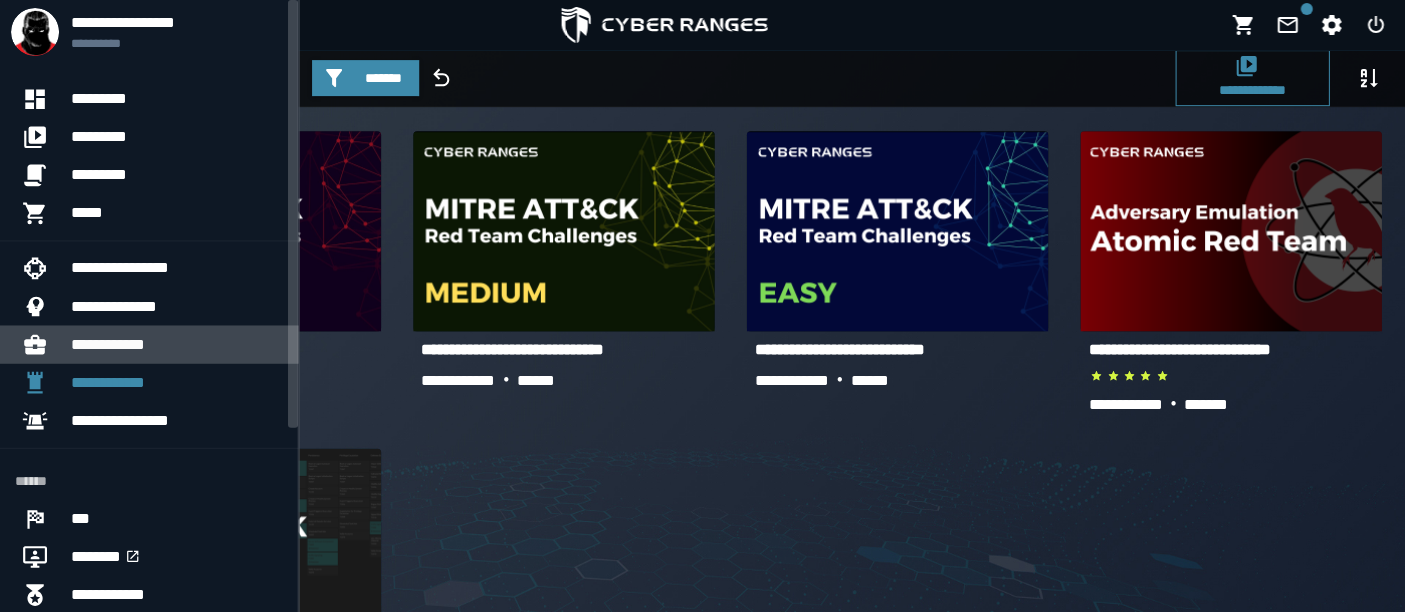 click on "**********" at bounding box center [177, 344] 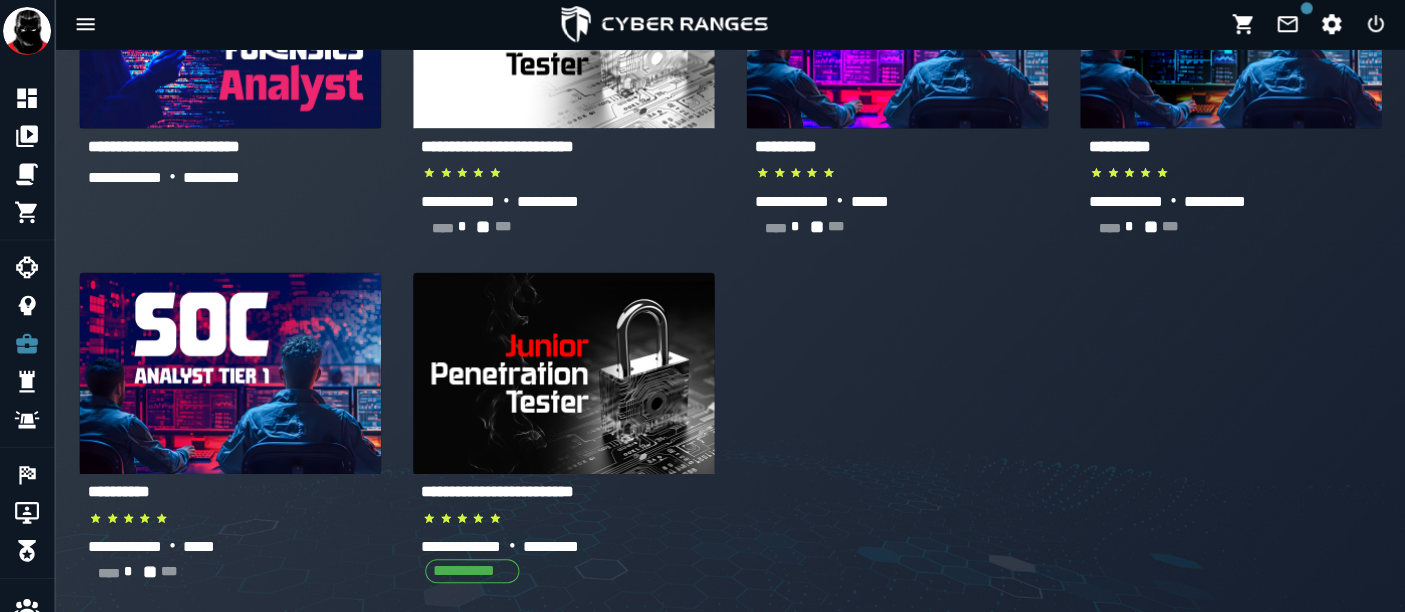 scroll, scrollTop: 268, scrollLeft: 0, axis: vertical 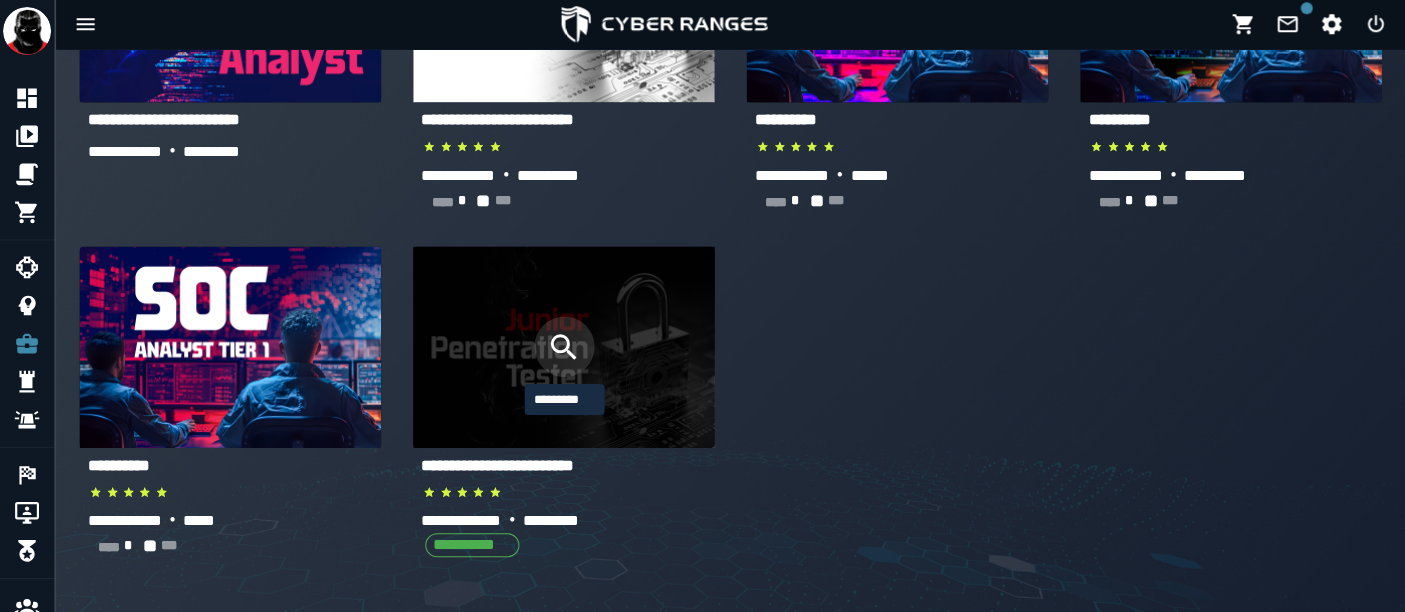 click 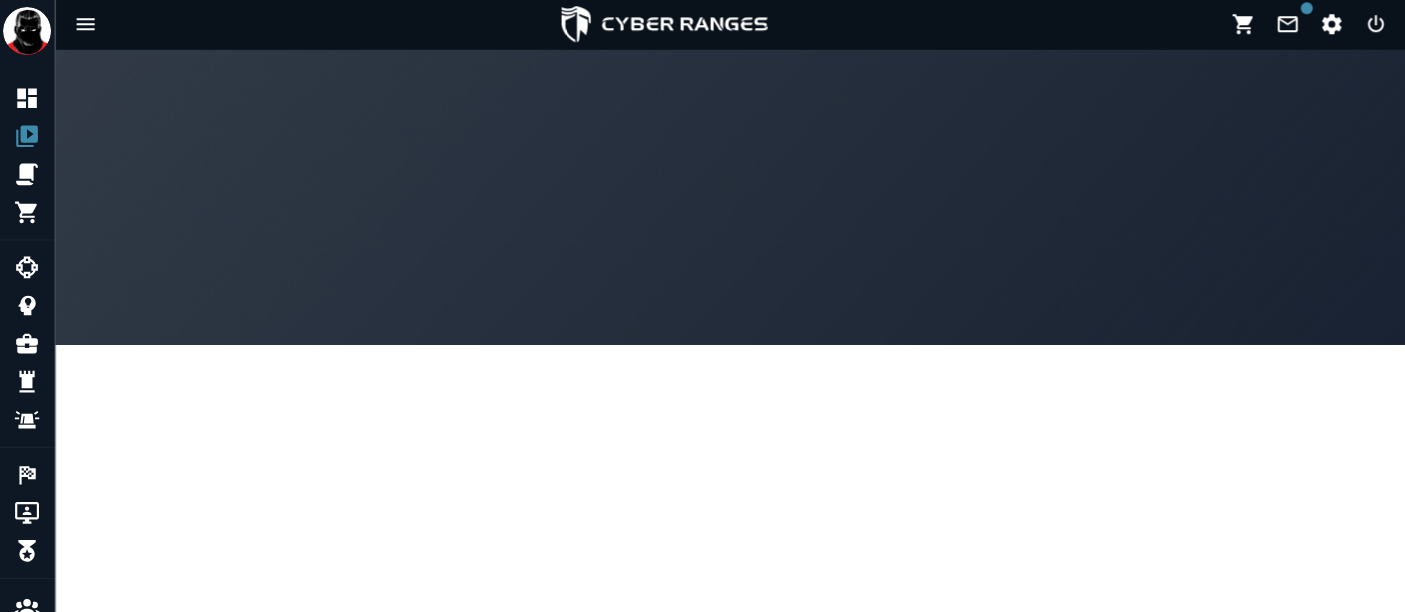 scroll, scrollTop: 0, scrollLeft: 0, axis: both 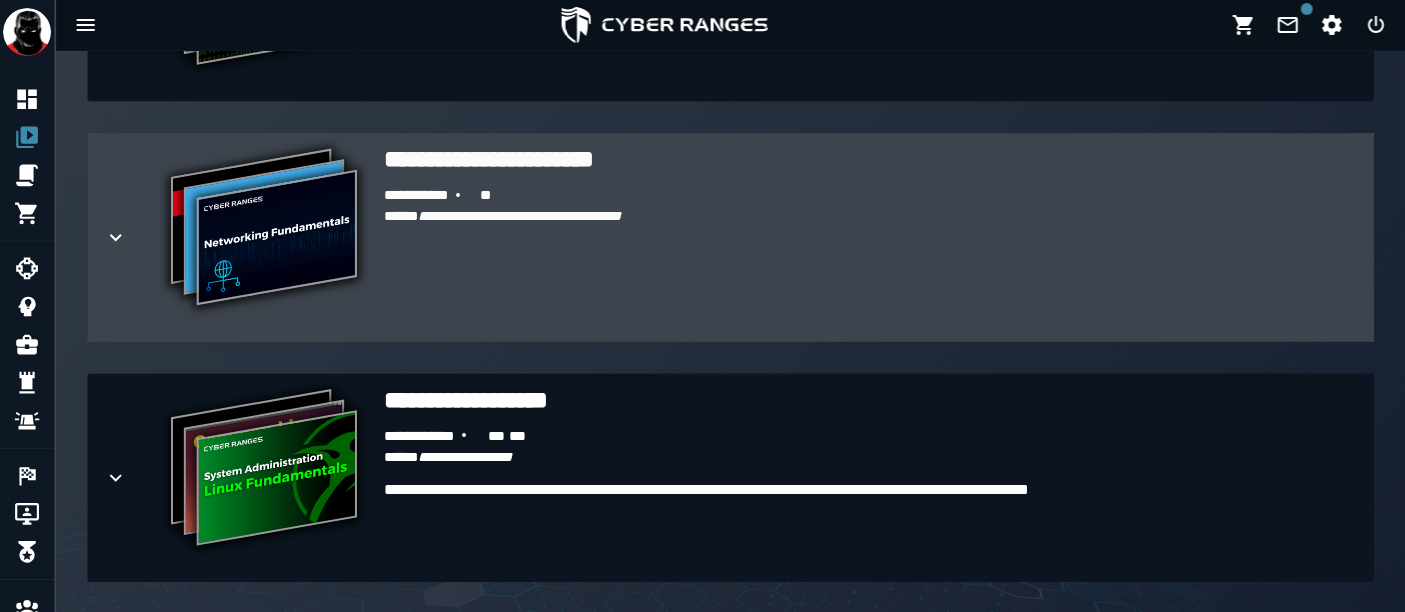 click 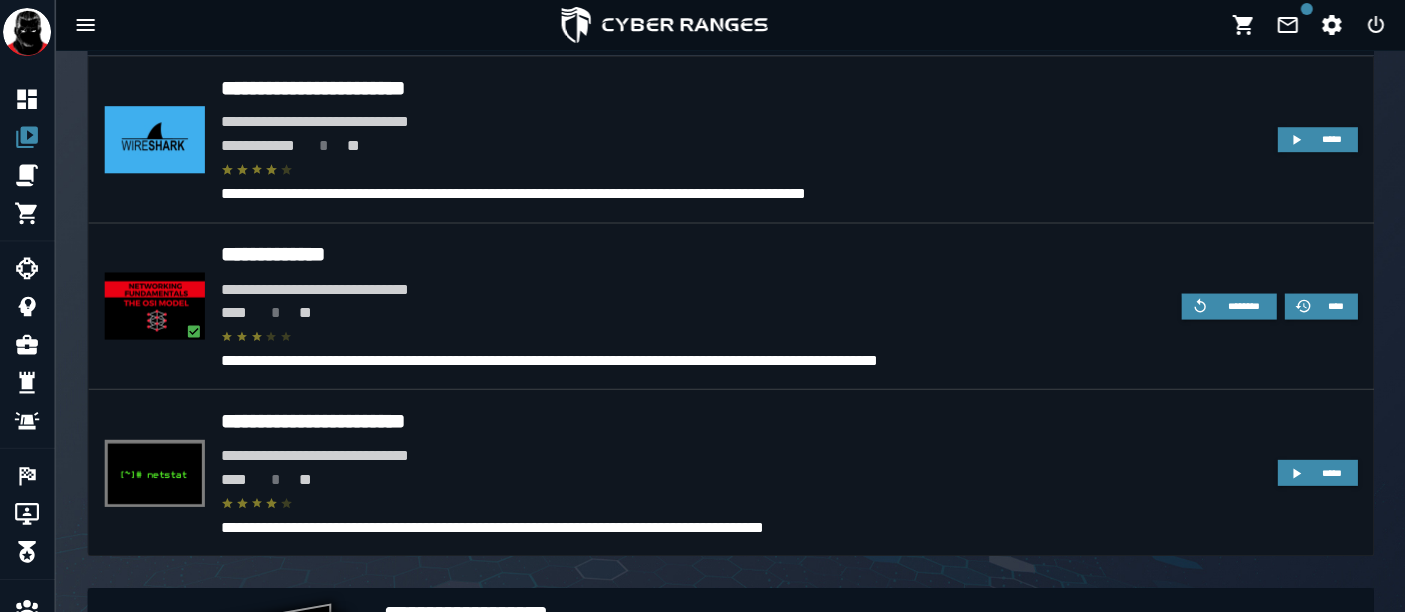 scroll, scrollTop: 1388, scrollLeft: 0, axis: vertical 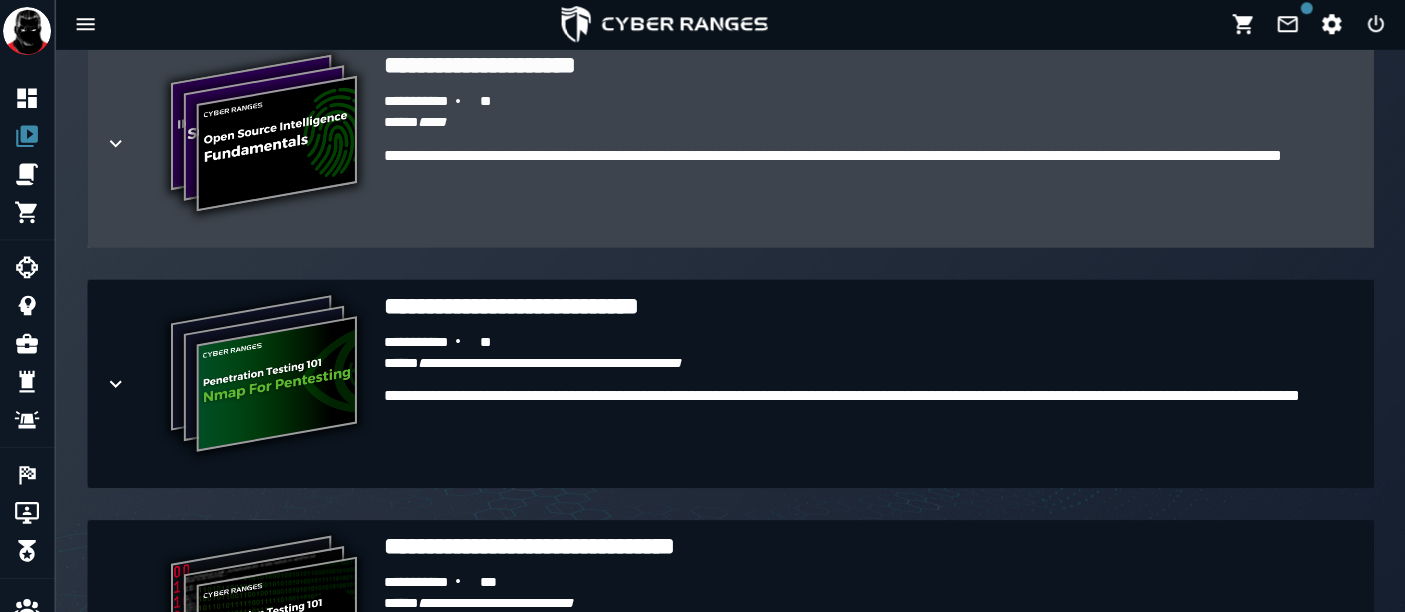 click 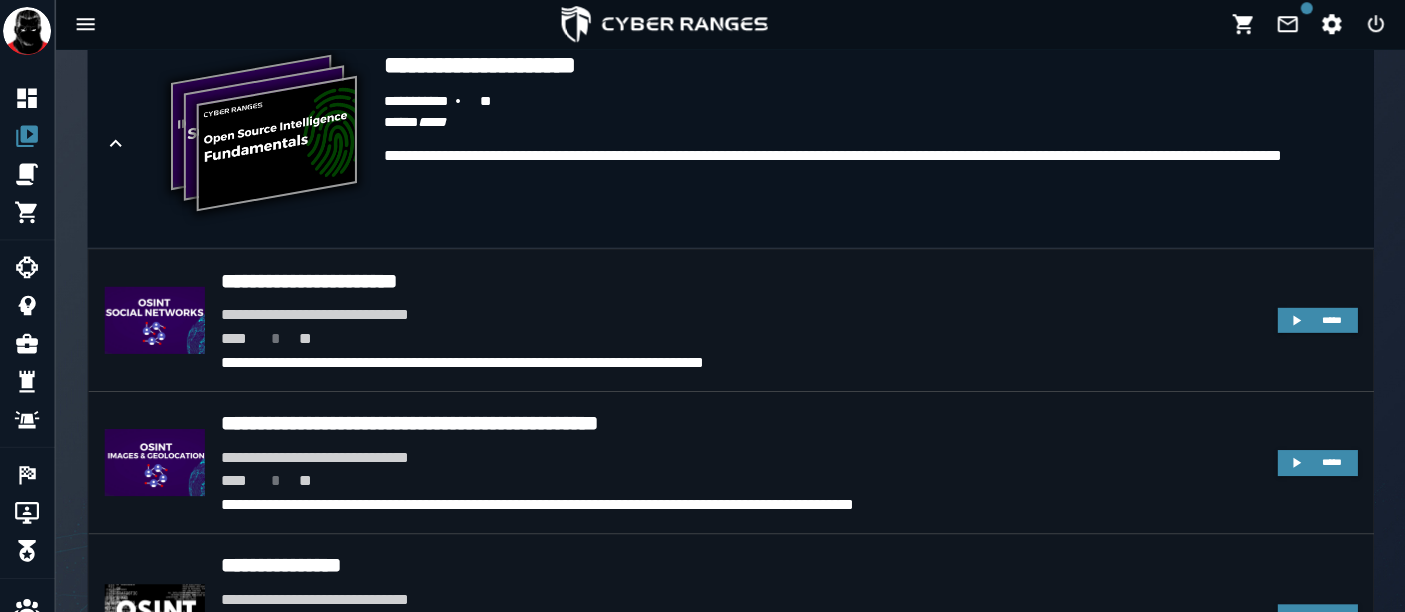 scroll, scrollTop: 478, scrollLeft: 0, axis: vertical 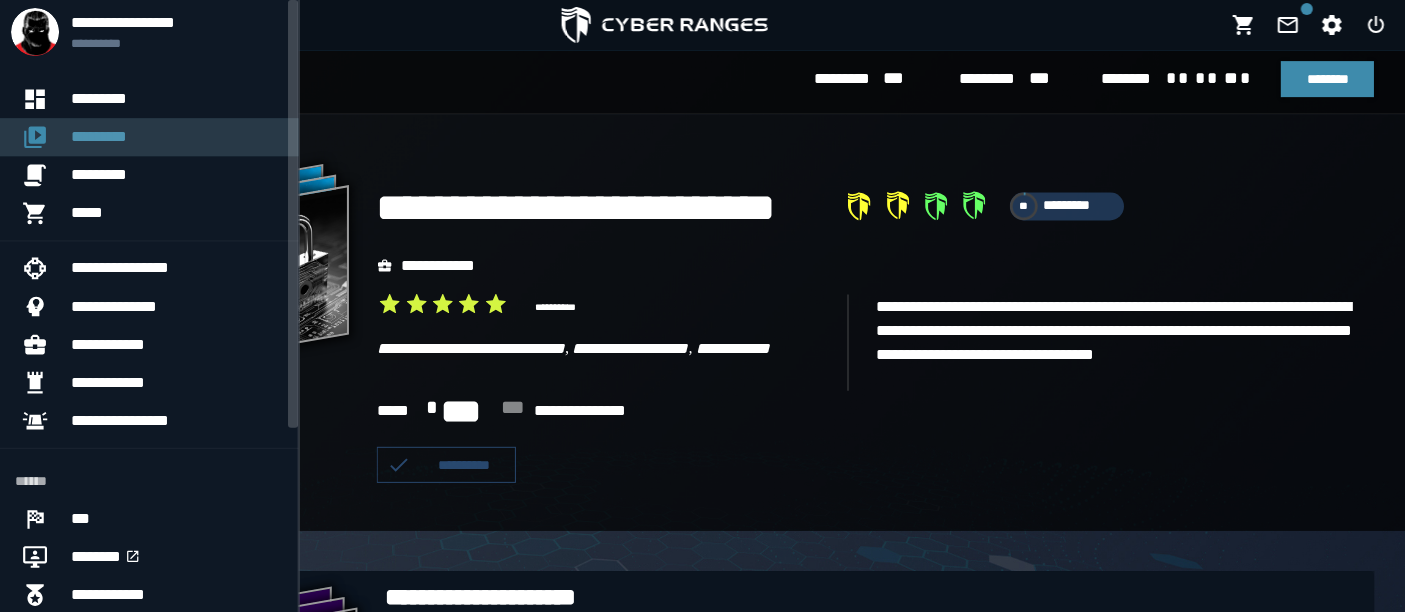 click 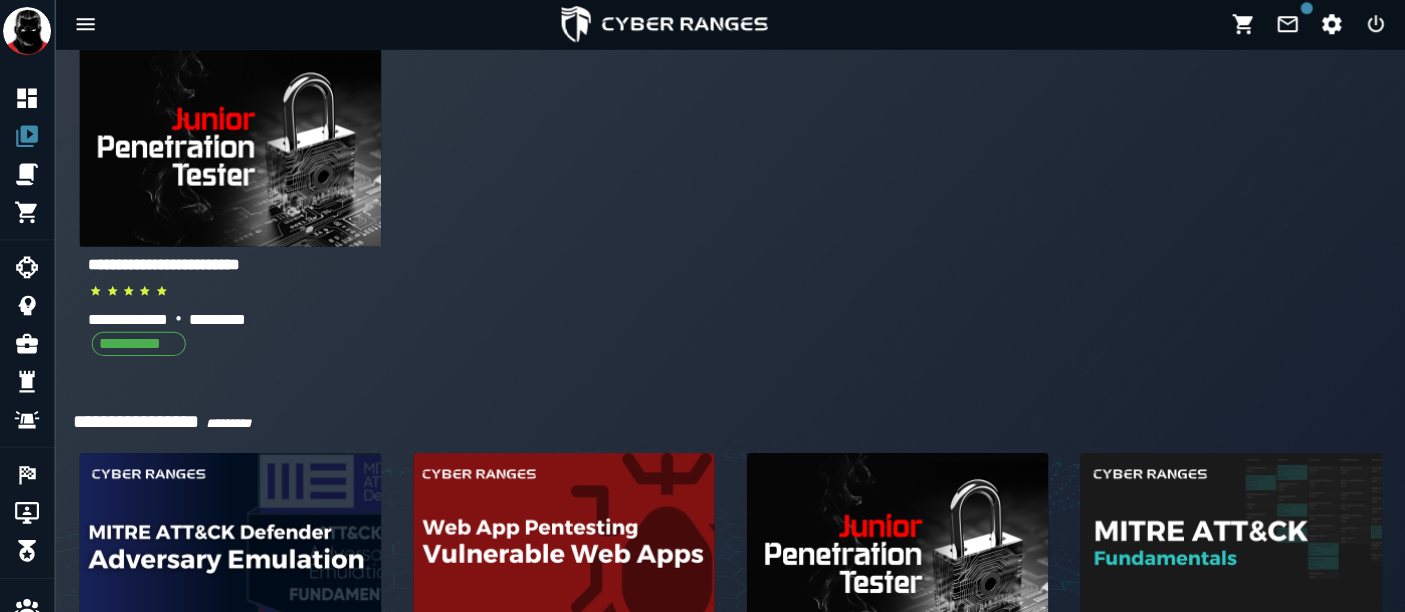 scroll, scrollTop: 0, scrollLeft: 0, axis: both 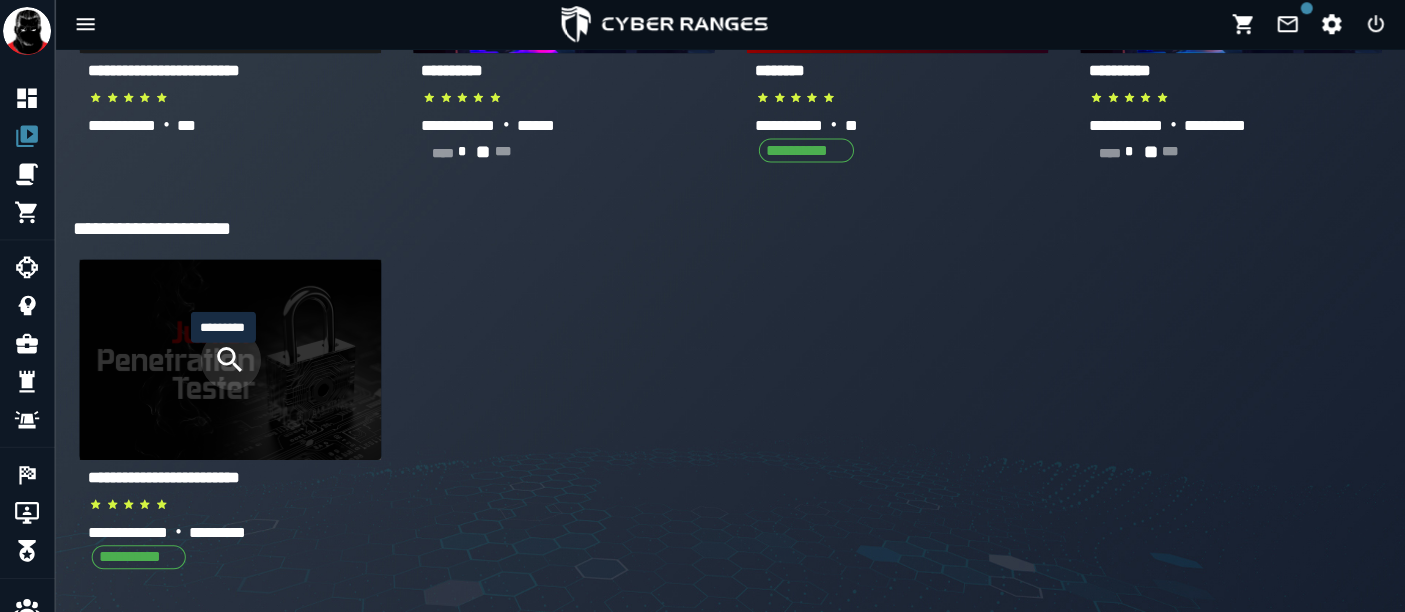 click 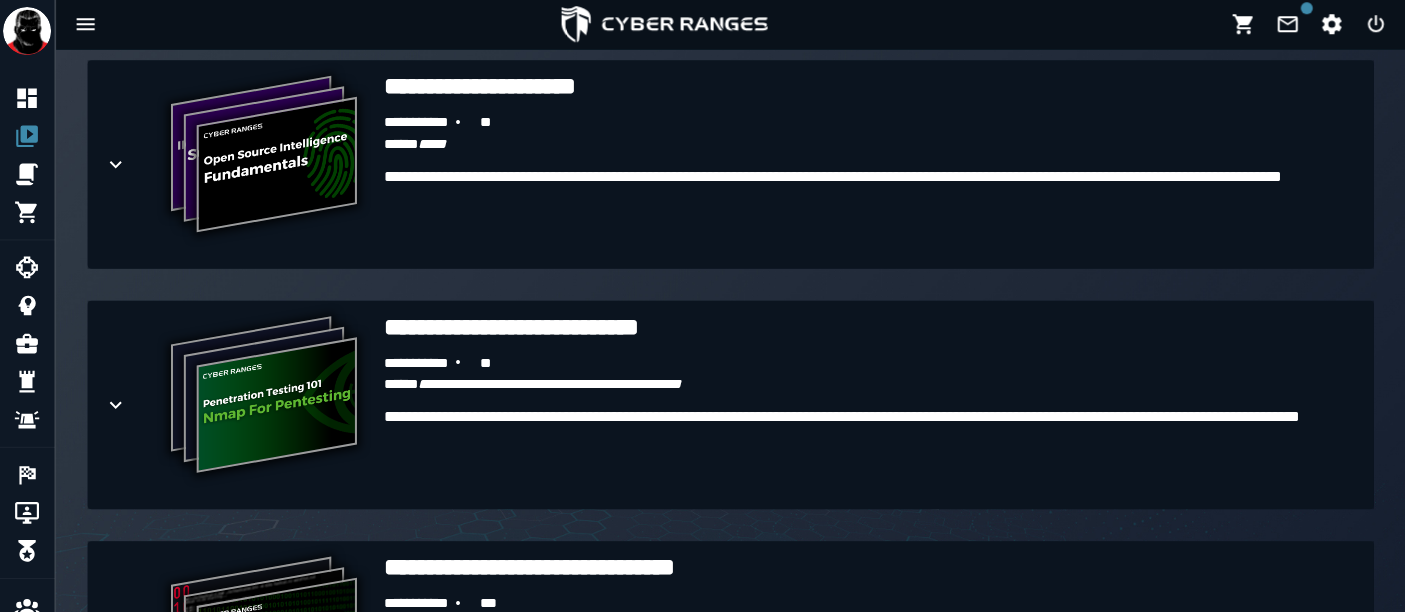 scroll, scrollTop: 0, scrollLeft: 0, axis: both 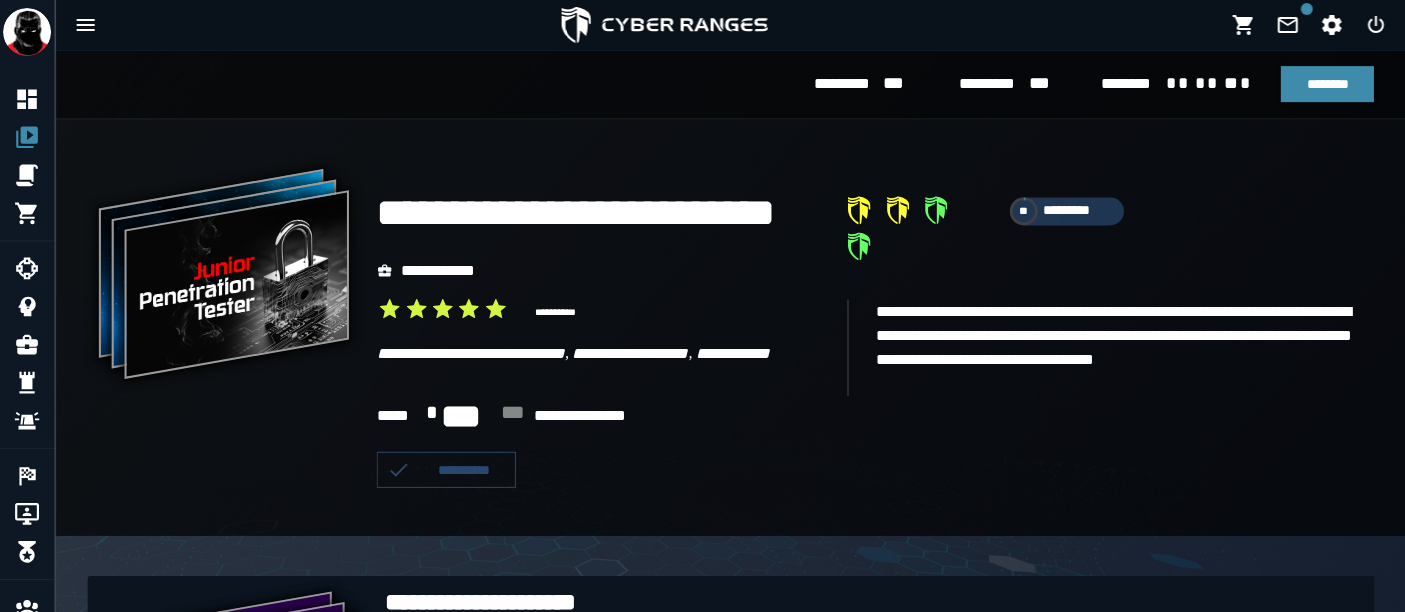 click on "**********" at bounding box center (225, 287) 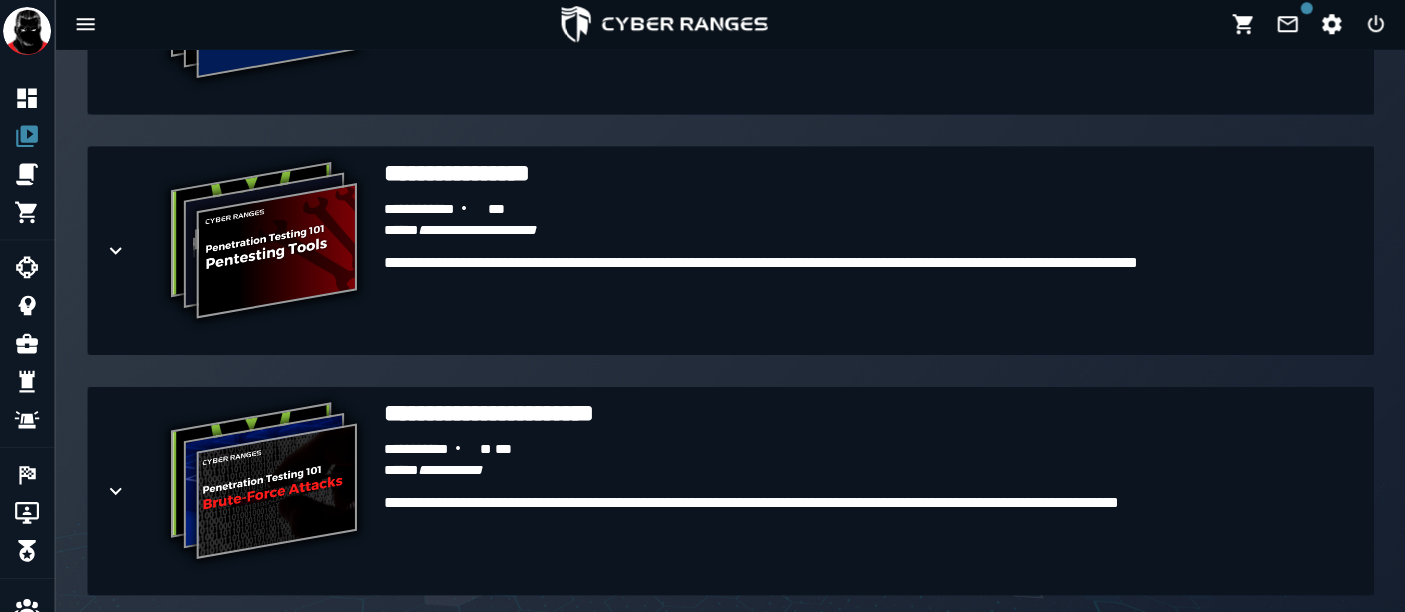 scroll, scrollTop: 3089, scrollLeft: 0, axis: vertical 